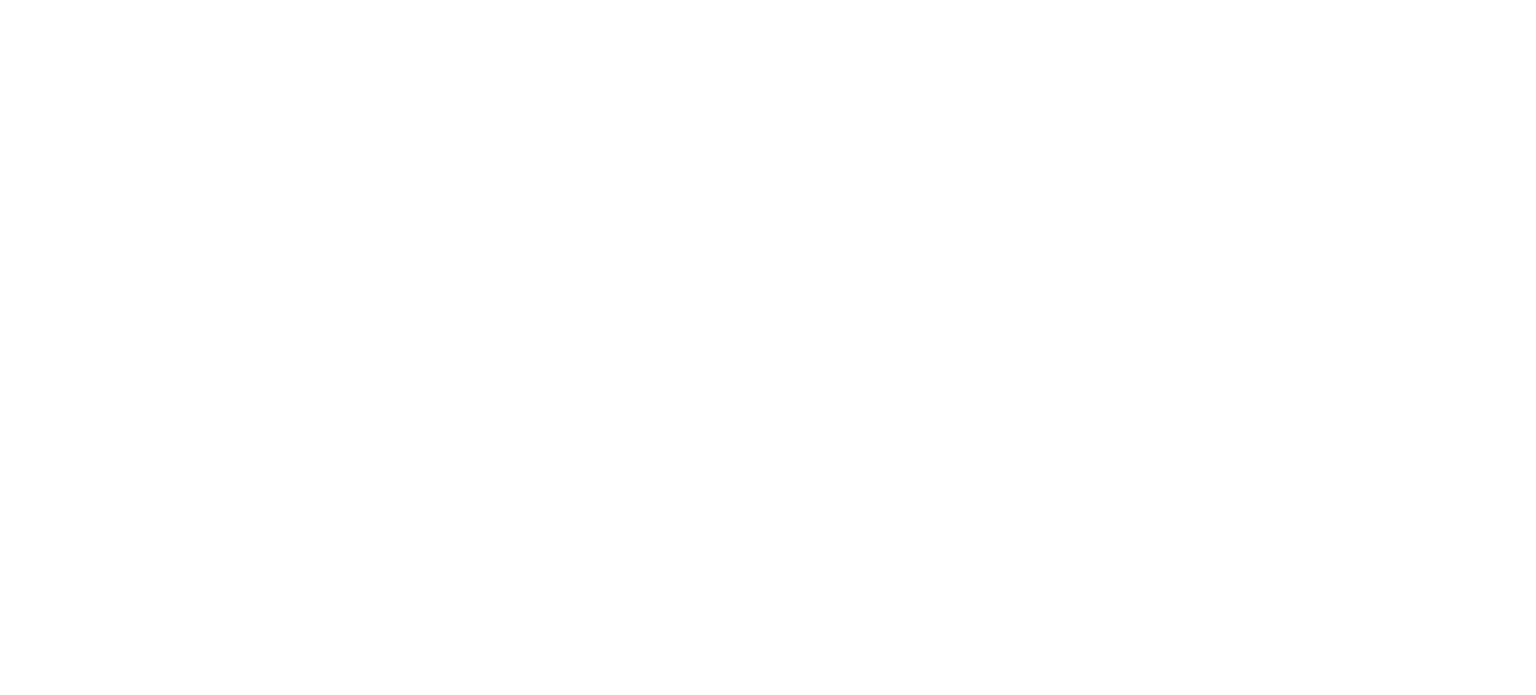 scroll, scrollTop: 0, scrollLeft: 0, axis: both 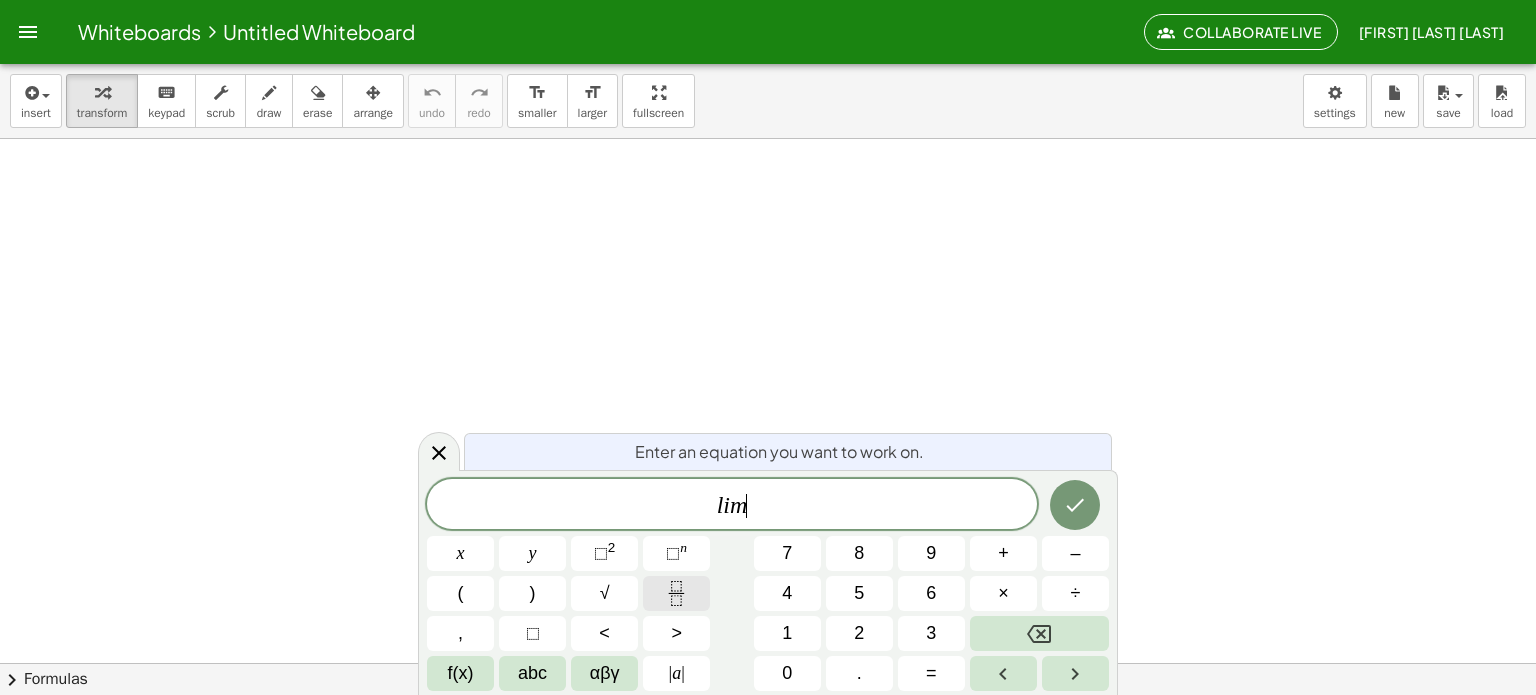 click 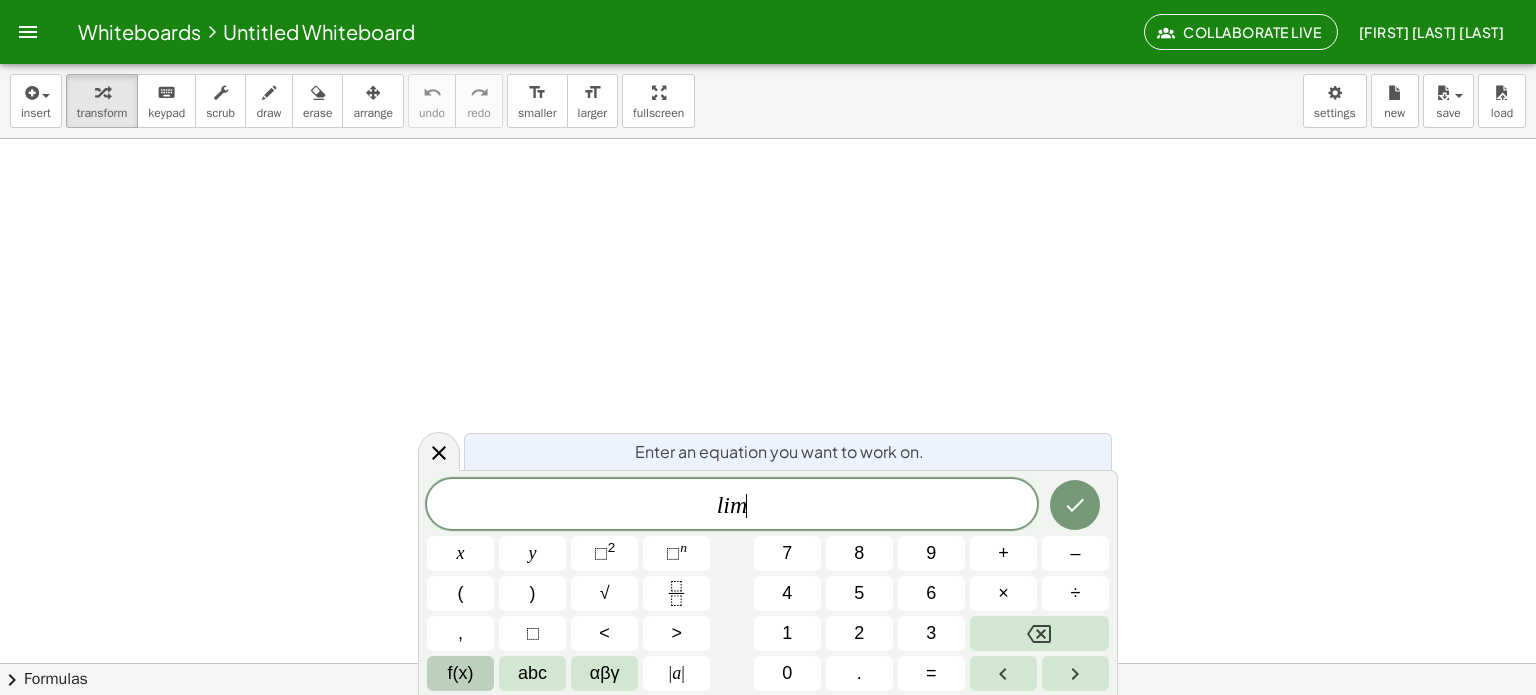 click on "f(x)" at bounding box center [461, 673] 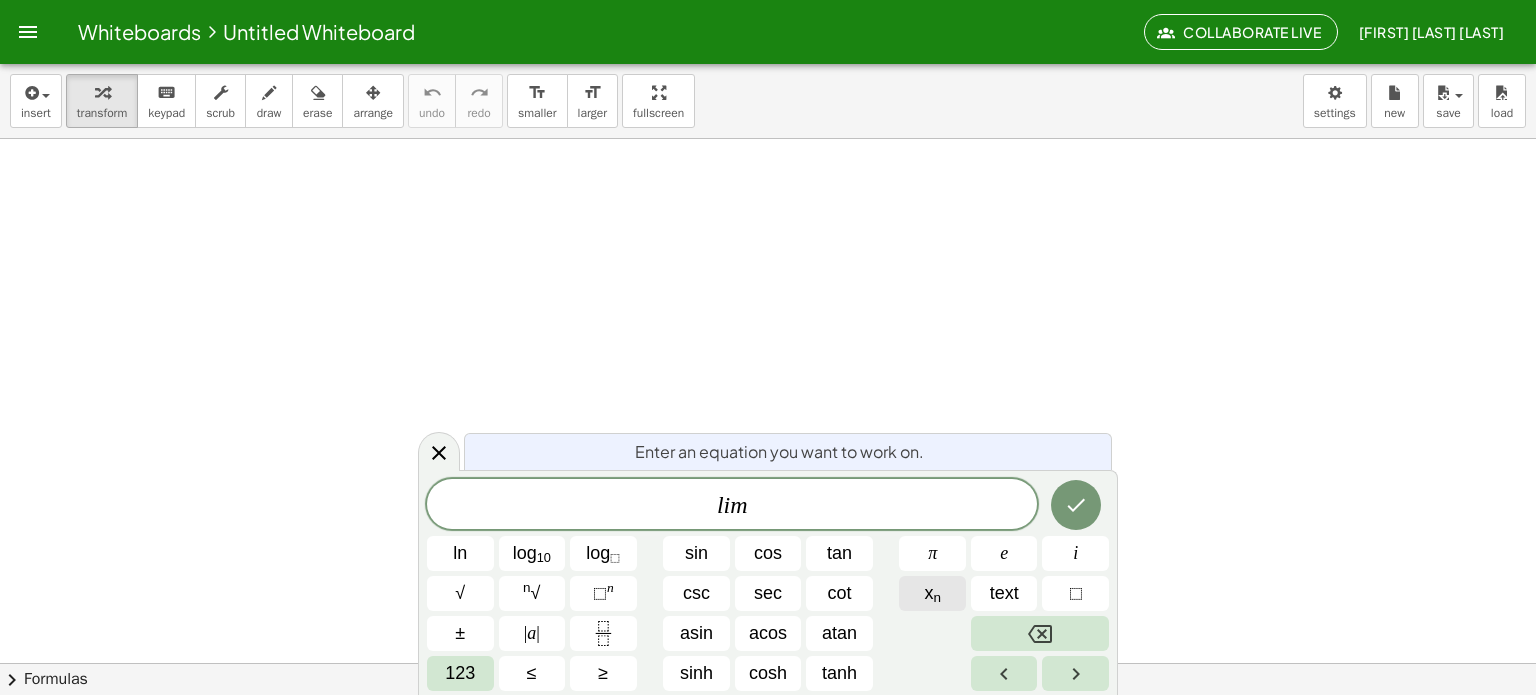 click on "x n" at bounding box center (932, 593) 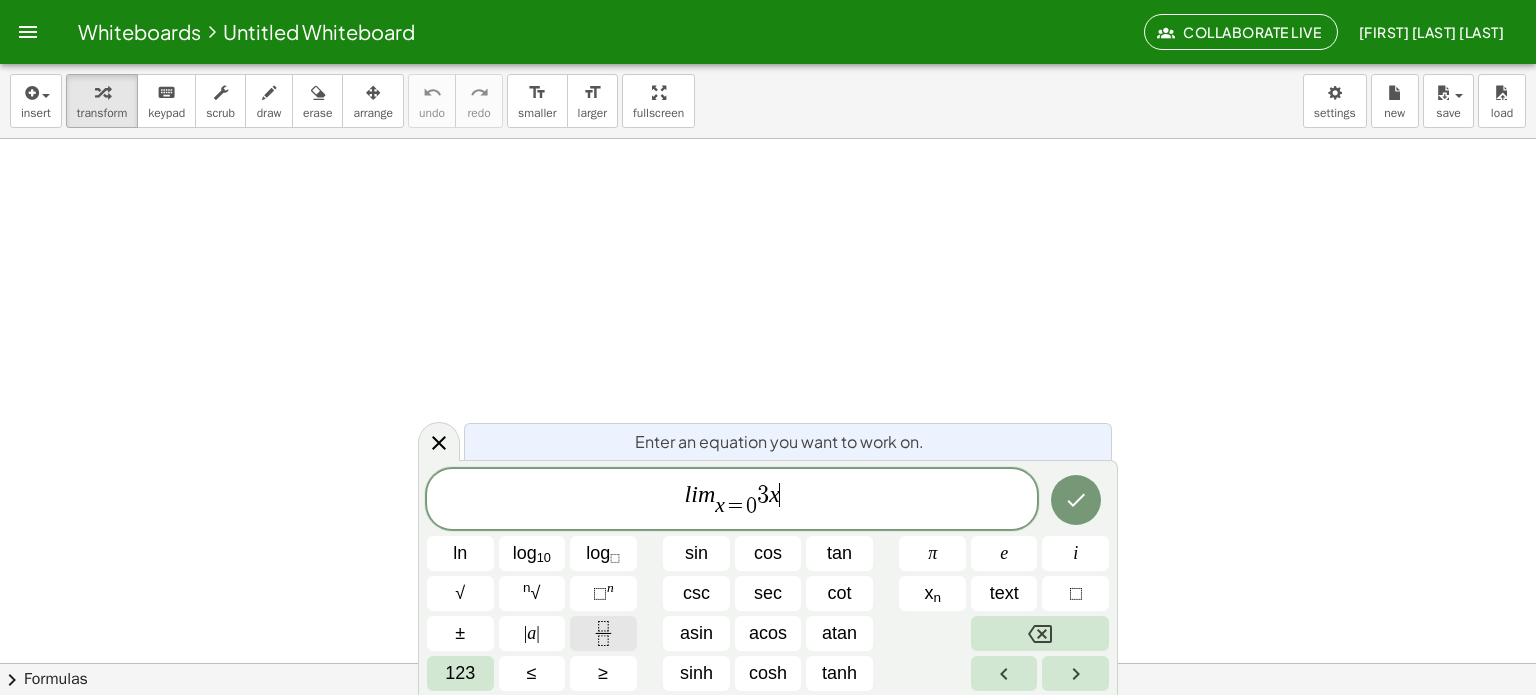 click 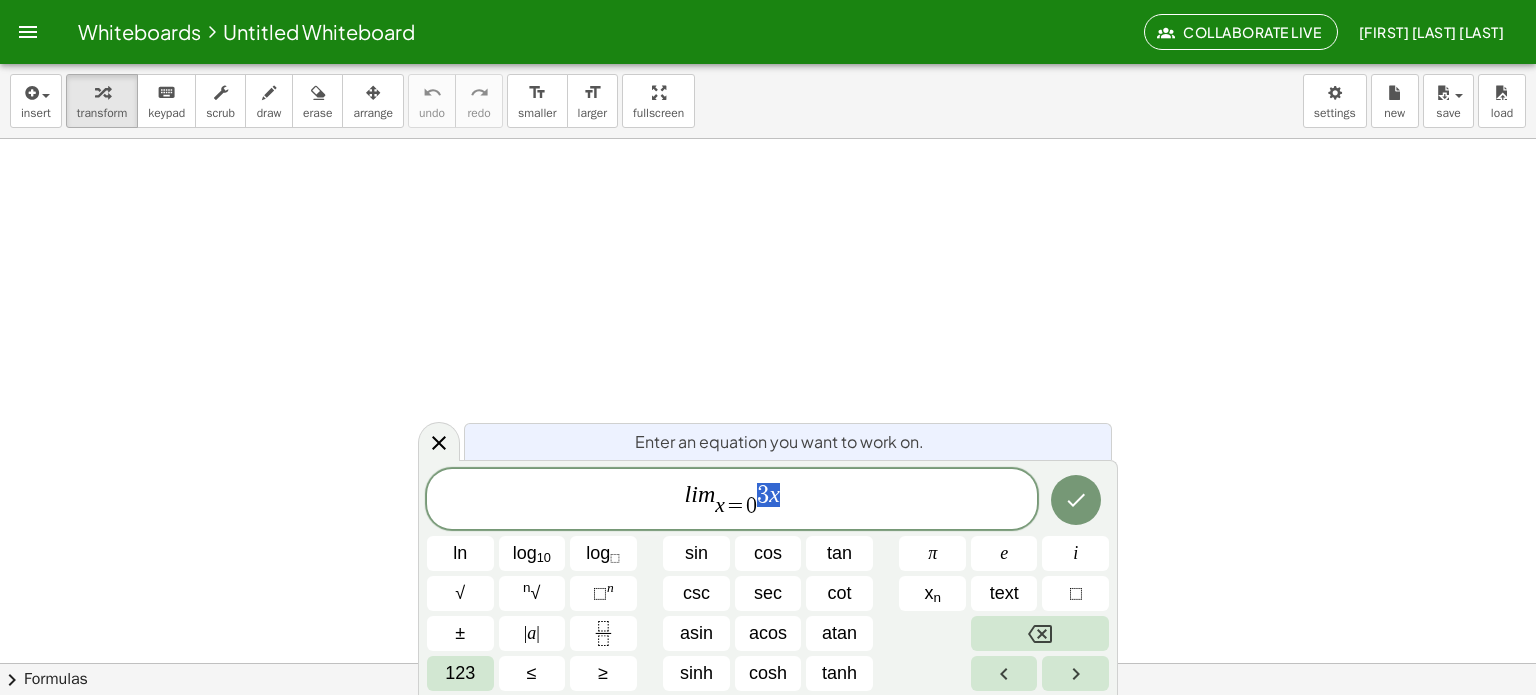 drag, startPoint x: 760, startPoint y: 485, endPoint x: 776, endPoint y: 492, distance: 17.464249 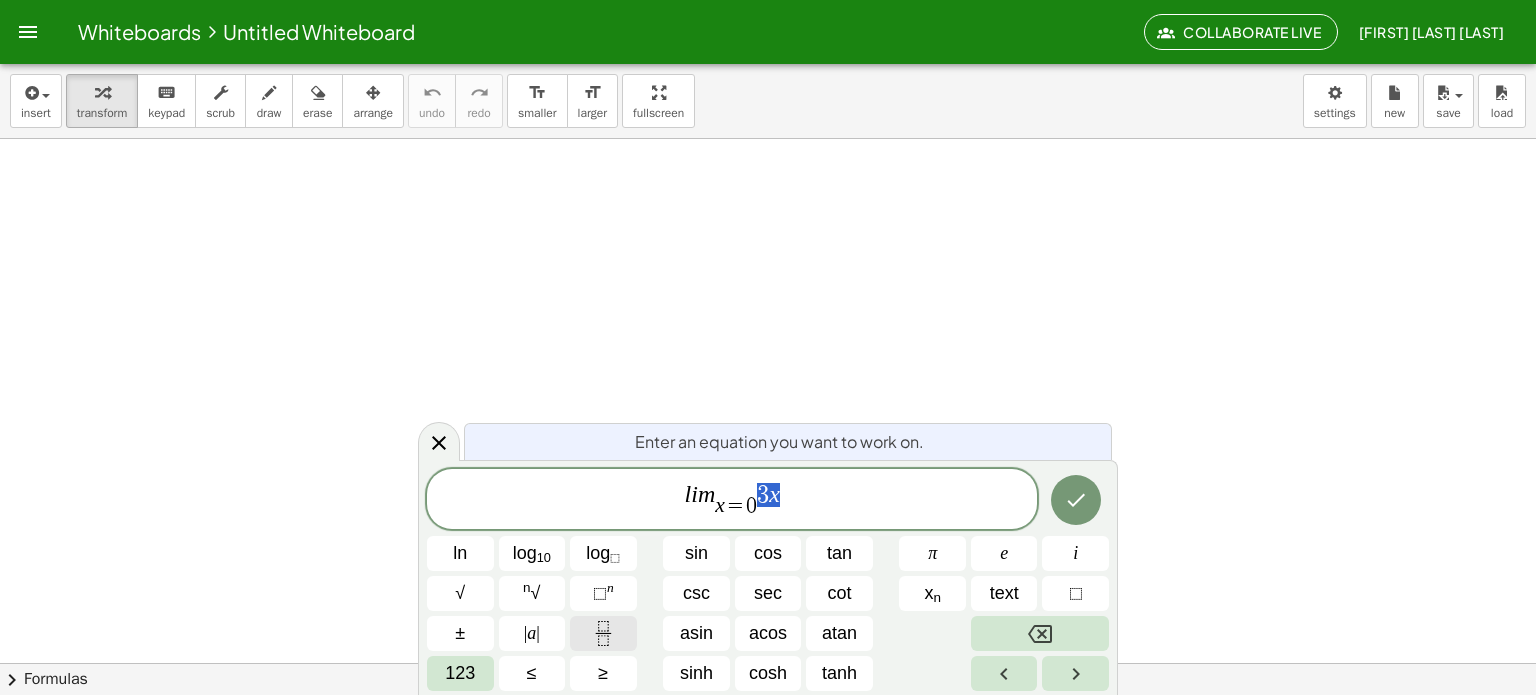 click 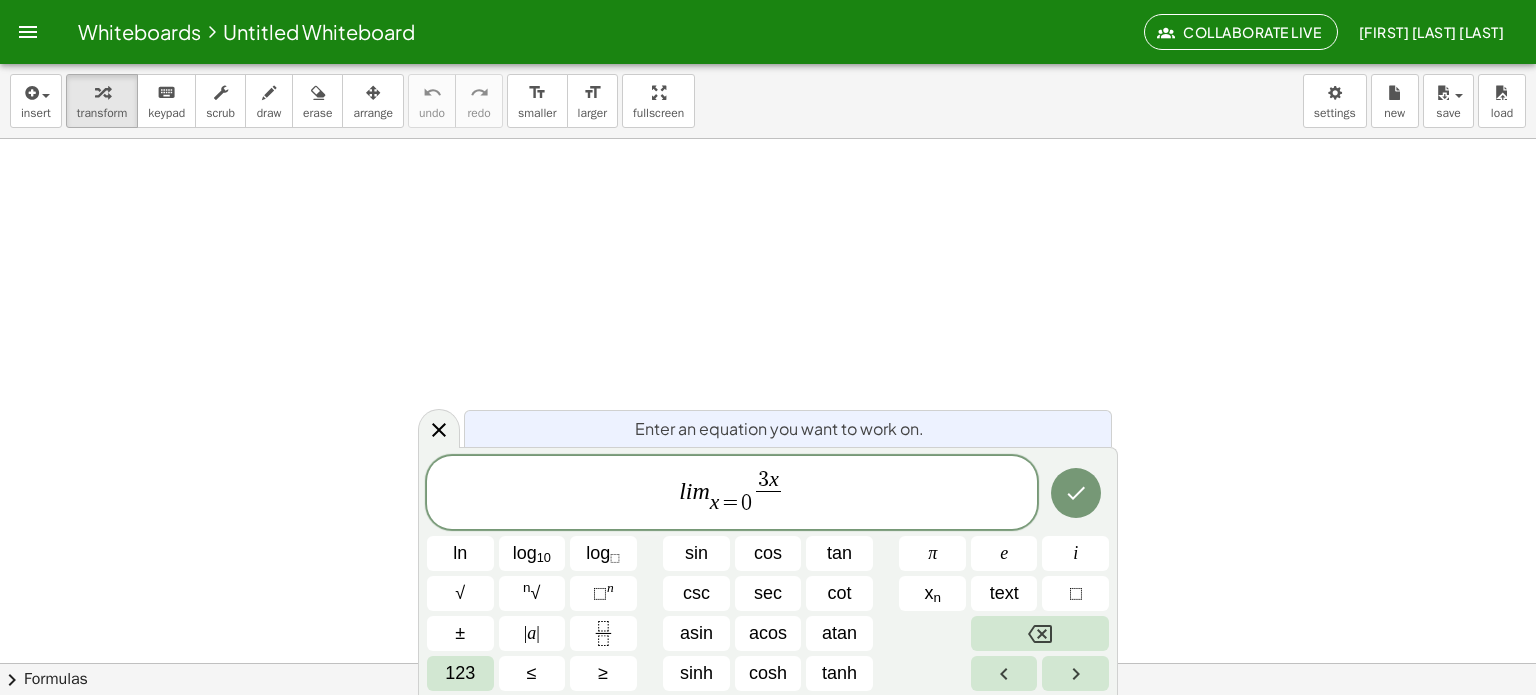scroll, scrollTop: 600, scrollLeft: 0, axis: vertical 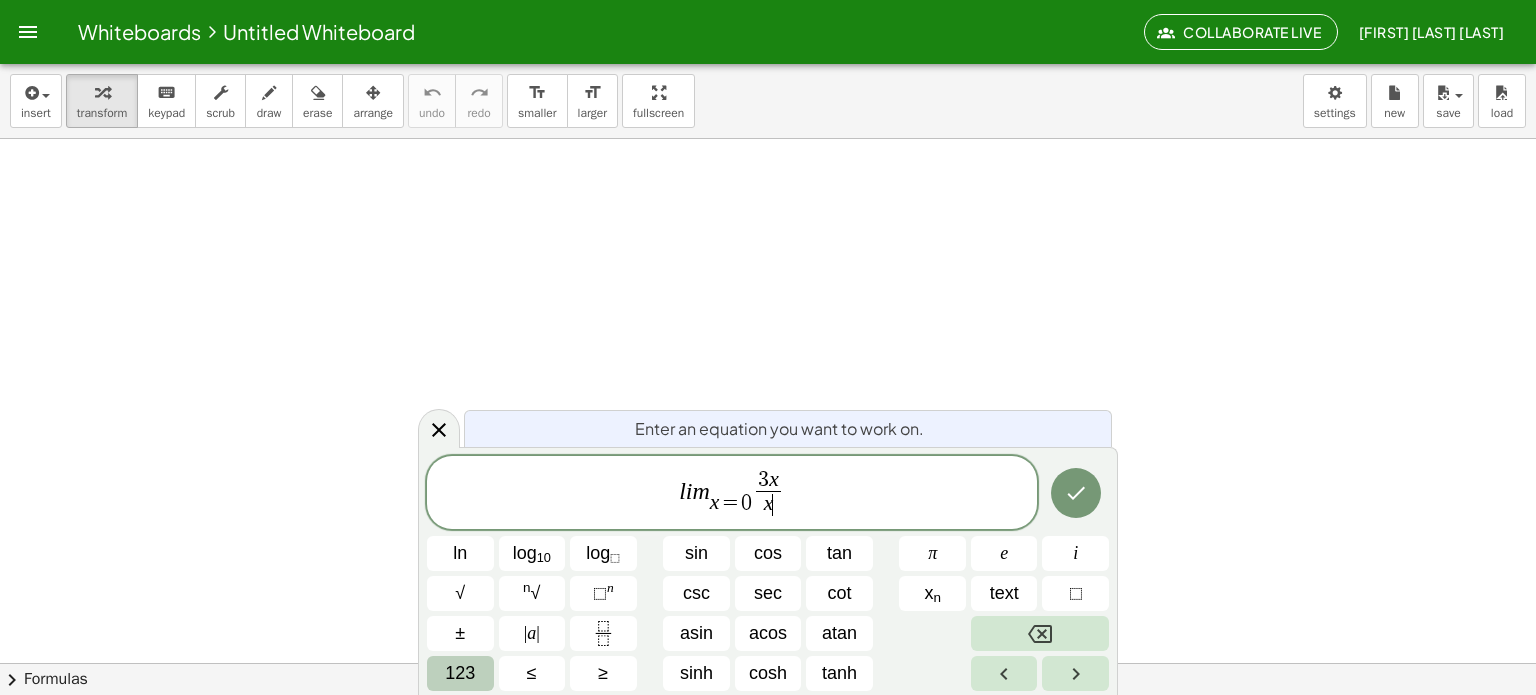click on "123" at bounding box center (460, 673) 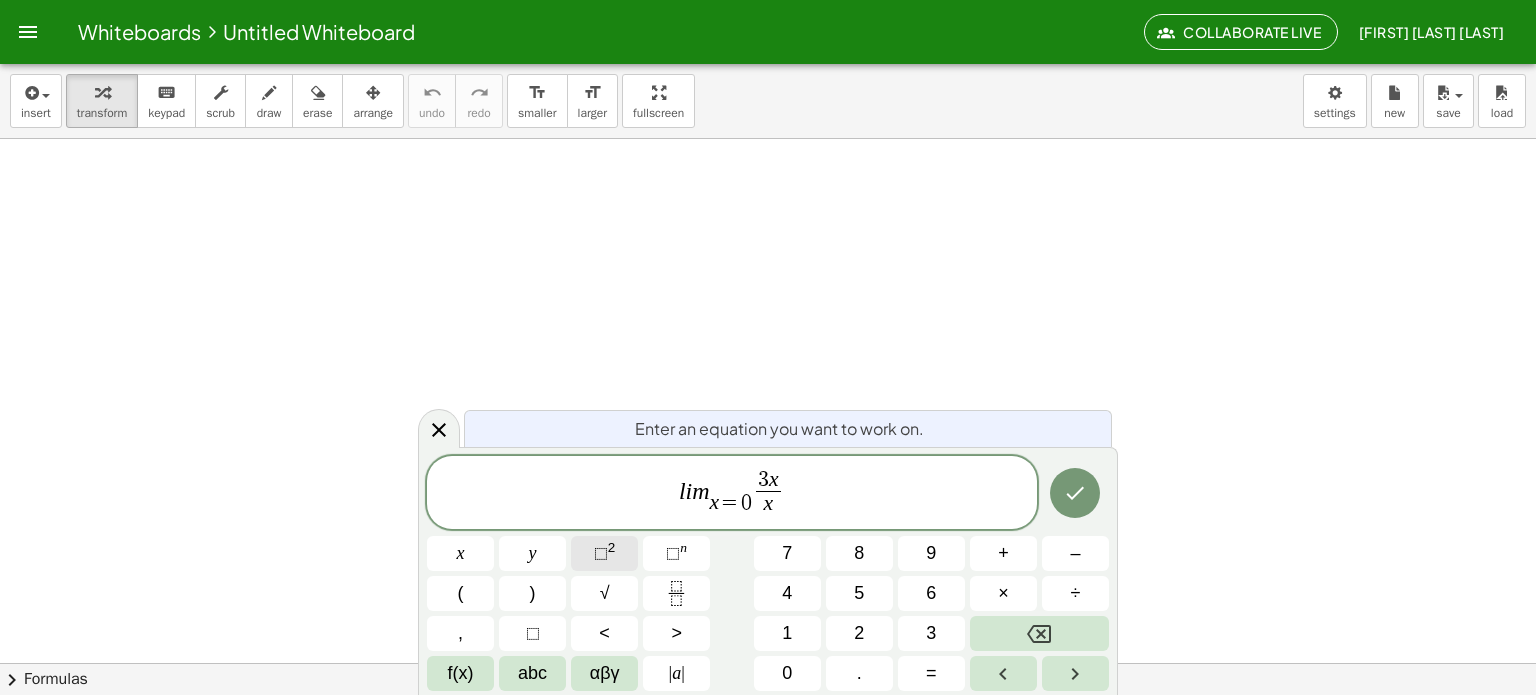 click on "⬚ 2" at bounding box center (604, 553) 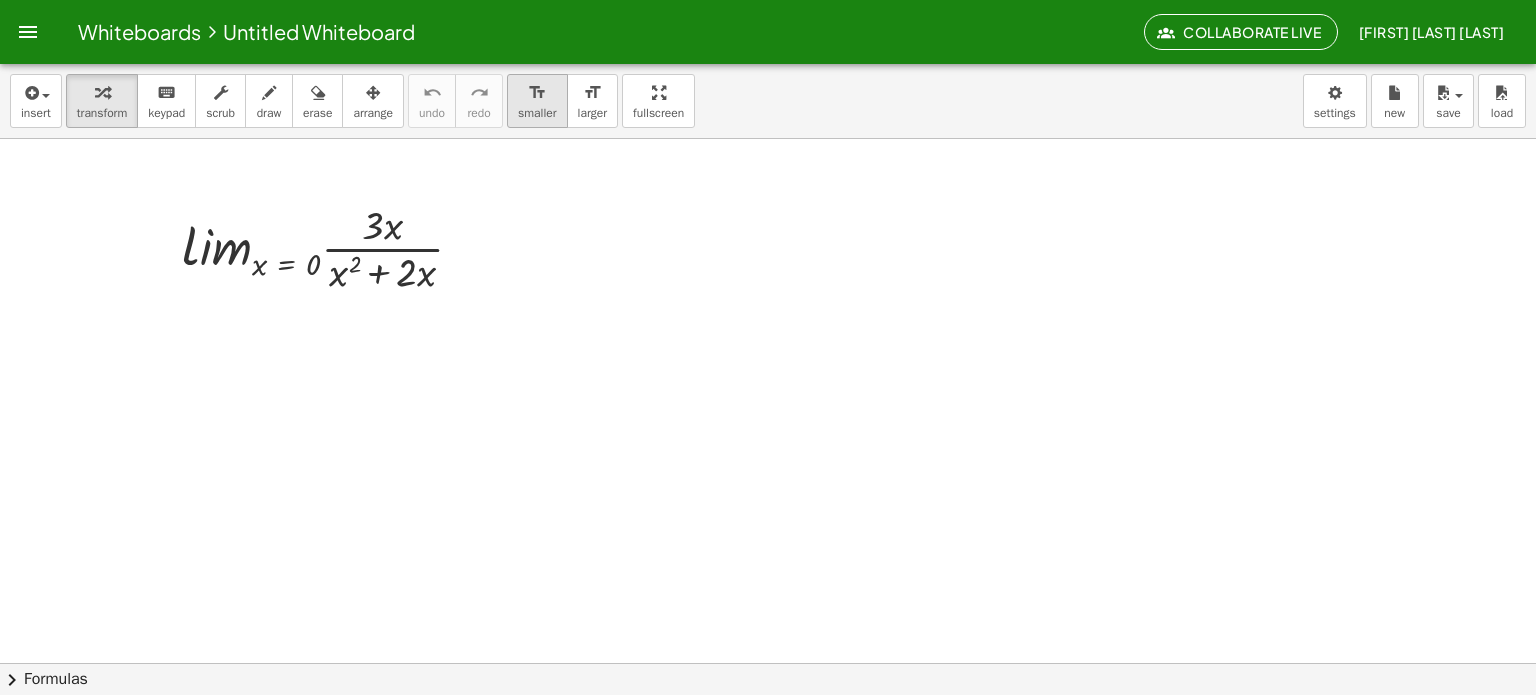 click on "format_size" at bounding box center (537, 93) 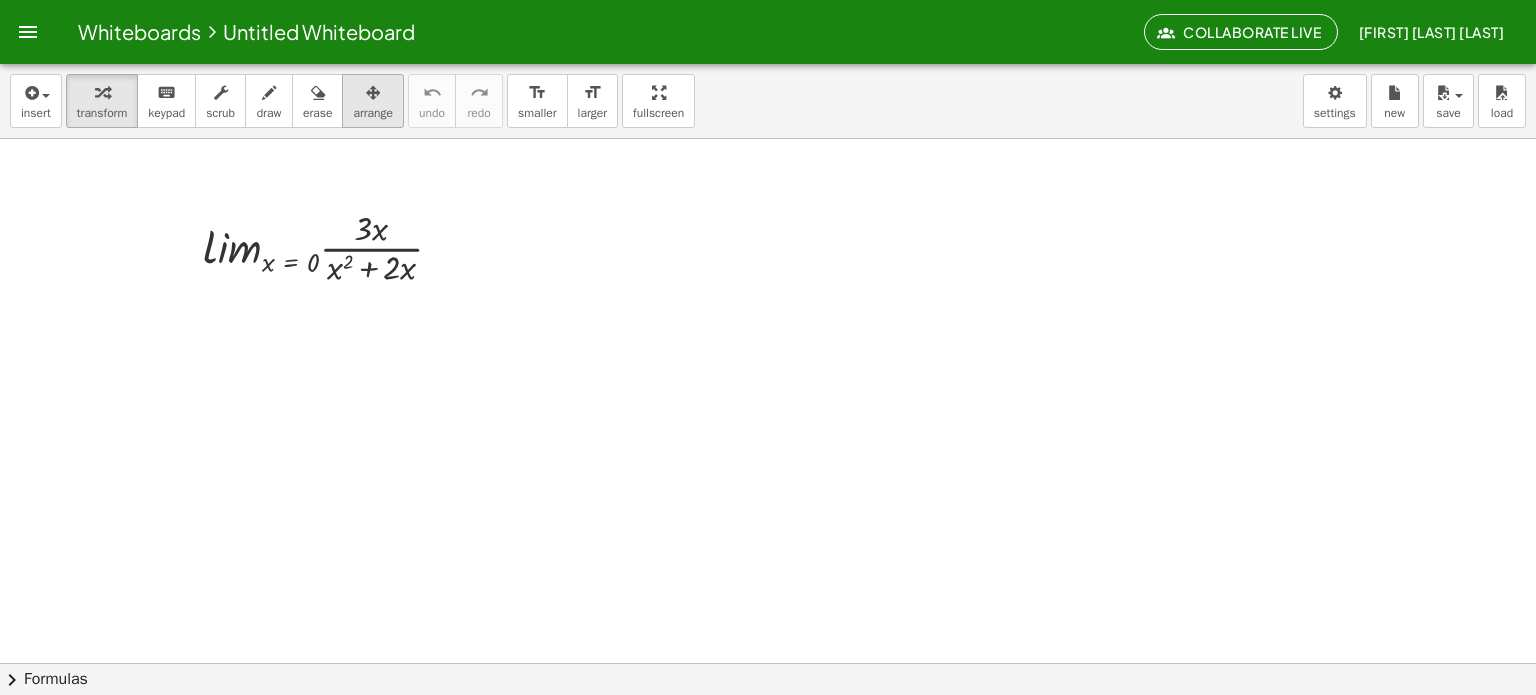 click at bounding box center (373, 92) 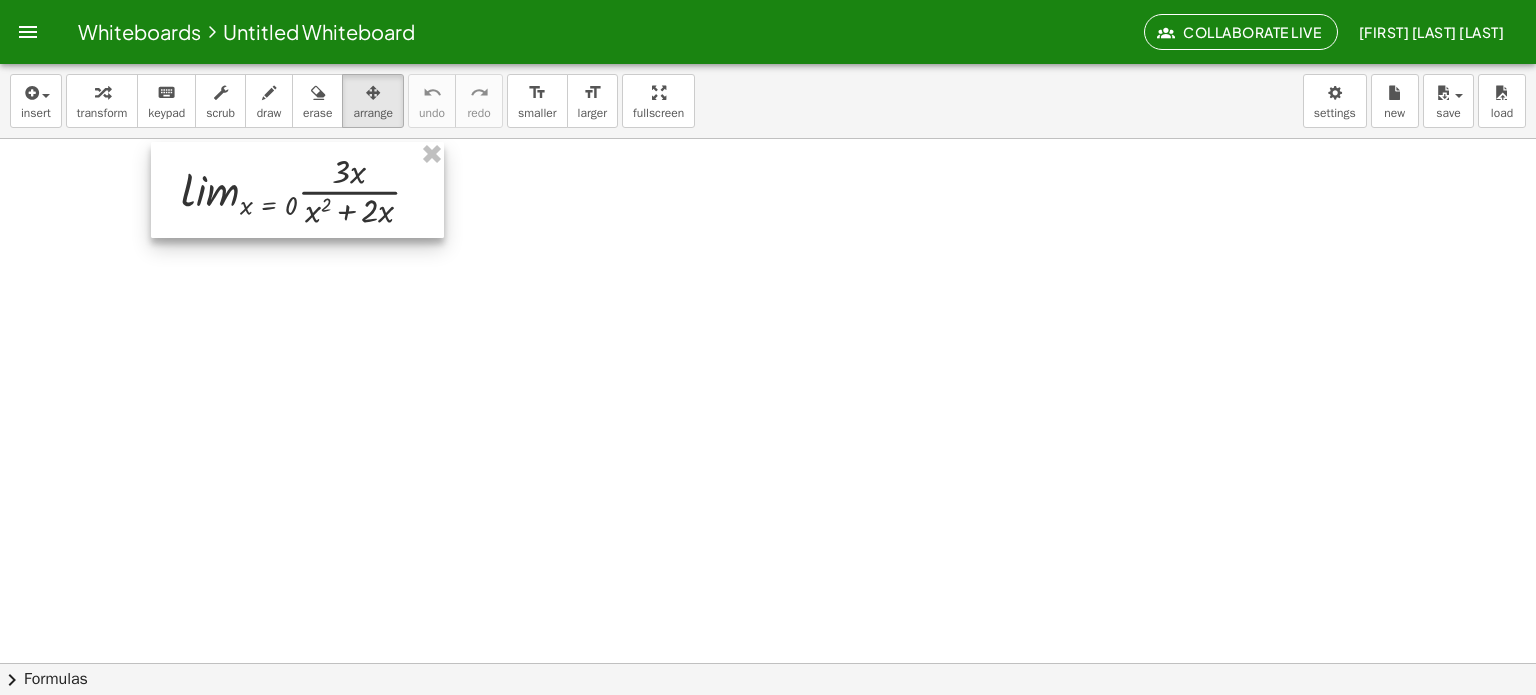 drag, startPoint x: 382, startPoint y: 249, endPoint x: 360, endPoint y: 192, distance: 61.09828 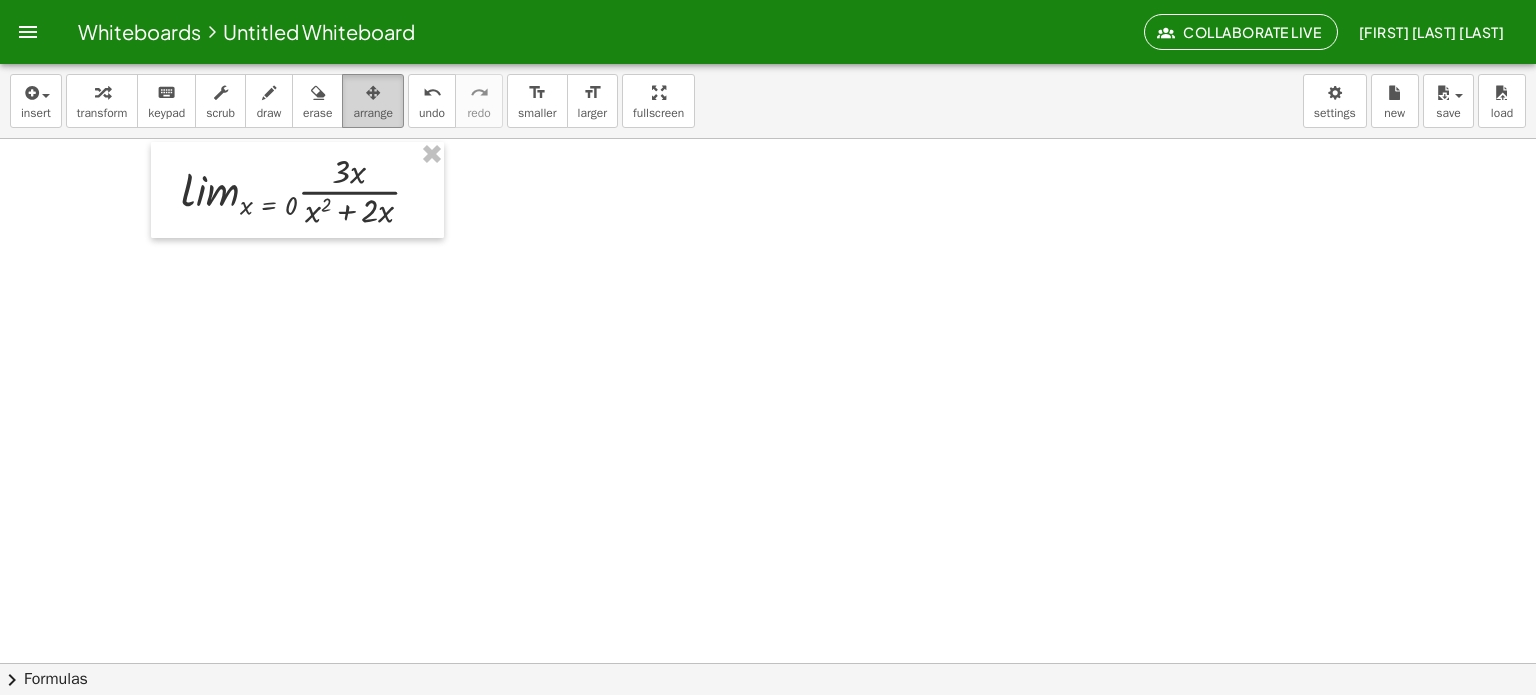 click on "arrange" at bounding box center [373, 113] 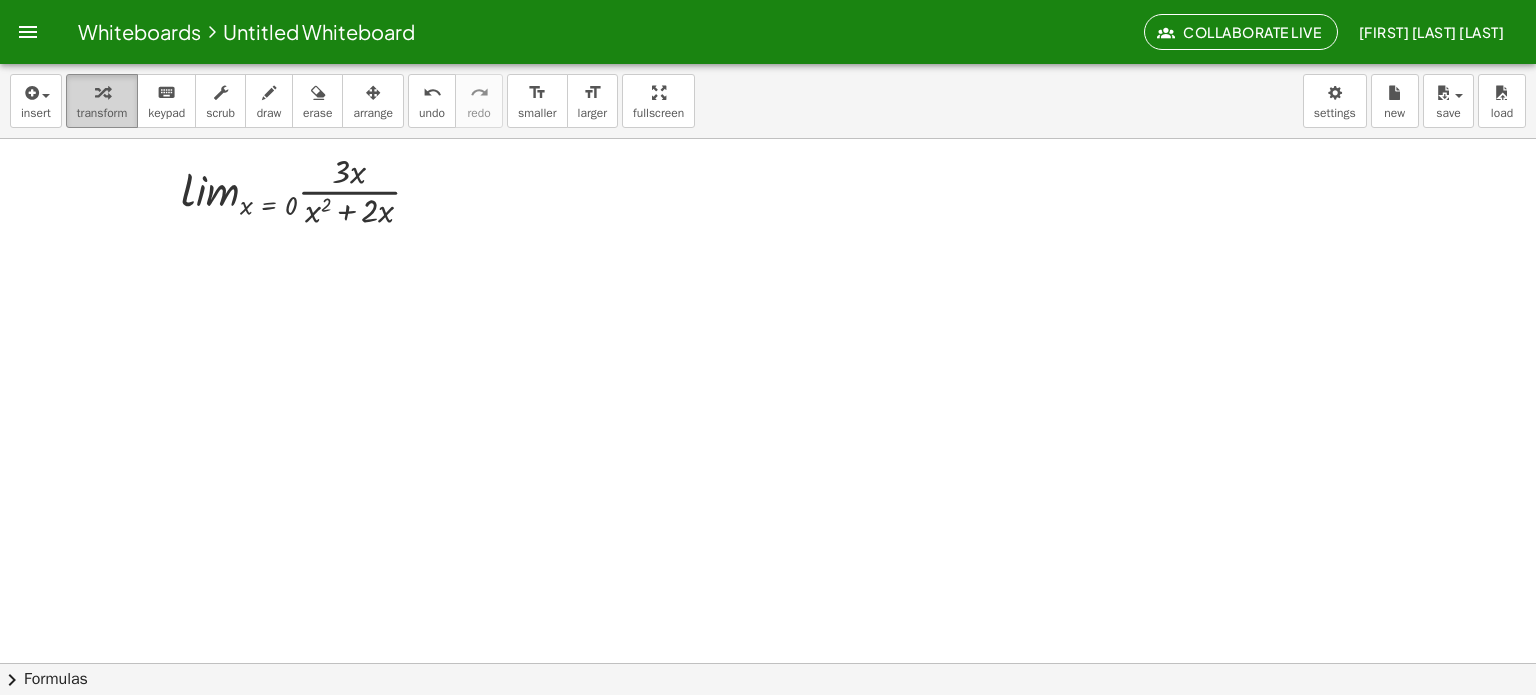 drag, startPoint x: 118, startPoint y: 118, endPoint x: 132, endPoint y: 117, distance: 14.035668 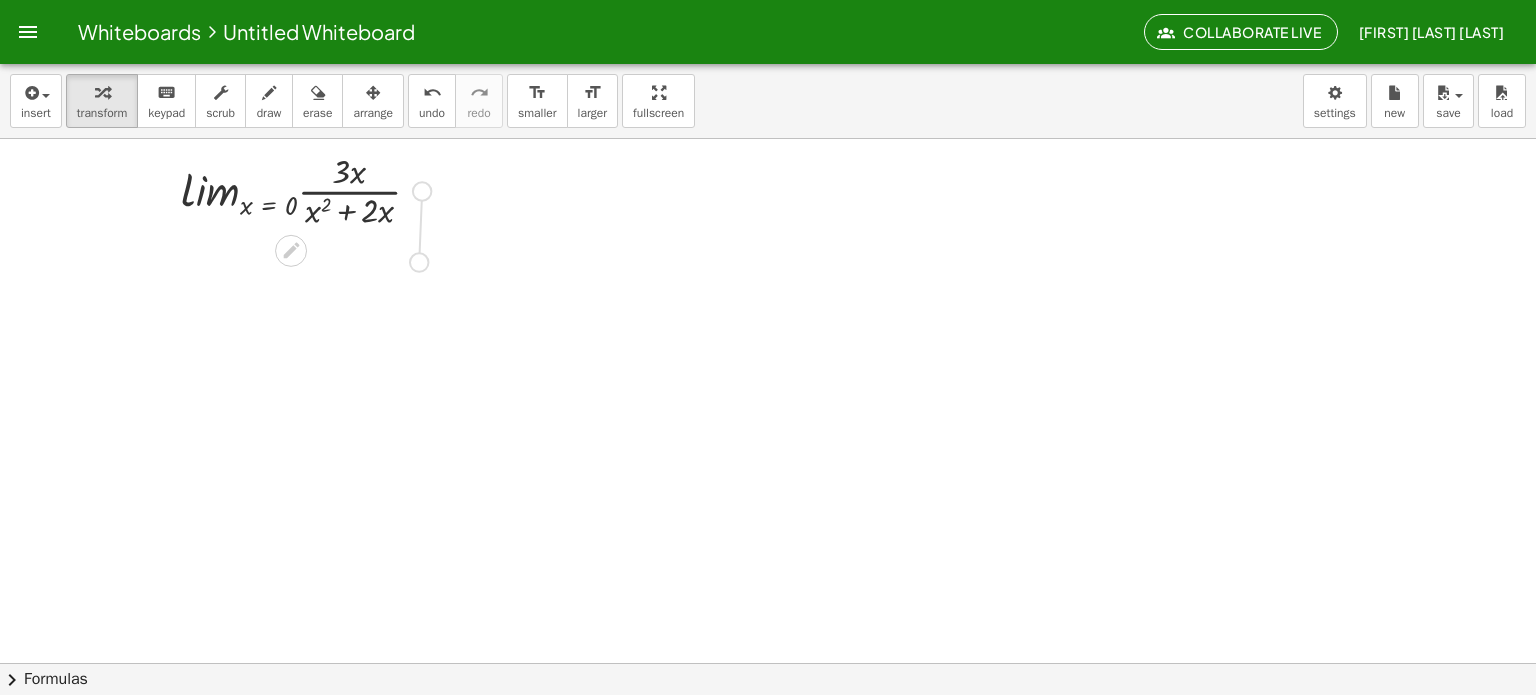 drag, startPoint x: 420, startPoint y: 193, endPoint x: 417, endPoint y: 273, distance: 80.05623 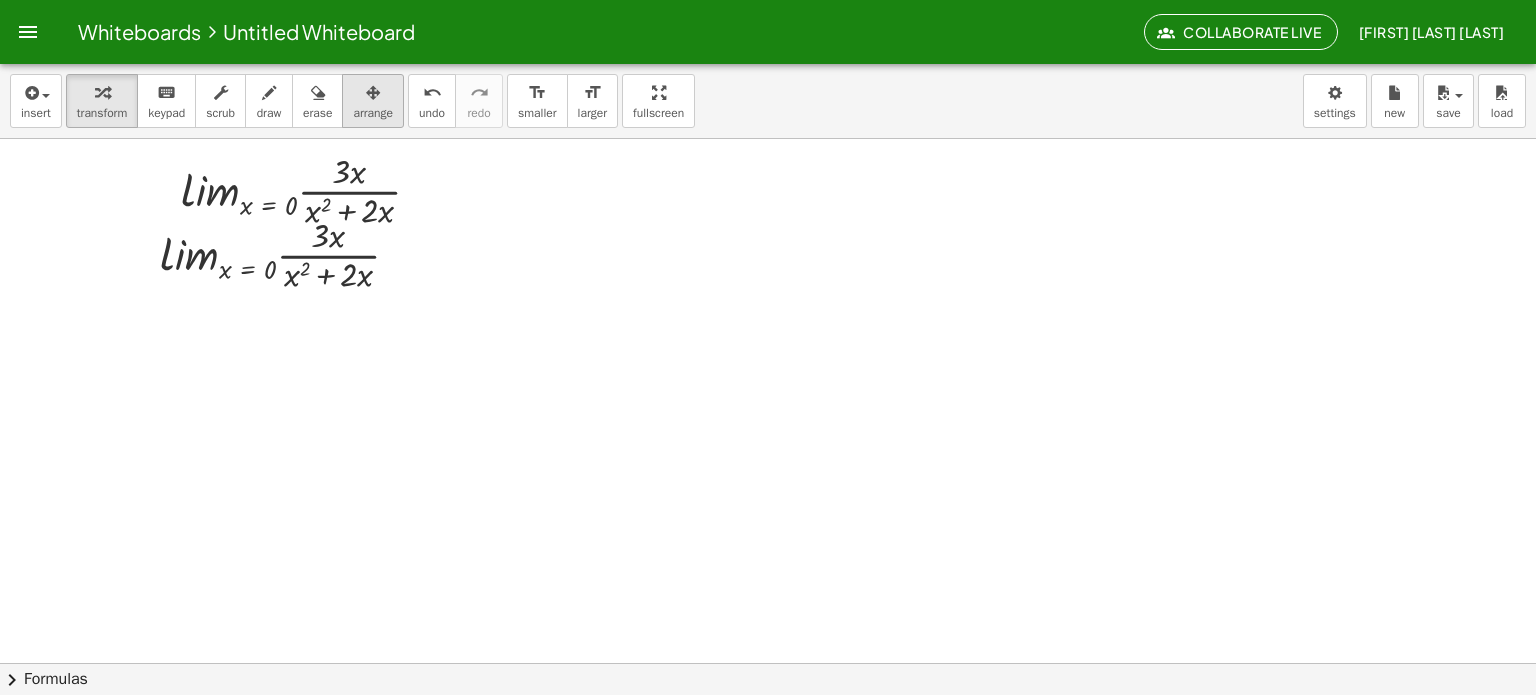 click at bounding box center (373, 92) 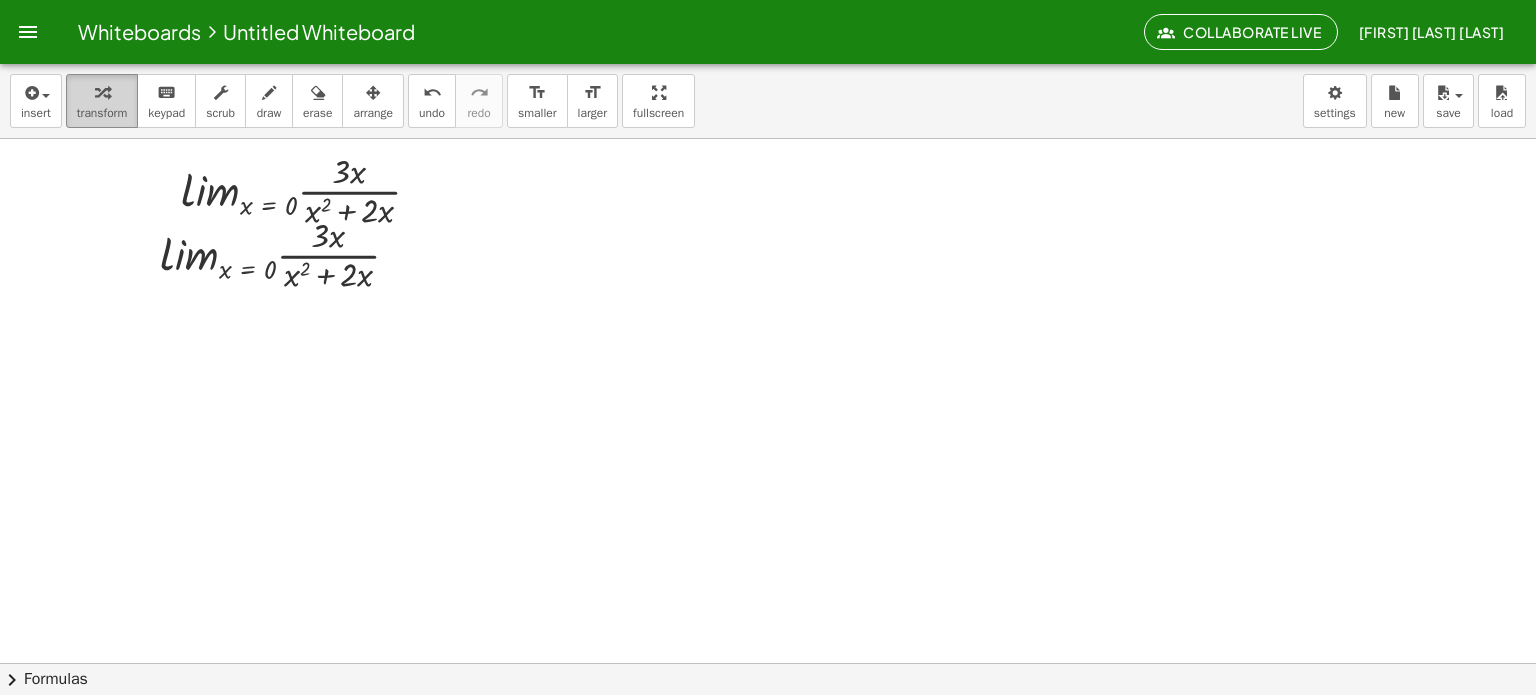 click on "transform" at bounding box center (102, 113) 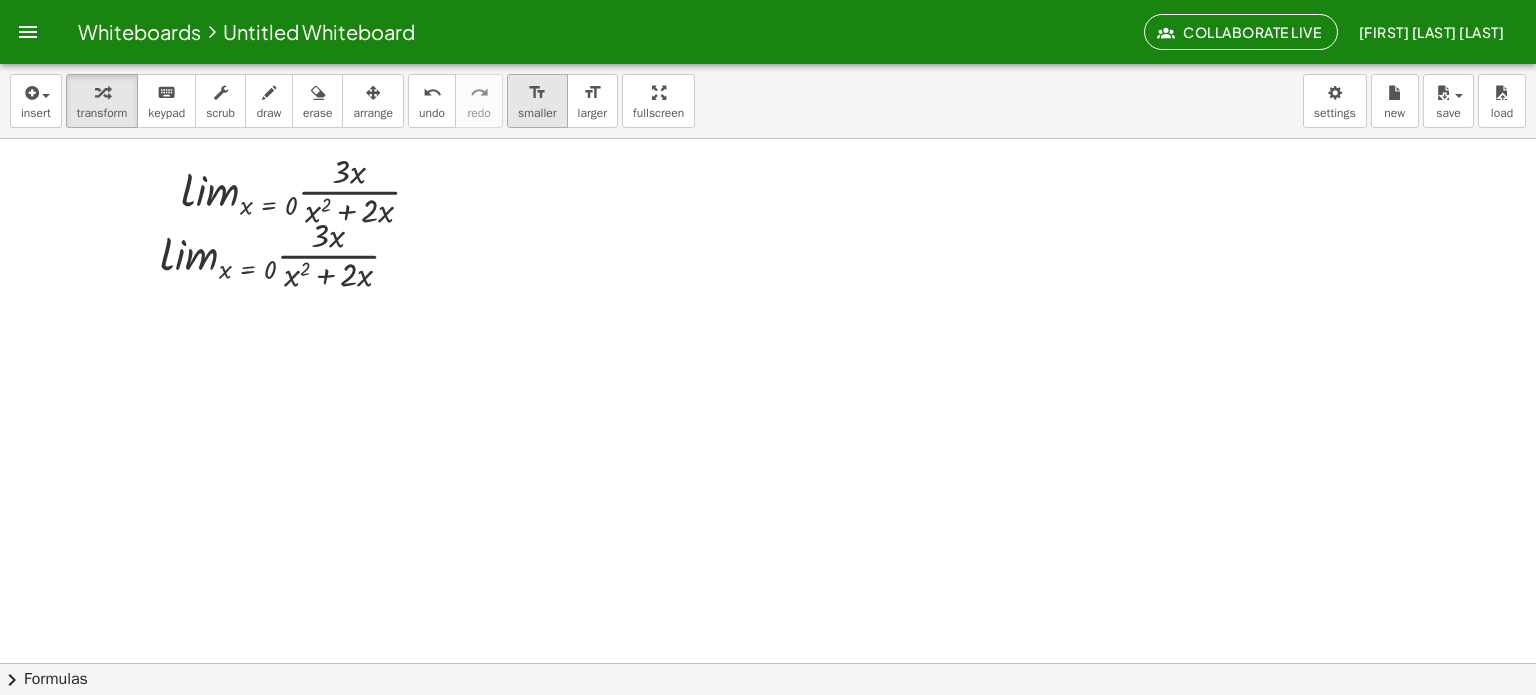 click on "format_size" at bounding box center (537, 92) 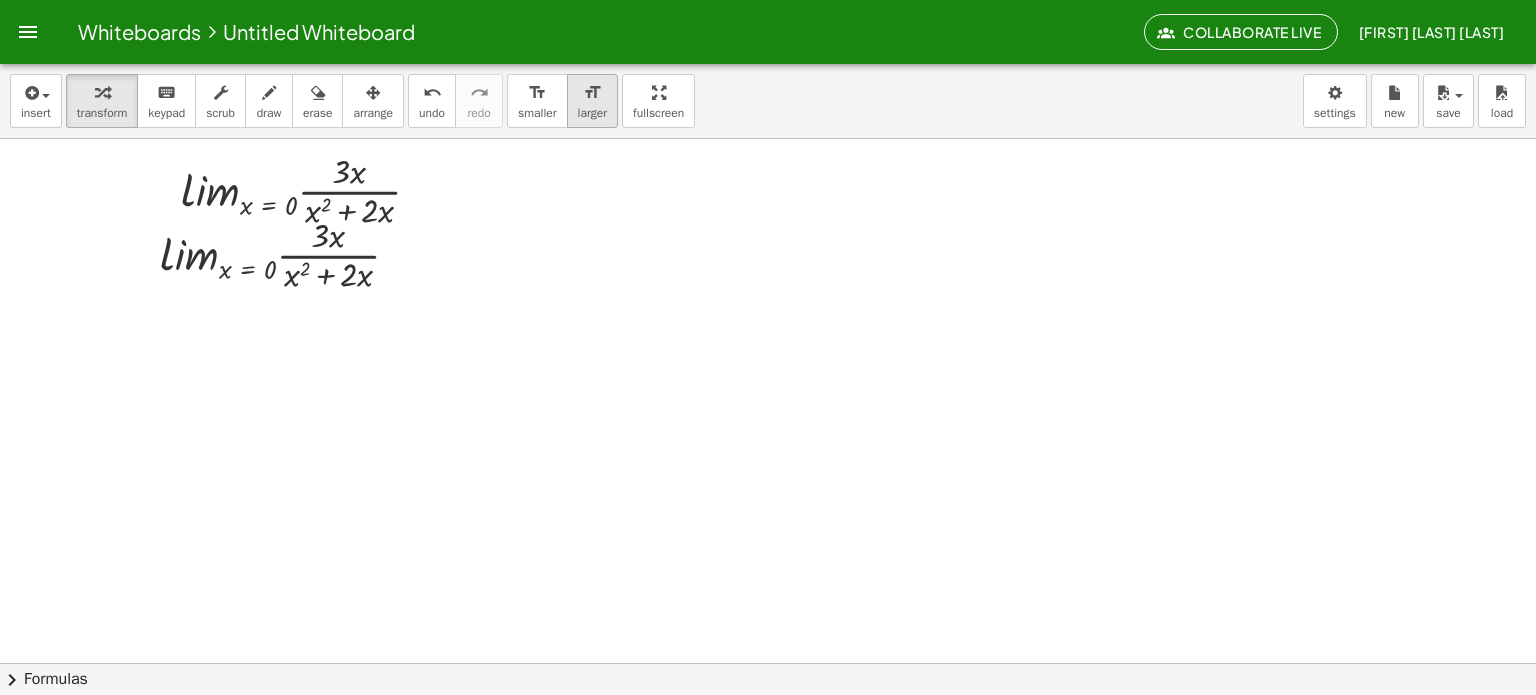 click on "format_size larger" at bounding box center [592, 101] 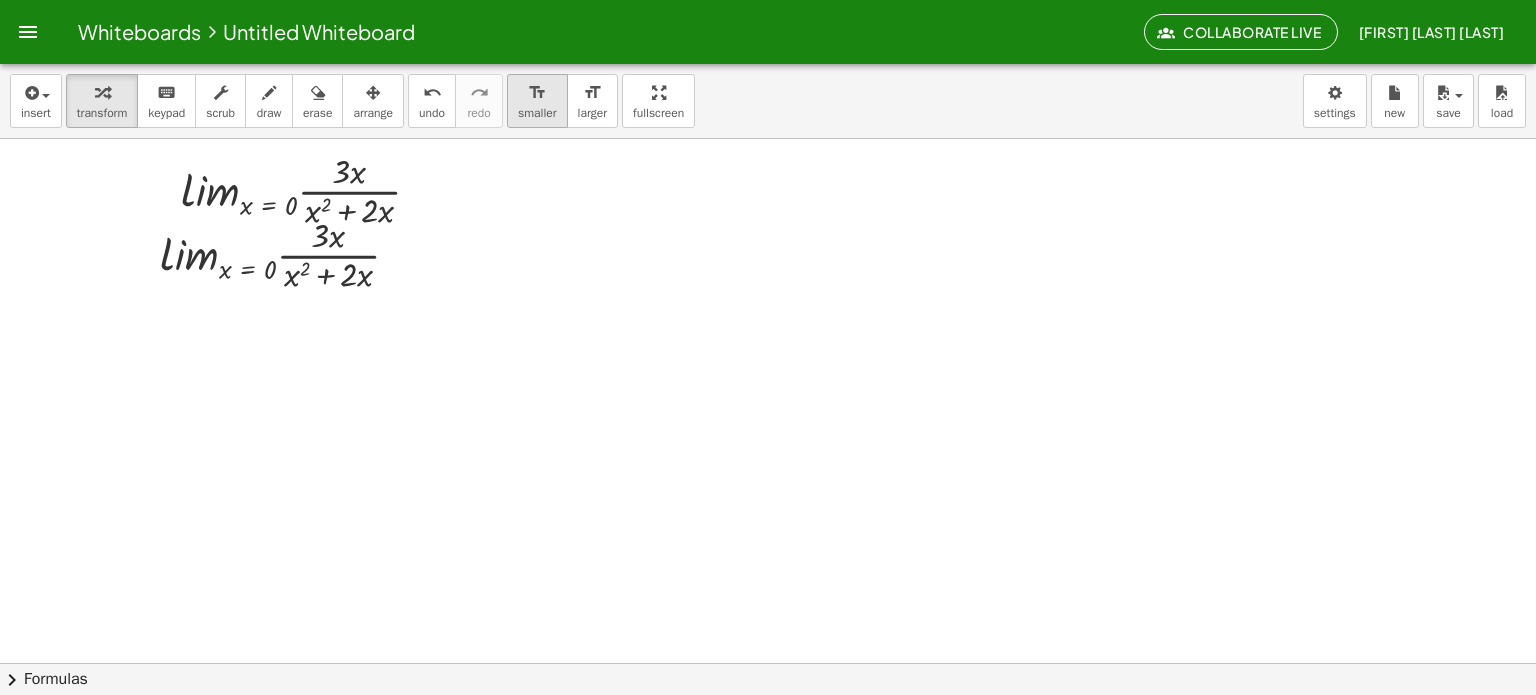 click on "smaller" at bounding box center [537, 113] 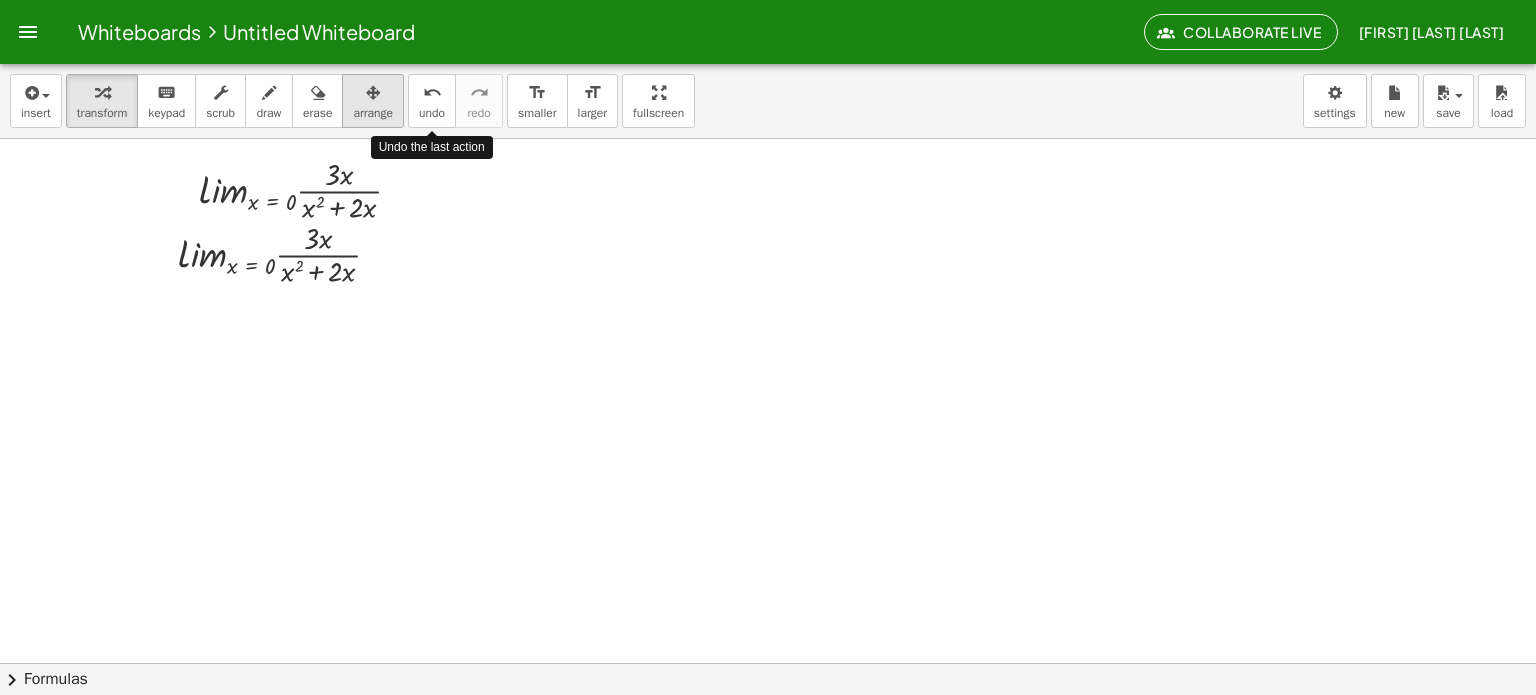 click at bounding box center (373, 92) 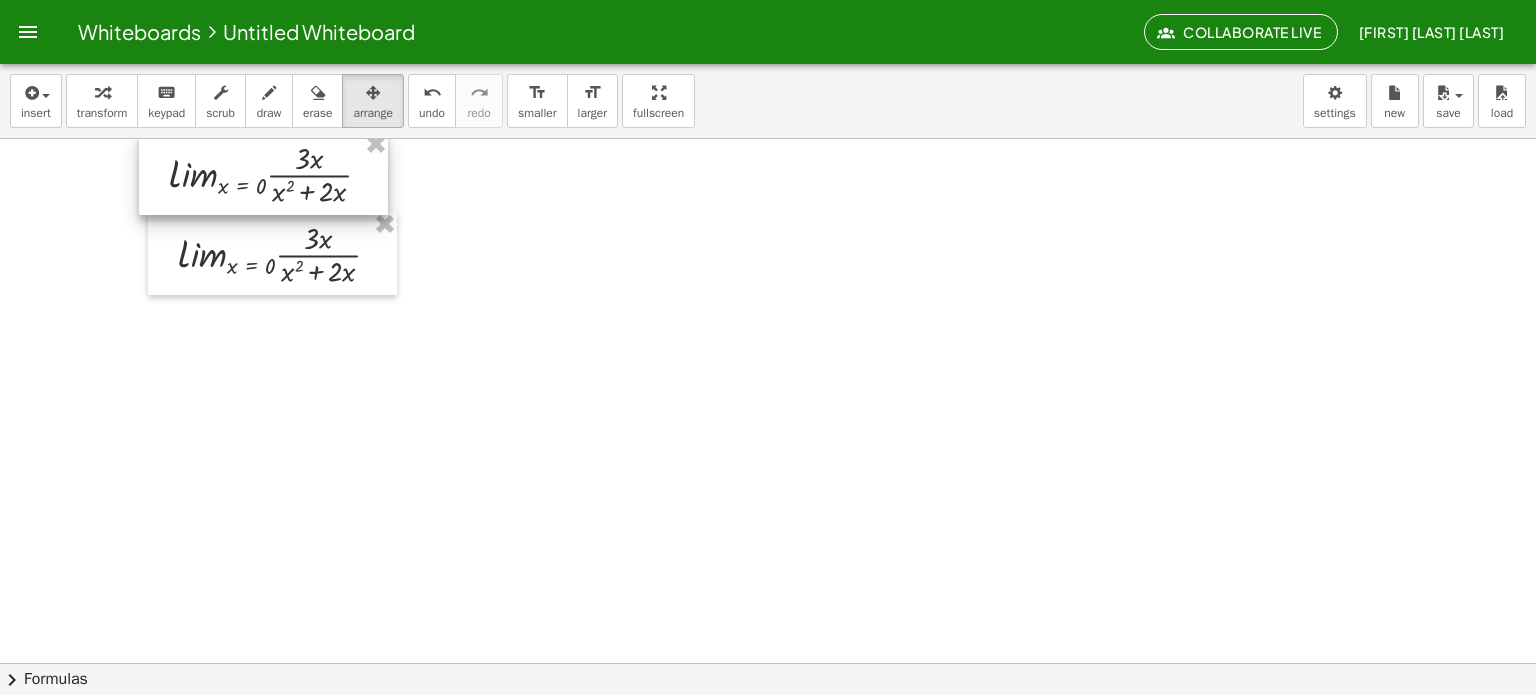 drag, startPoint x: 280, startPoint y: 177, endPoint x: 249, endPoint y: 160, distance: 35.35534 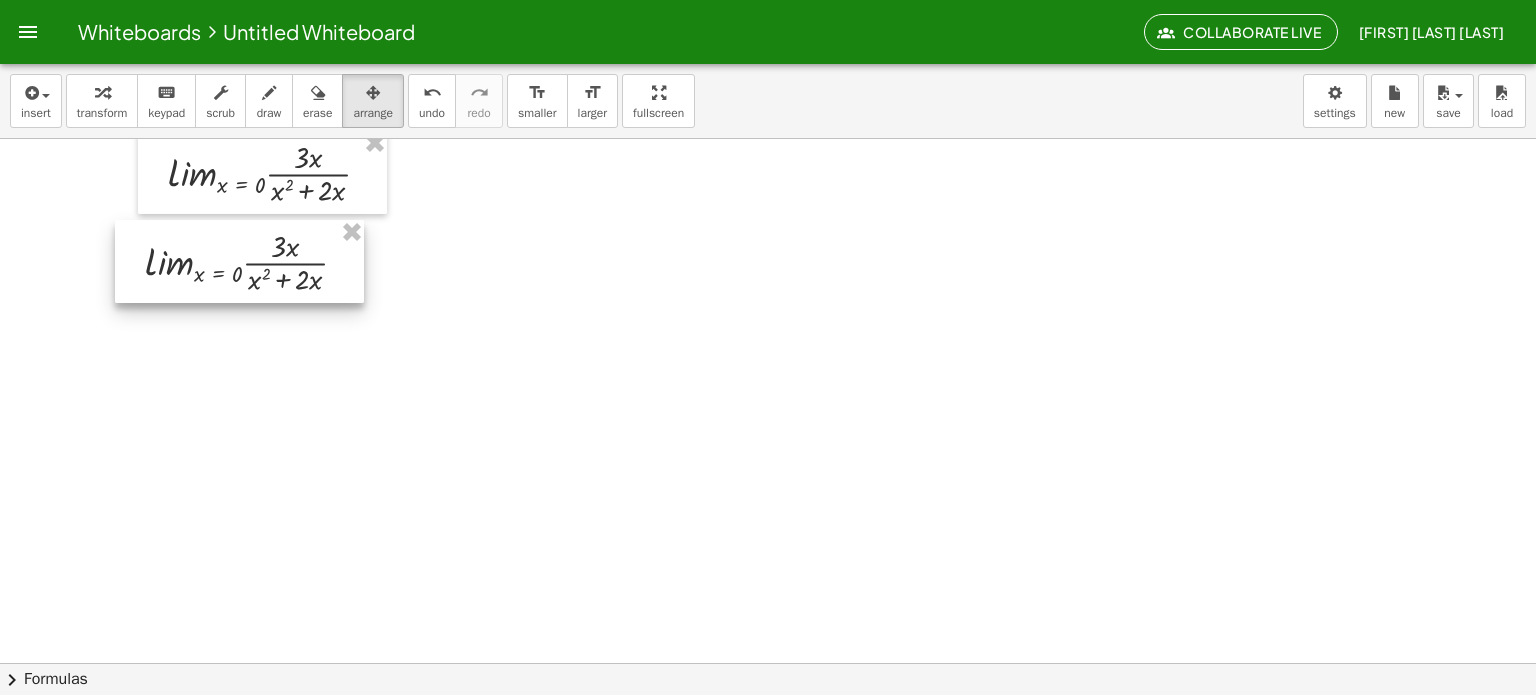 drag, startPoint x: 225, startPoint y: 243, endPoint x: 192, endPoint y: 251, distance: 33.955853 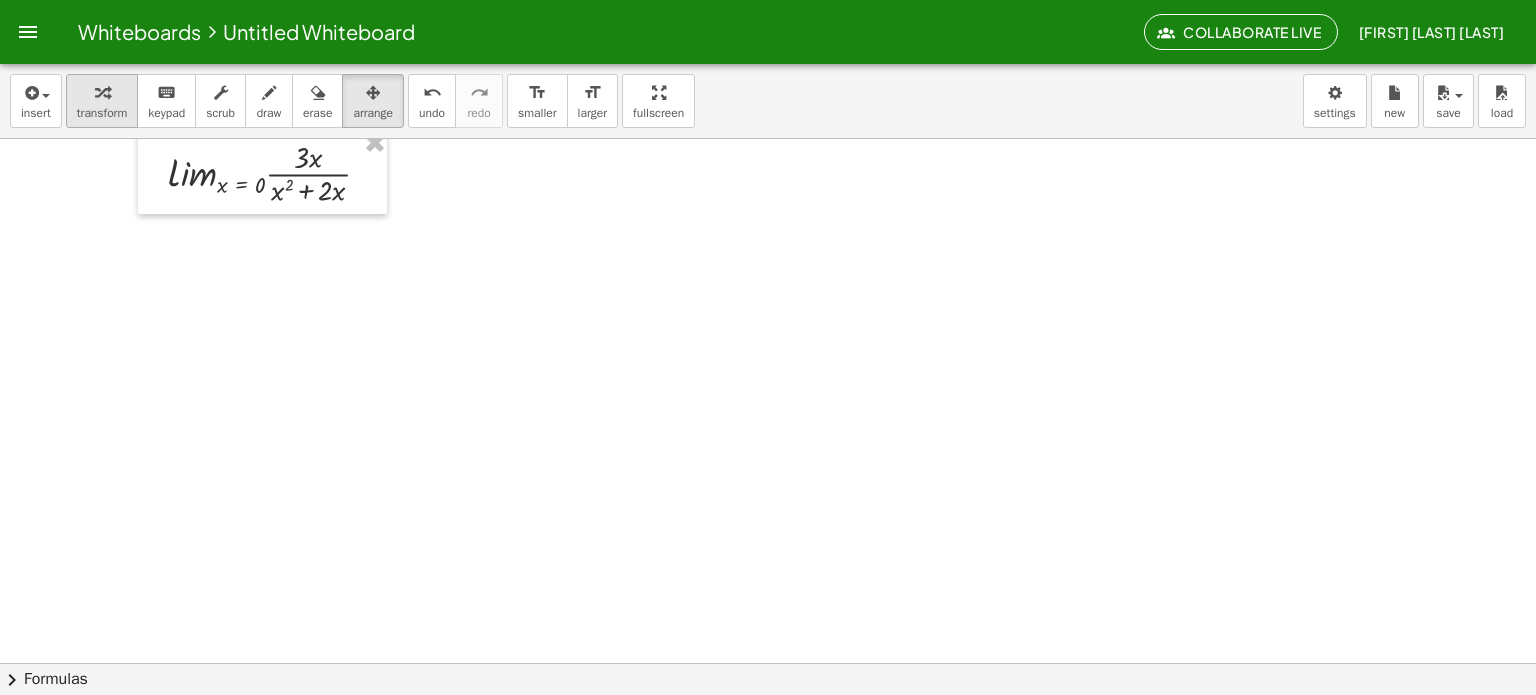 click at bounding box center [102, 92] 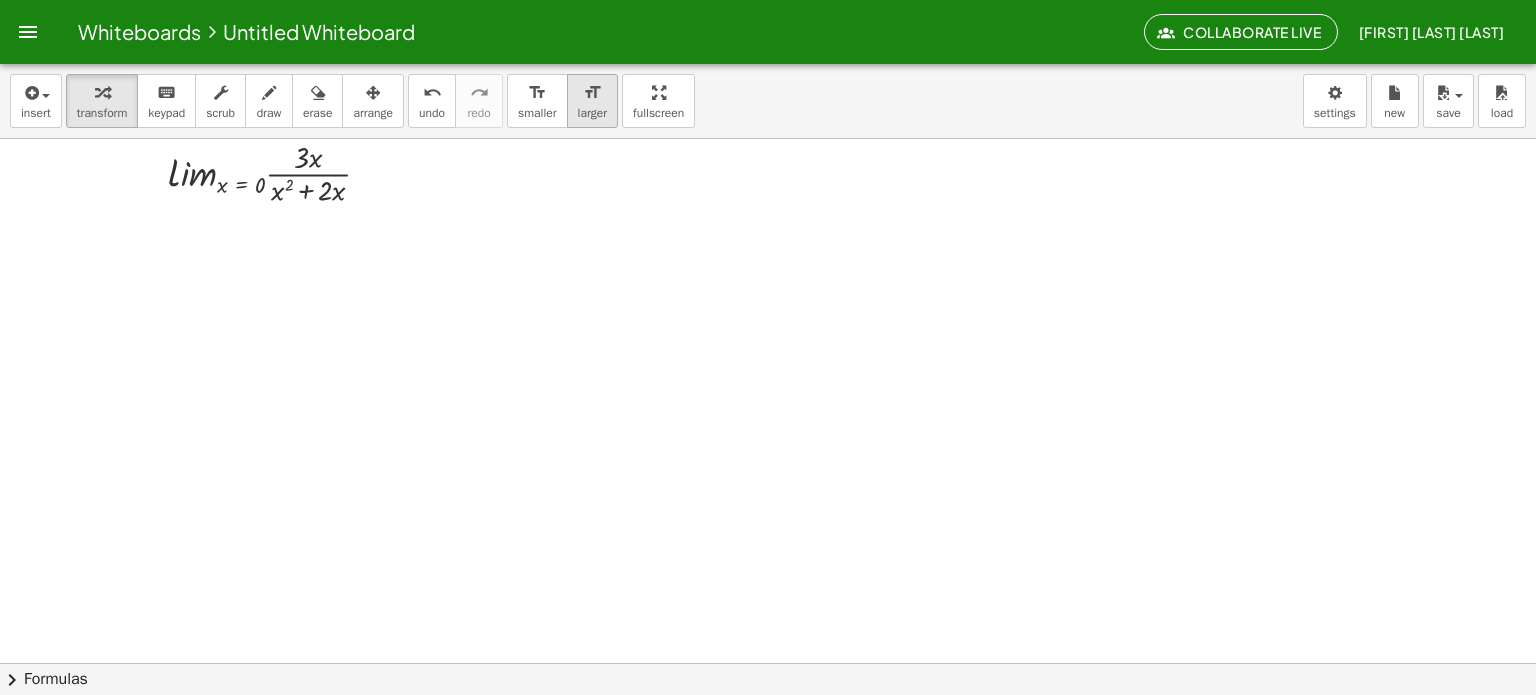 click on "format_size" at bounding box center [592, 93] 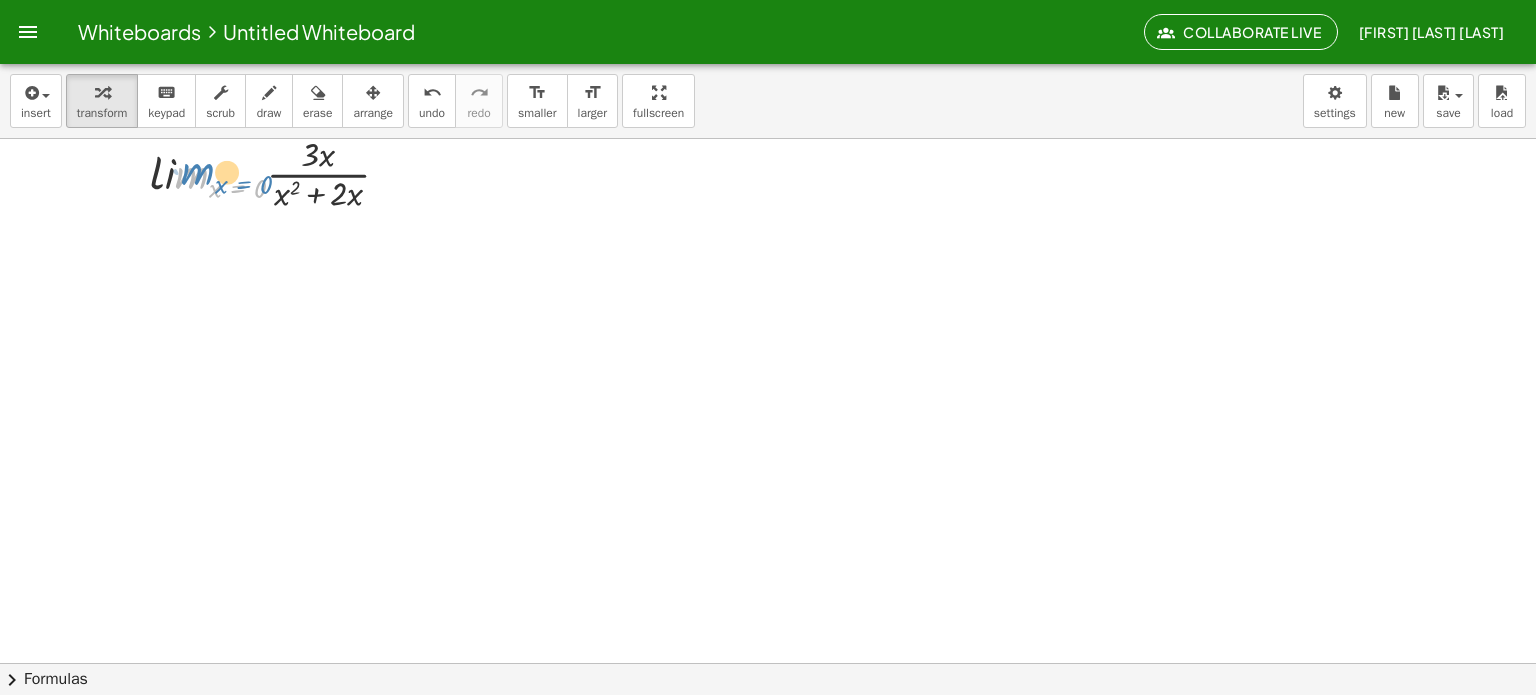 click at bounding box center [277, 173] 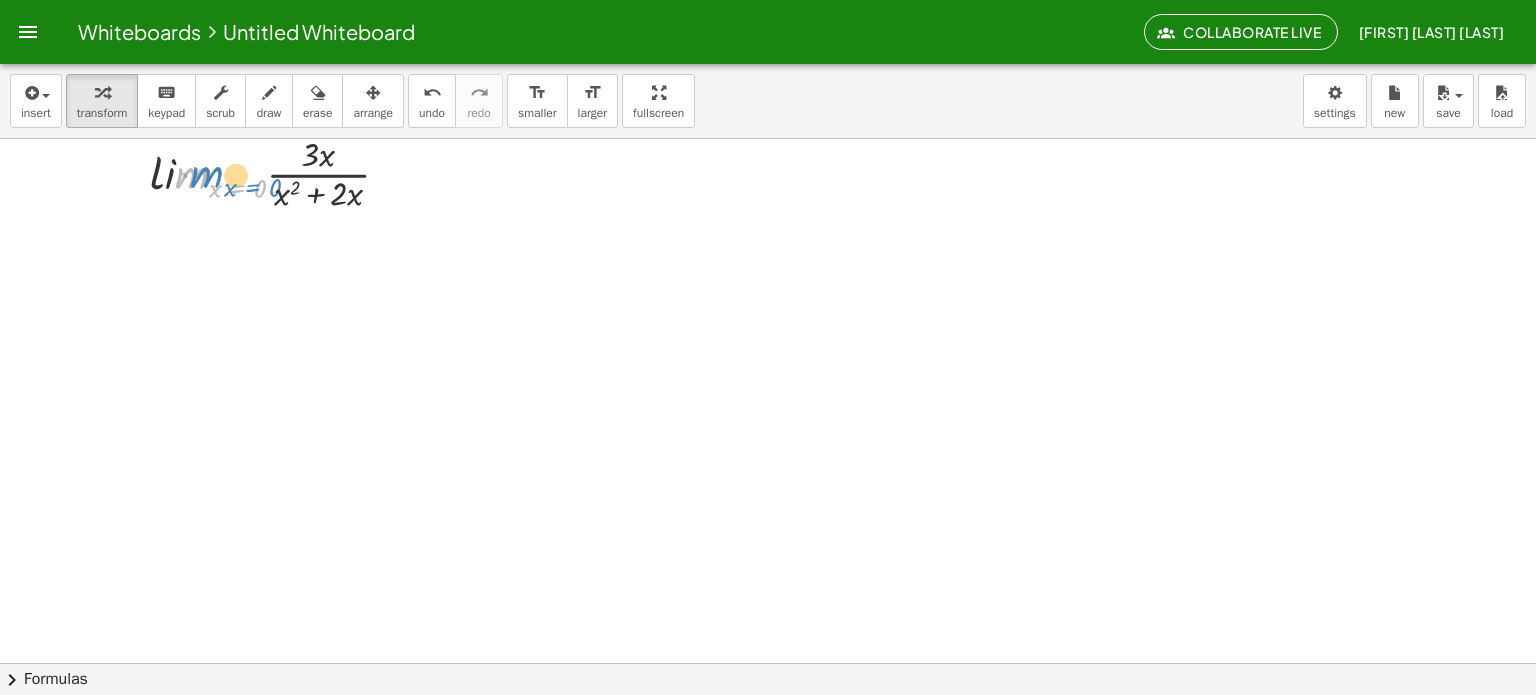 drag, startPoint x: 263, startPoint y: 186, endPoint x: 278, endPoint y: 185, distance: 15.033297 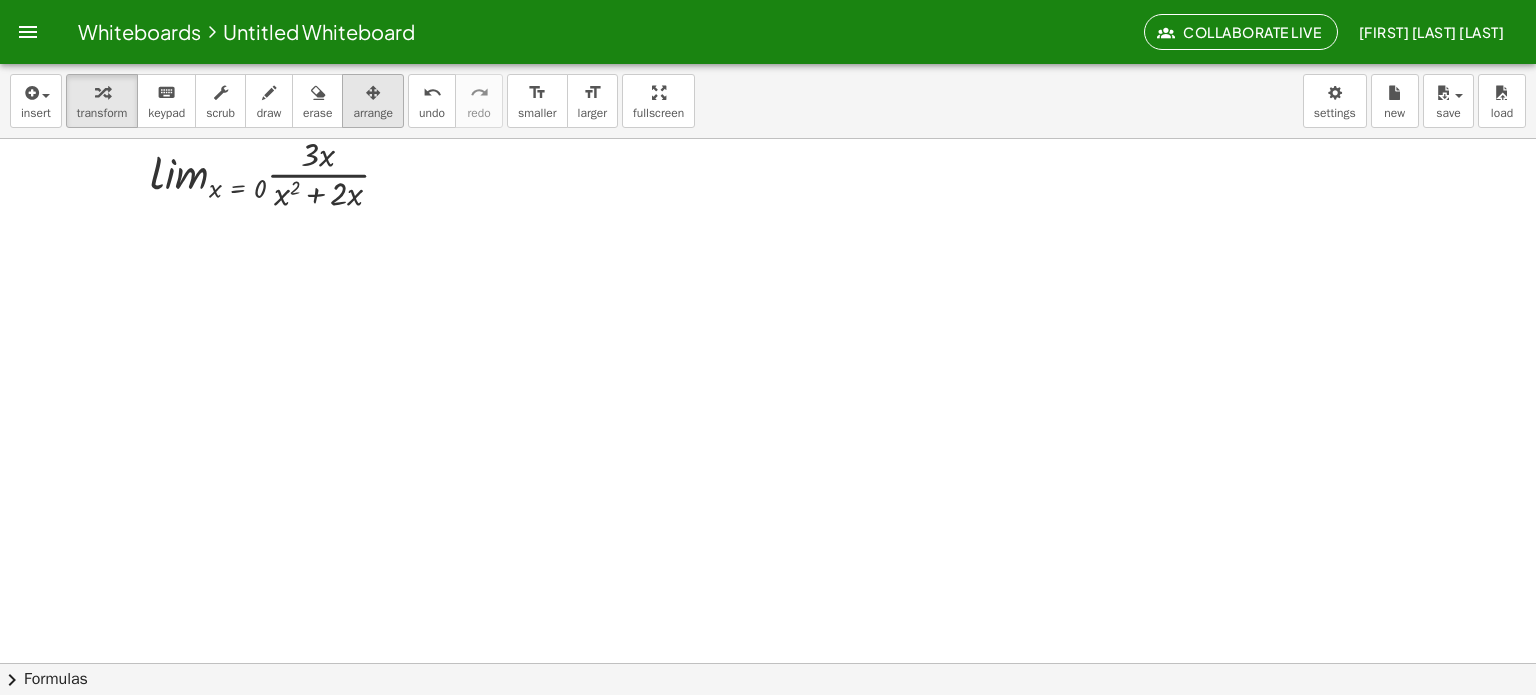 click on "arrange" at bounding box center [373, 113] 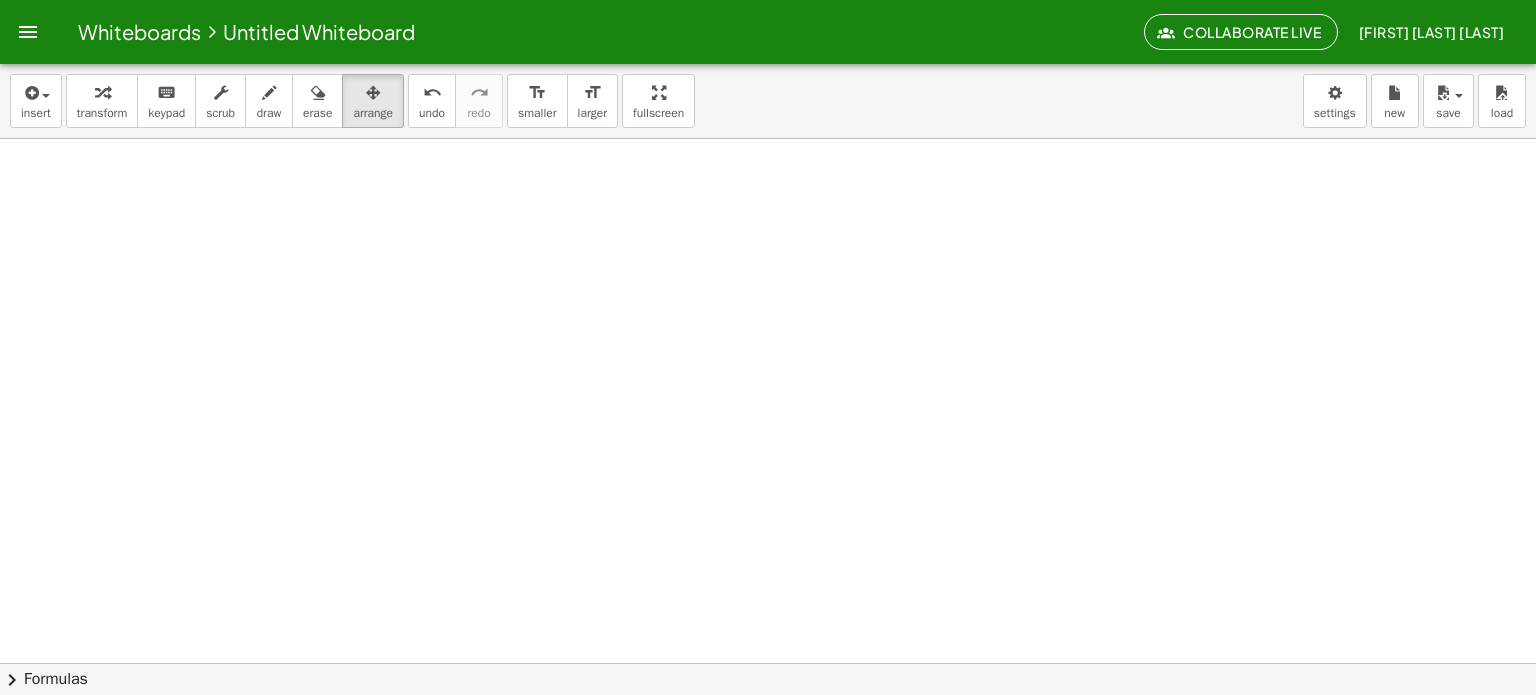 click at bounding box center (768, 128) 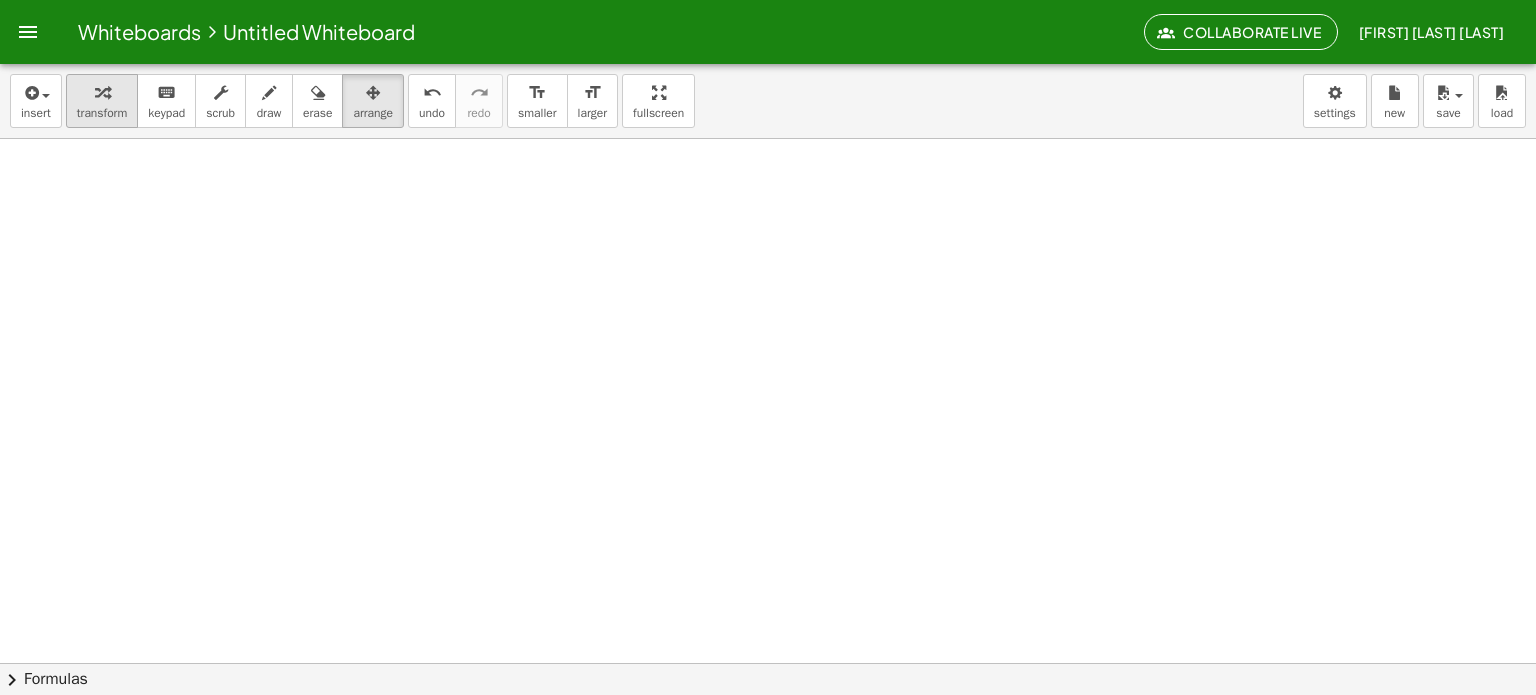 click at bounding box center (102, 92) 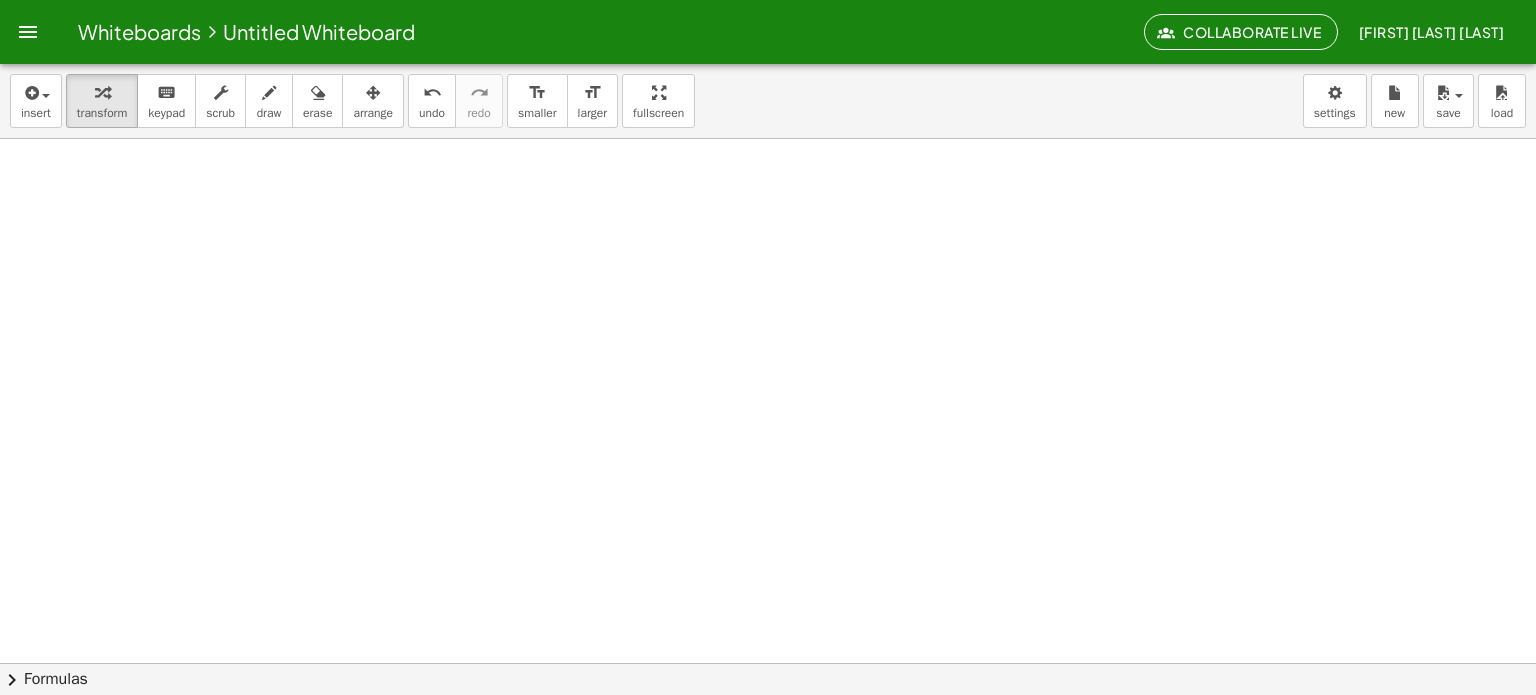 click at bounding box center [768, 128] 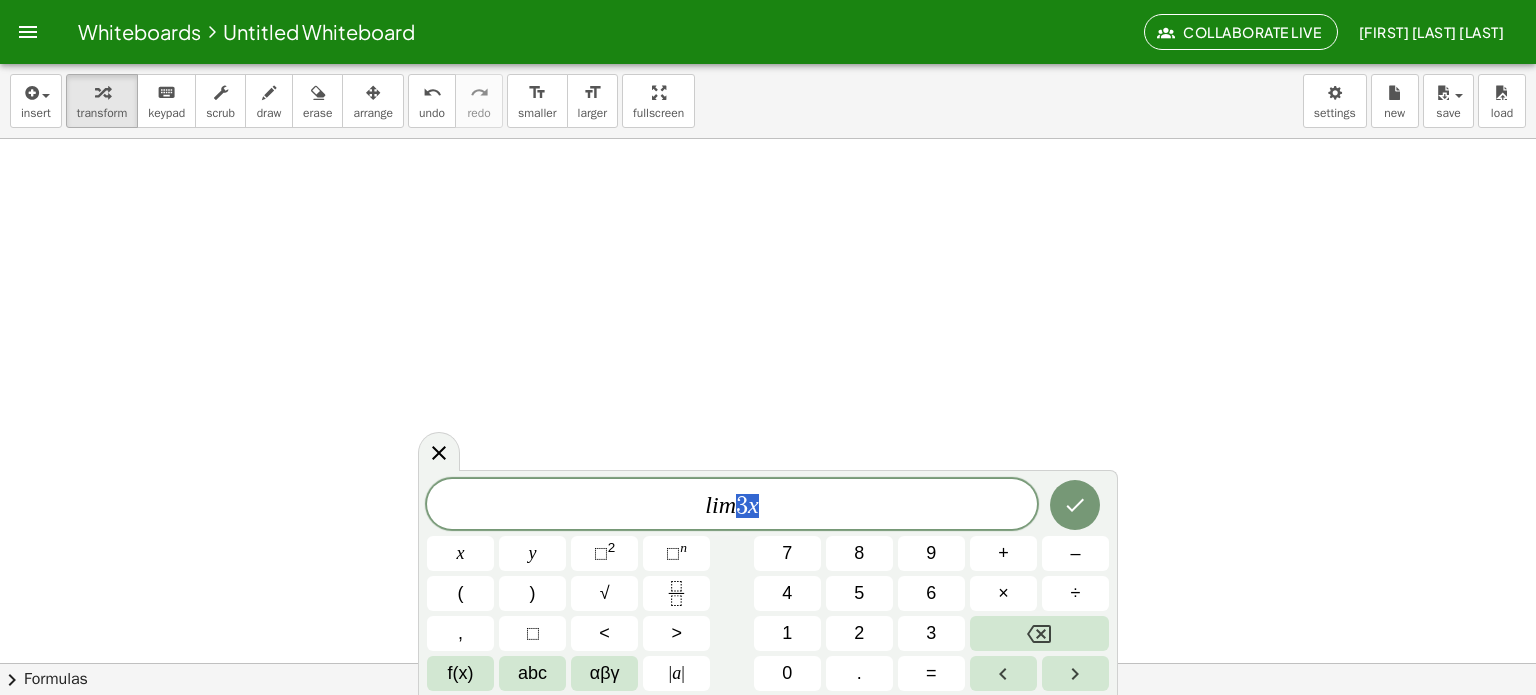 drag, startPoint x: 752, startPoint y: 502, endPoint x: 740, endPoint y: 498, distance: 12.649111 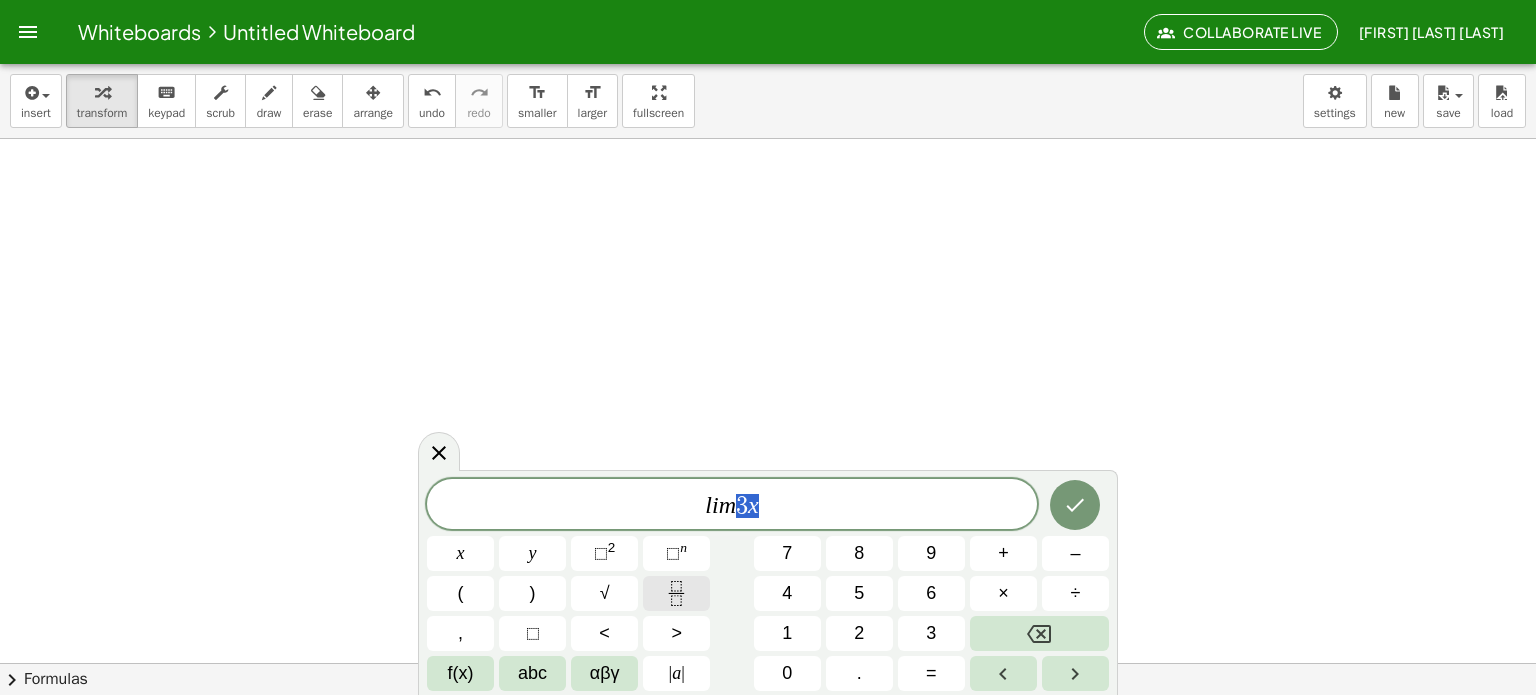 click at bounding box center (676, 593) 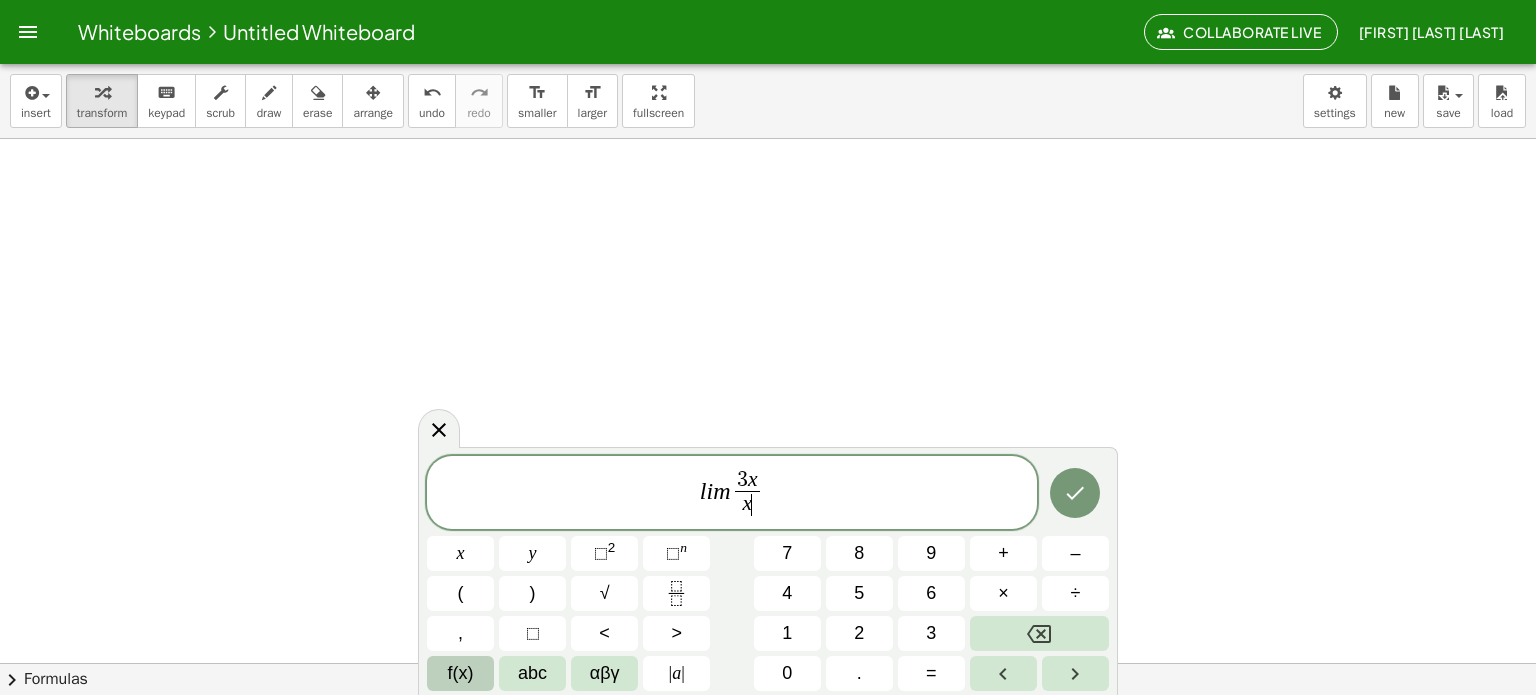 click on "f(x)" at bounding box center [460, 673] 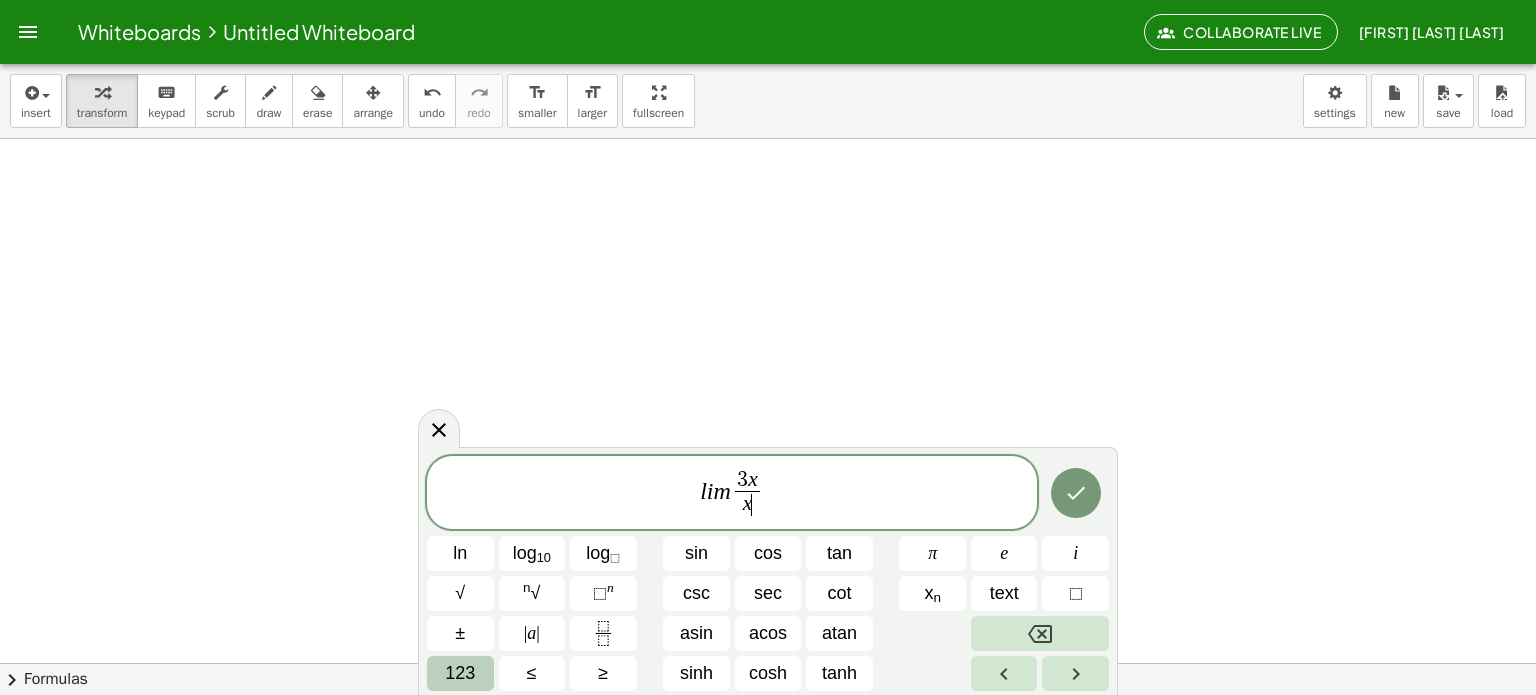 click on "123" at bounding box center [460, 673] 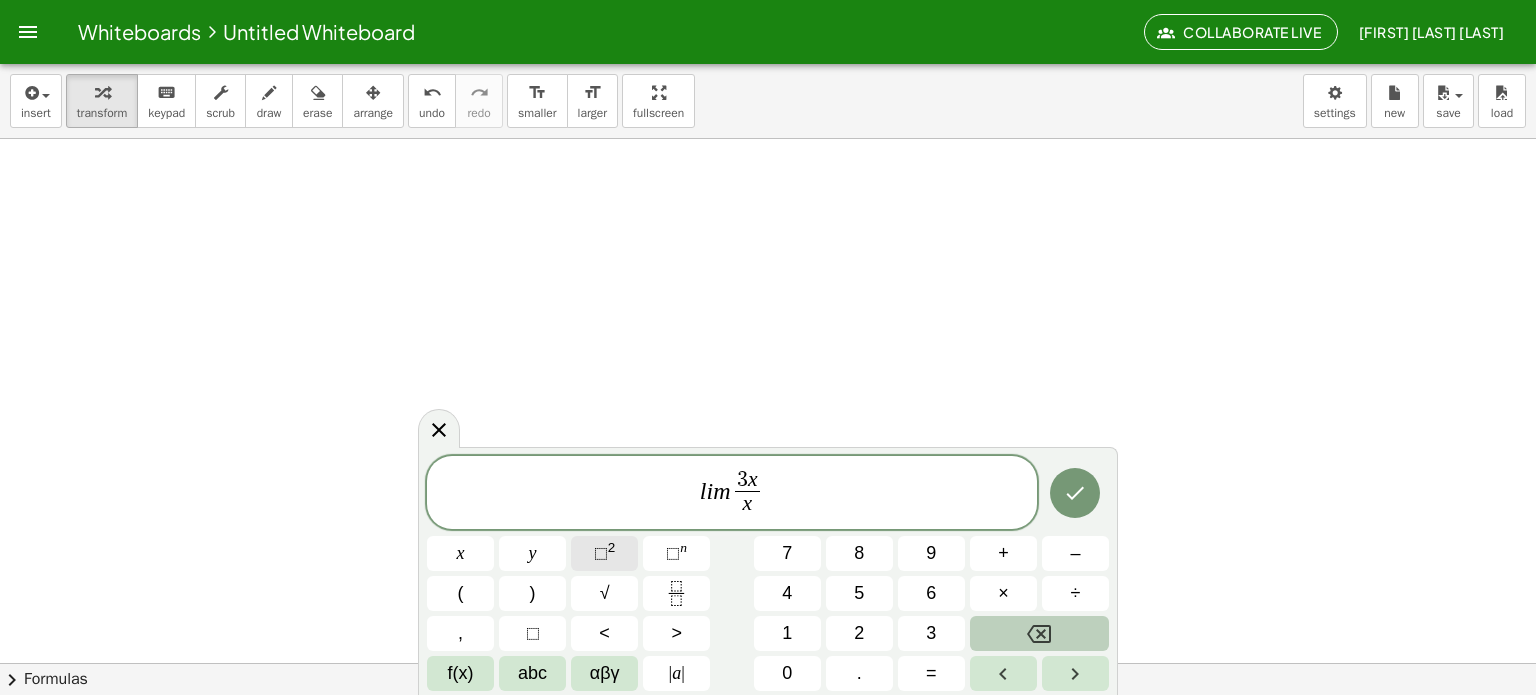 click on "⬚ 2" at bounding box center [604, 553] 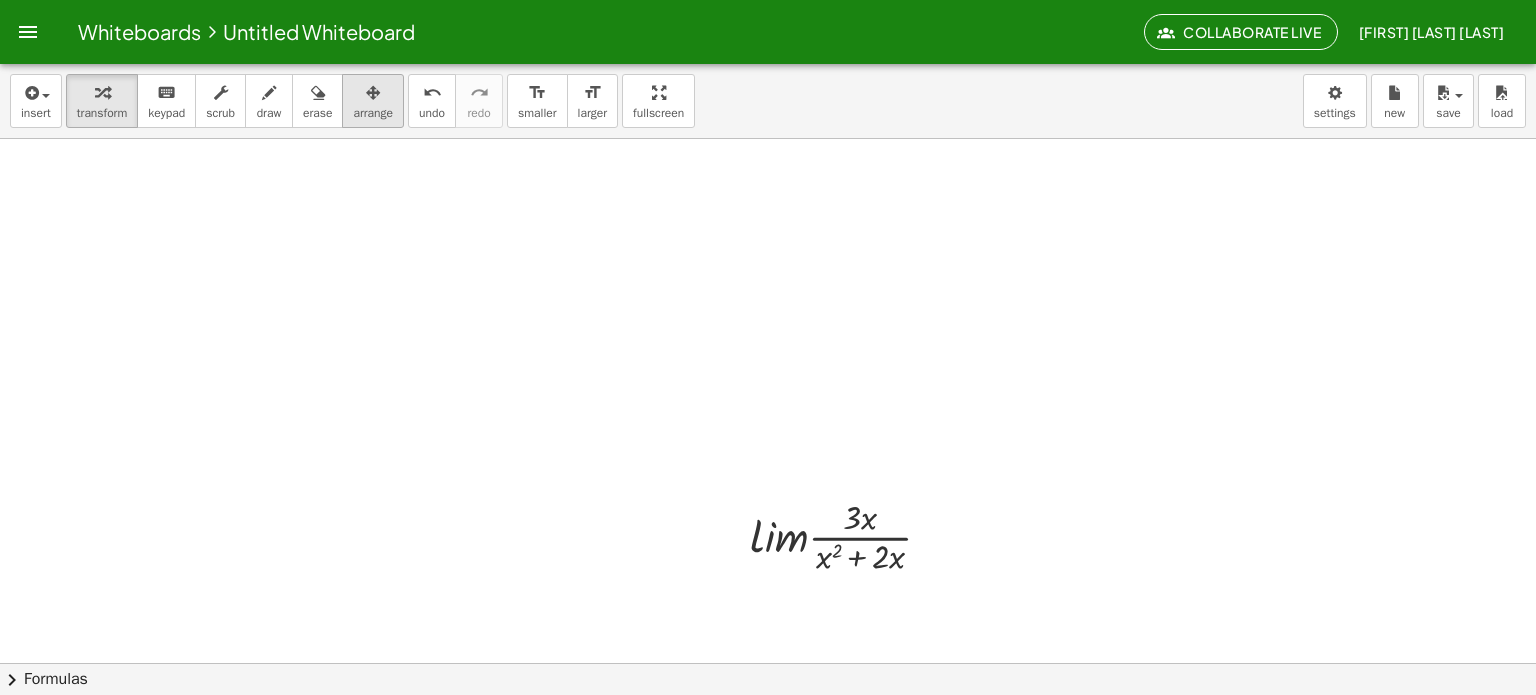 click on "arrange" at bounding box center (373, 113) 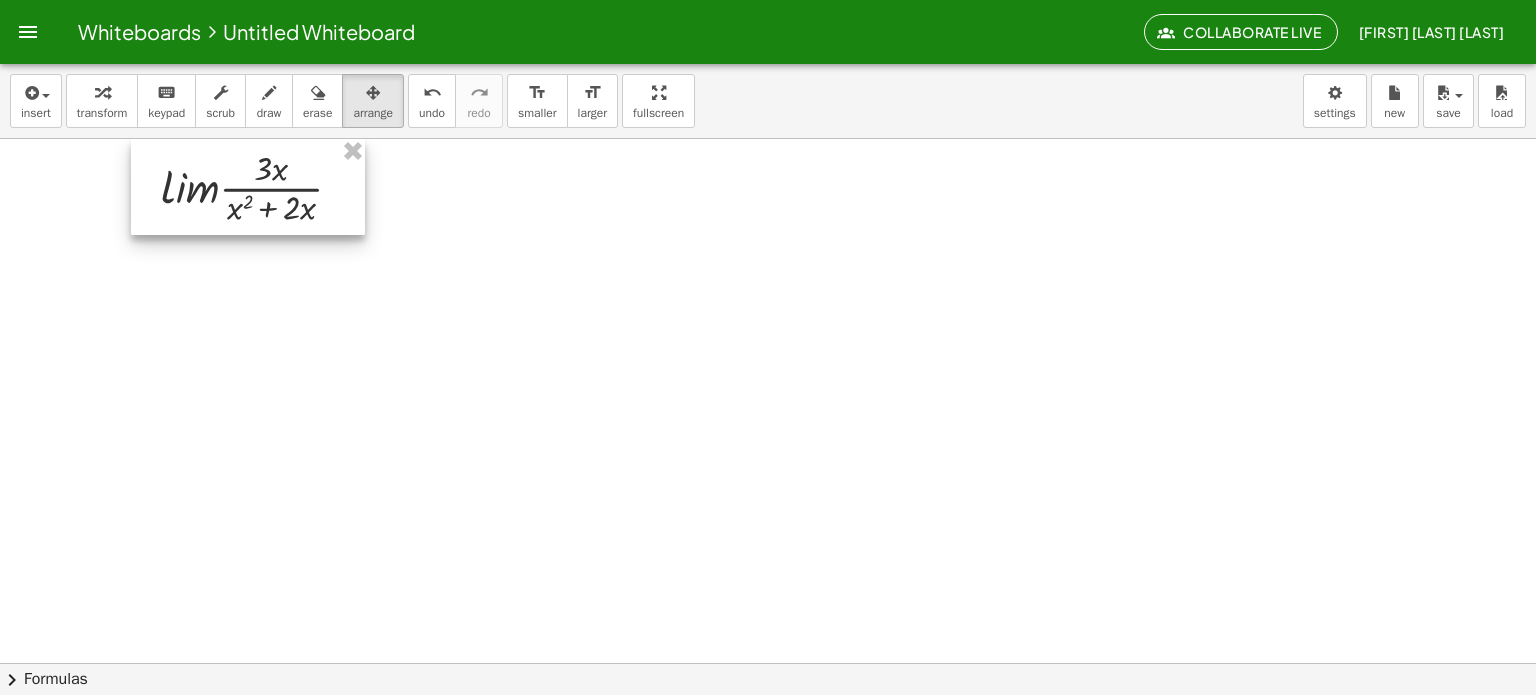 drag, startPoint x: 862, startPoint y: 567, endPoint x: 277, endPoint y: 221, distance: 679.6624 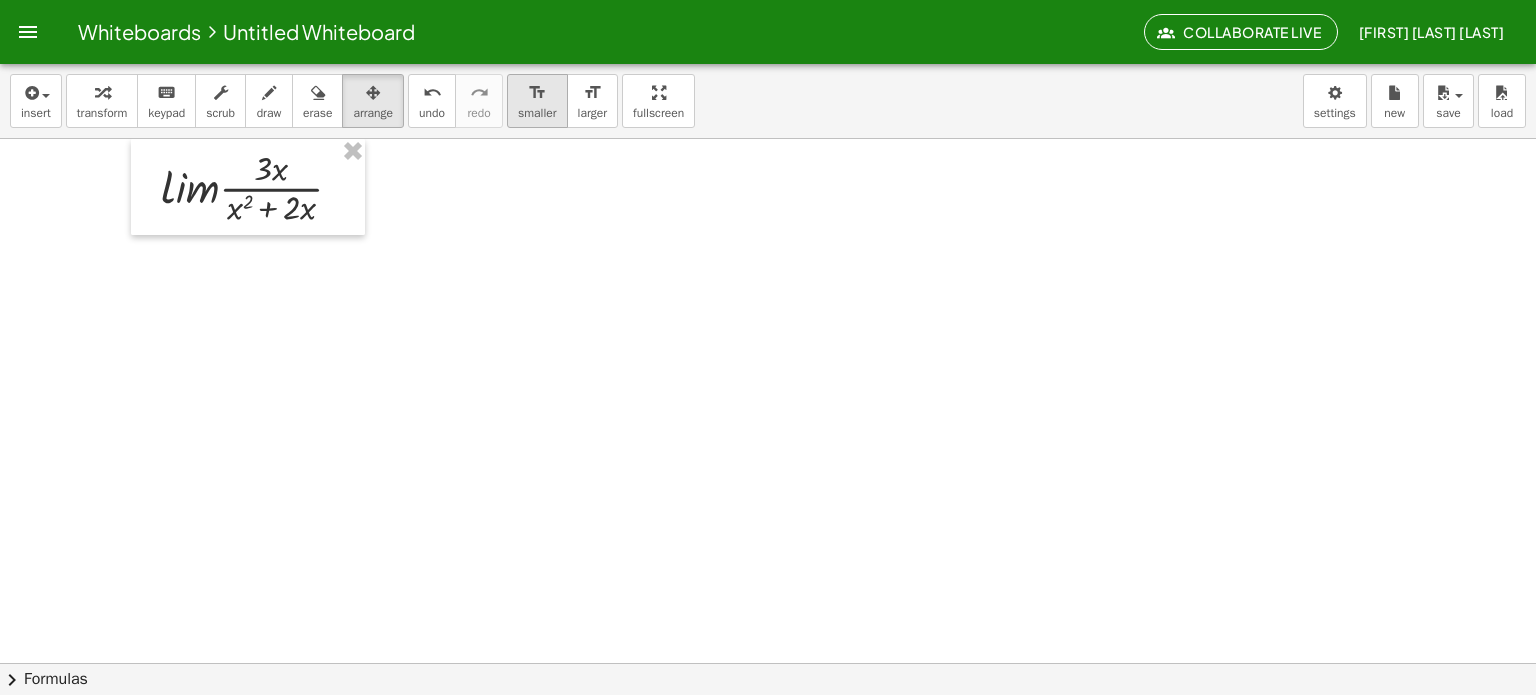 click on "format_size" at bounding box center [537, 93] 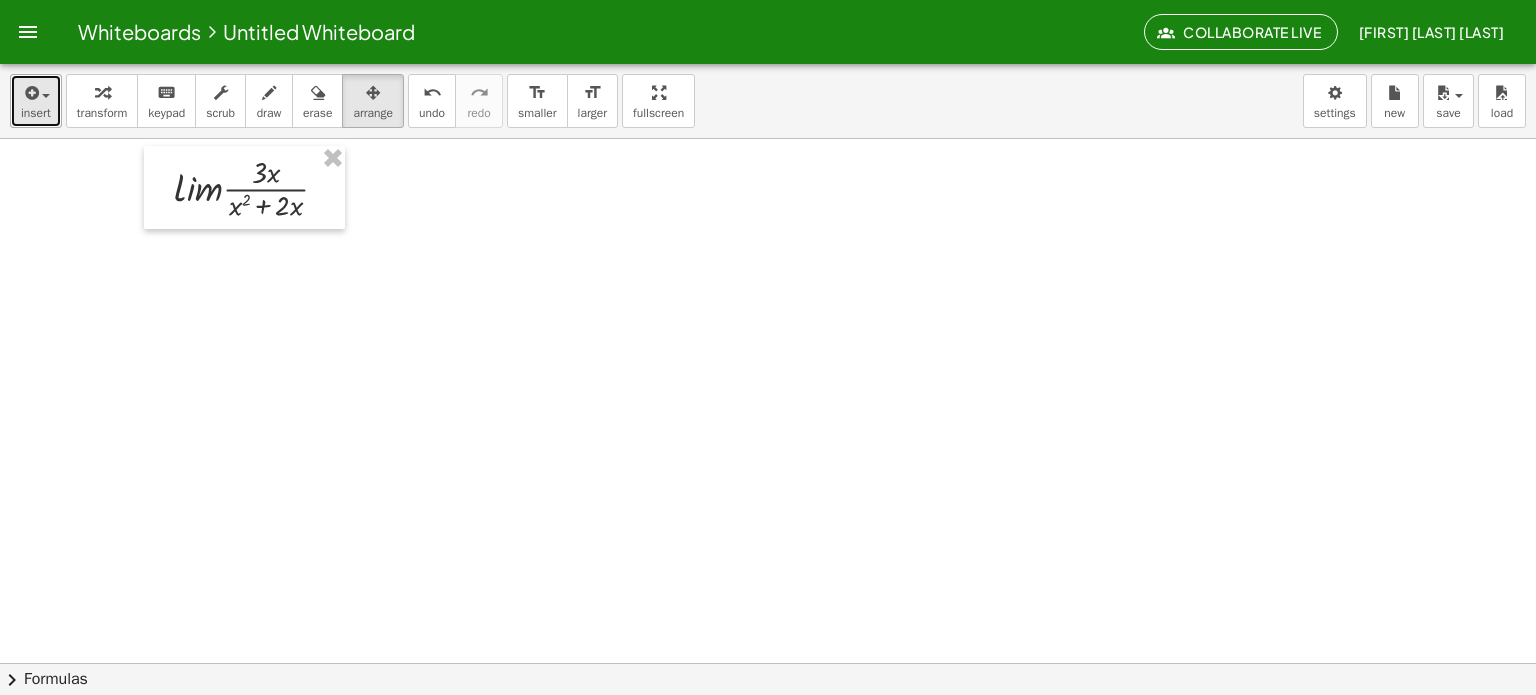 click at bounding box center (36, 92) 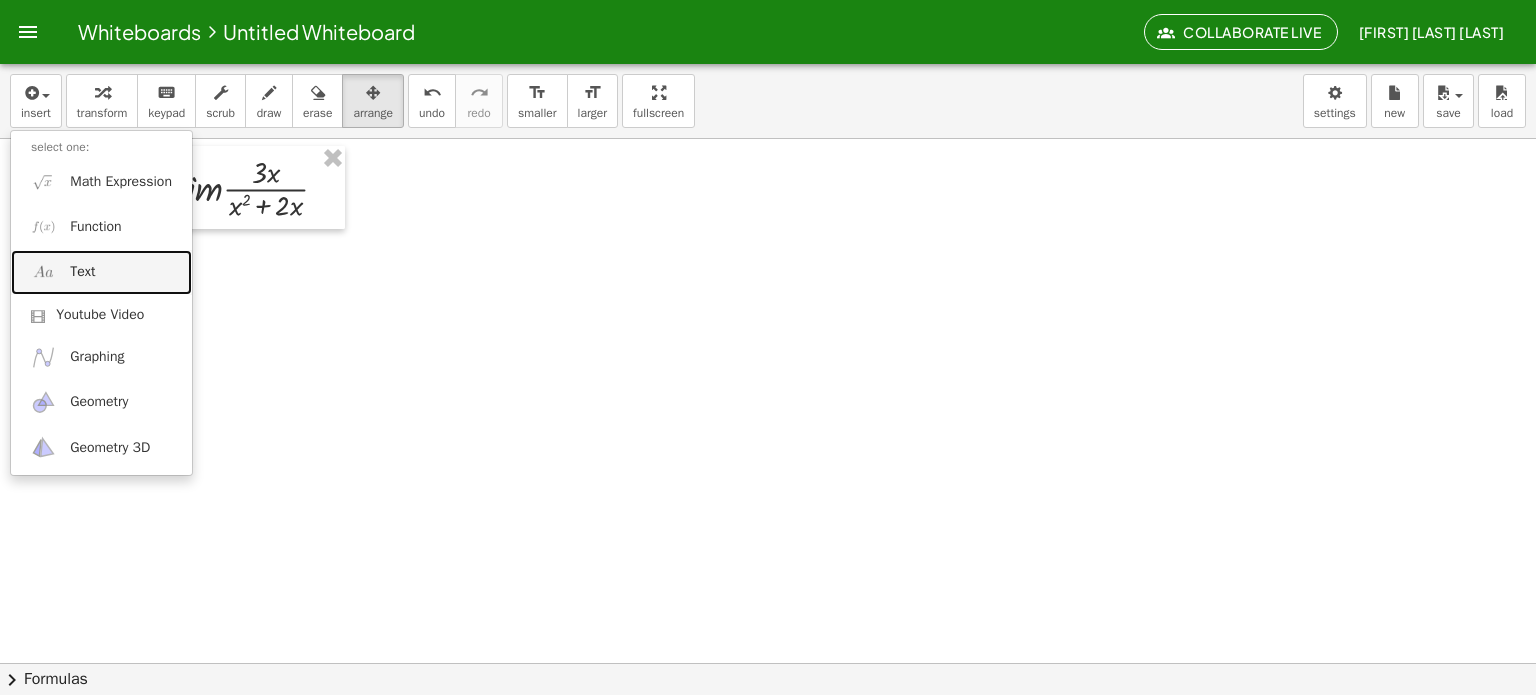 click on "Text" at bounding box center (101, 272) 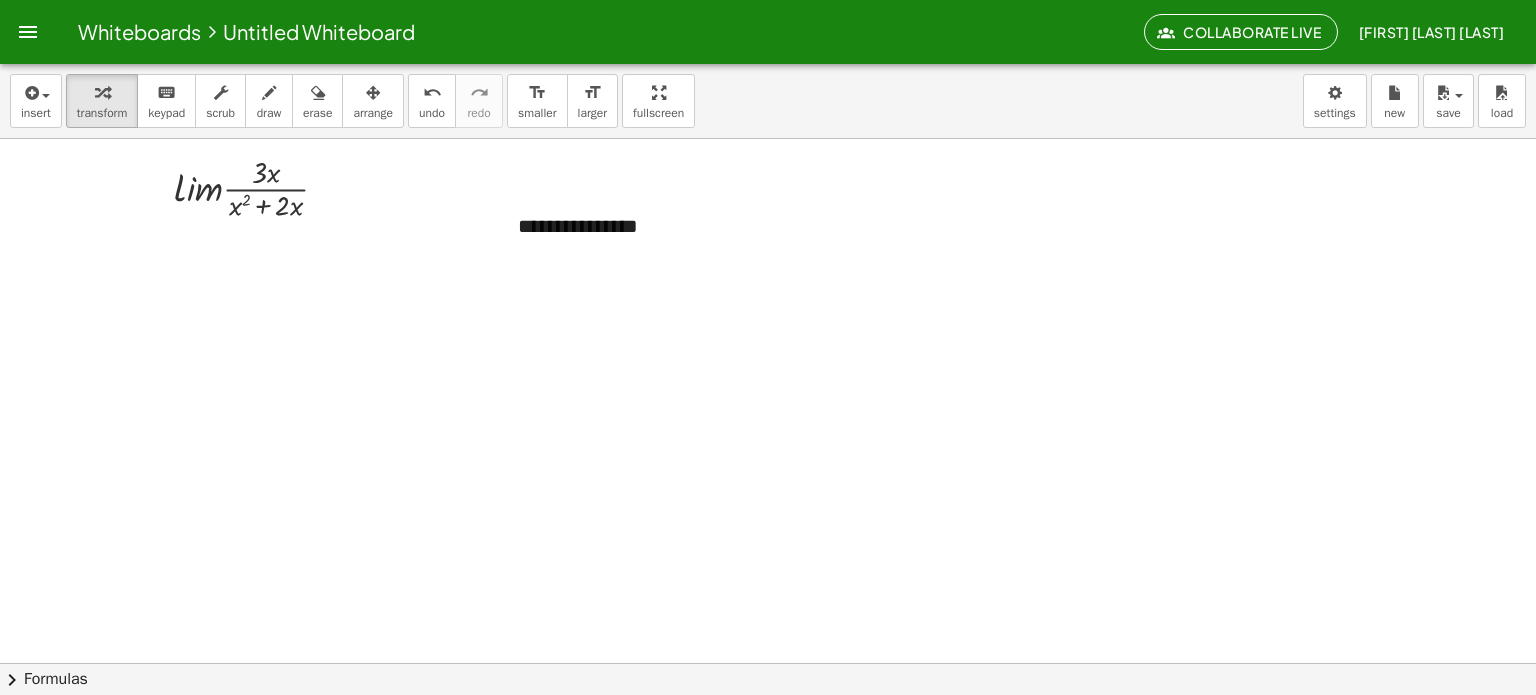 type 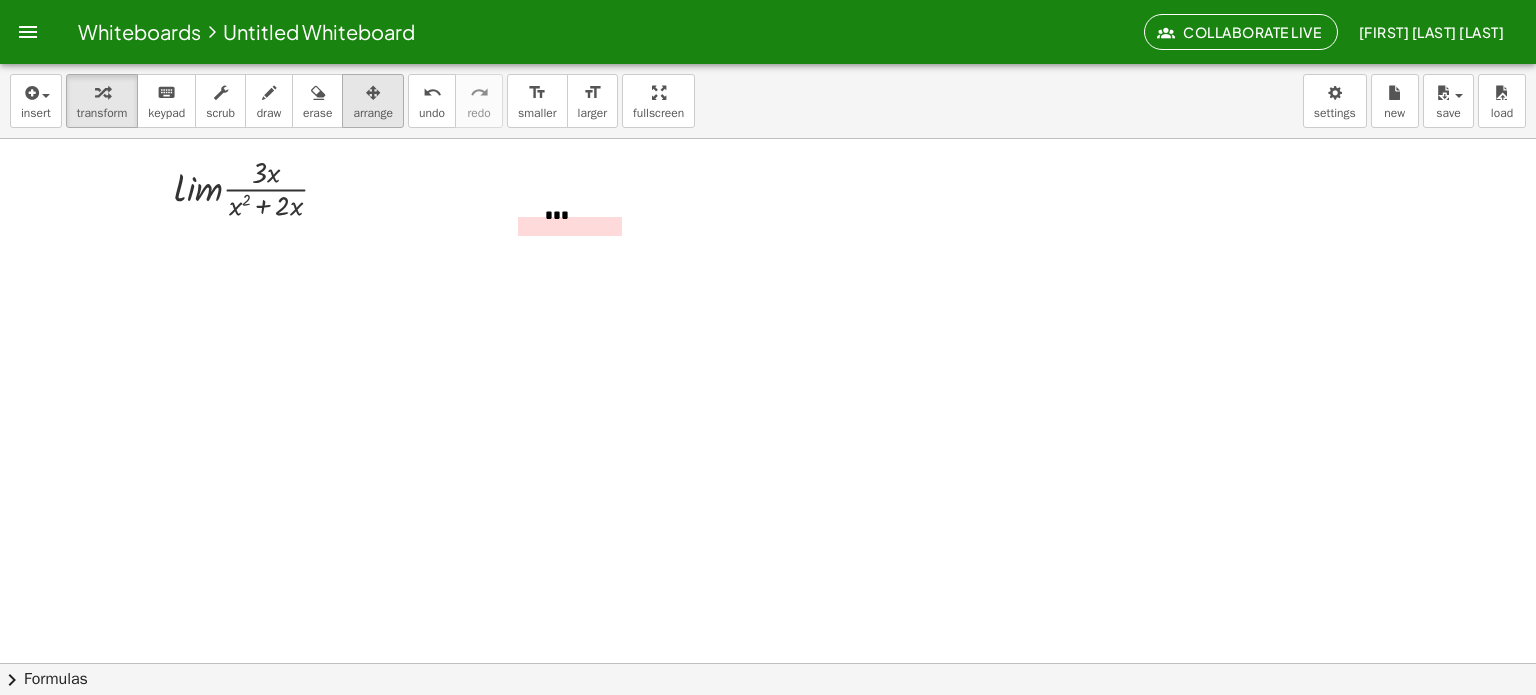 click at bounding box center (373, 92) 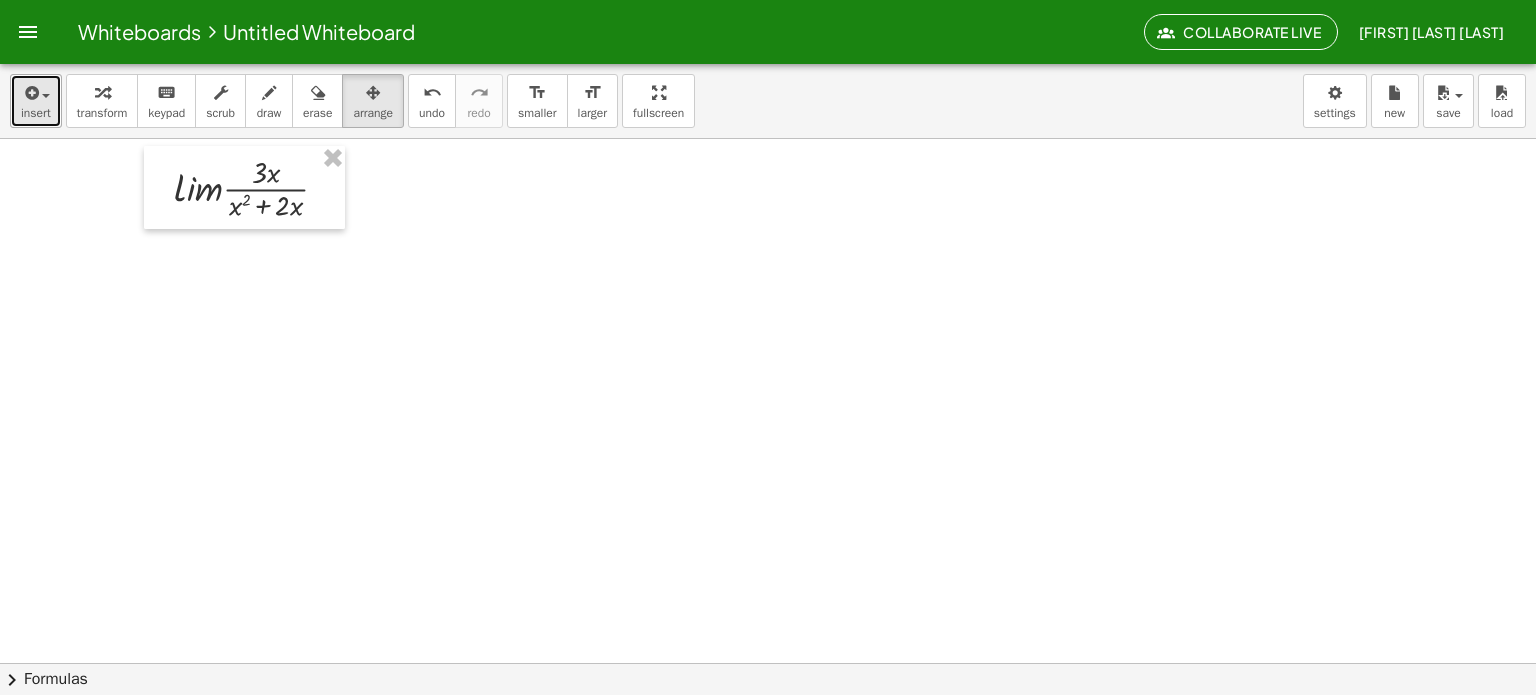 click at bounding box center (30, 93) 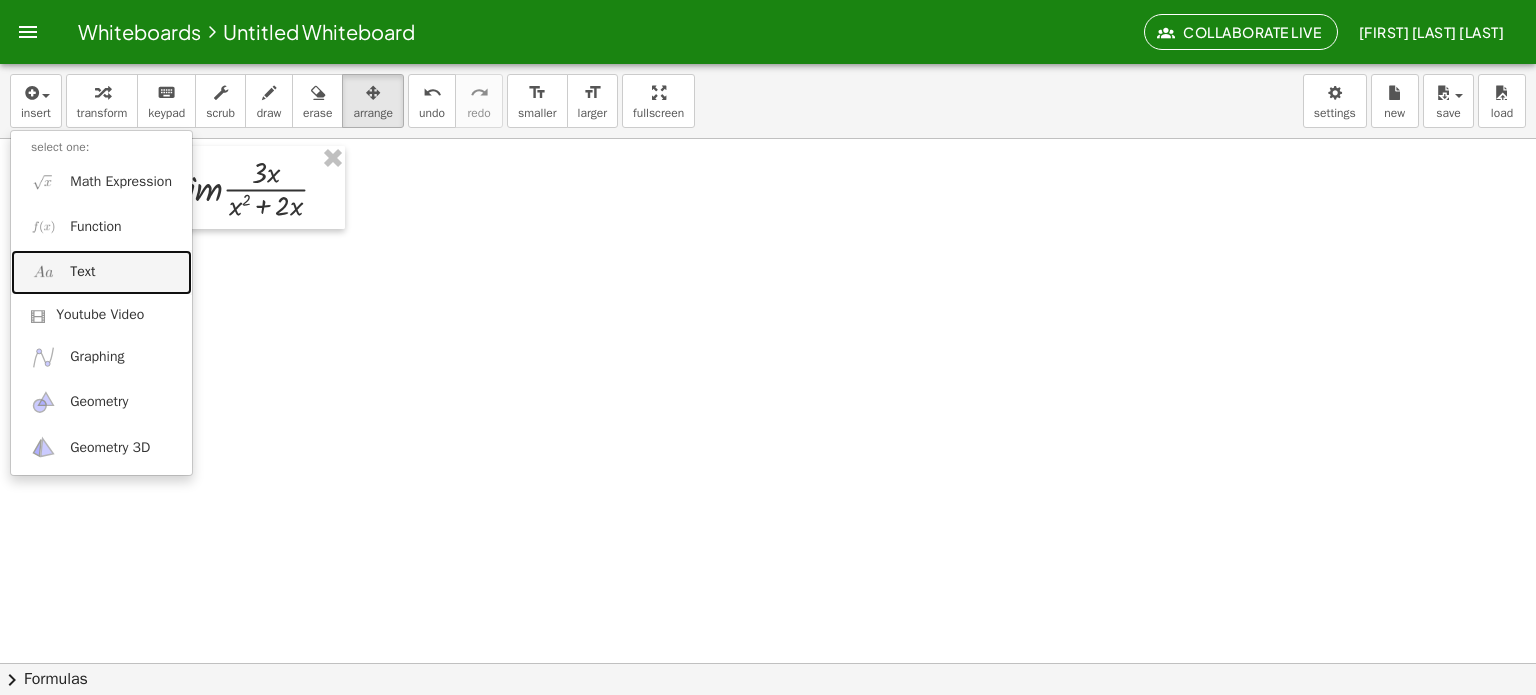 click on "Text" at bounding box center (82, 272) 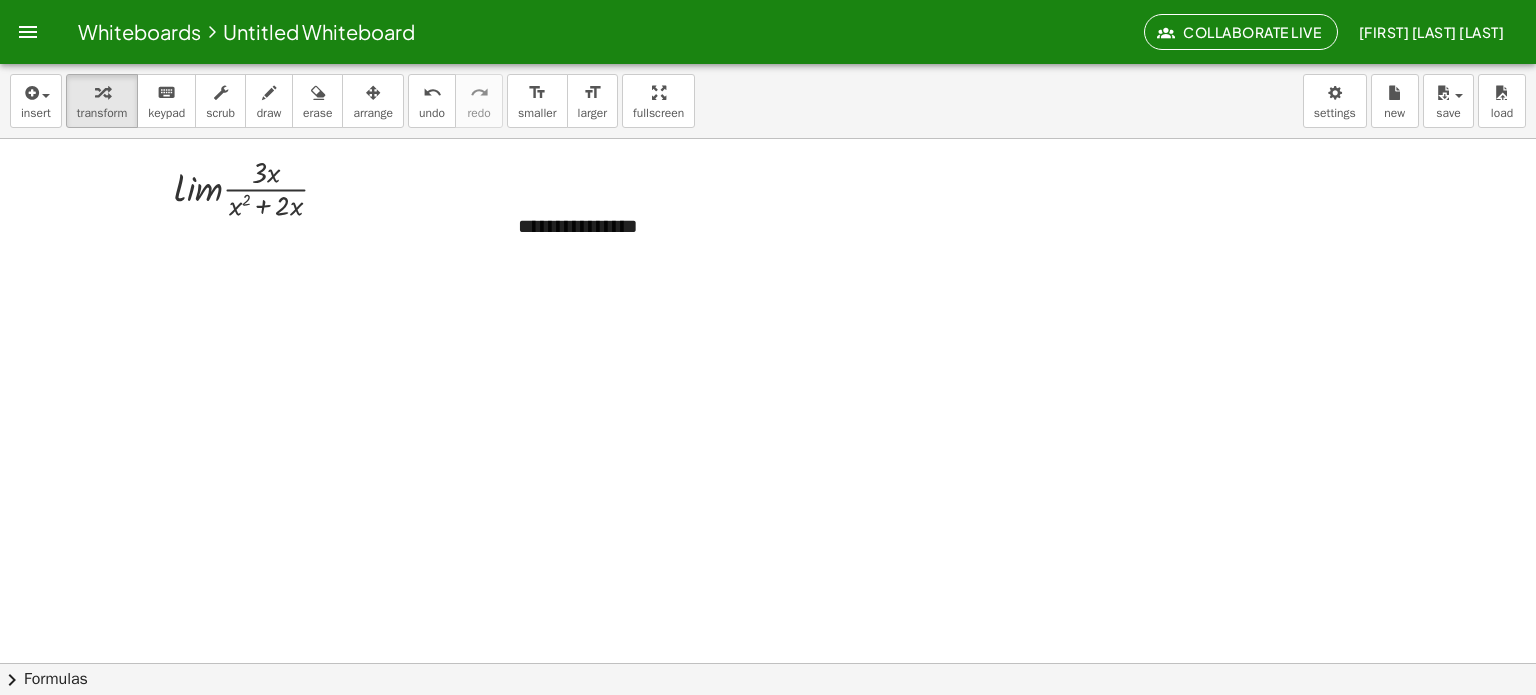 type 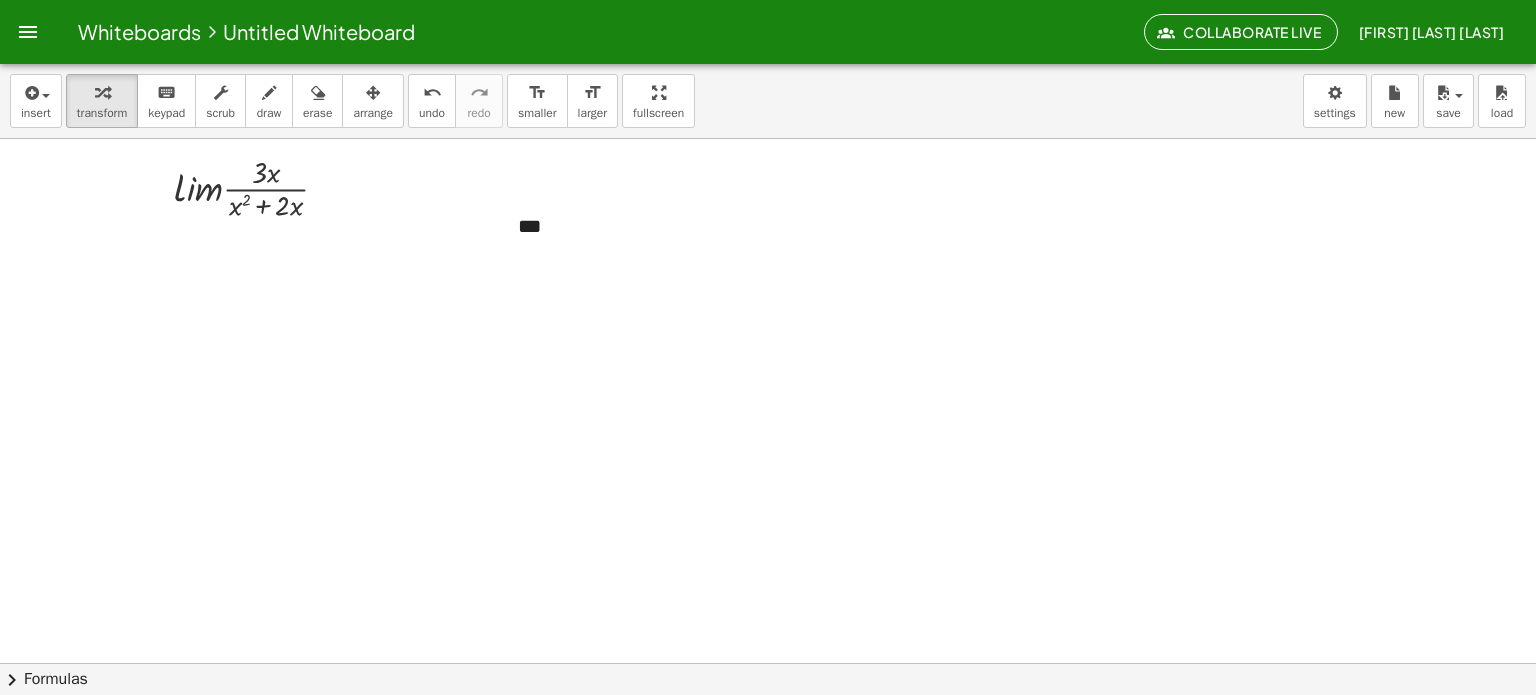 click at bounding box center (768, 128) 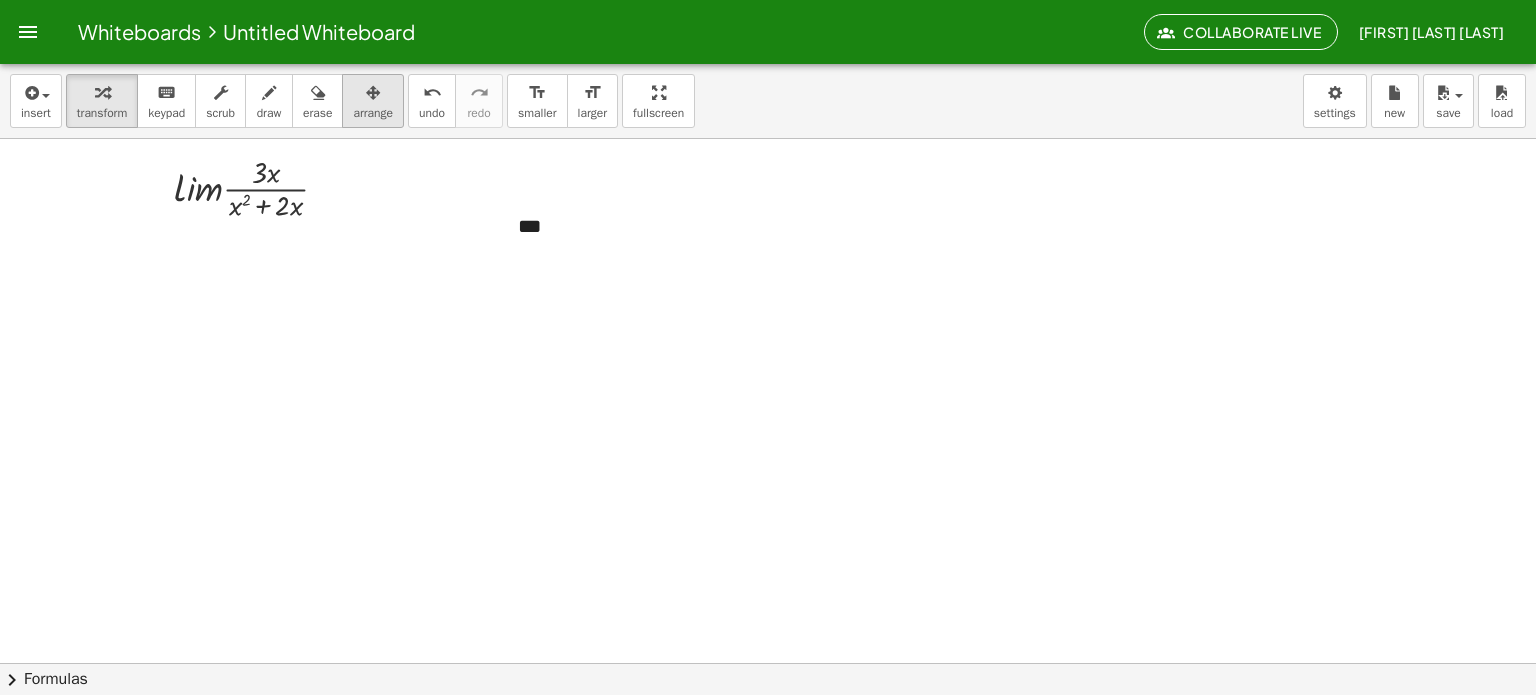 click at bounding box center (373, 93) 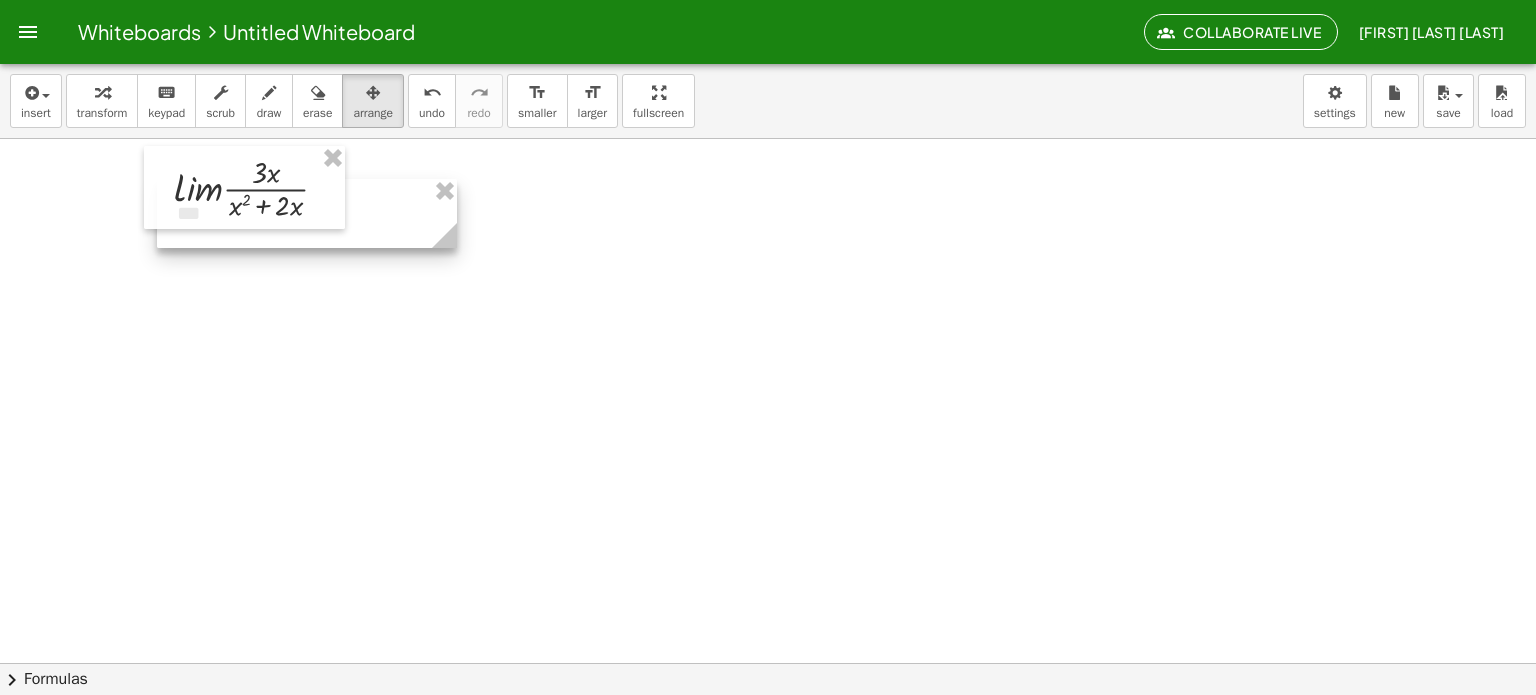 drag, startPoint x: 552, startPoint y: 239, endPoint x: 211, endPoint y: 226, distance: 341.2477 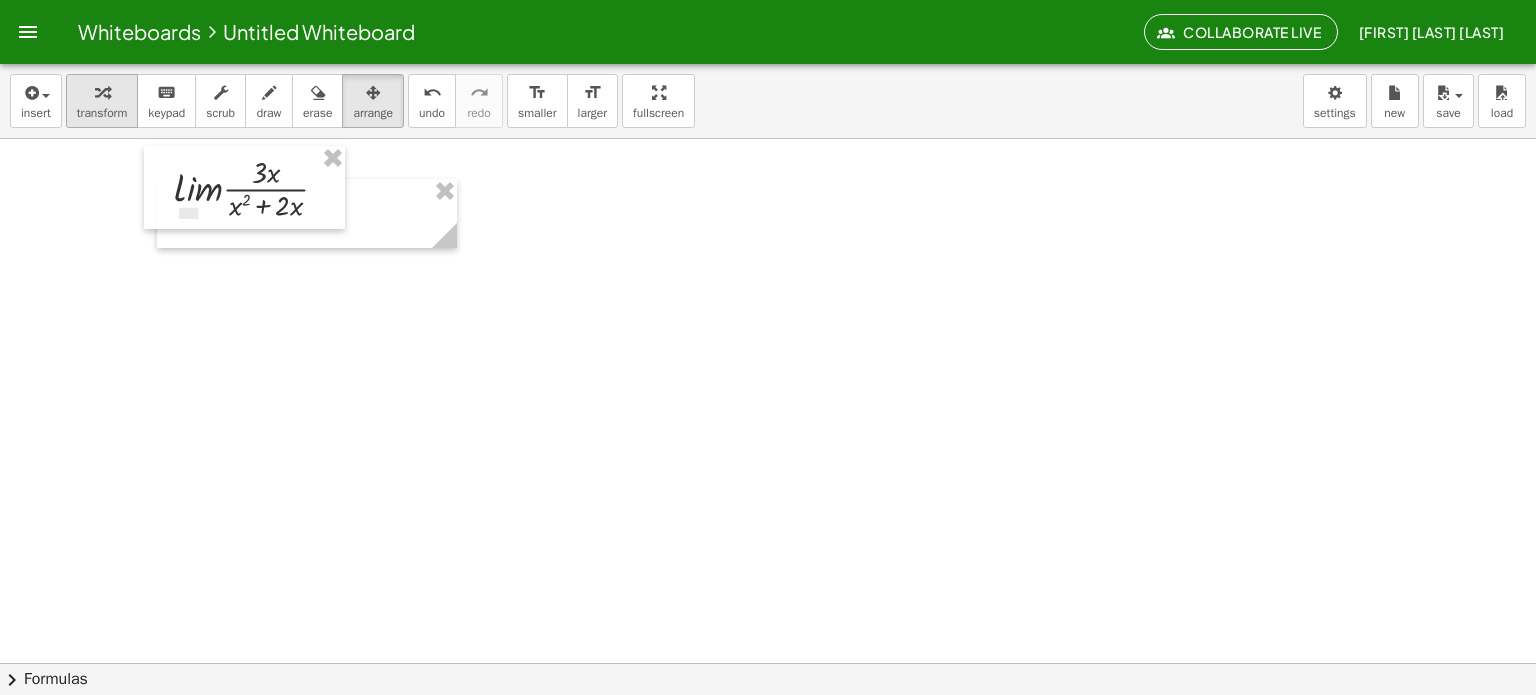 click on "transform" at bounding box center [102, 113] 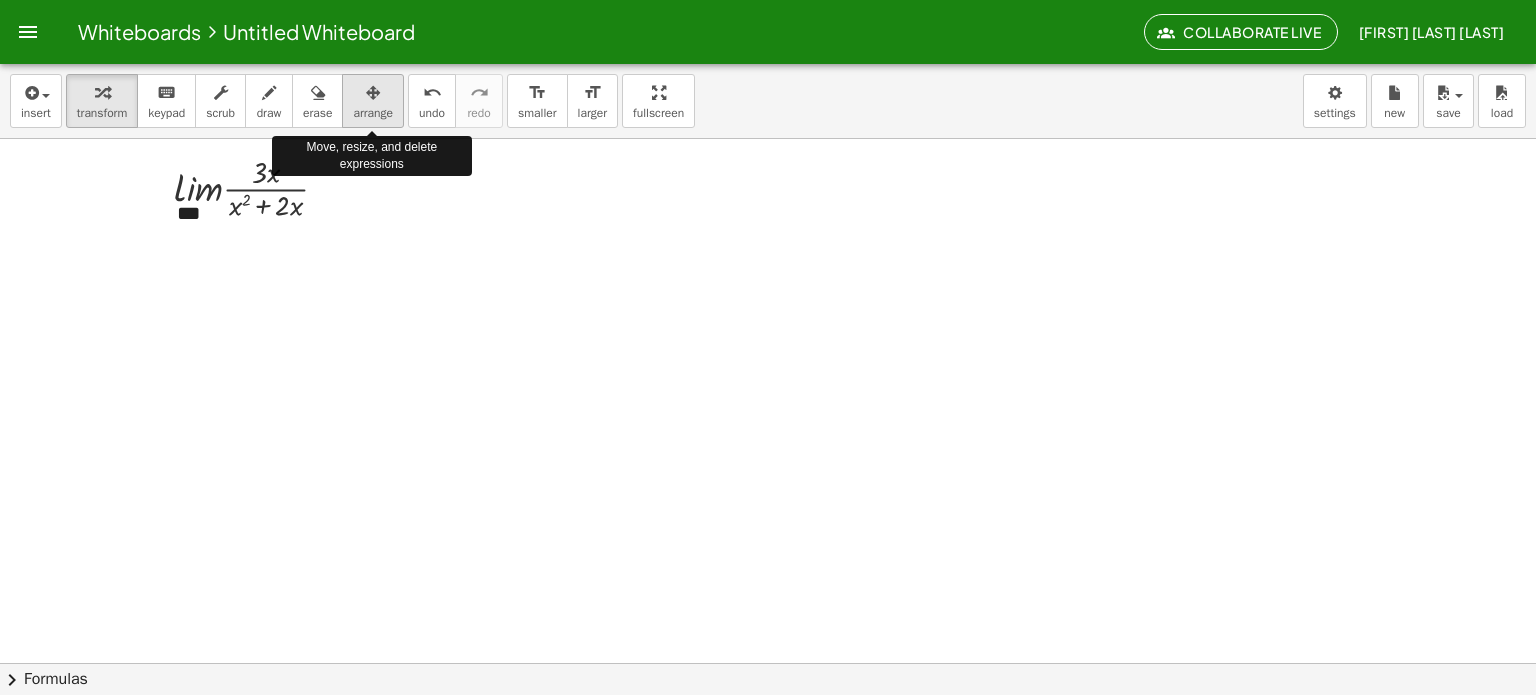 click at bounding box center [373, 93] 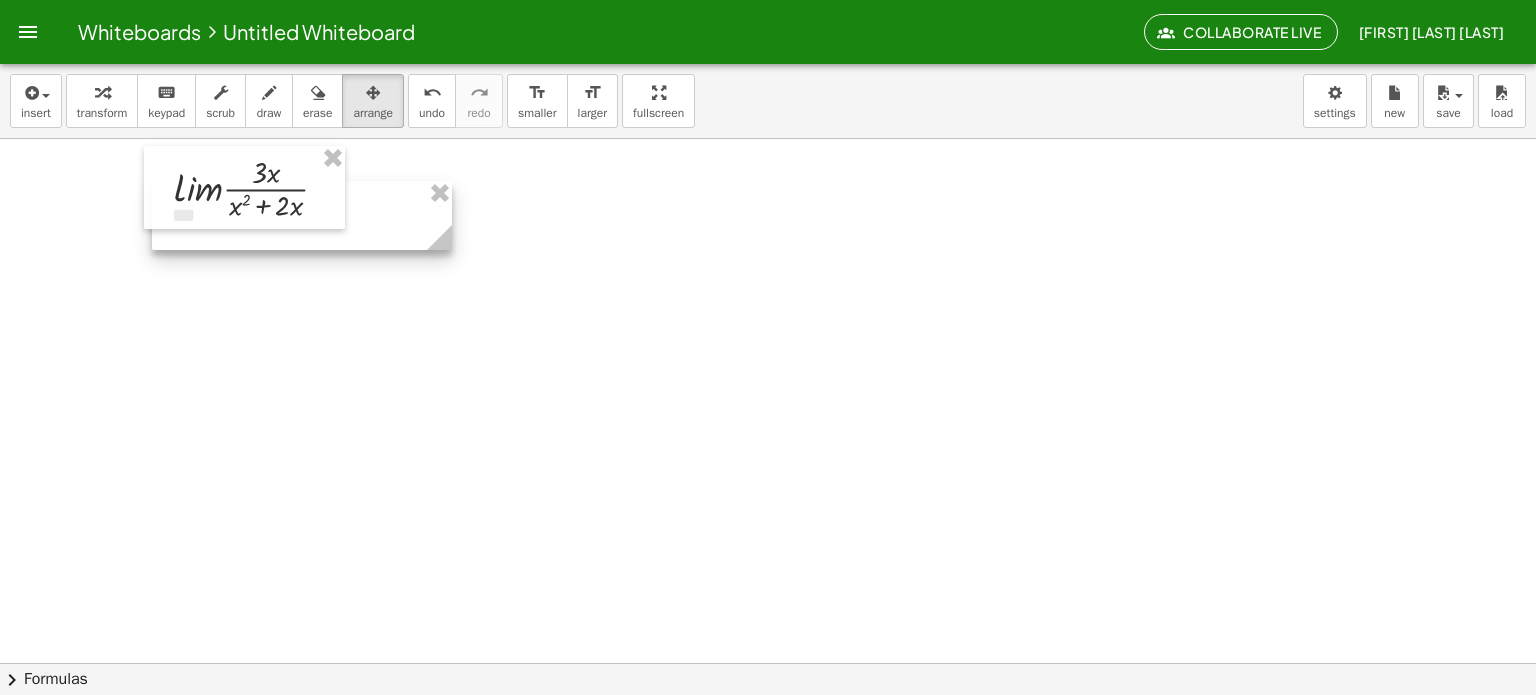 click at bounding box center [302, 215] 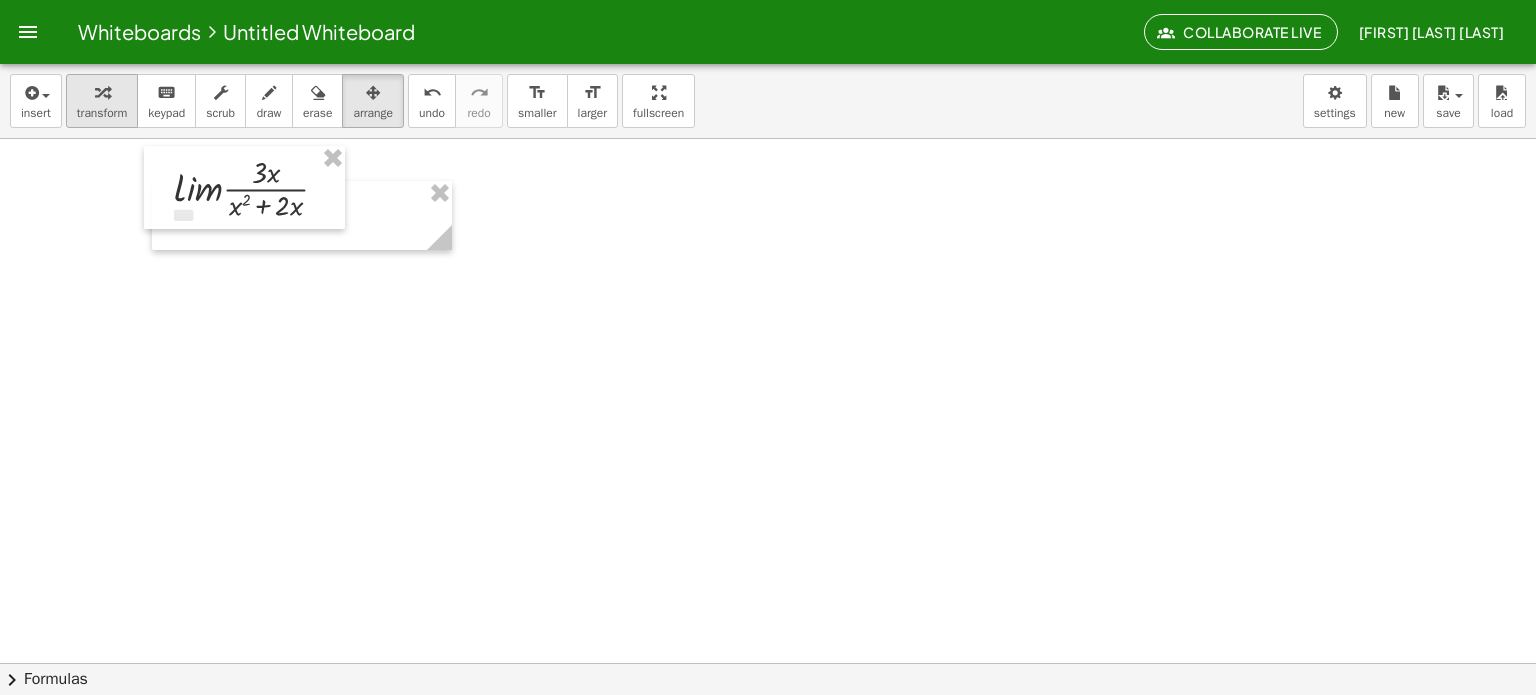 click on "transform" at bounding box center [102, 113] 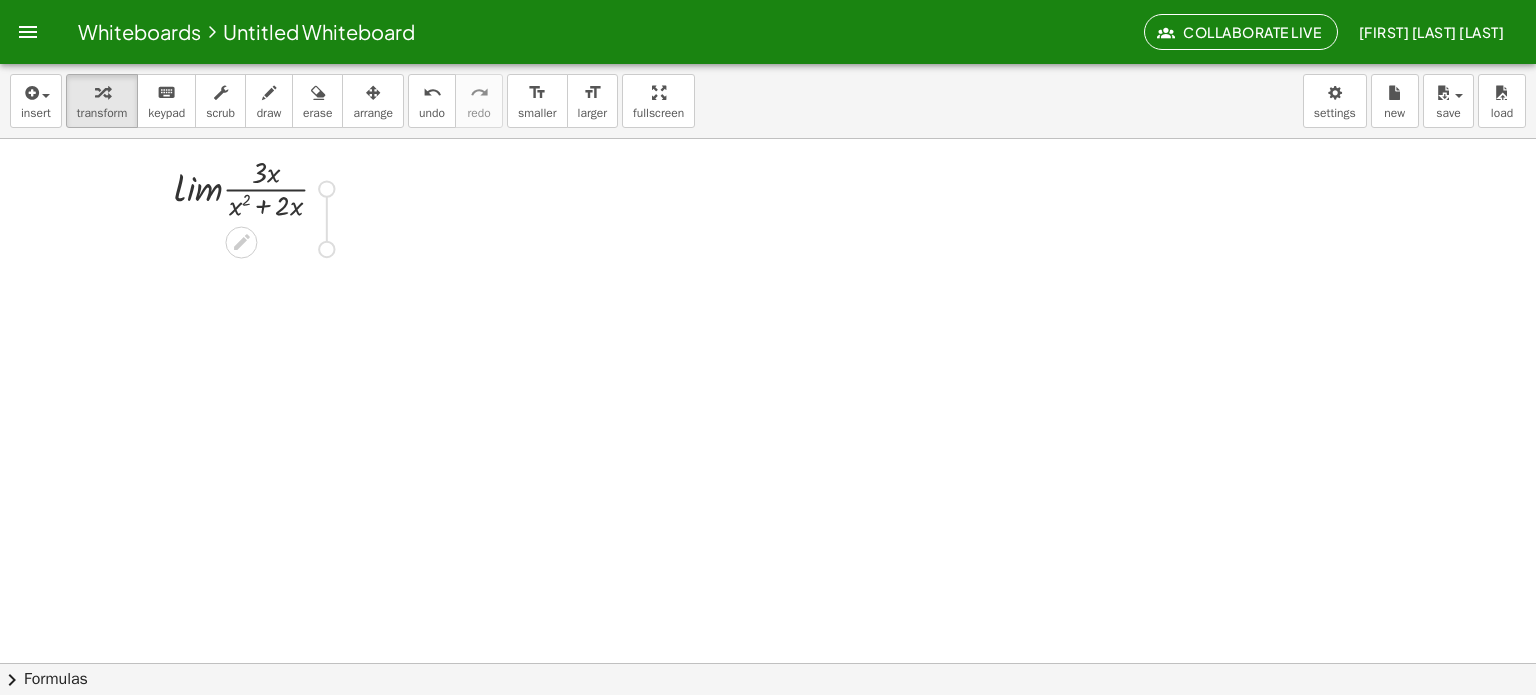 drag, startPoint x: 328, startPoint y: 190, endPoint x: 328, endPoint y: 268, distance: 78 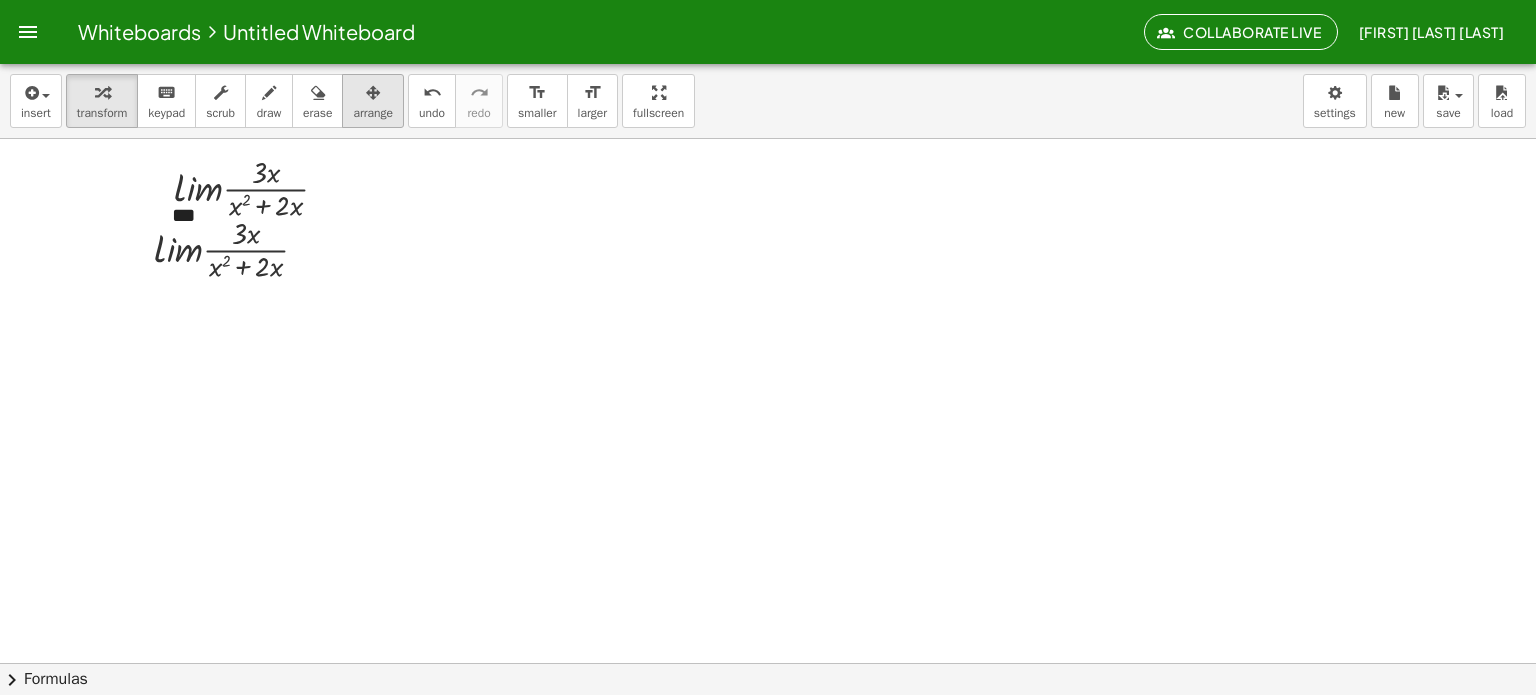 click at bounding box center (373, 93) 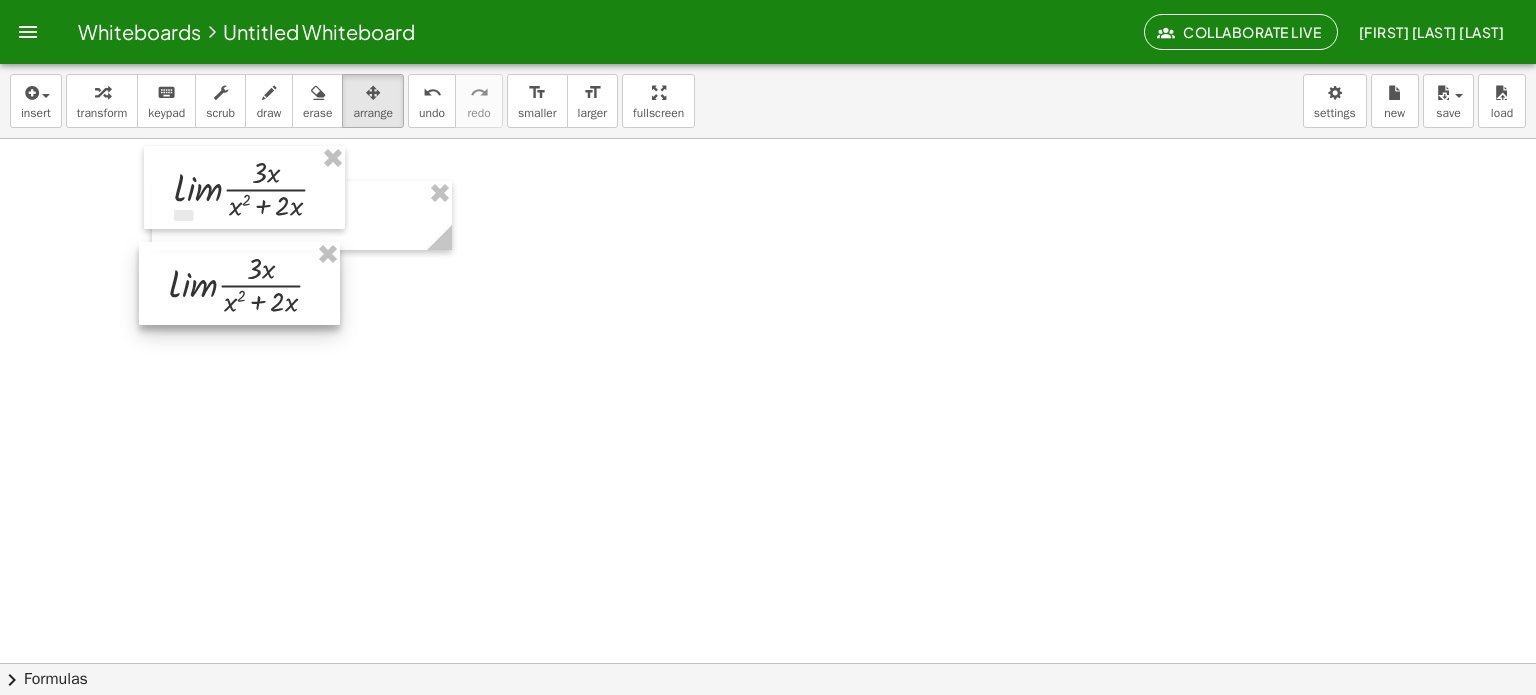drag, startPoint x: 267, startPoint y: 254, endPoint x: 282, endPoint y: 289, distance: 38.078865 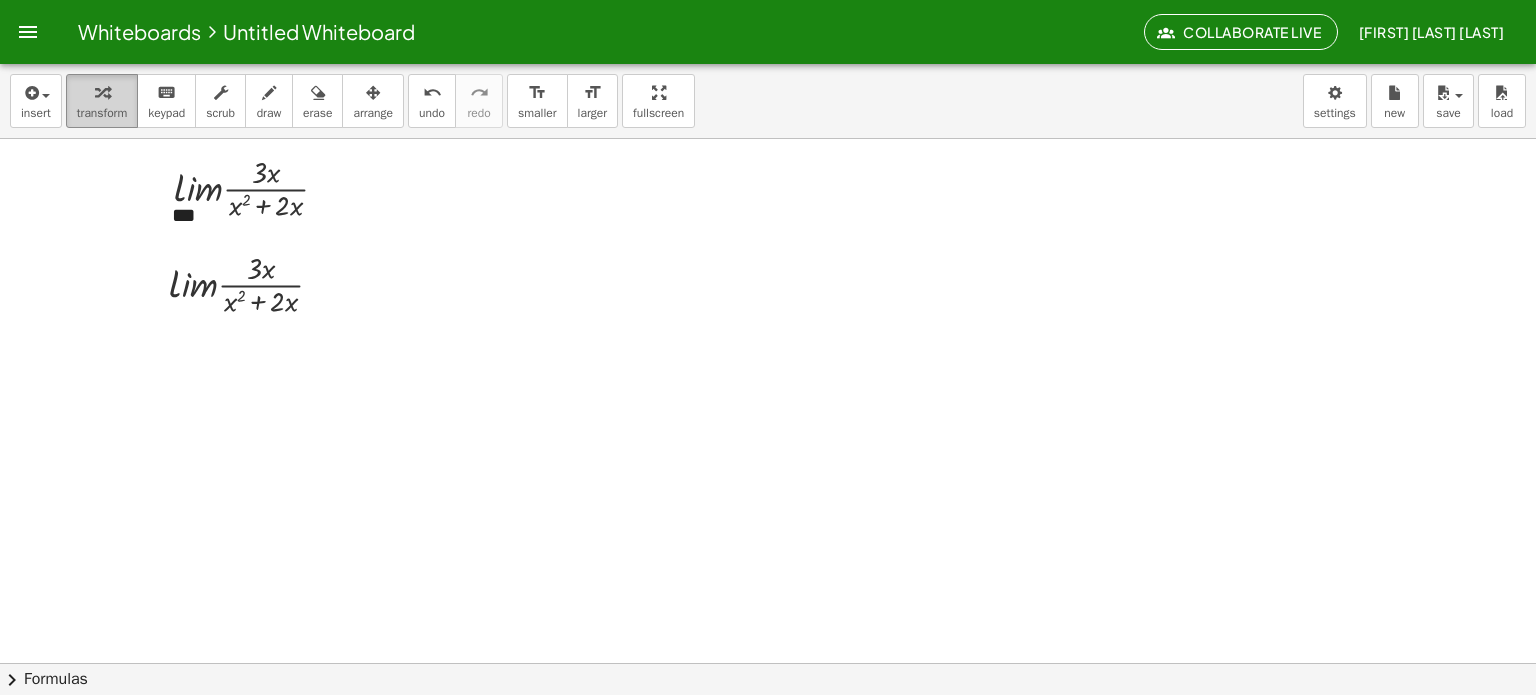 click on "transform" at bounding box center [102, 113] 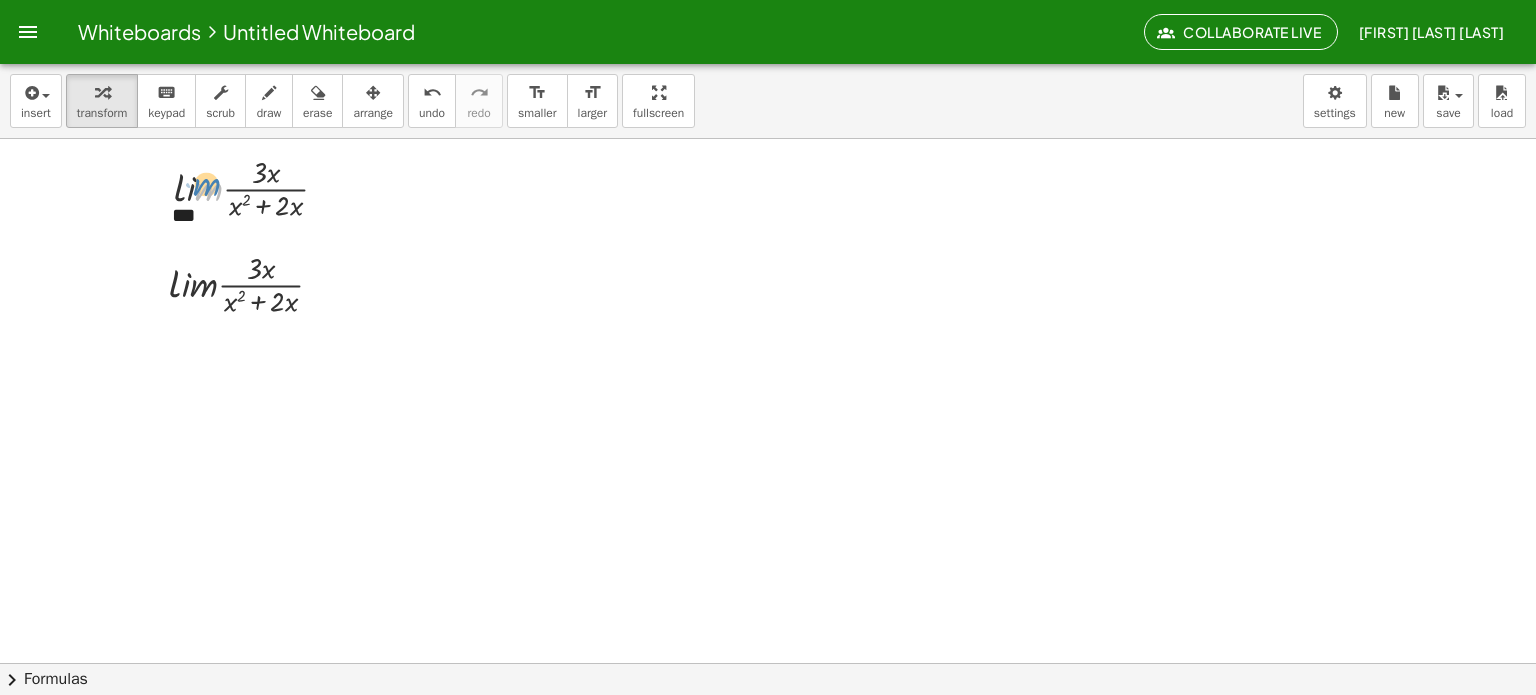 click at bounding box center (259, 187) 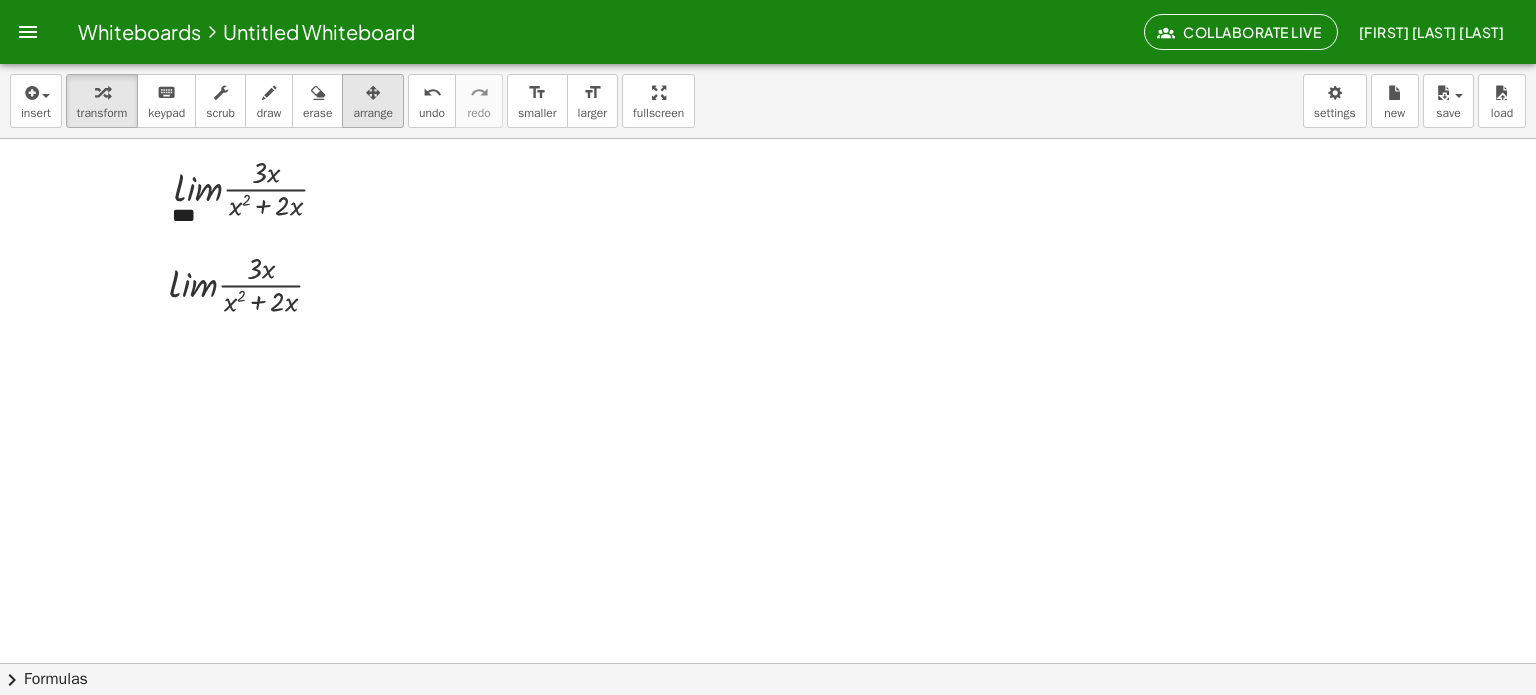 click on "arrange" at bounding box center [373, 113] 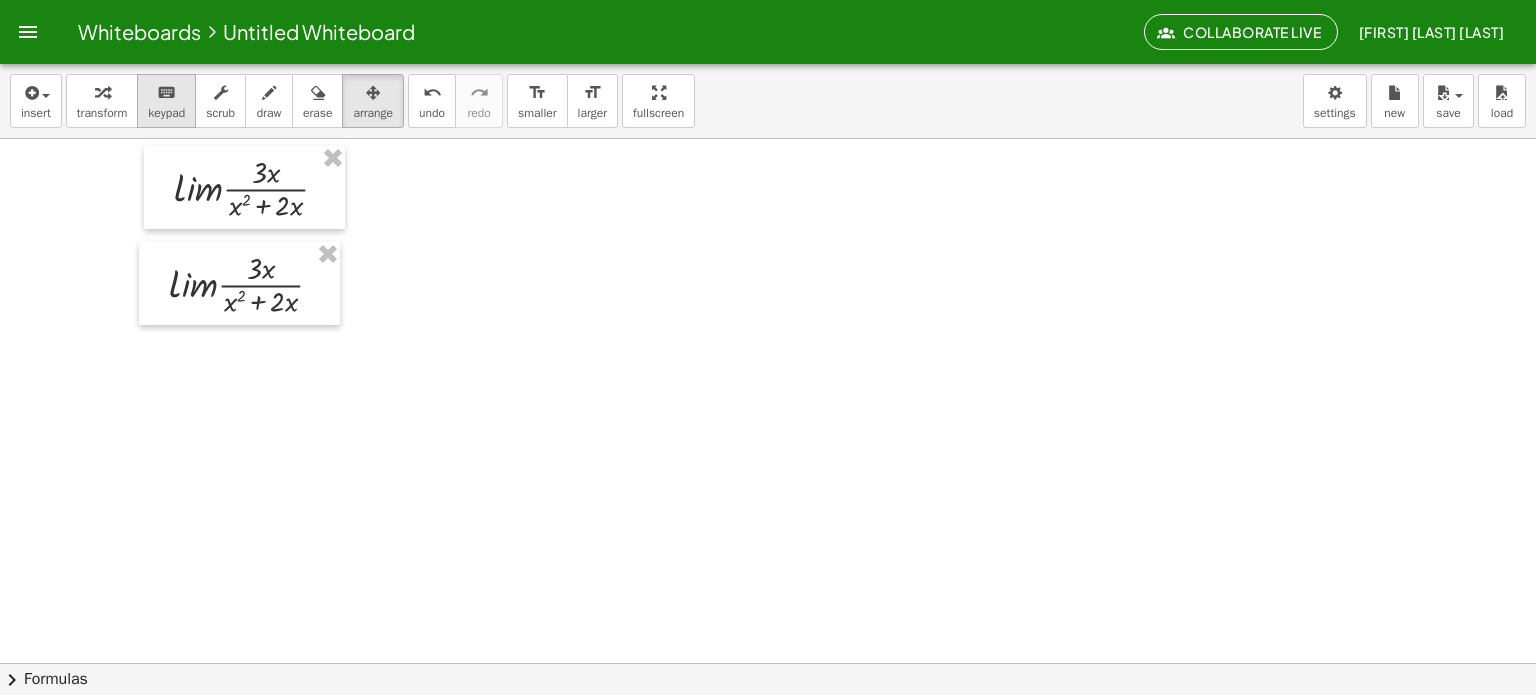 click on "keyboard keypad" at bounding box center [166, 101] 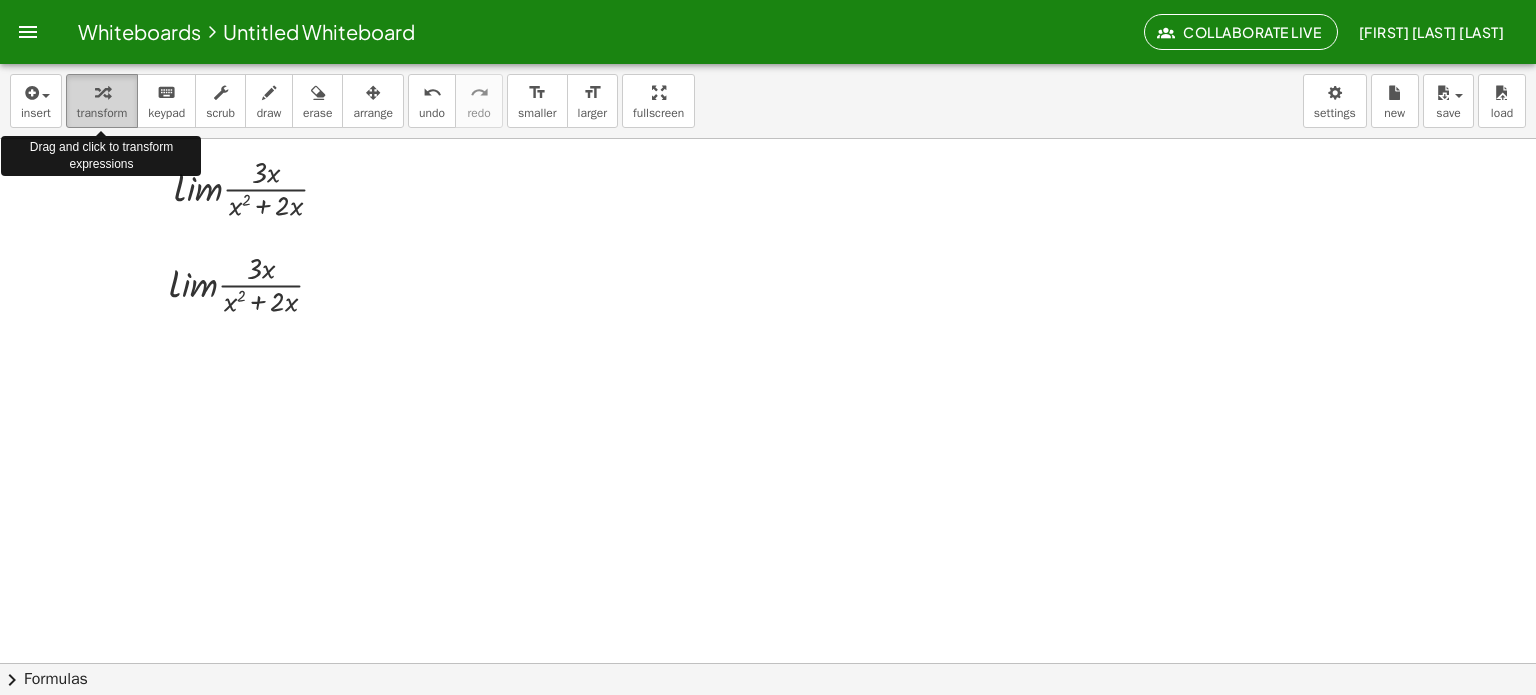 click at bounding box center (102, 93) 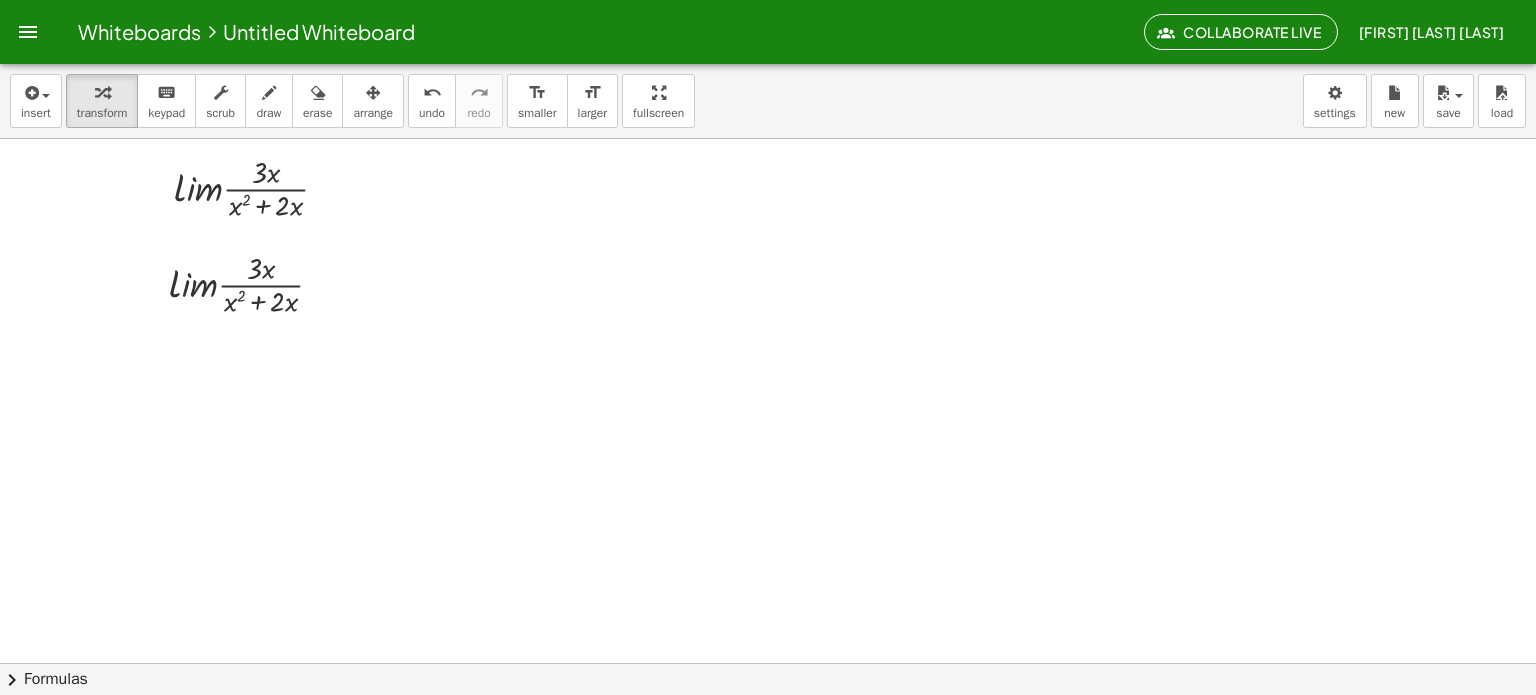 click at bounding box center [768, 128] 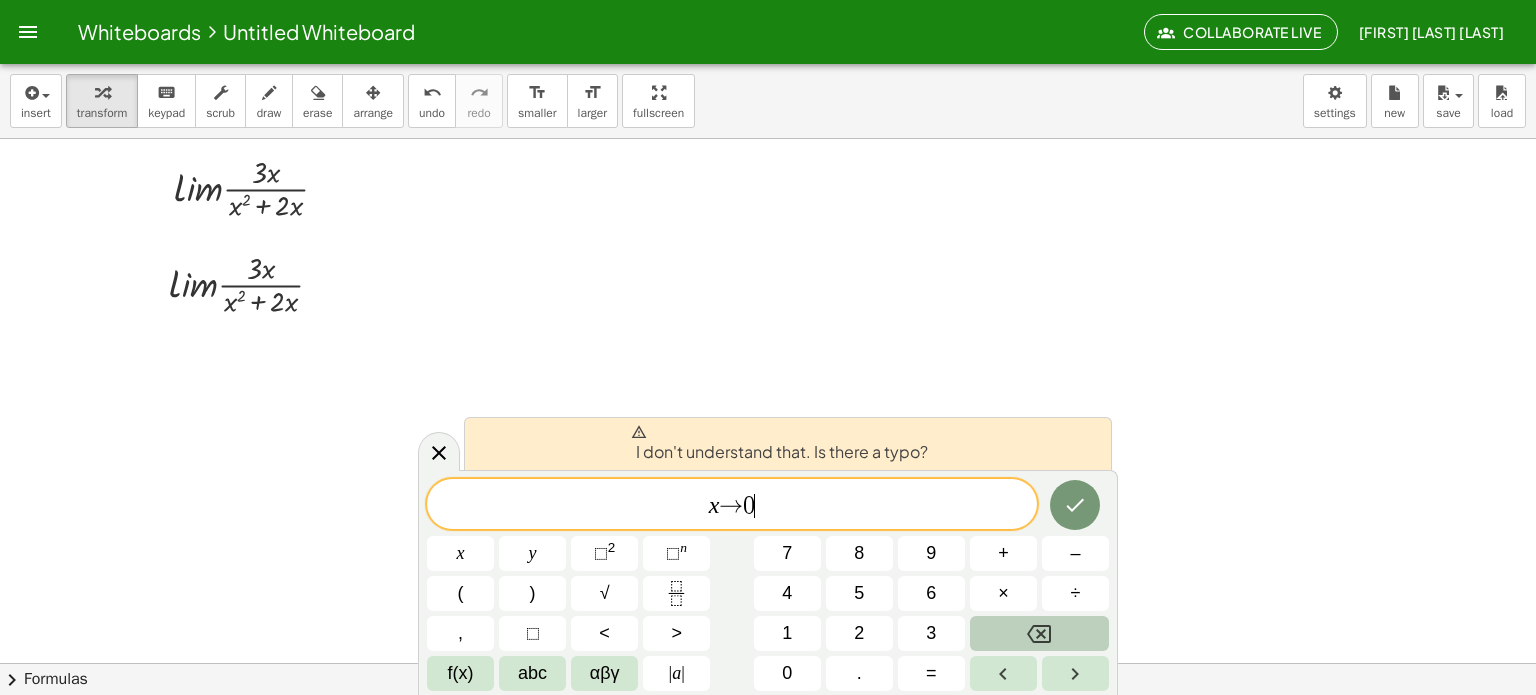 click on "x → 0 ​" 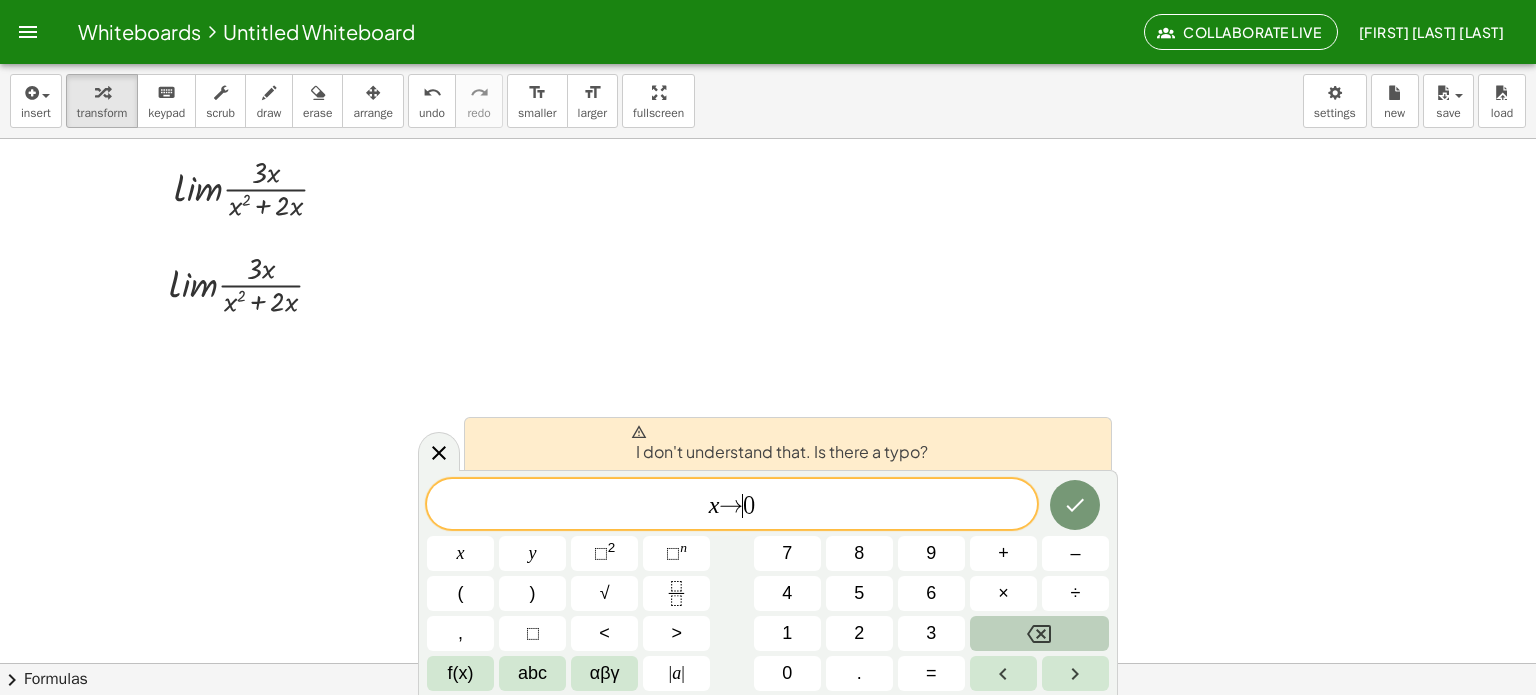 click on "0" at bounding box center (749, 506) 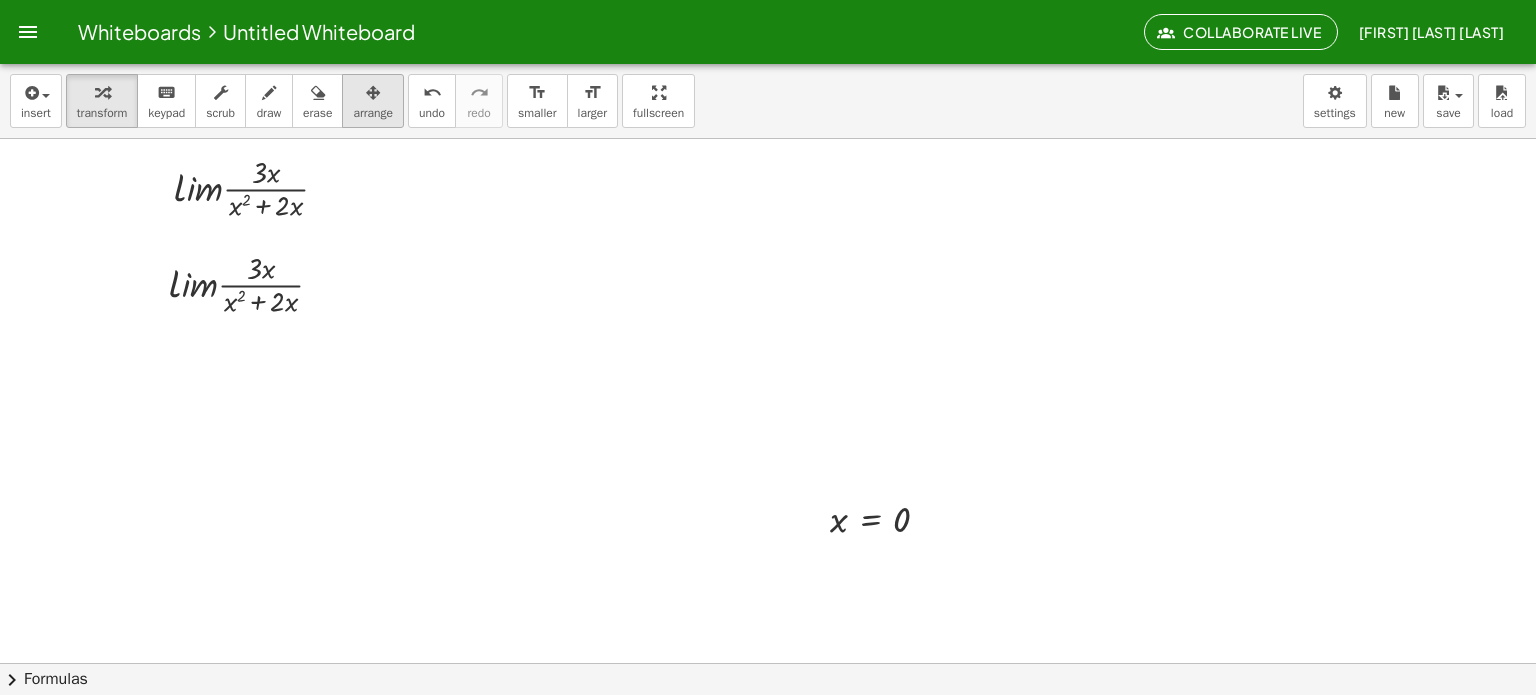 click at bounding box center (373, 92) 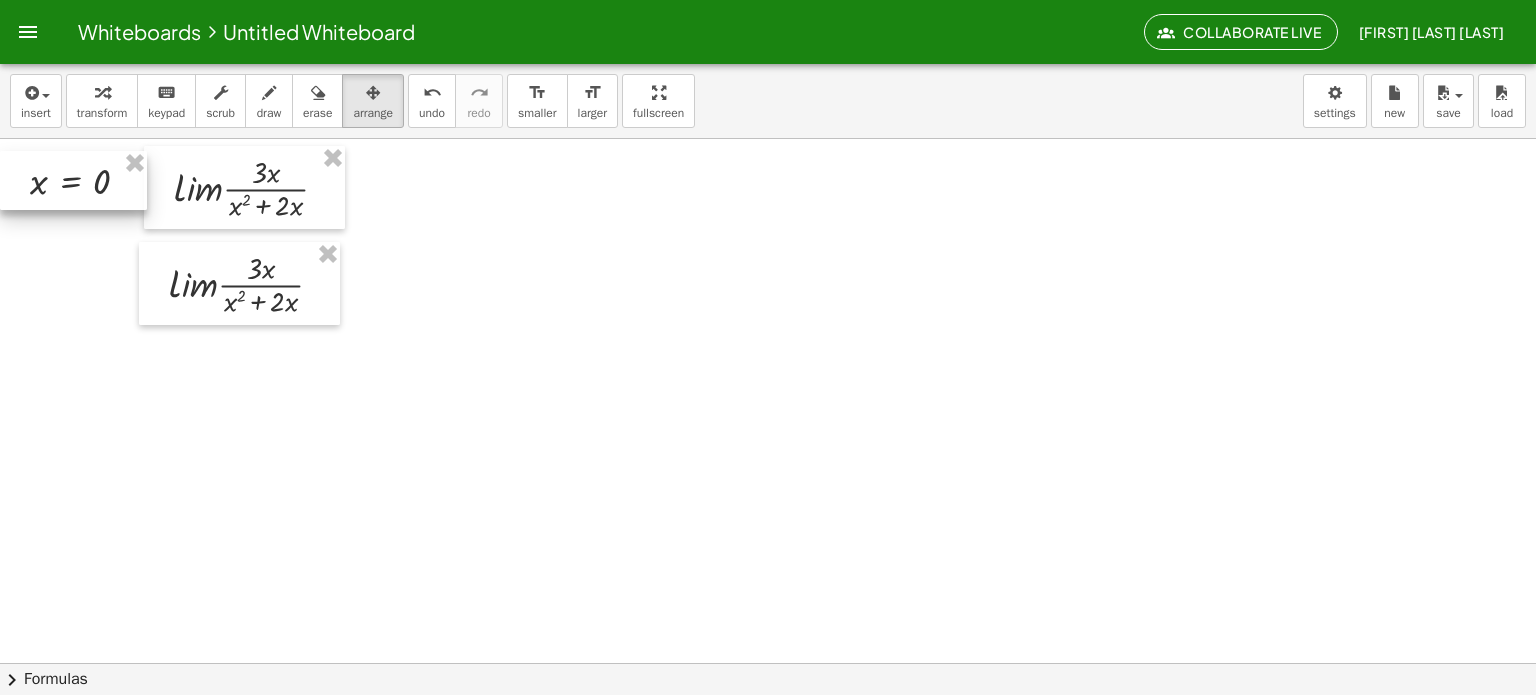 drag, startPoint x: 884, startPoint y: 544, endPoint x: 53, endPoint y: 207, distance: 896.733 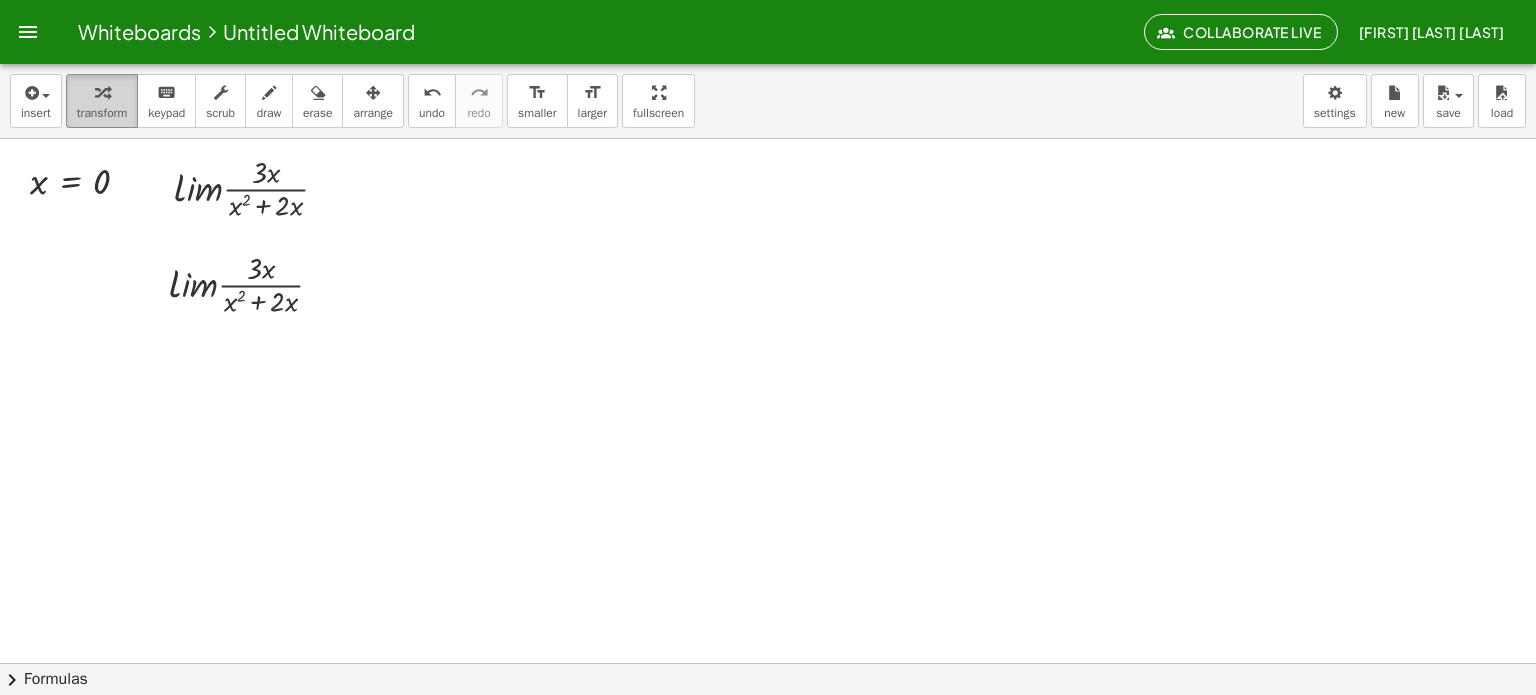 click at bounding box center (102, 92) 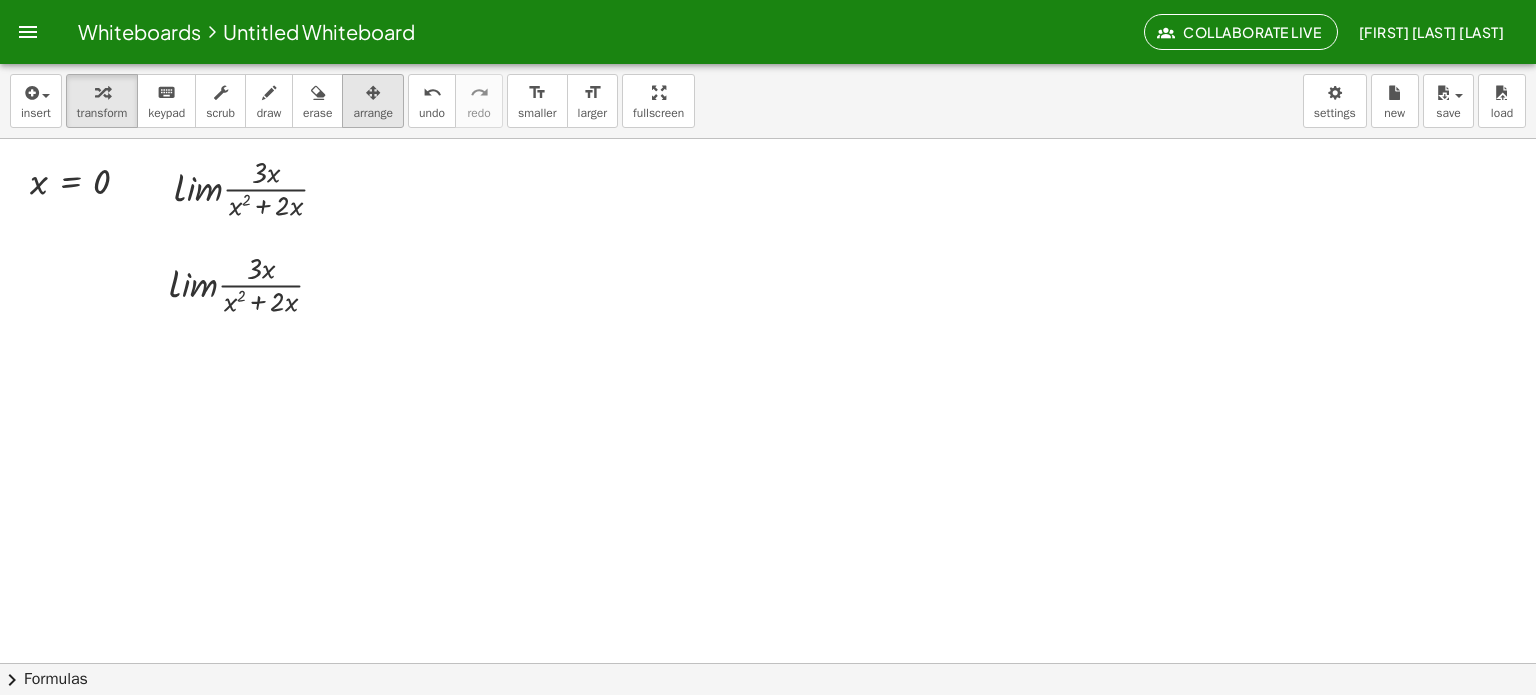 click on "arrange" at bounding box center (373, 113) 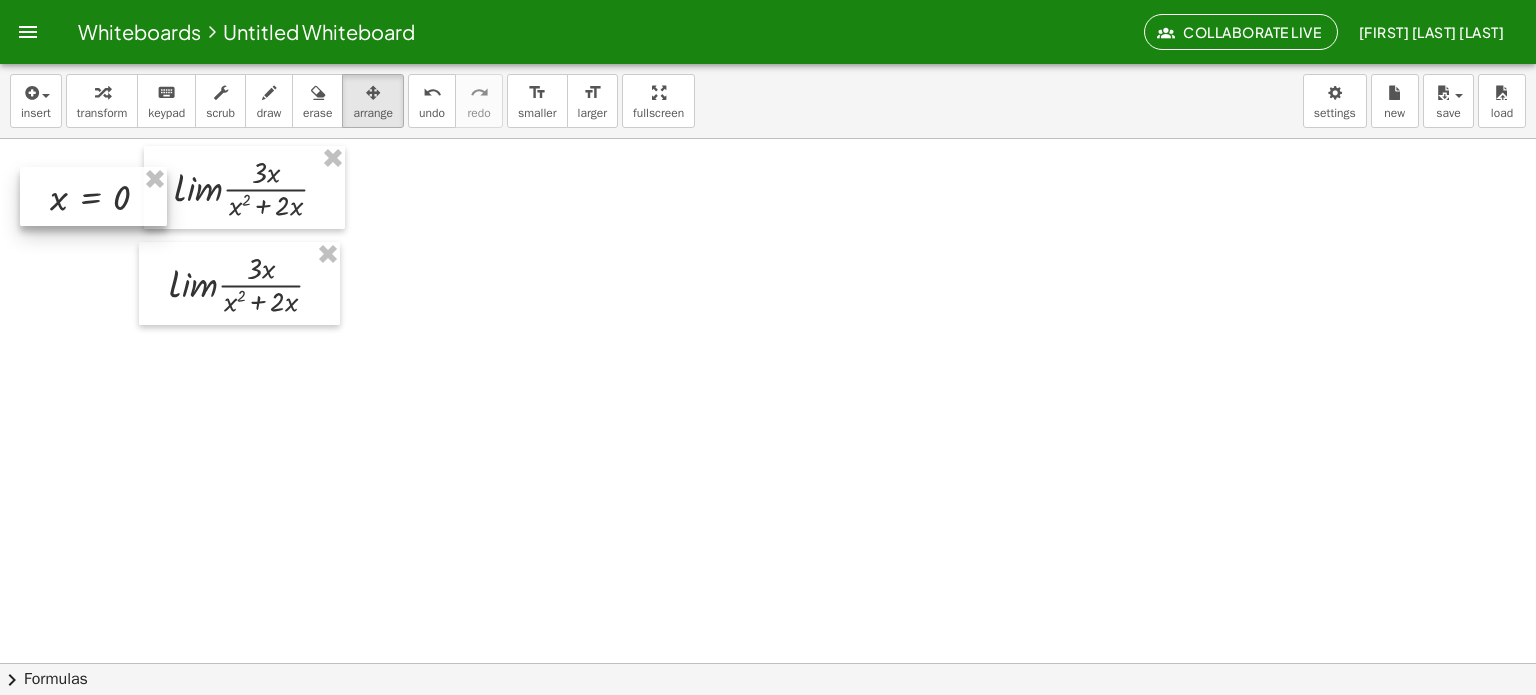 drag, startPoint x: 84, startPoint y: 191, endPoint x: 104, endPoint y: 207, distance: 25.612497 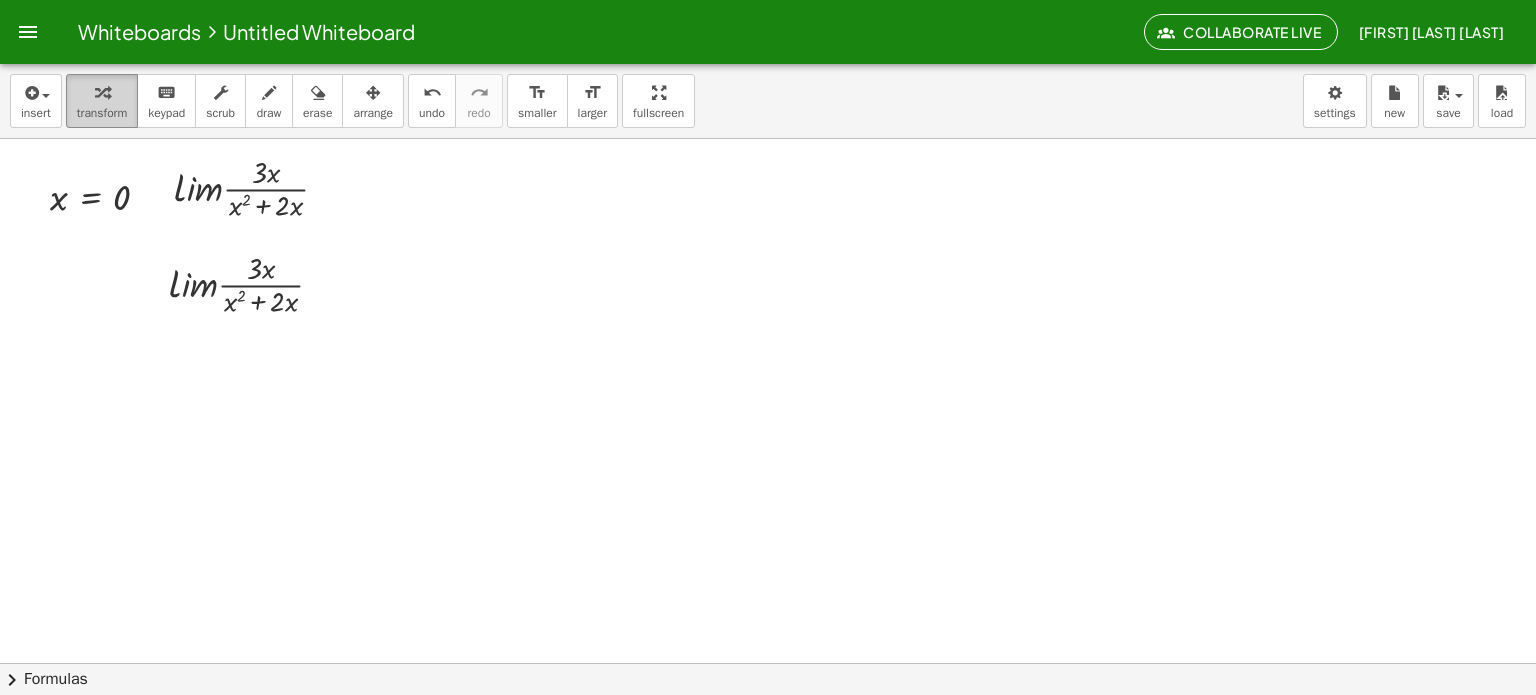 click at bounding box center (102, 93) 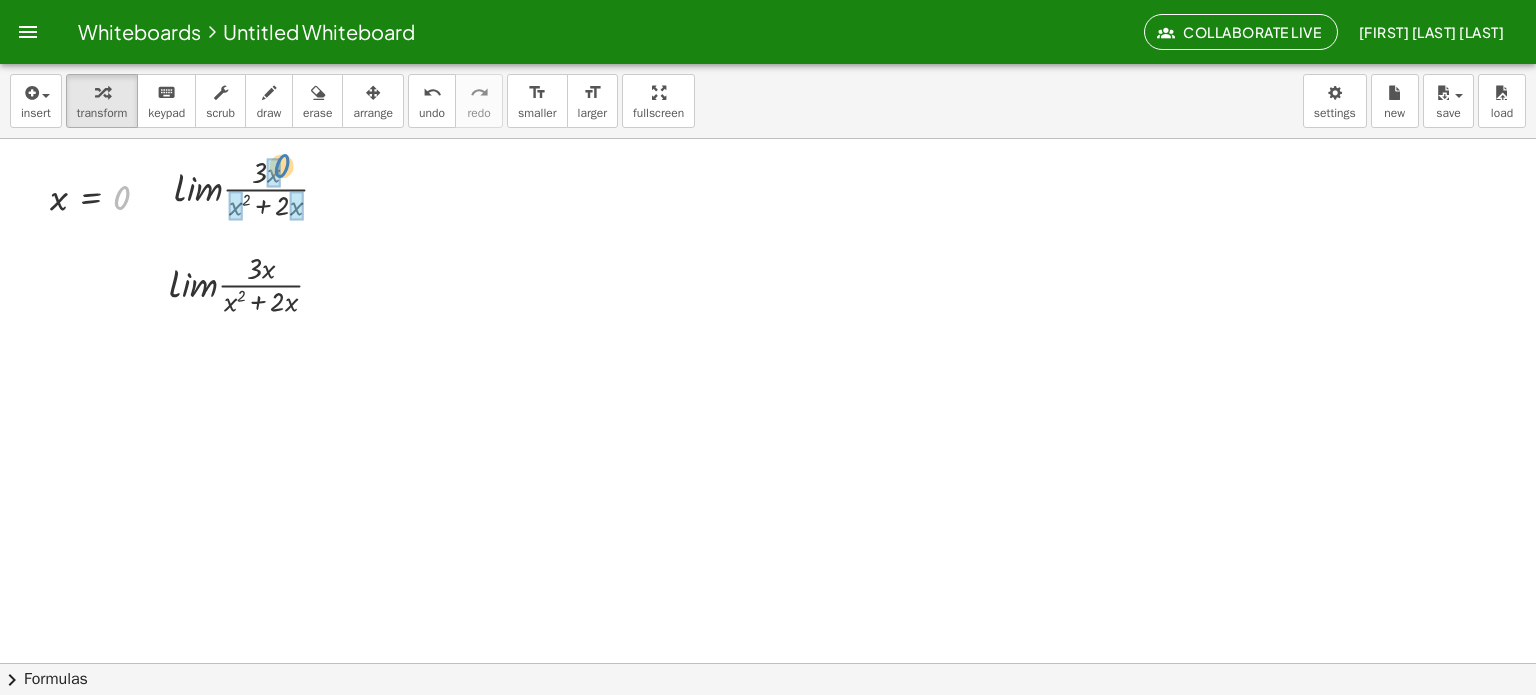 drag, startPoint x: 124, startPoint y: 195, endPoint x: 283, endPoint y: 163, distance: 162.18816 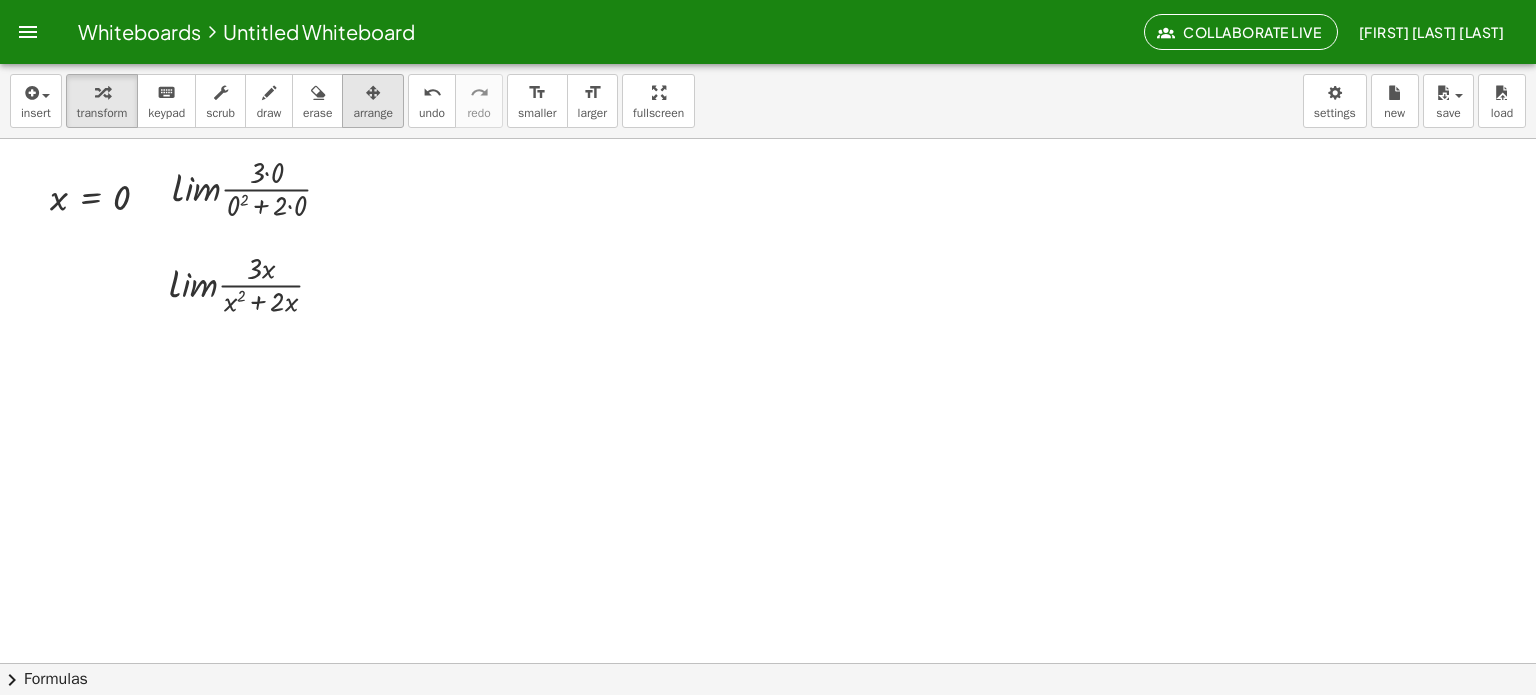click at bounding box center [373, 93] 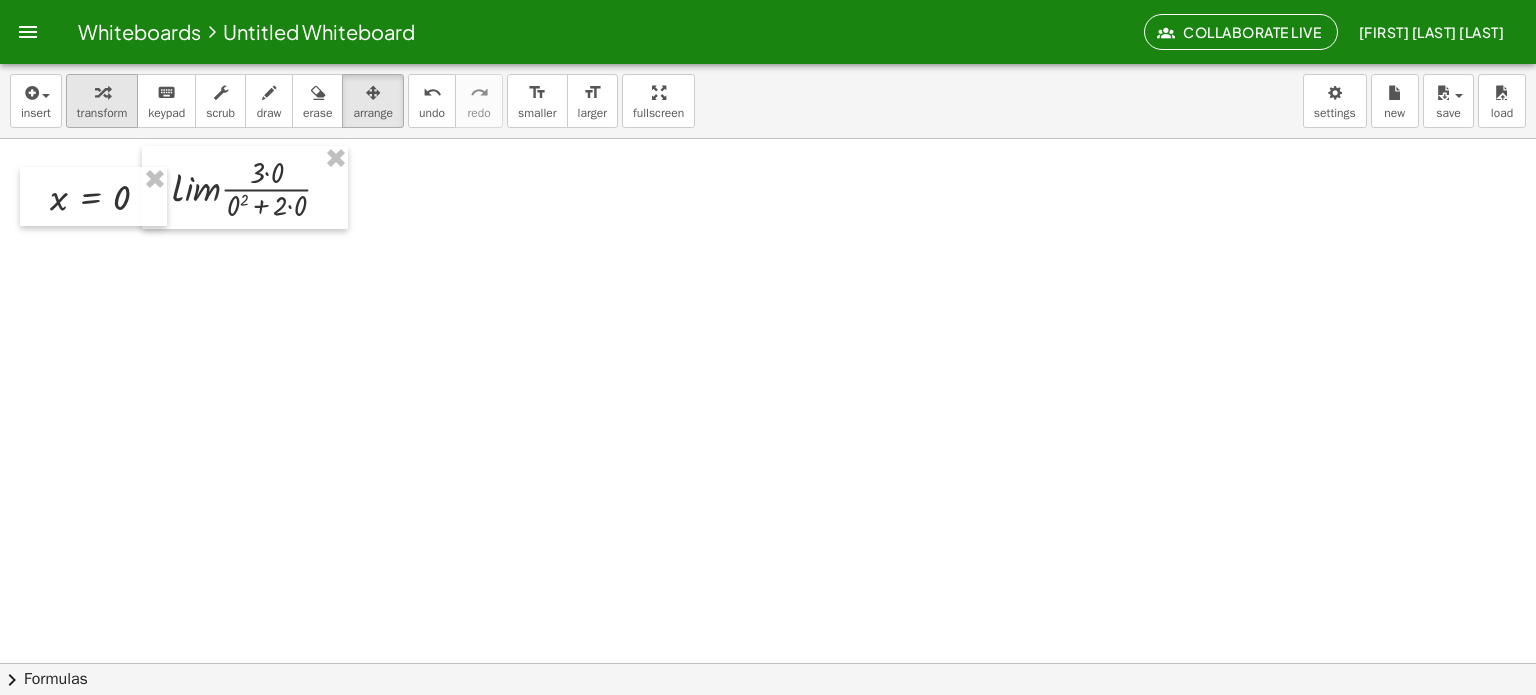click at bounding box center [102, 92] 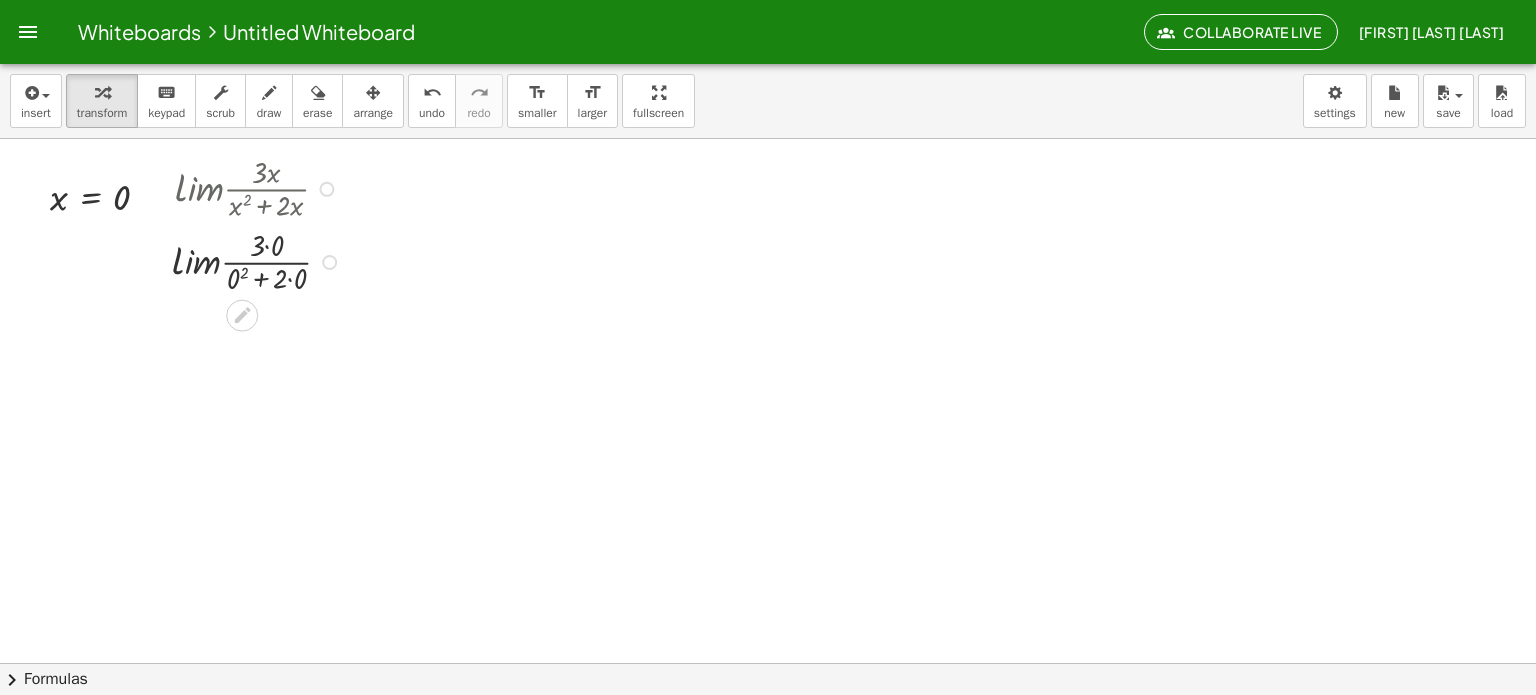 drag, startPoint x: 322, startPoint y: 187, endPoint x: 329, endPoint y: 292, distance: 105.23308 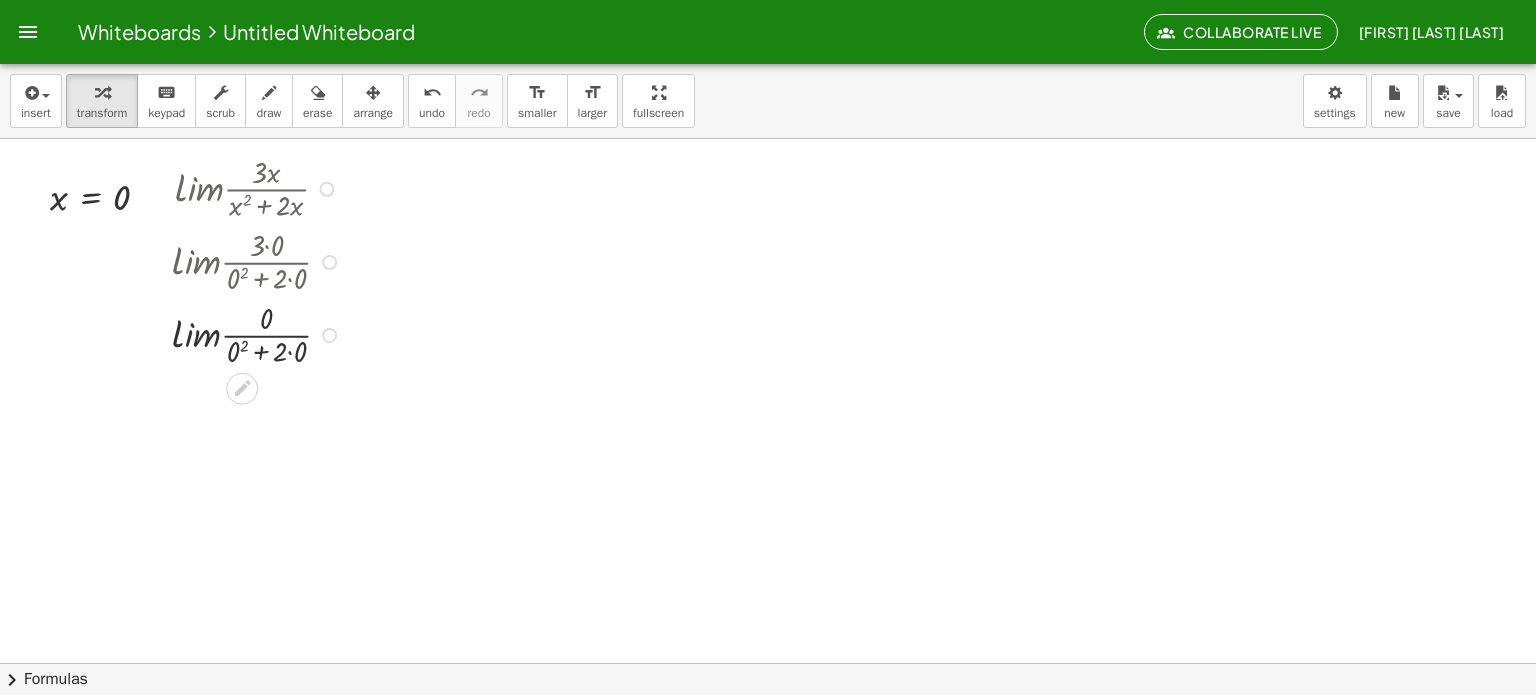click at bounding box center [259, 260] 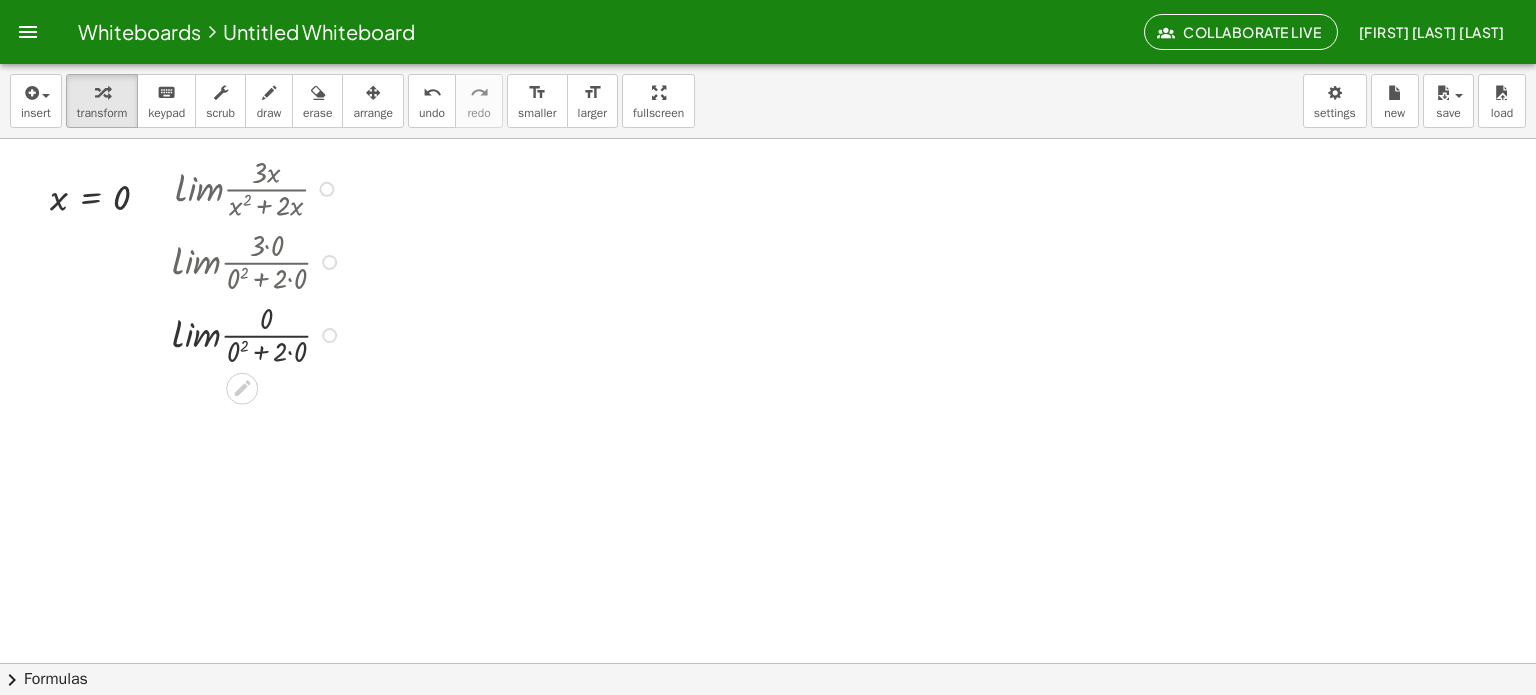 click at bounding box center [259, 333] 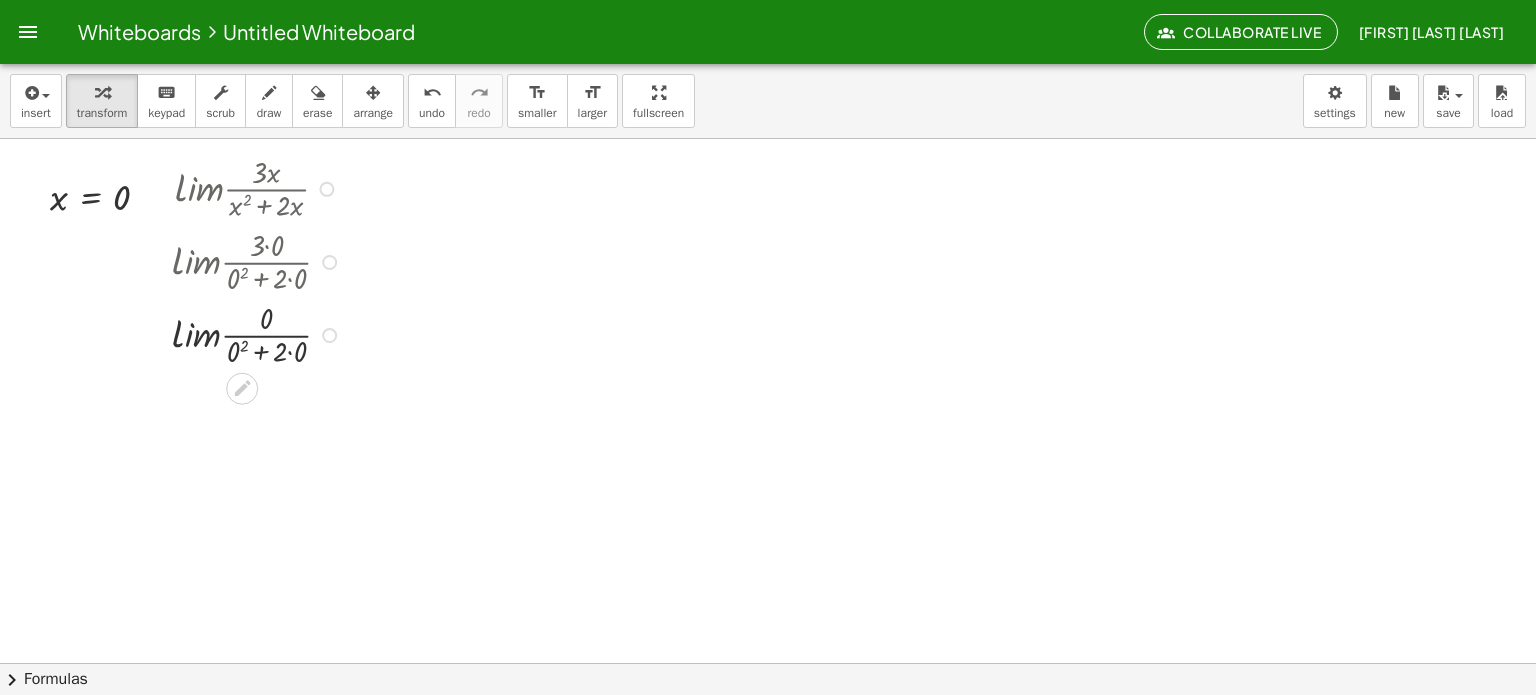 click at bounding box center [259, 333] 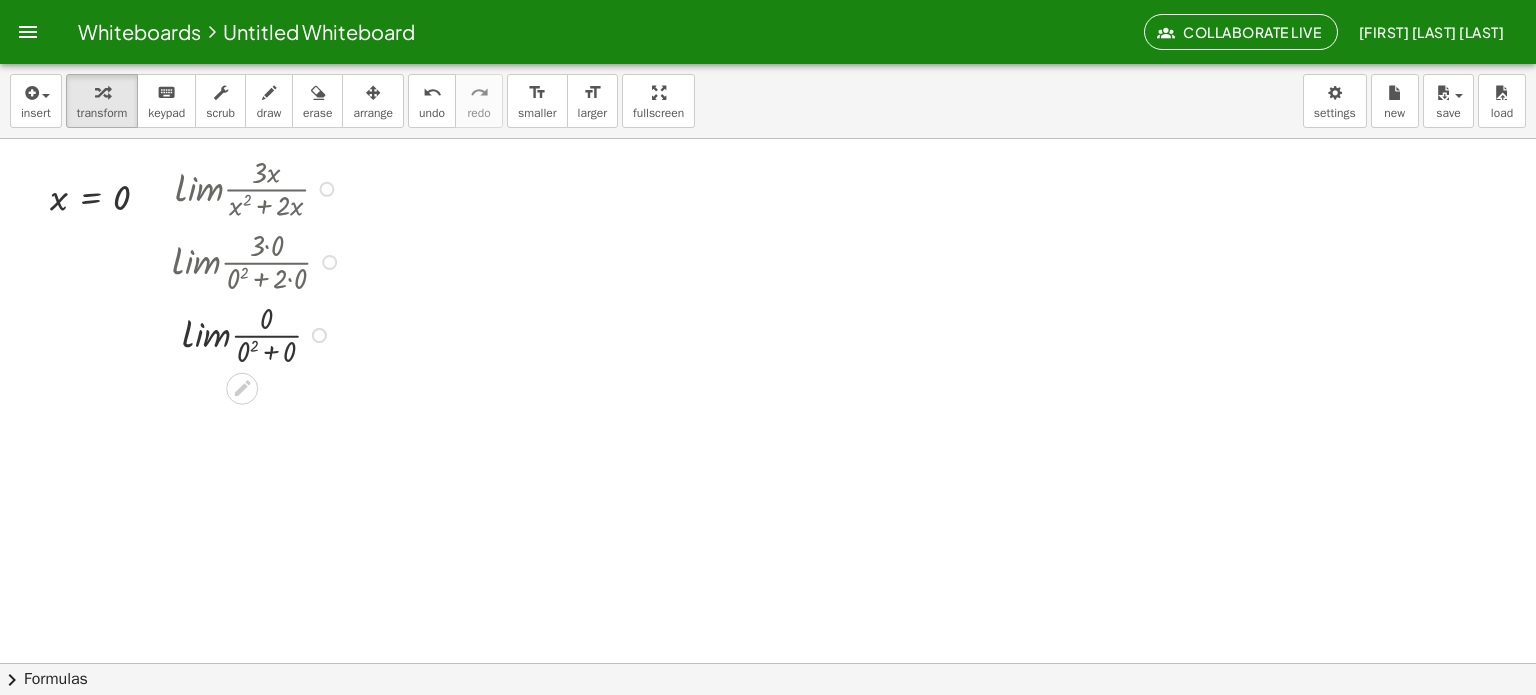 click at bounding box center [259, 333] 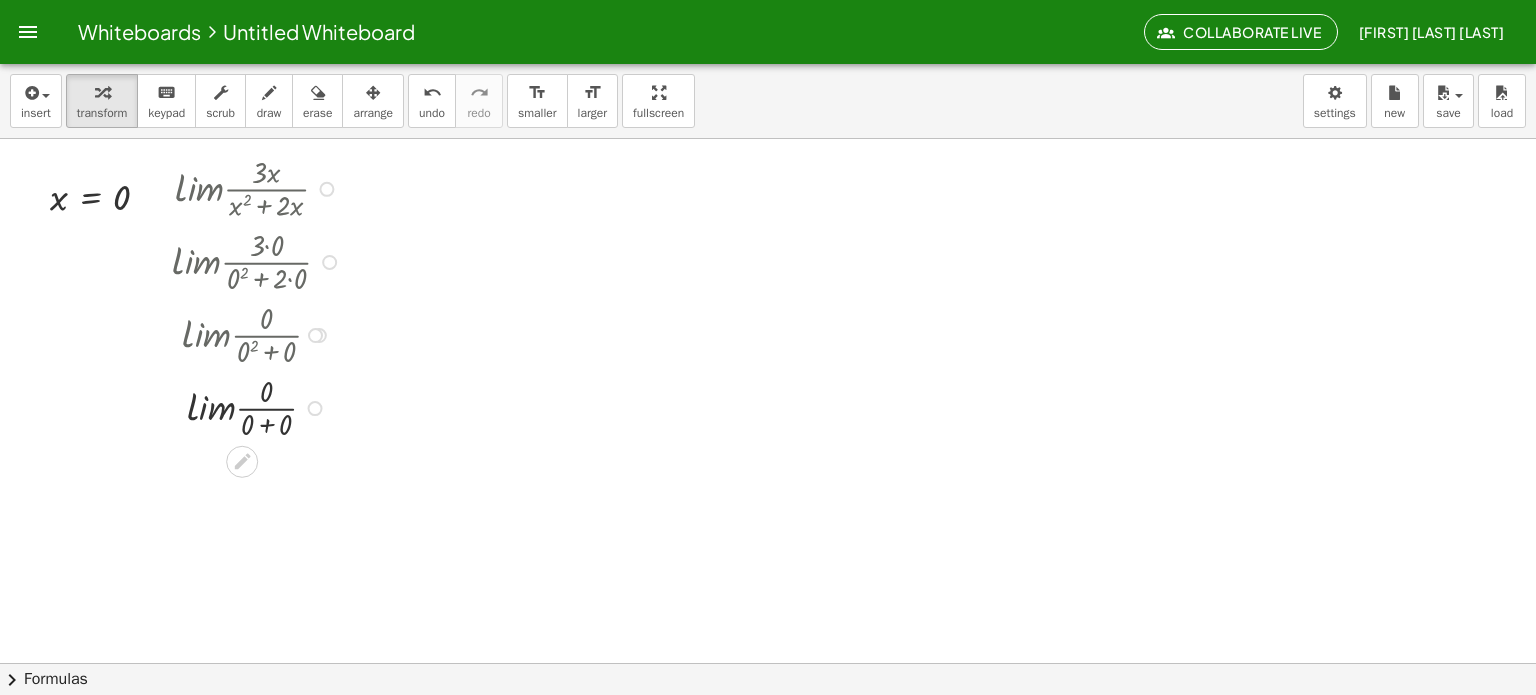 click at bounding box center (259, 406) 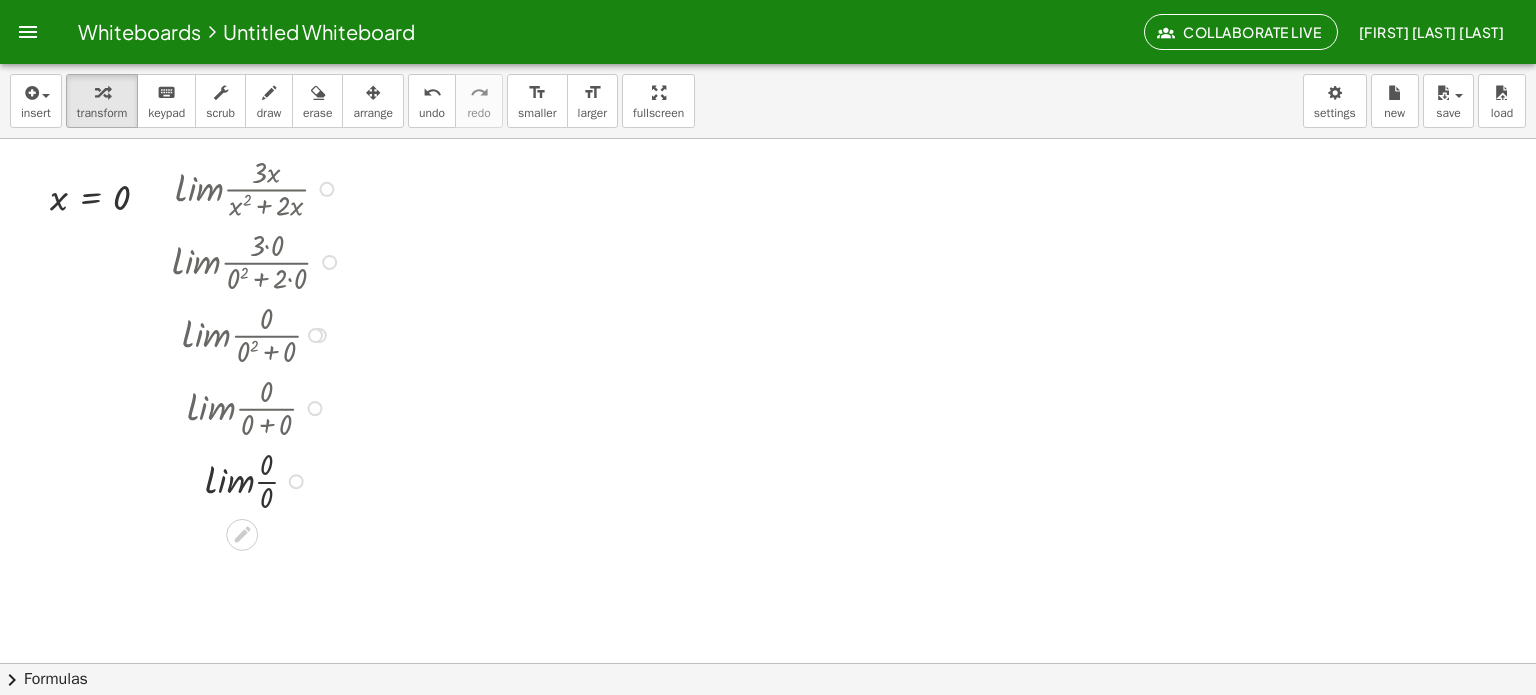 click at bounding box center [259, 479] 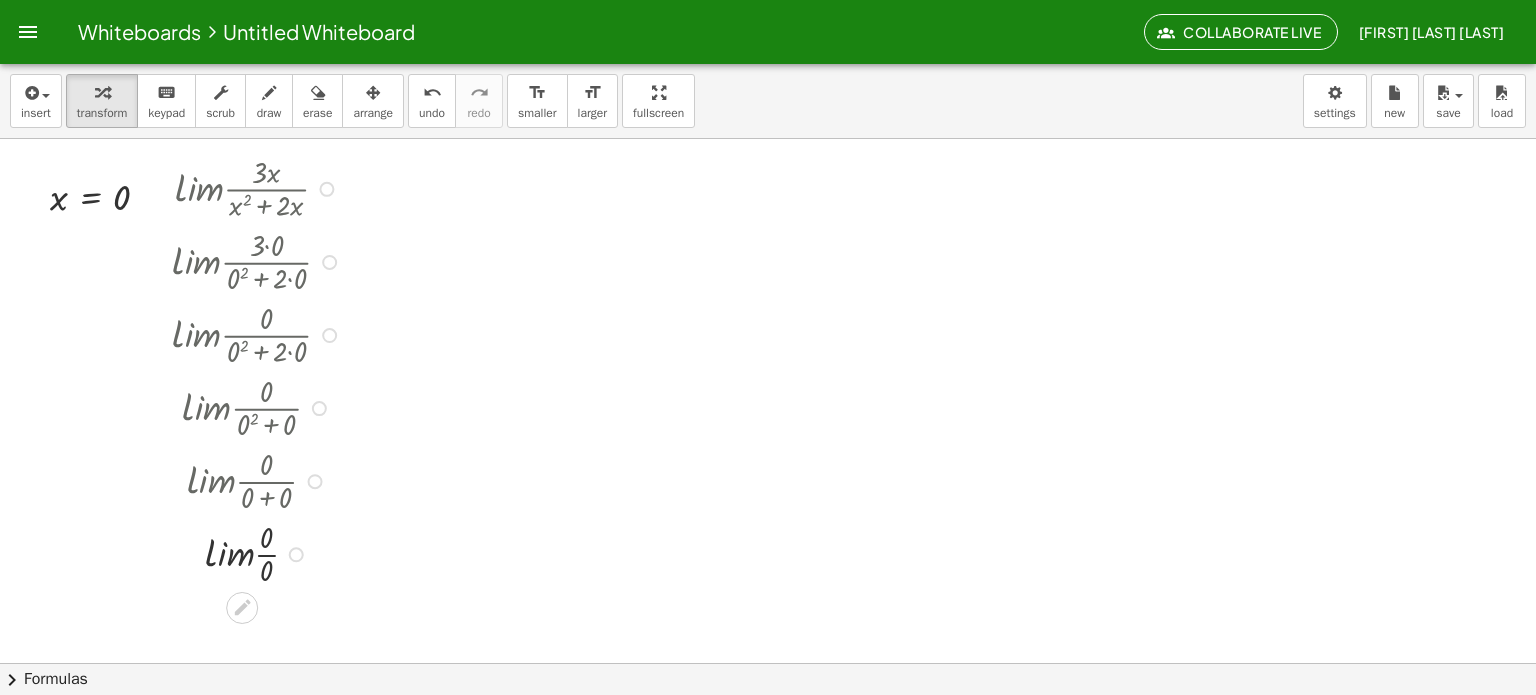 drag, startPoint x: 318, startPoint y: 335, endPoint x: 327, endPoint y: 454, distance: 119.33985 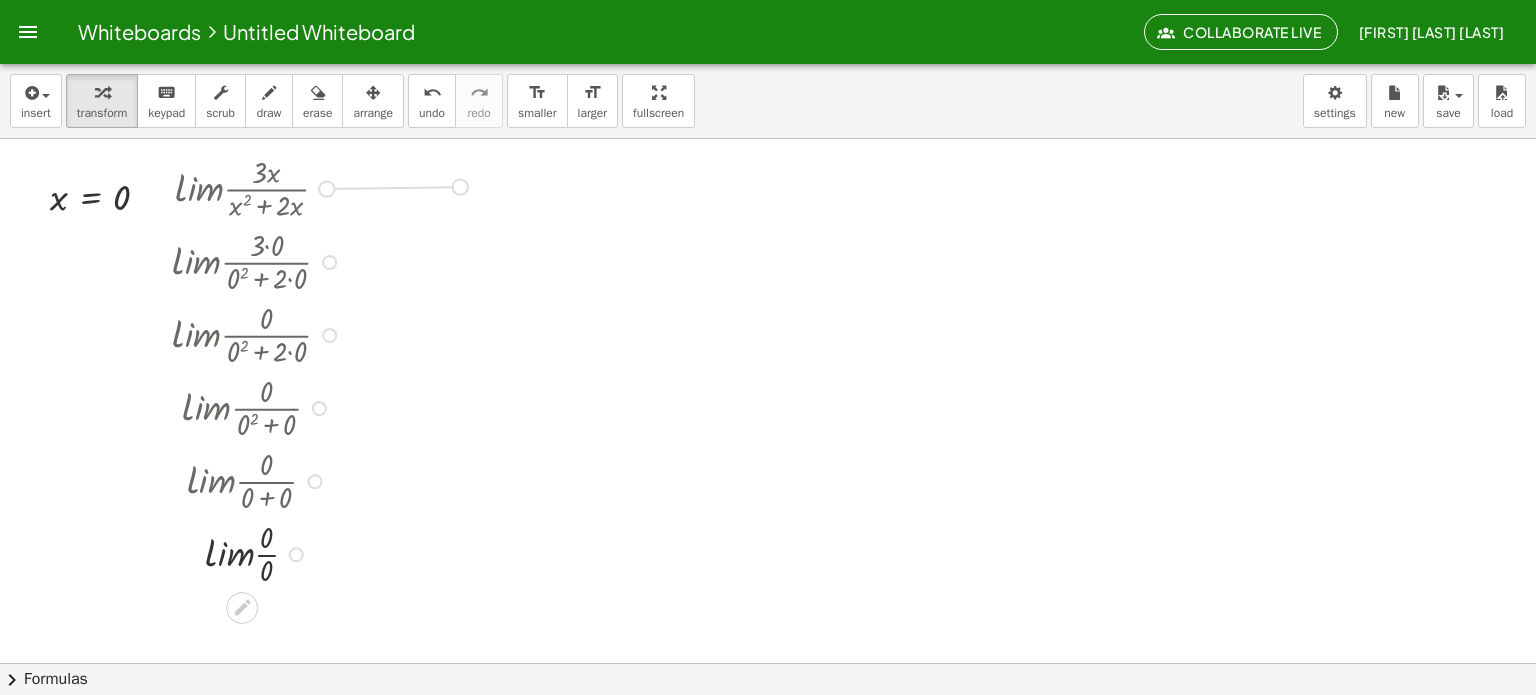 drag, startPoint x: 319, startPoint y: 189, endPoint x: 461, endPoint y: 187, distance: 142.01408 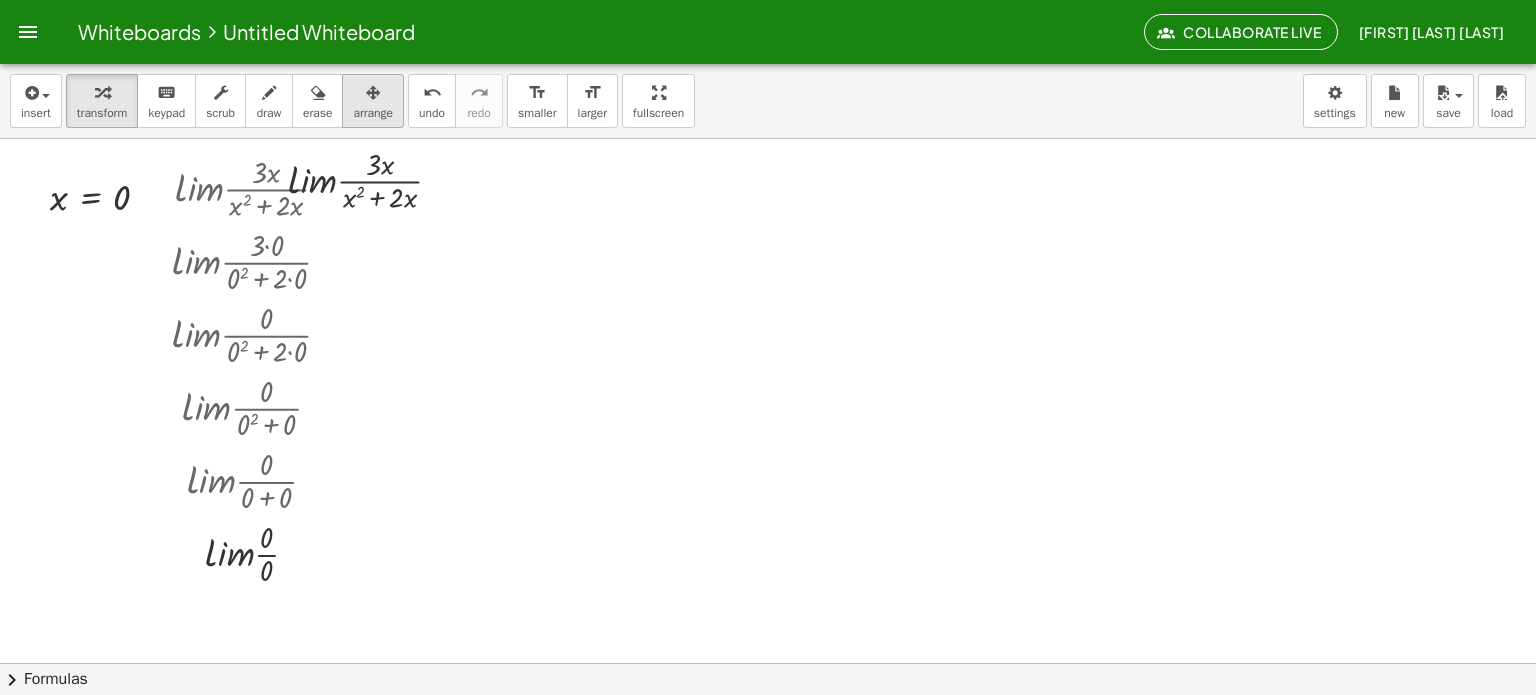 click at bounding box center (373, 93) 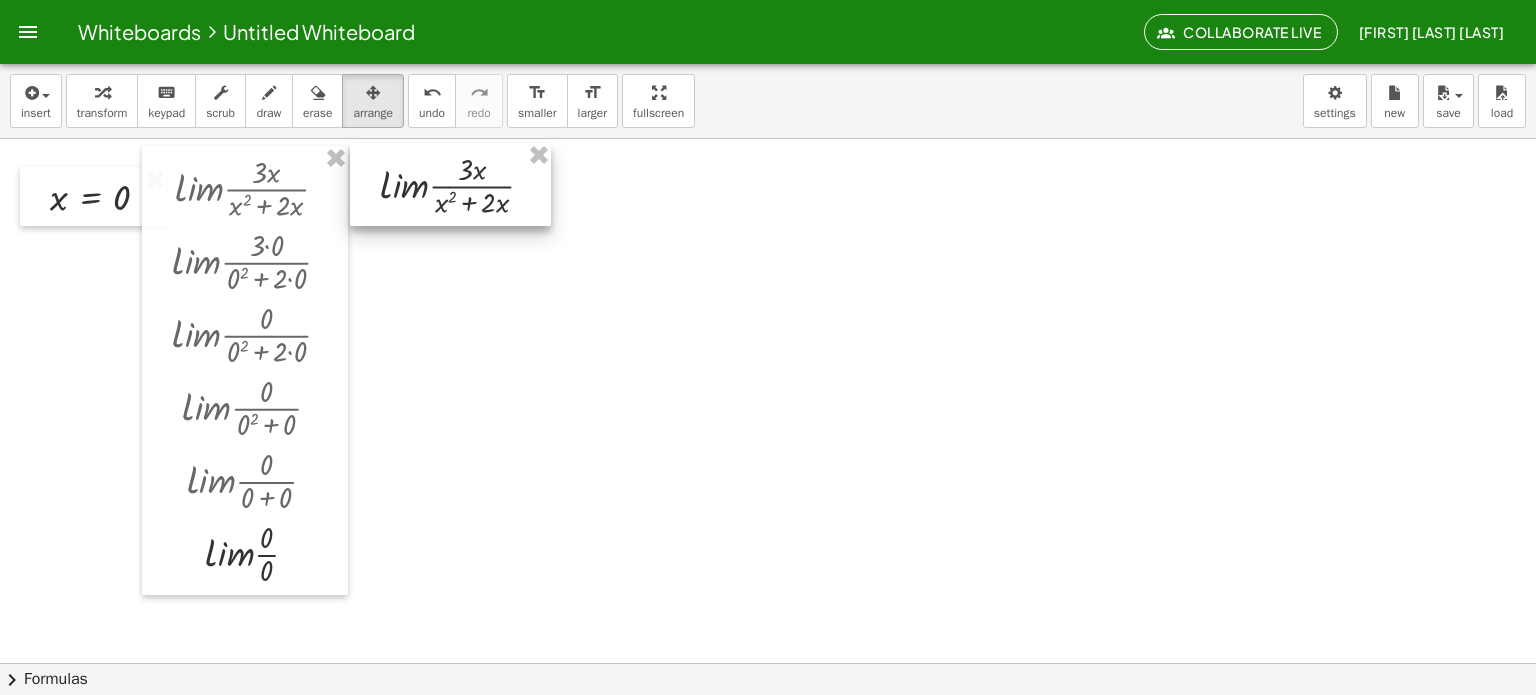 drag, startPoint x: 374, startPoint y: 213, endPoint x: 466, endPoint y: 218, distance: 92.13577 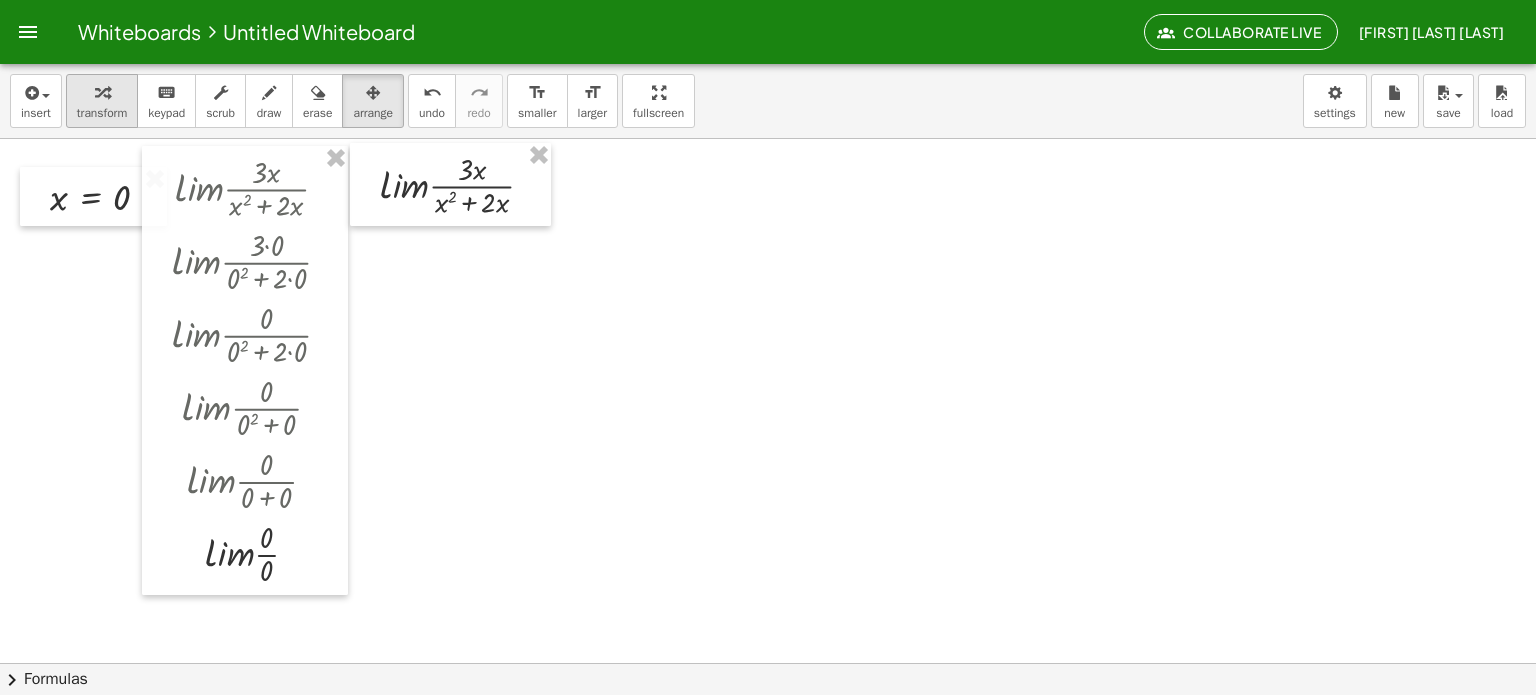 click on "transform" at bounding box center (102, 113) 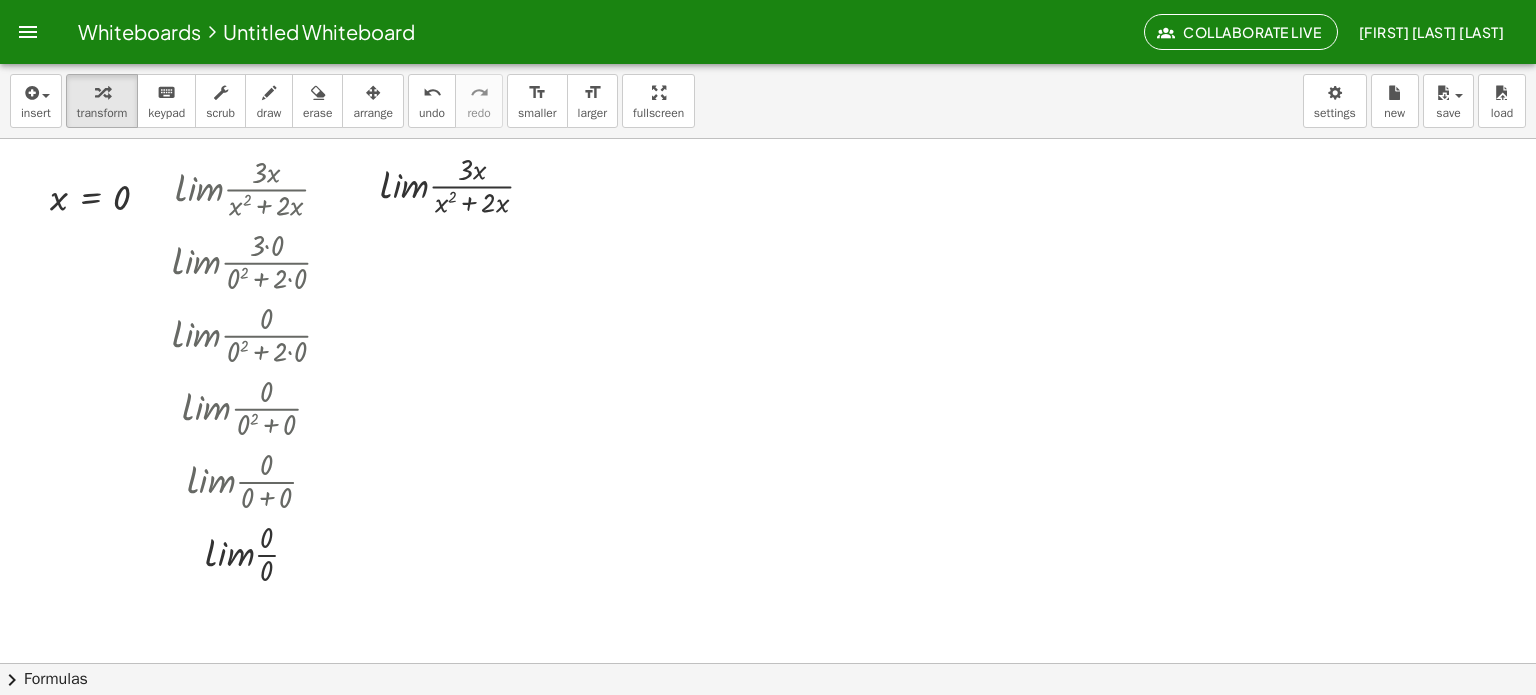 click at bounding box center (768, 128) 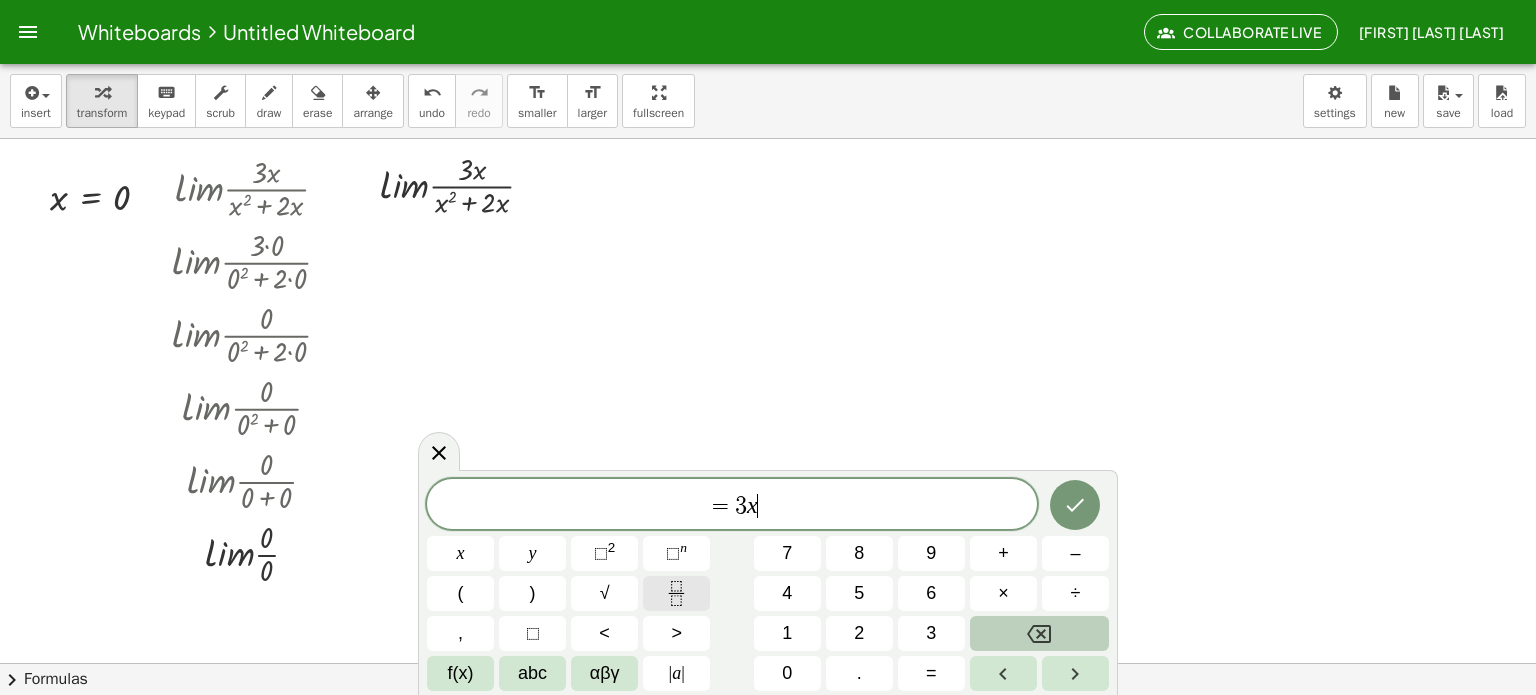 click at bounding box center [676, 593] 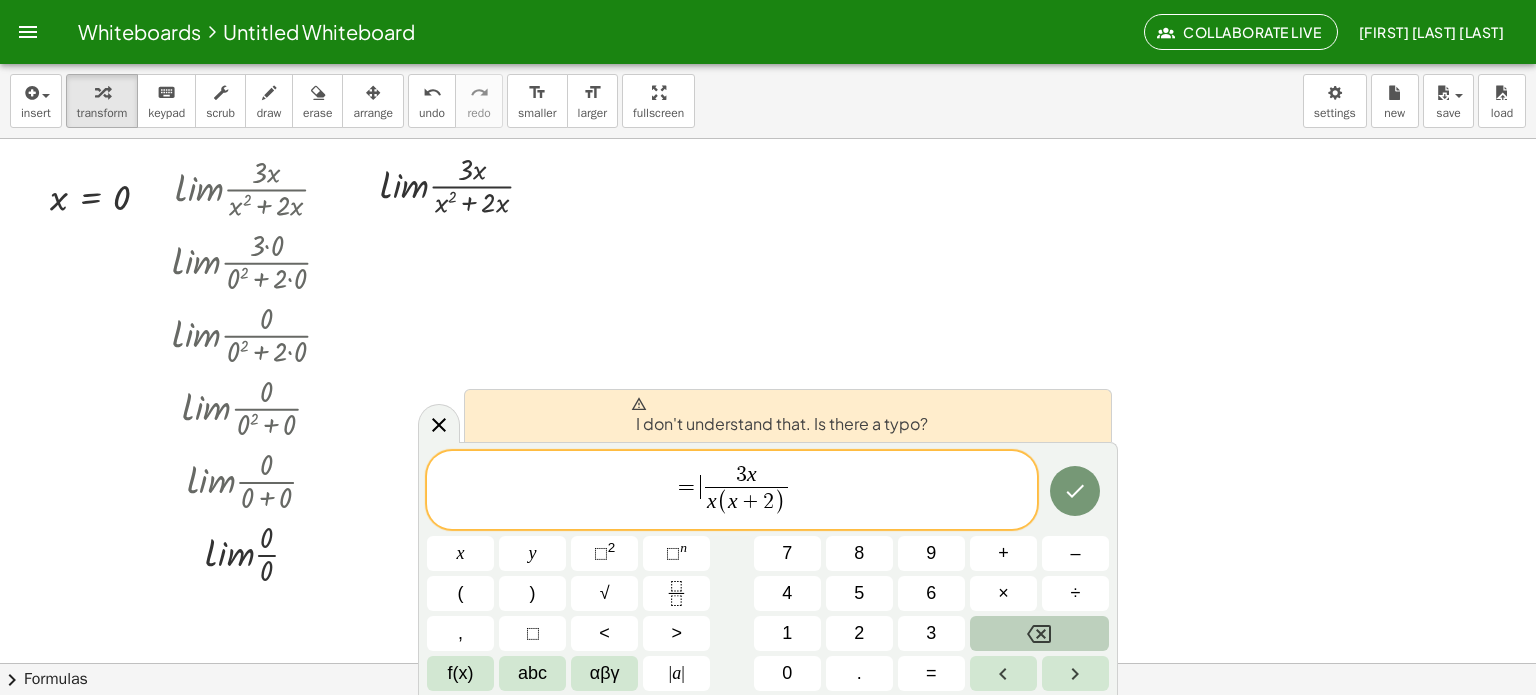 click on "=" at bounding box center (686, 487) 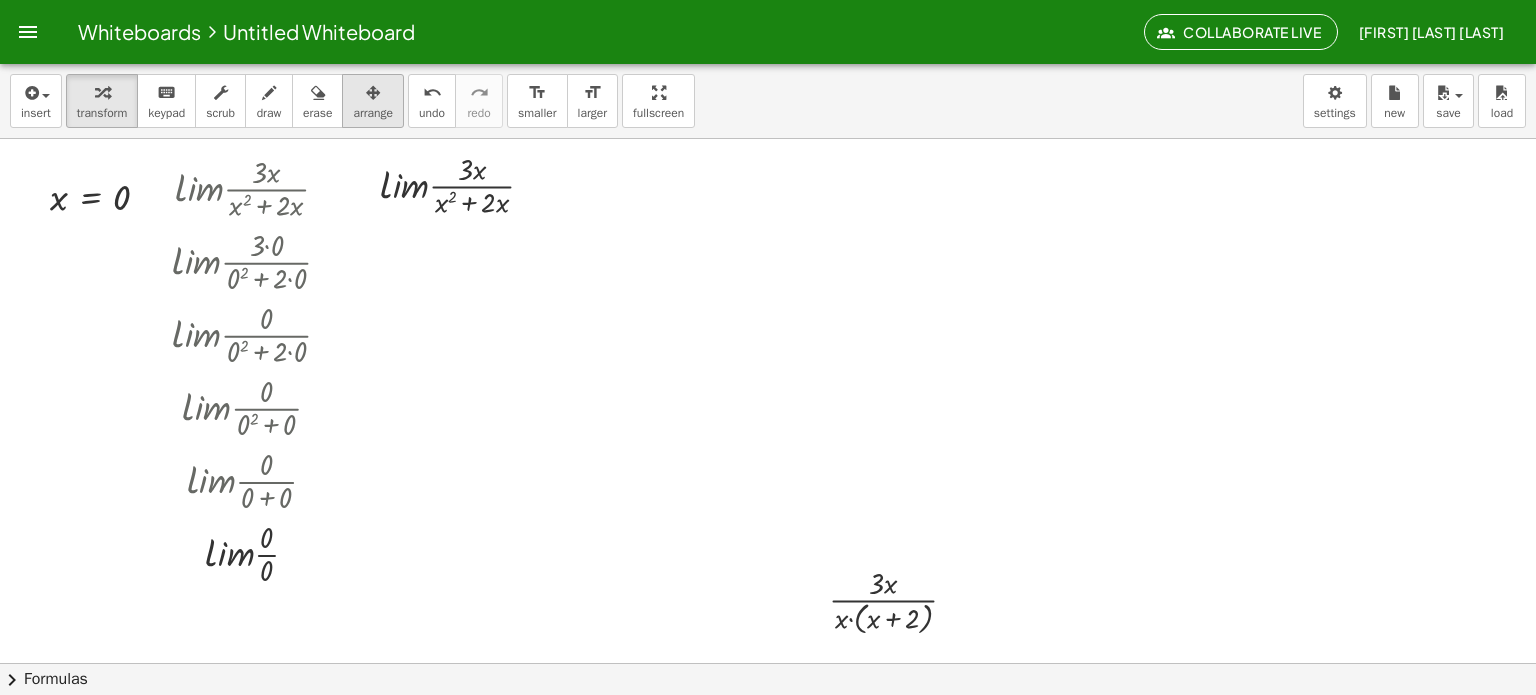 click at bounding box center (373, 92) 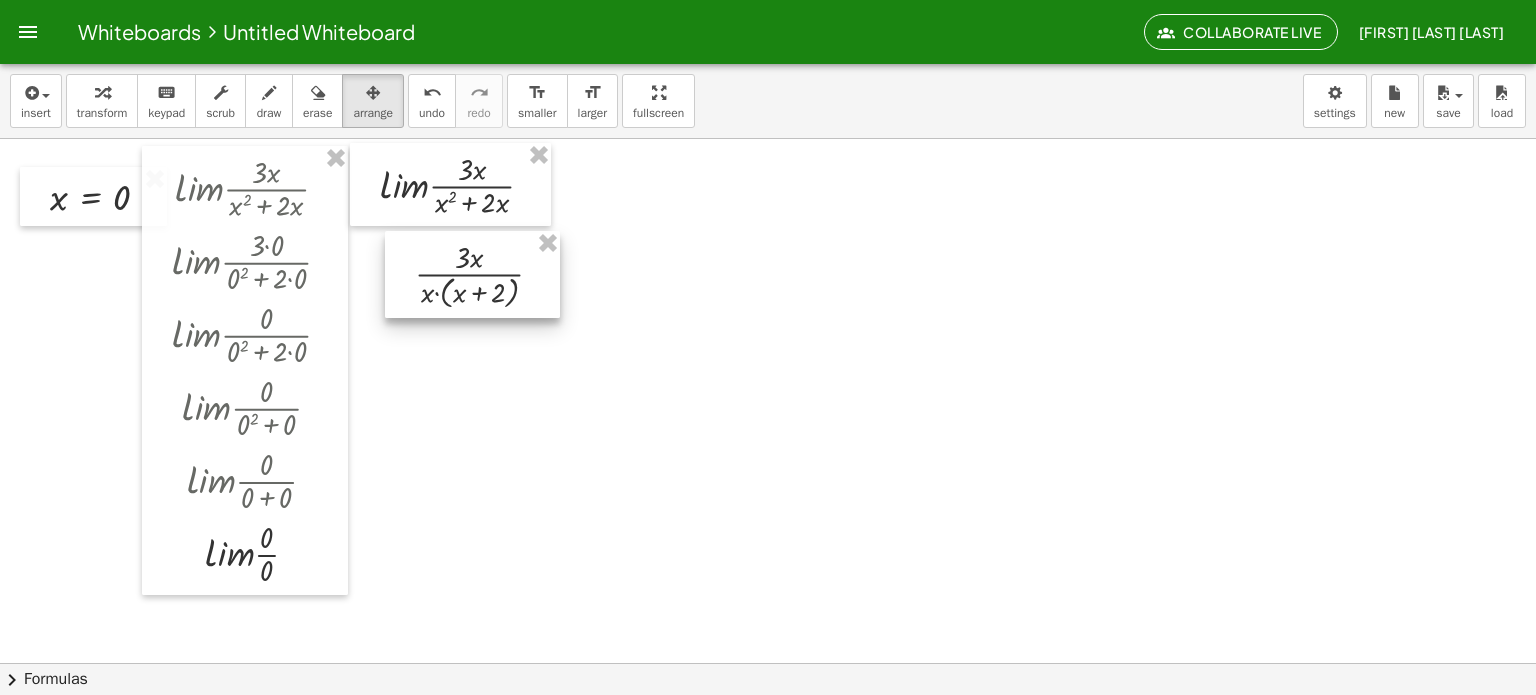 drag, startPoint x: 887, startPoint y: 601, endPoint x: 472, endPoint y: 275, distance: 527.73193 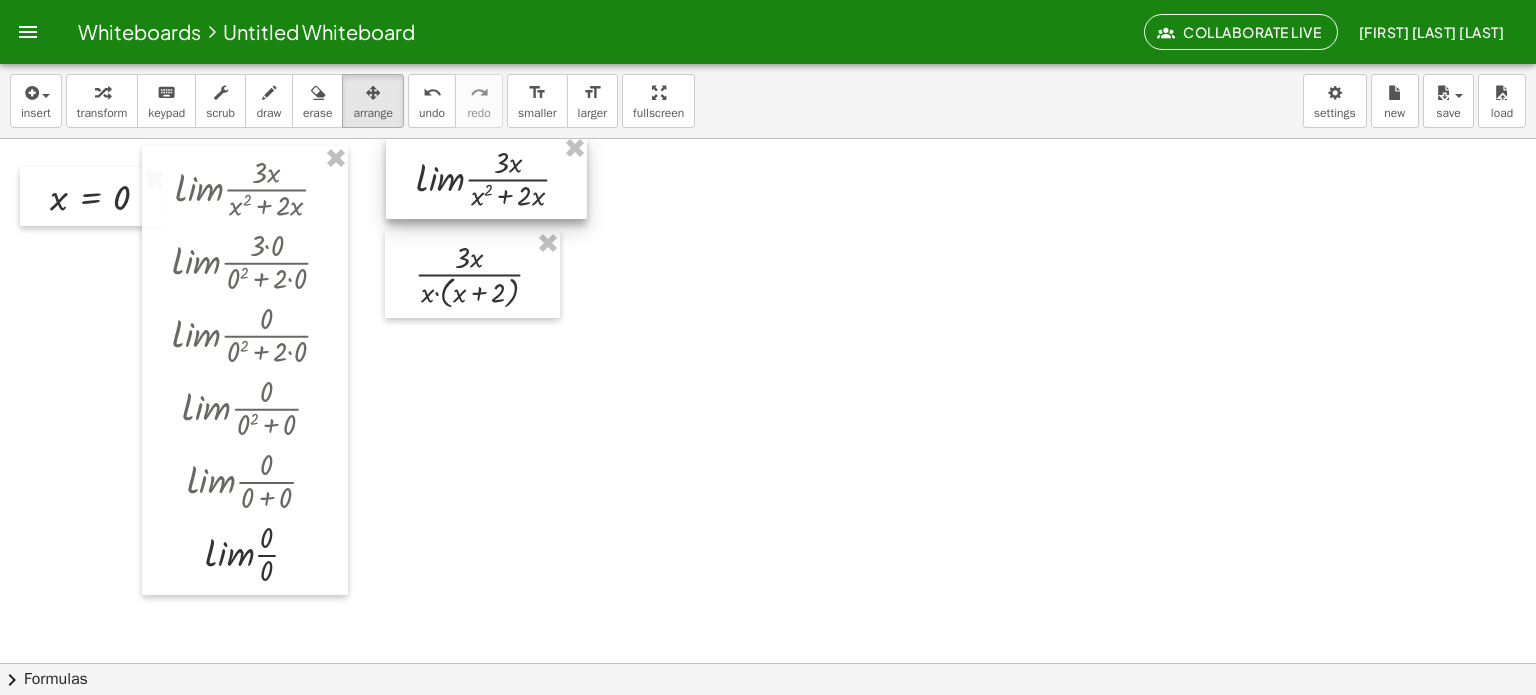 drag, startPoint x: 477, startPoint y: 210, endPoint x: 513, endPoint y: 203, distance: 36.67424 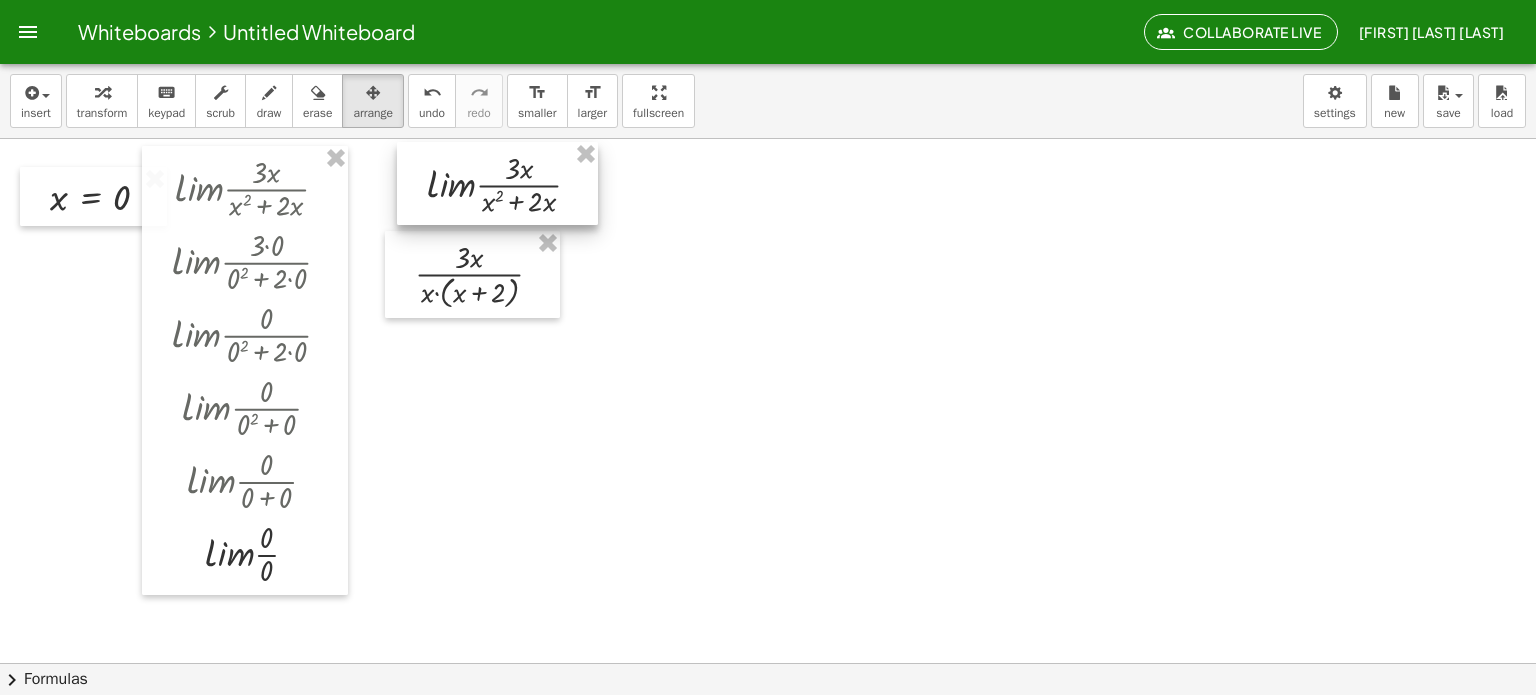 drag, startPoint x: 515, startPoint y: 175, endPoint x: 526, endPoint y: 181, distance: 12.529964 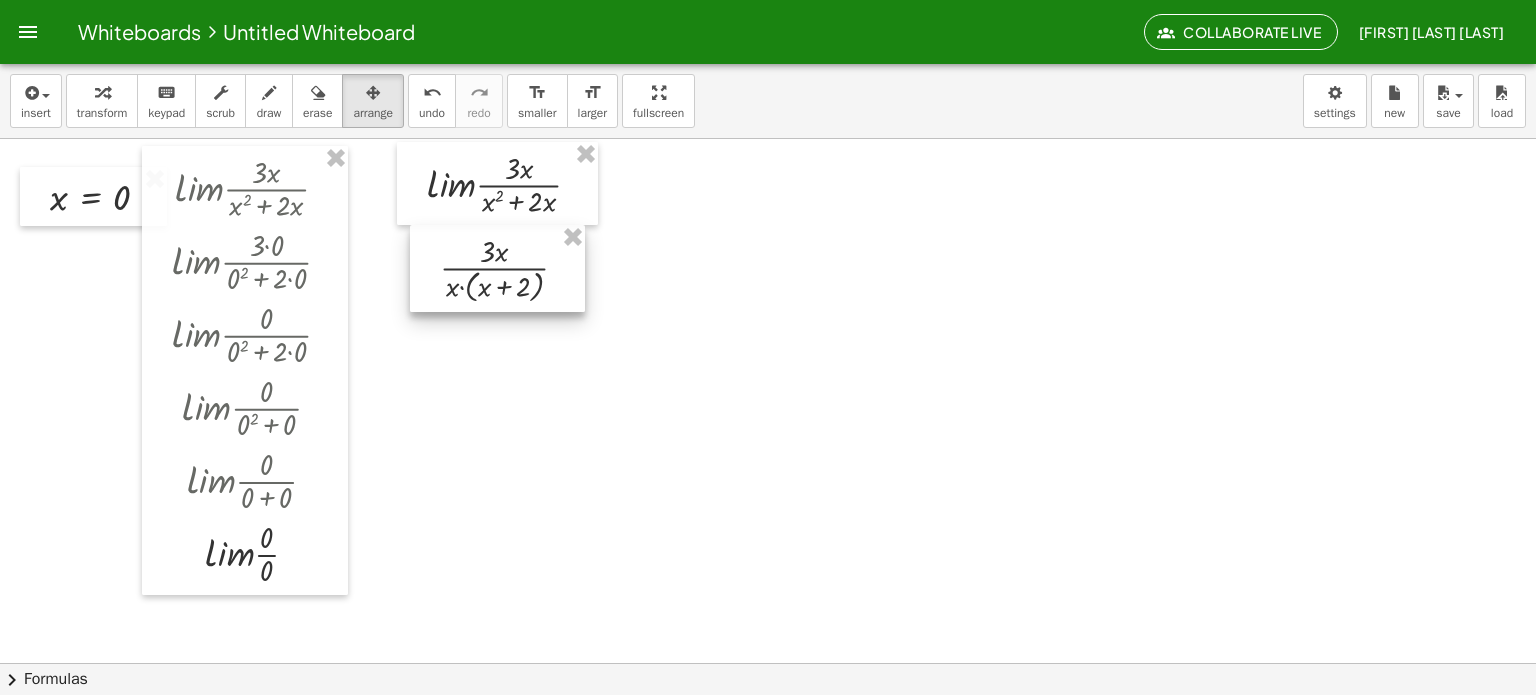 drag, startPoint x: 479, startPoint y: 261, endPoint x: 504, endPoint y: 255, distance: 25.70992 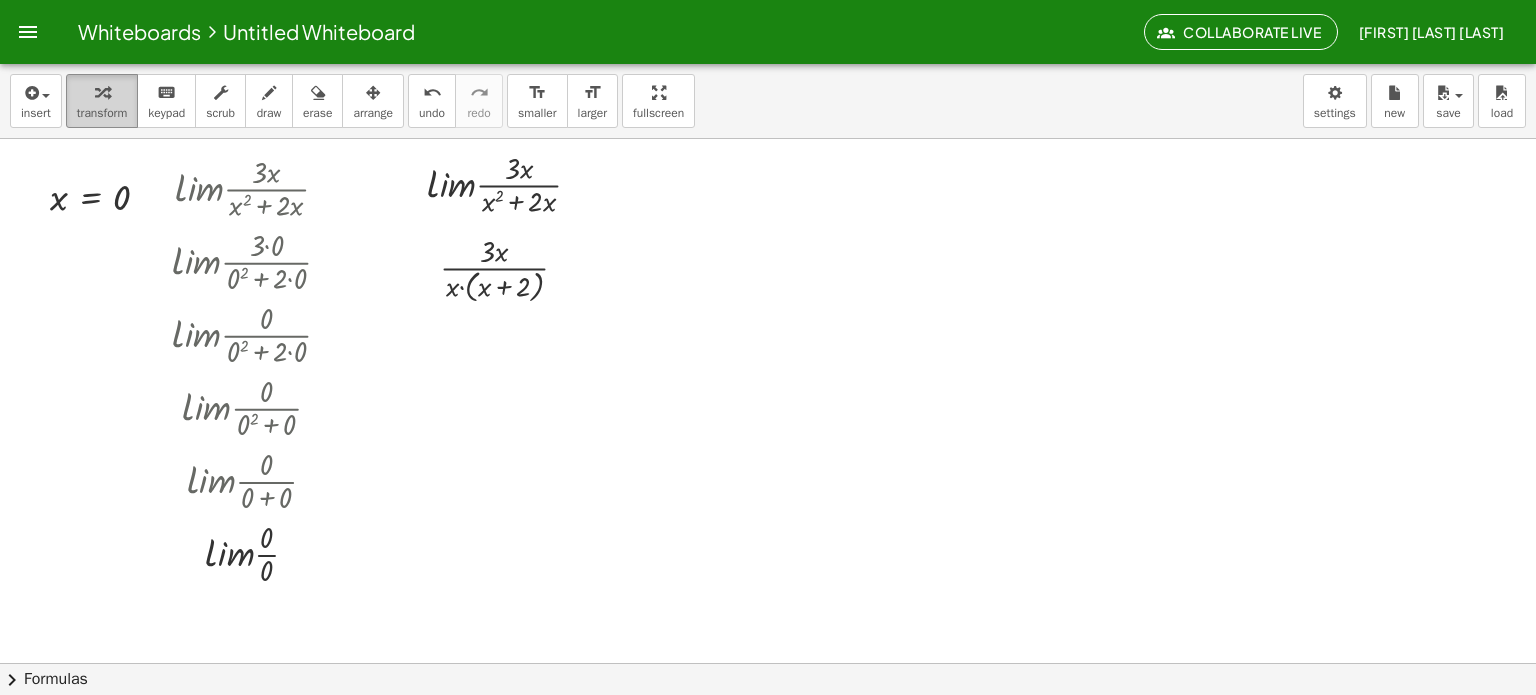 click on "transform" at bounding box center [102, 113] 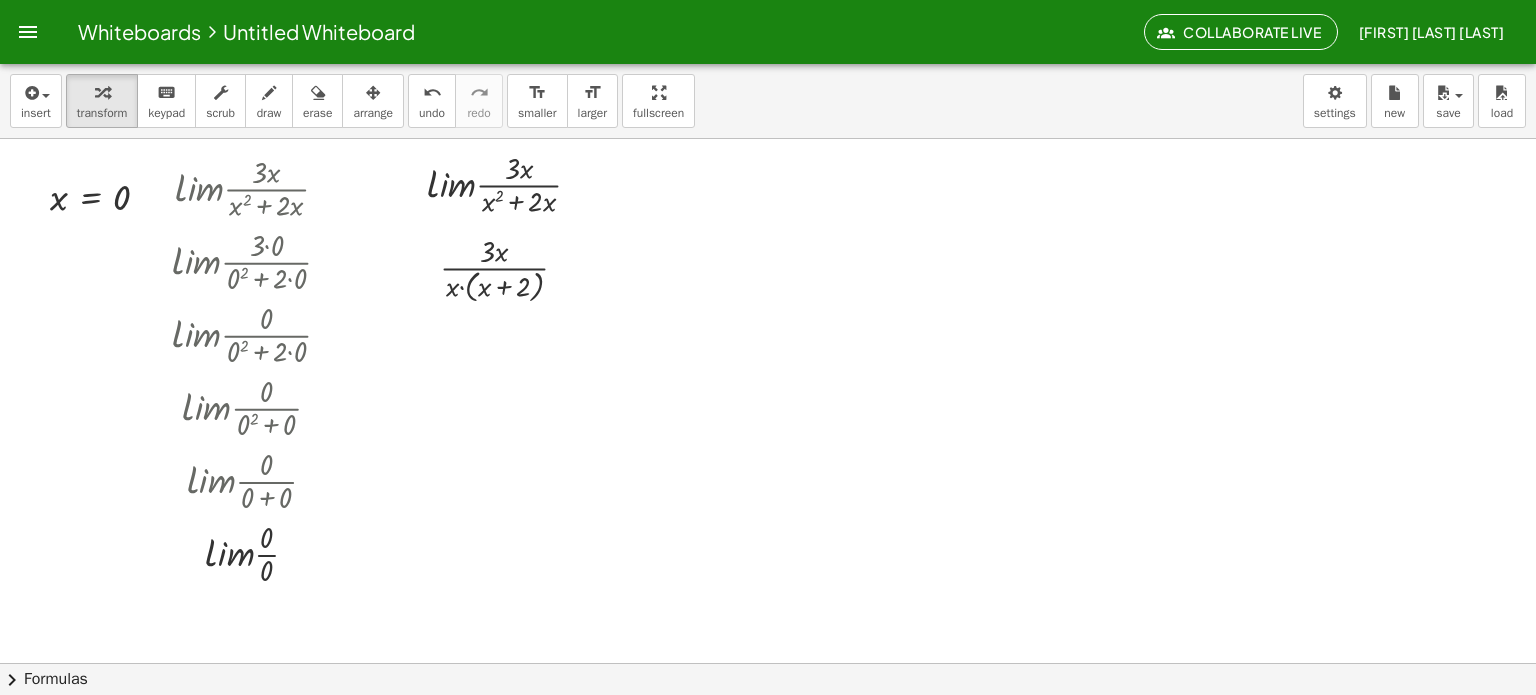 click at bounding box center (768, 128) 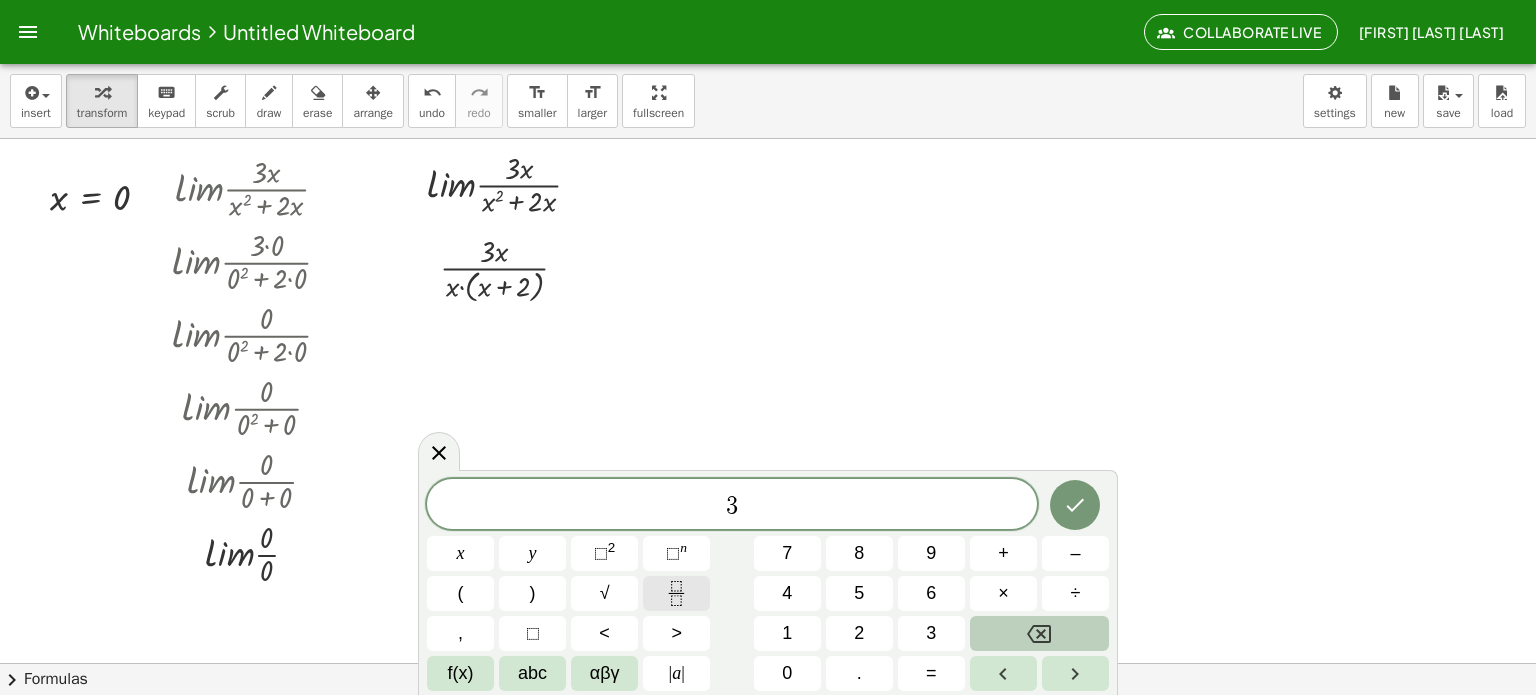 click 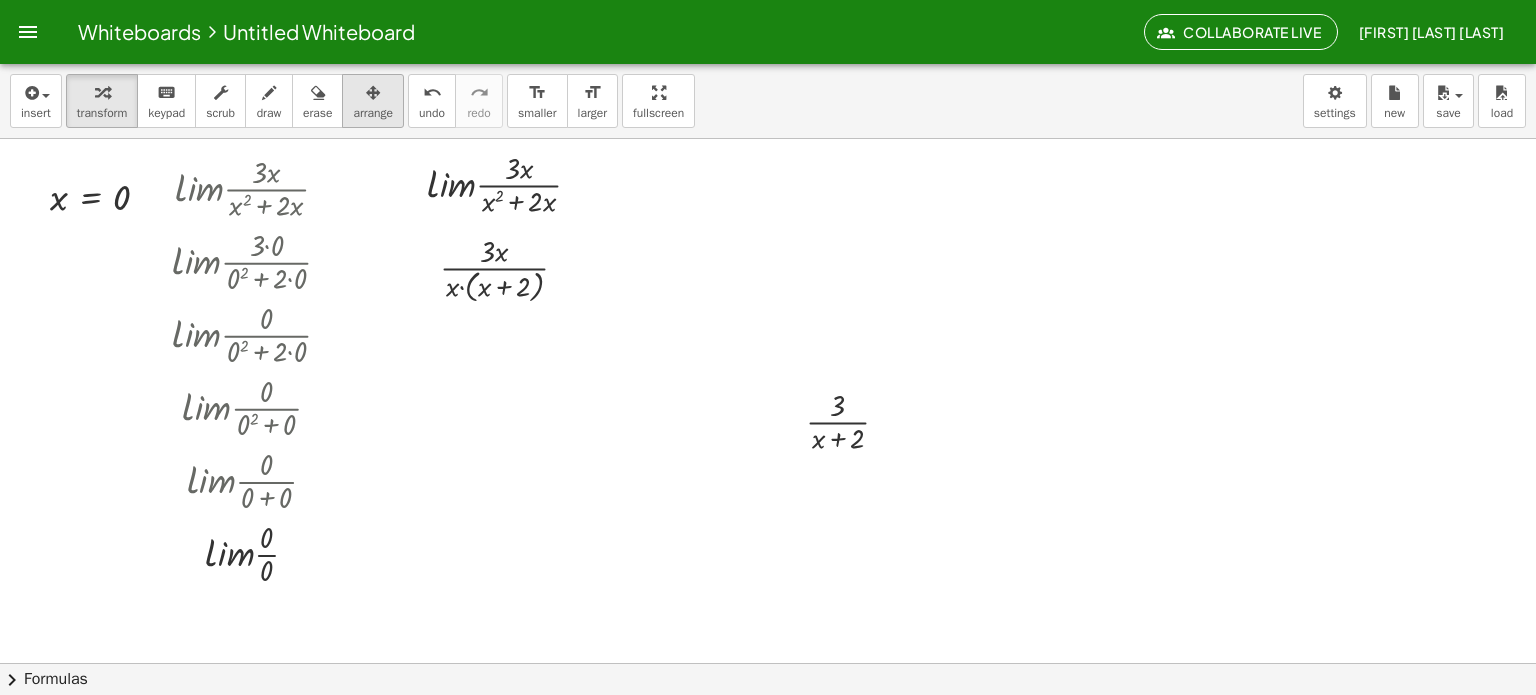 click on "arrange" at bounding box center [373, 113] 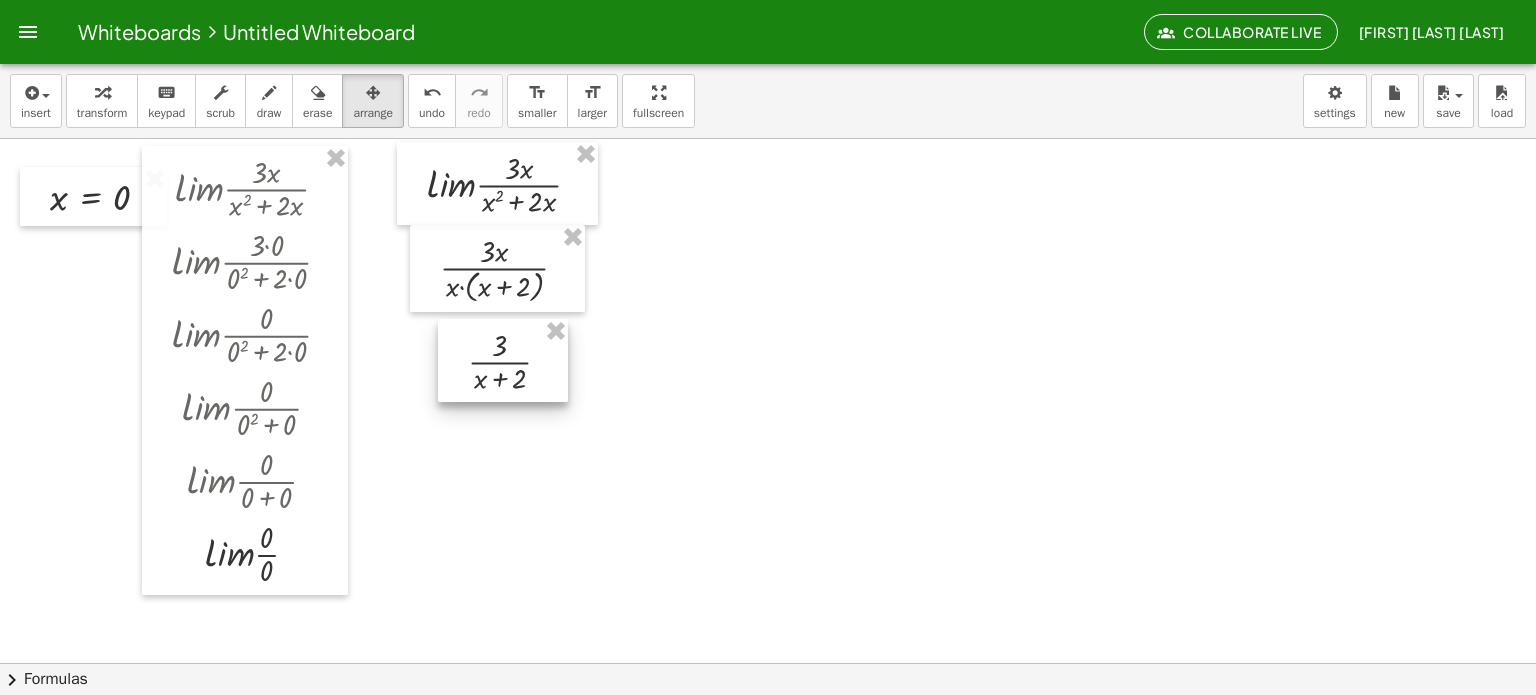 drag, startPoint x: 876, startPoint y: 443, endPoint x: 539, endPoint y: 383, distance: 342.2996 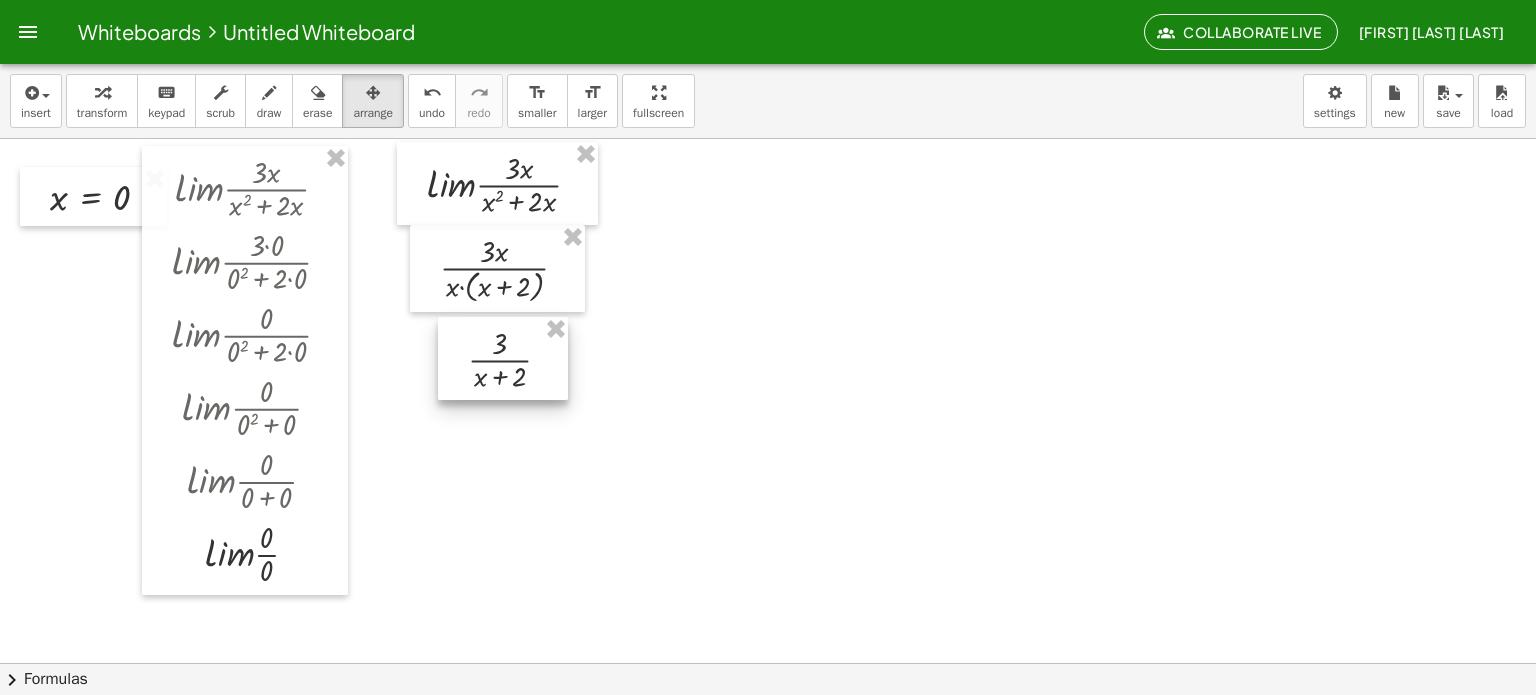 click at bounding box center (503, 358) 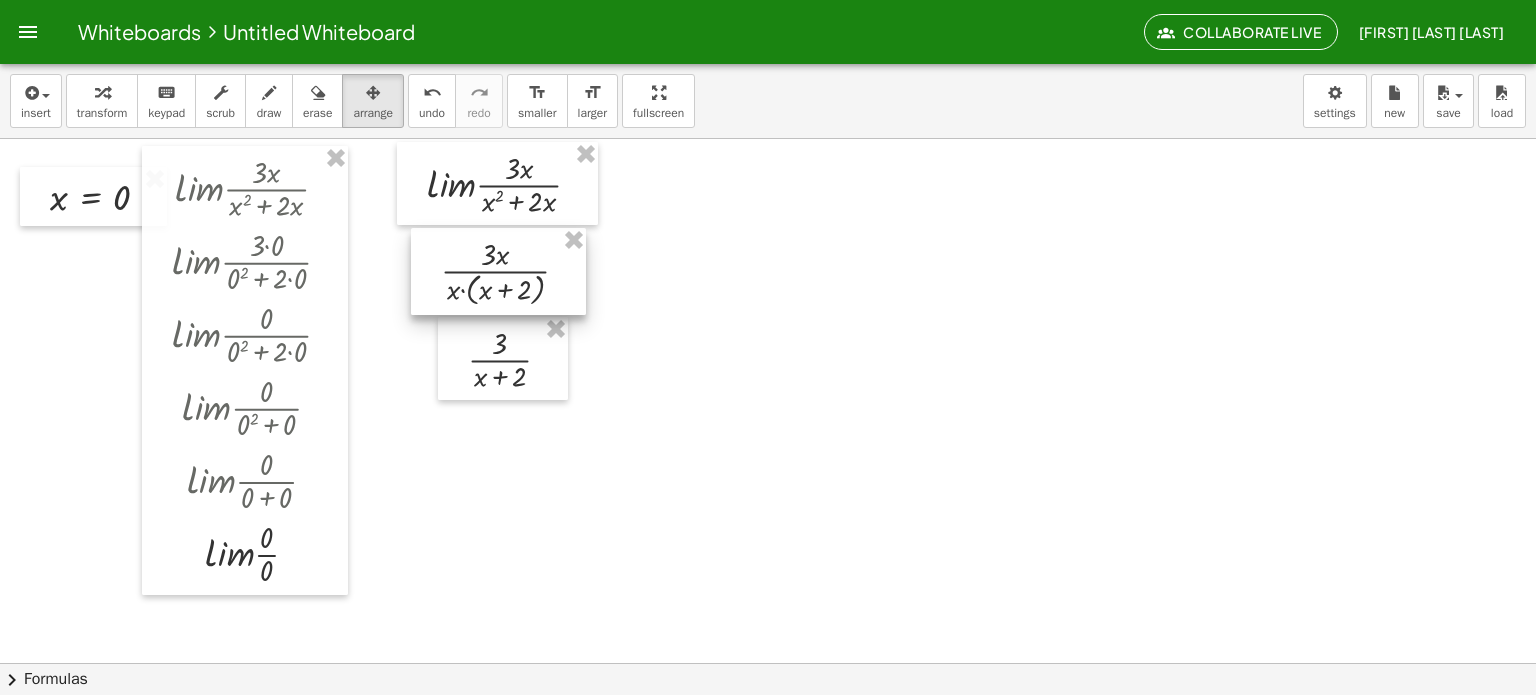 click at bounding box center (498, 271) 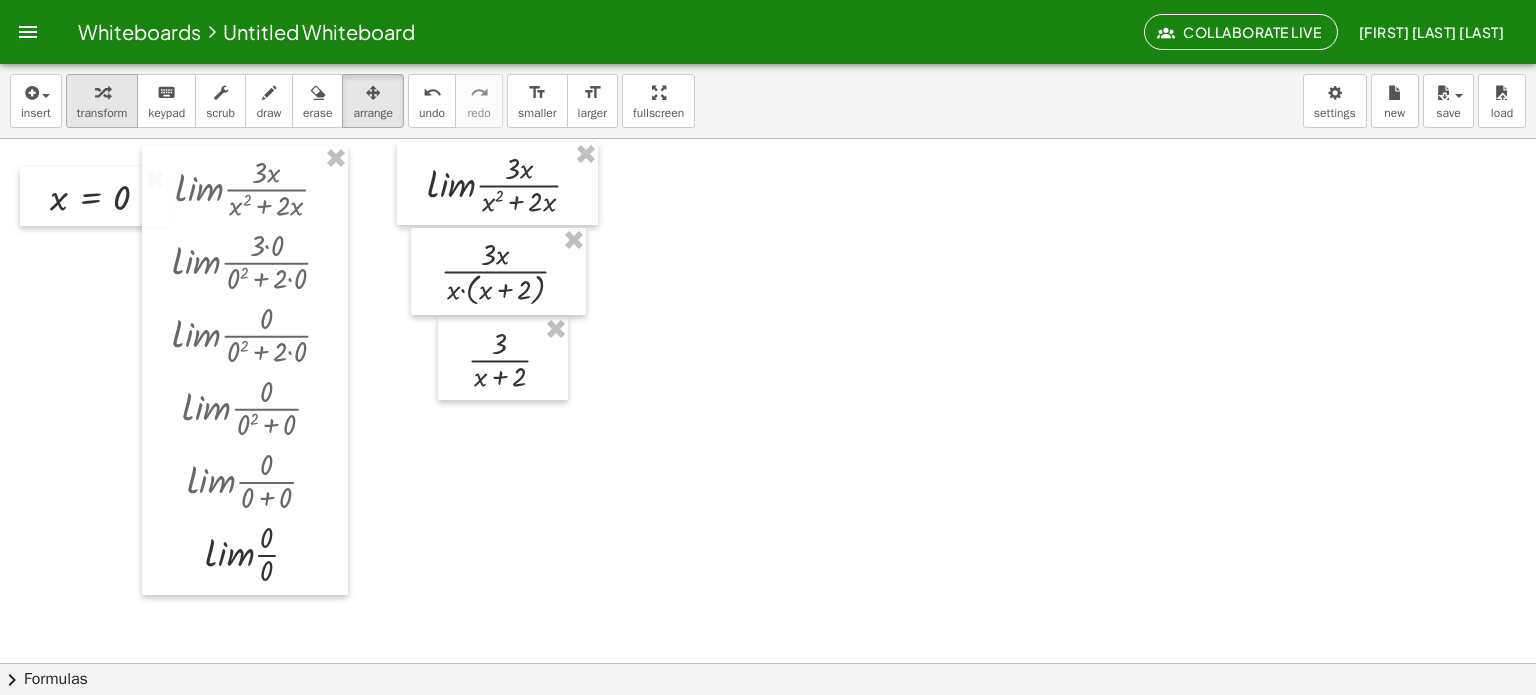 click at bounding box center [102, 92] 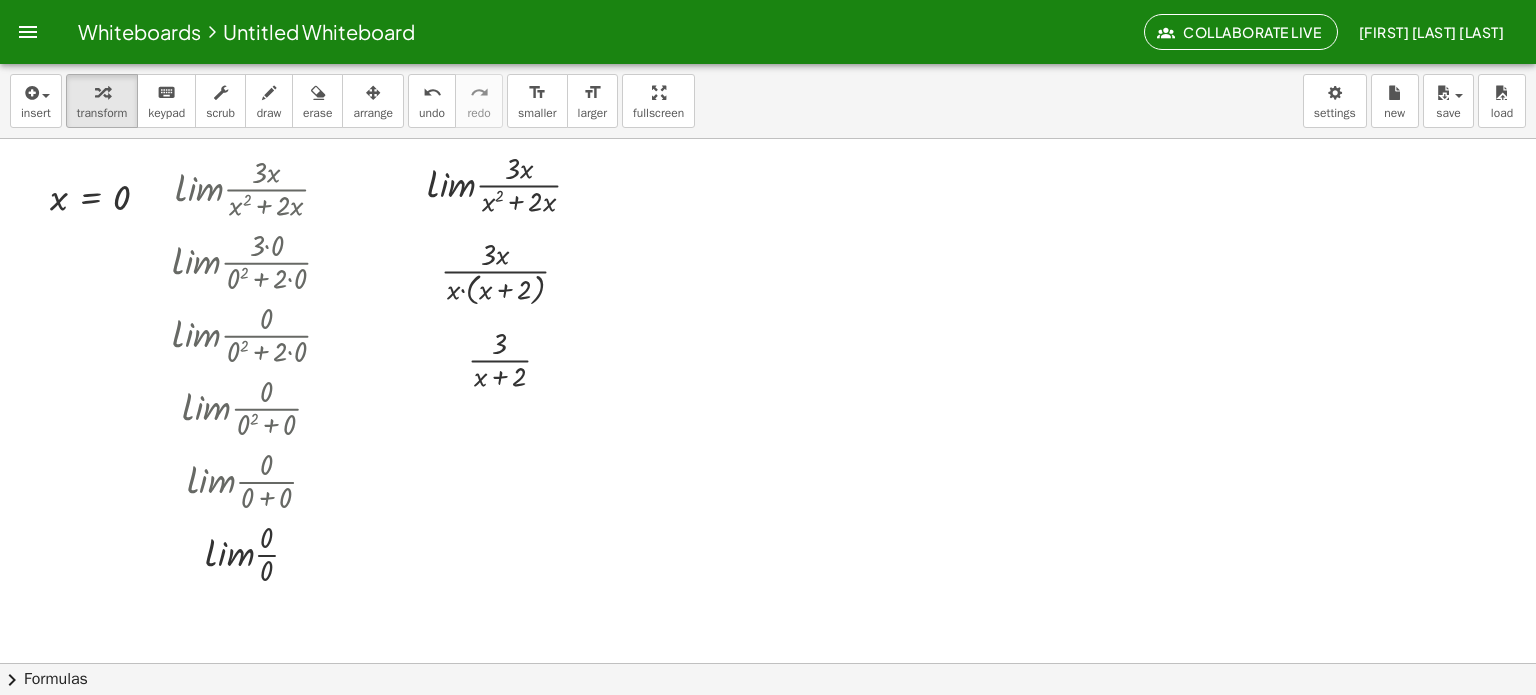 click at bounding box center [768, 128] 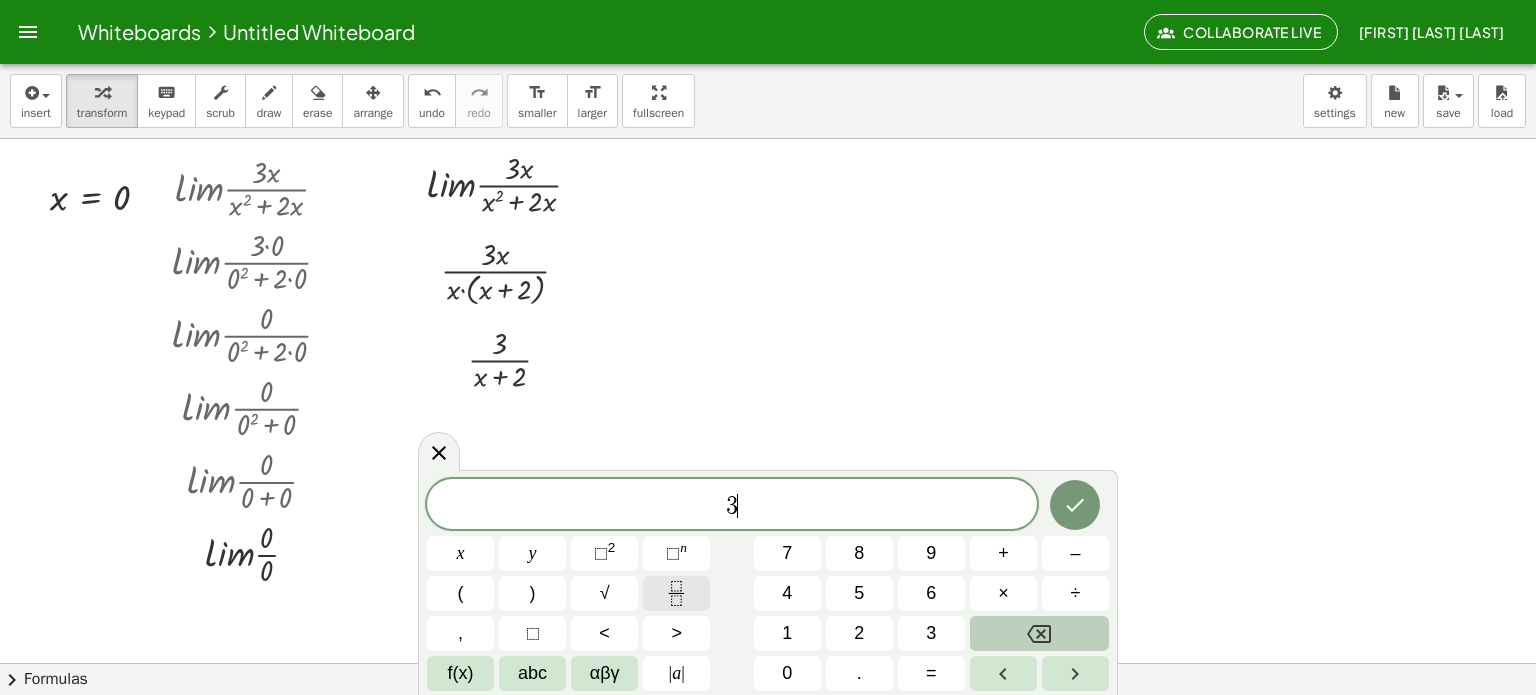 click 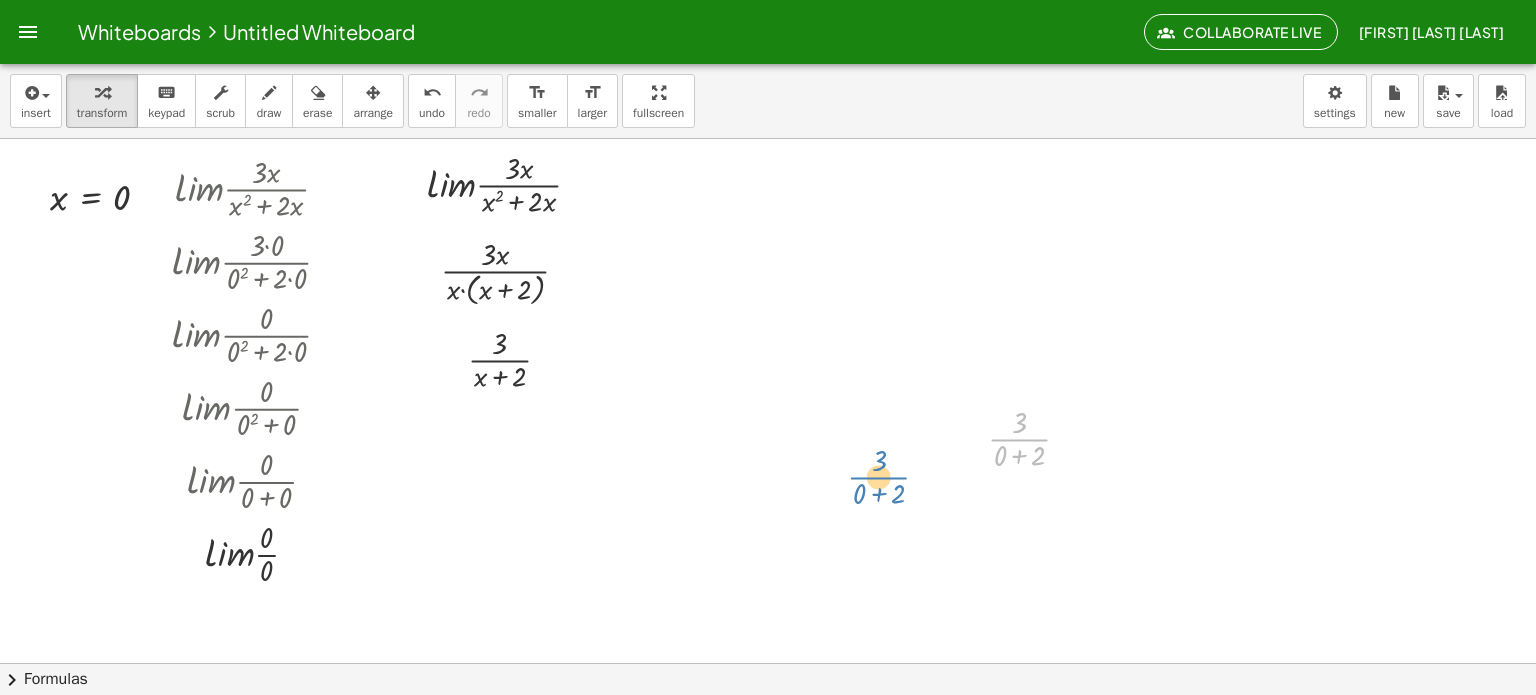 drag, startPoint x: 1026, startPoint y: 442, endPoint x: 885, endPoint y: 480, distance: 146.03082 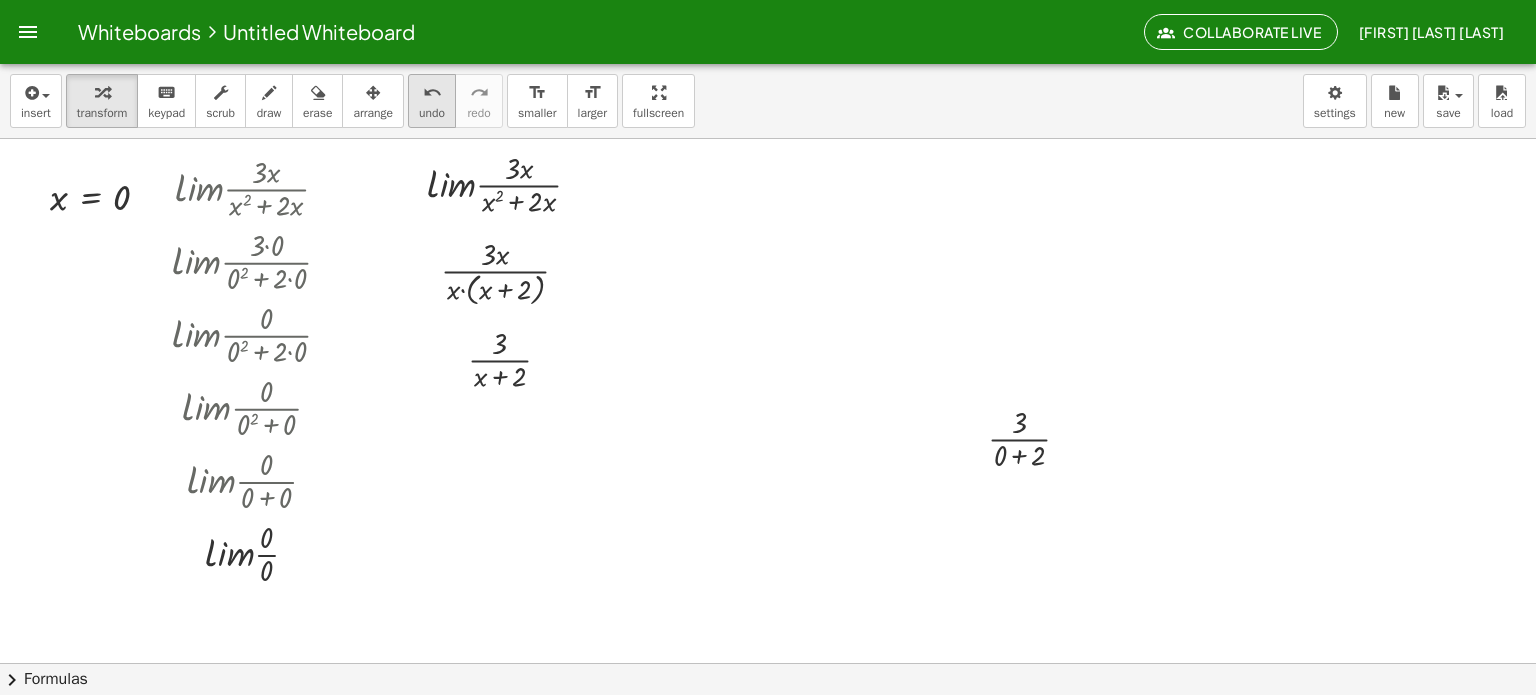 click on "undo undo" at bounding box center [432, 101] 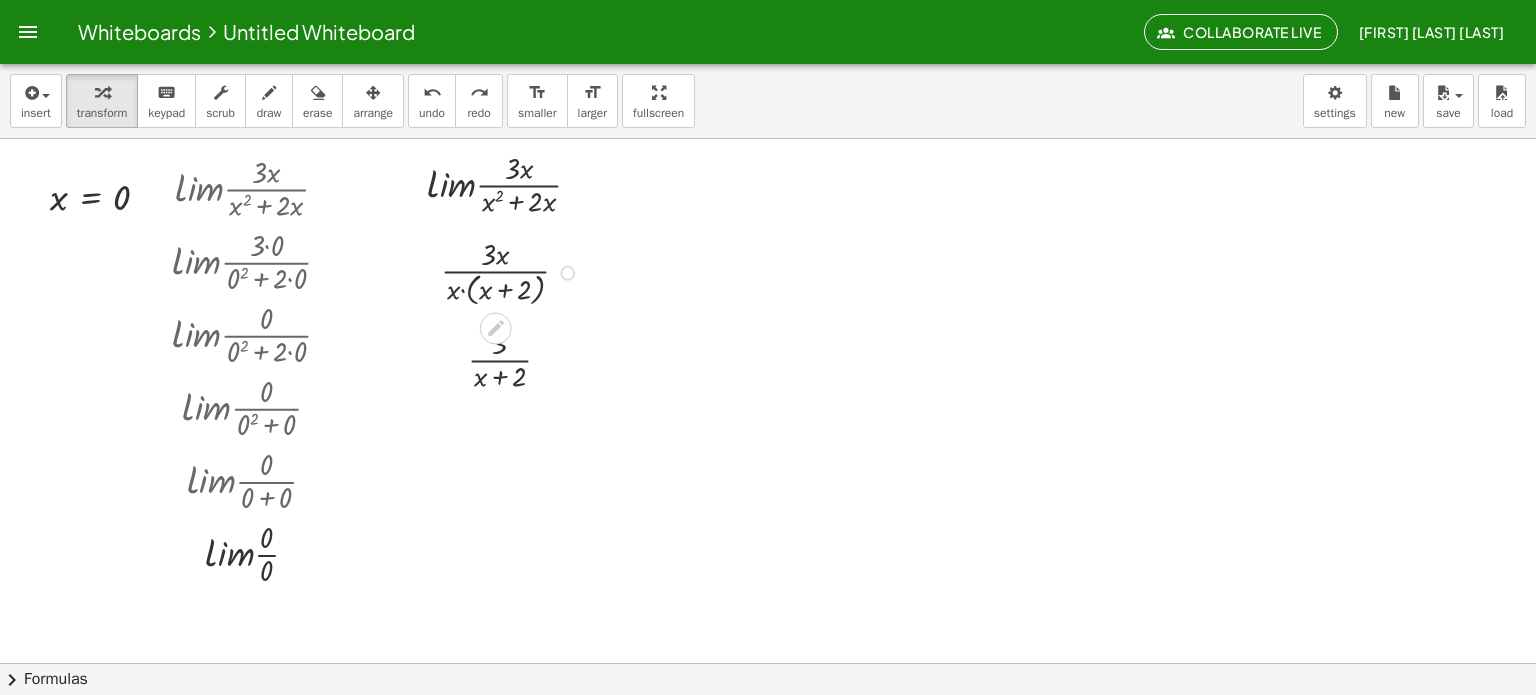 click at bounding box center [513, 271] 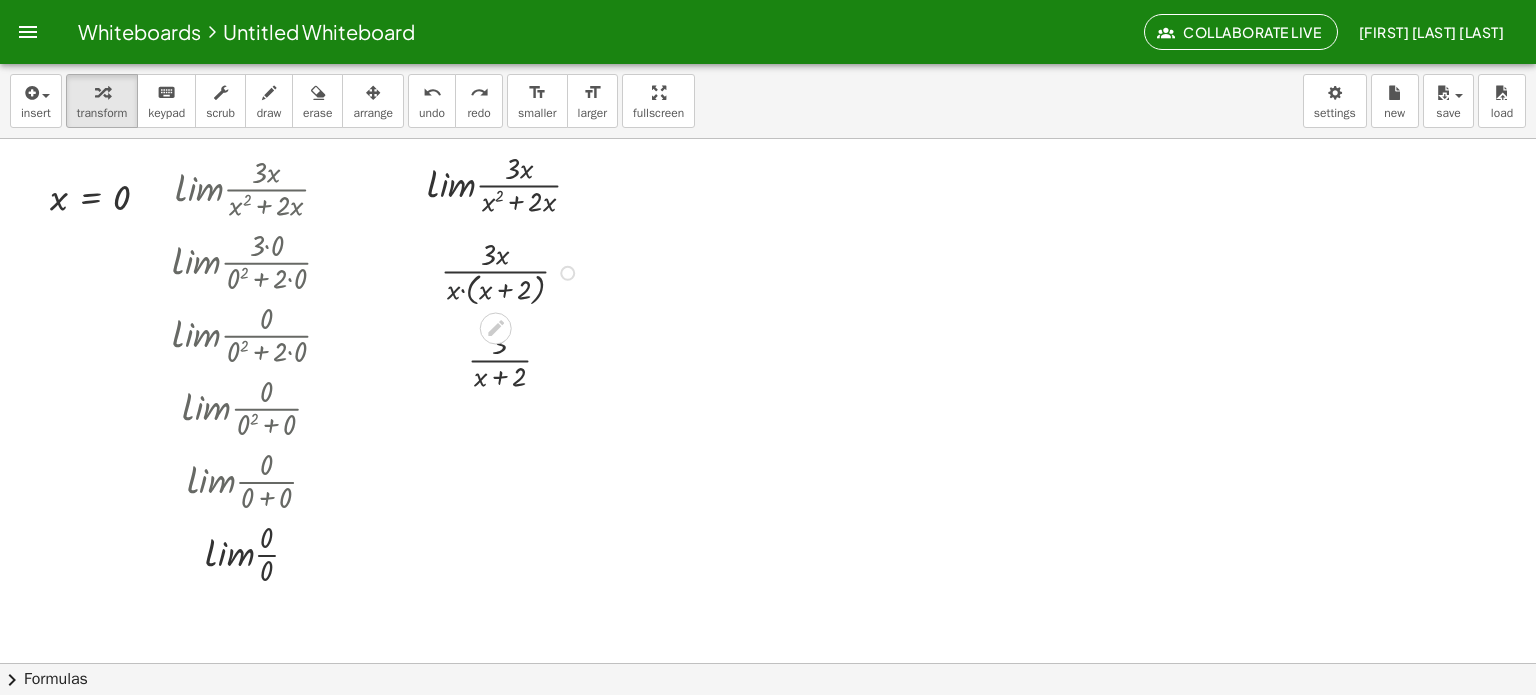 click at bounding box center [513, 271] 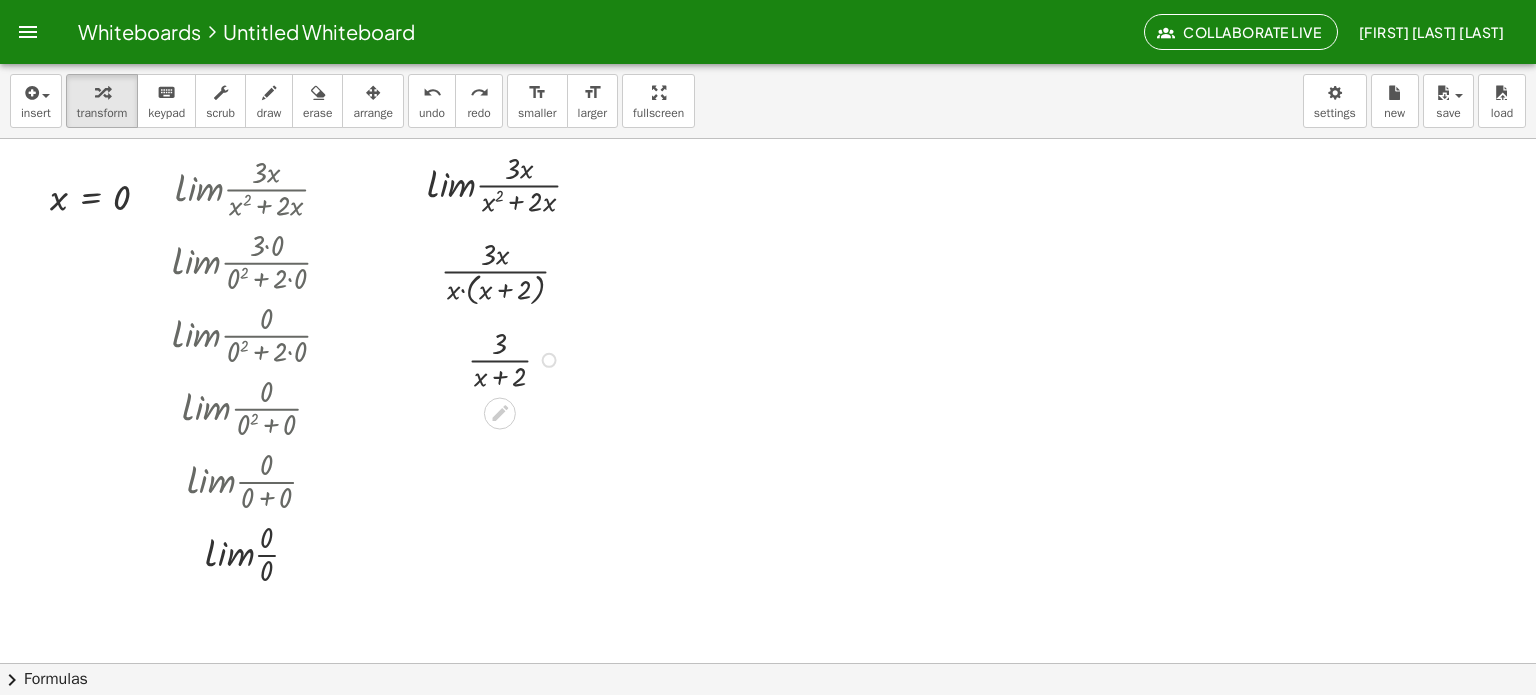 click at bounding box center [517, 358] 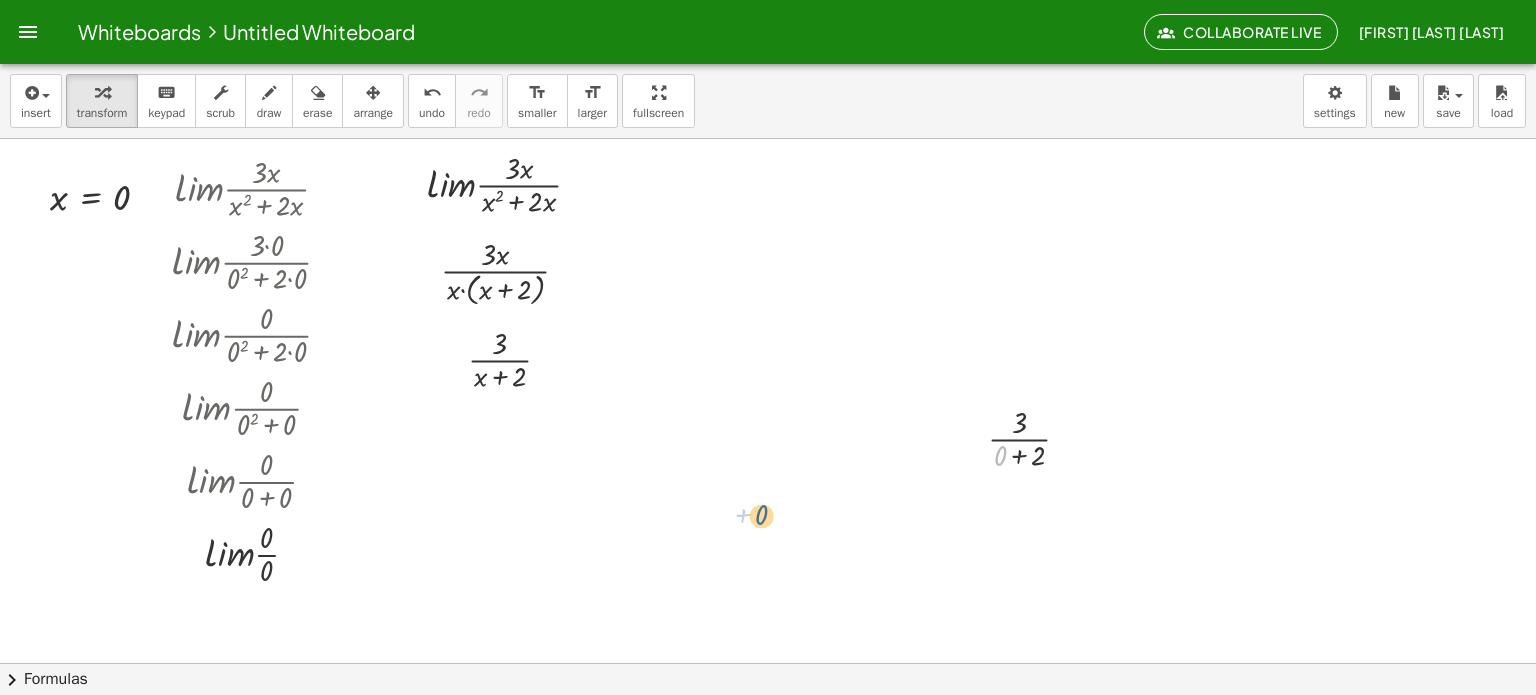 drag, startPoint x: 1005, startPoint y: 451, endPoint x: 763, endPoint y: 511, distance: 249.32709 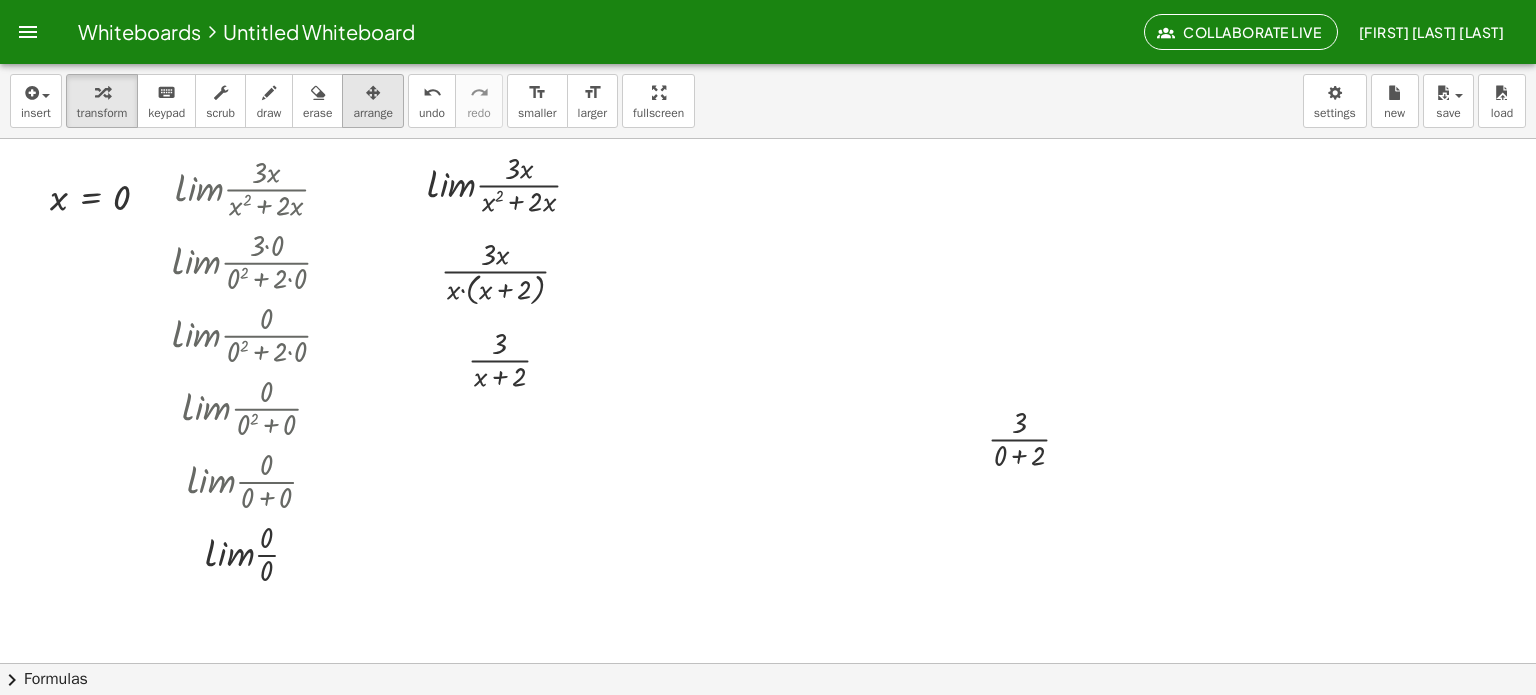 click on "arrange" at bounding box center [373, 101] 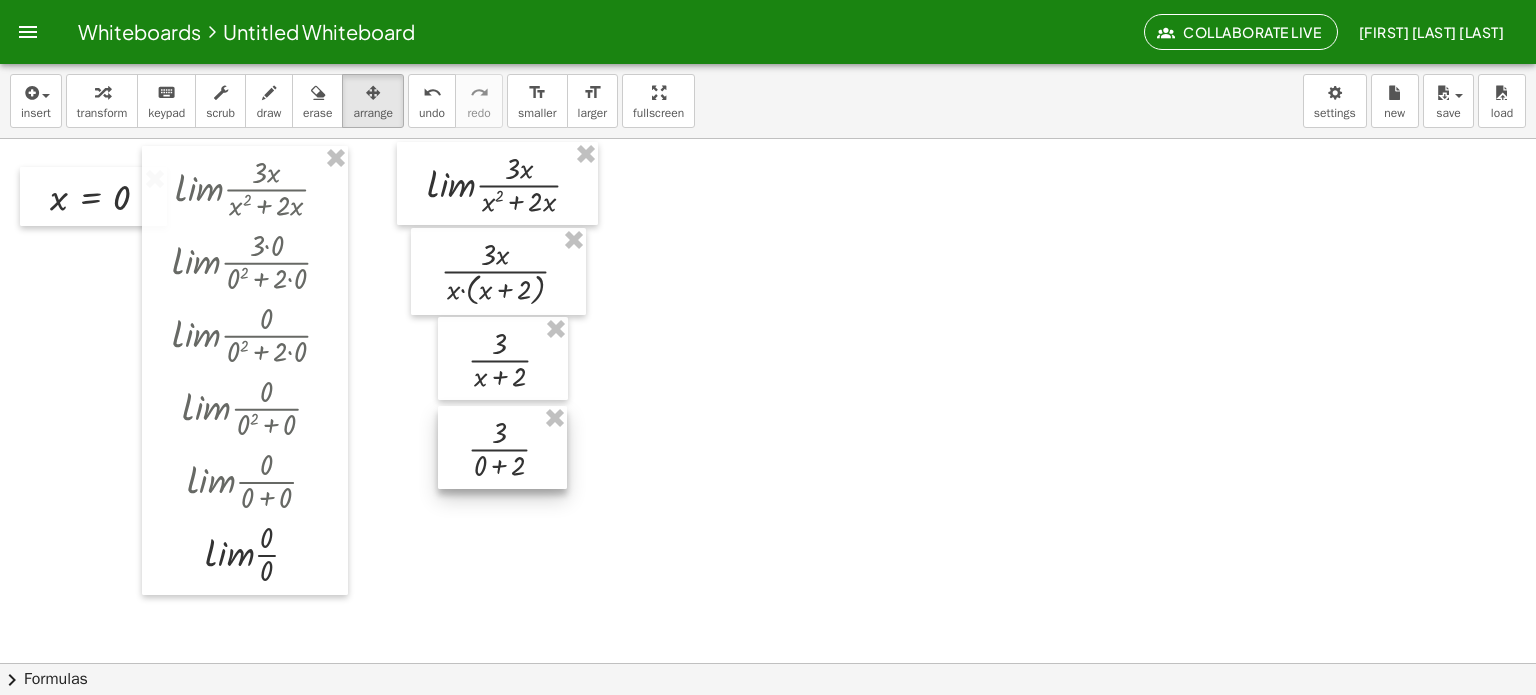 drag, startPoint x: 990, startPoint y: 453, endPoint x: 469, endPoint y: 463, distance: 521.09595 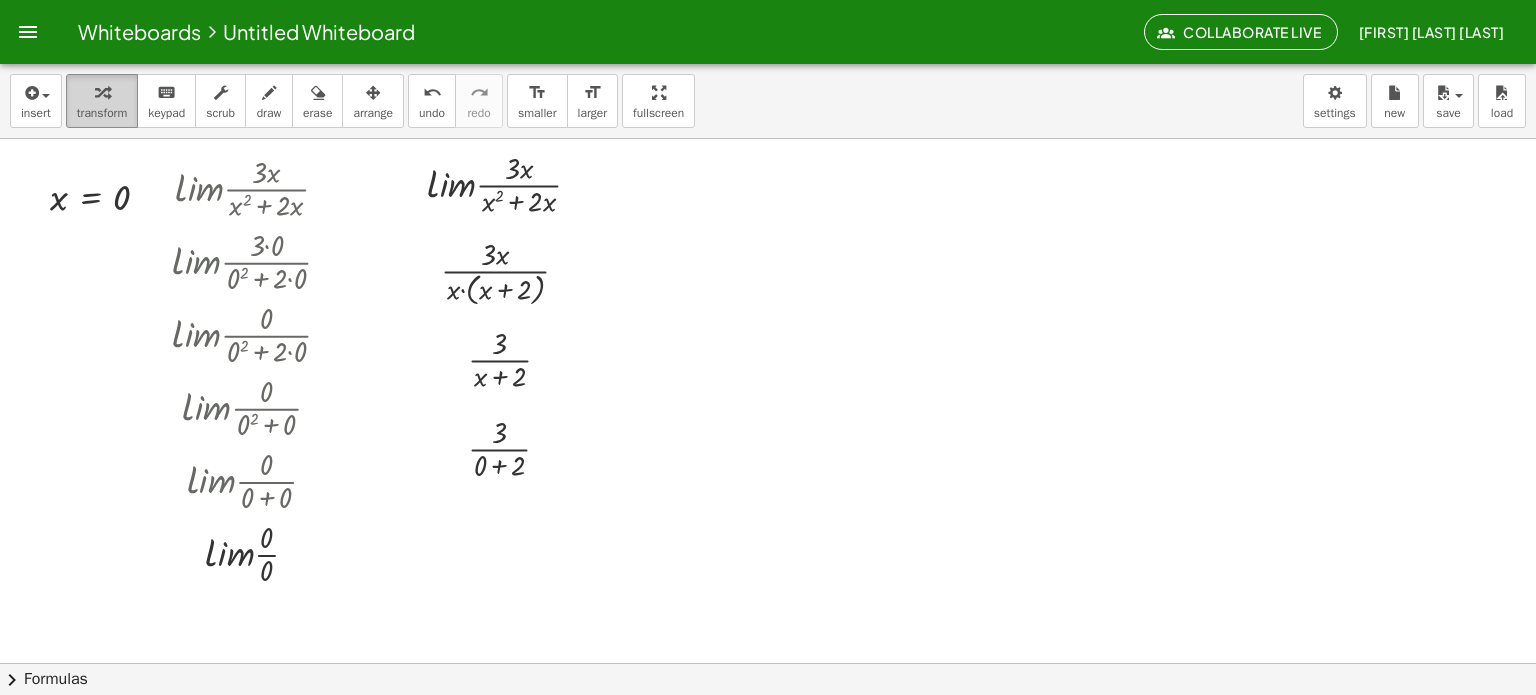 click at bounding box center (102, 93) 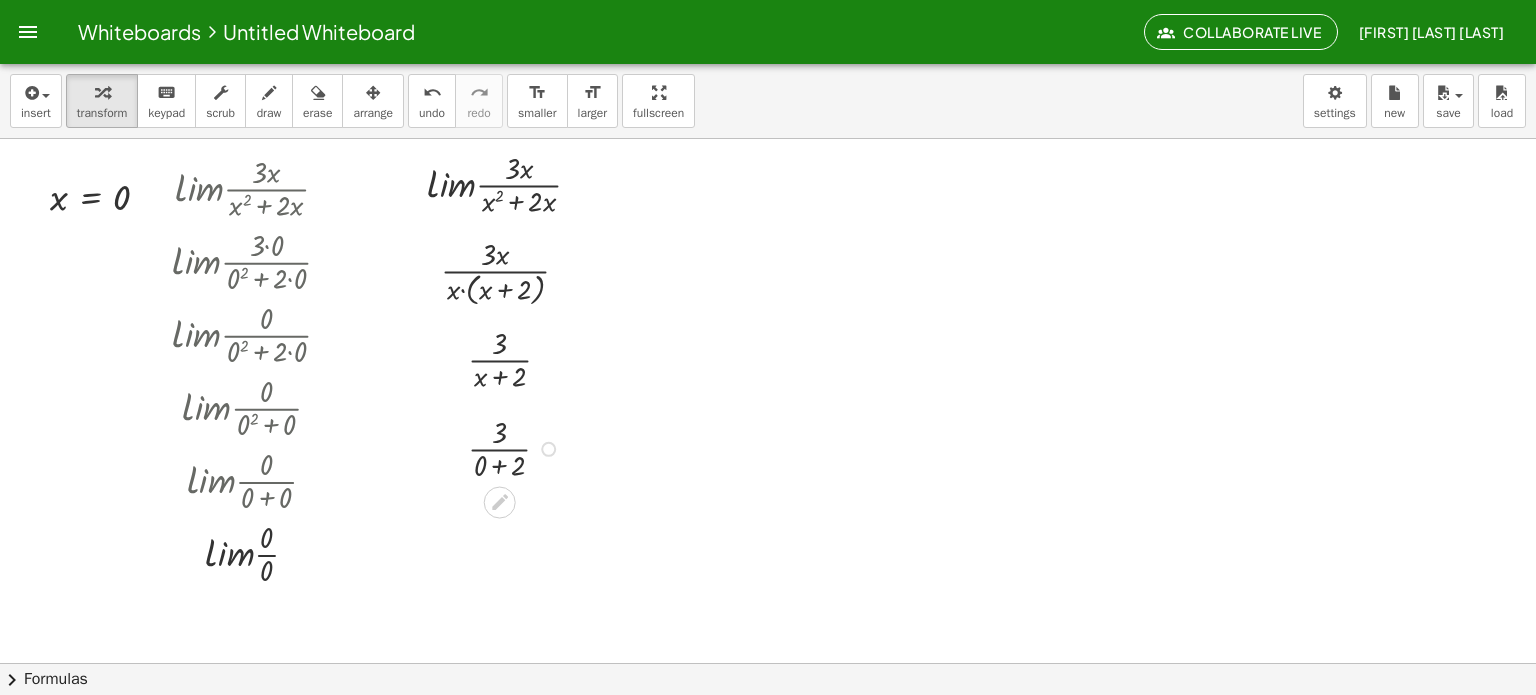 click at bounding box center [517, 447] 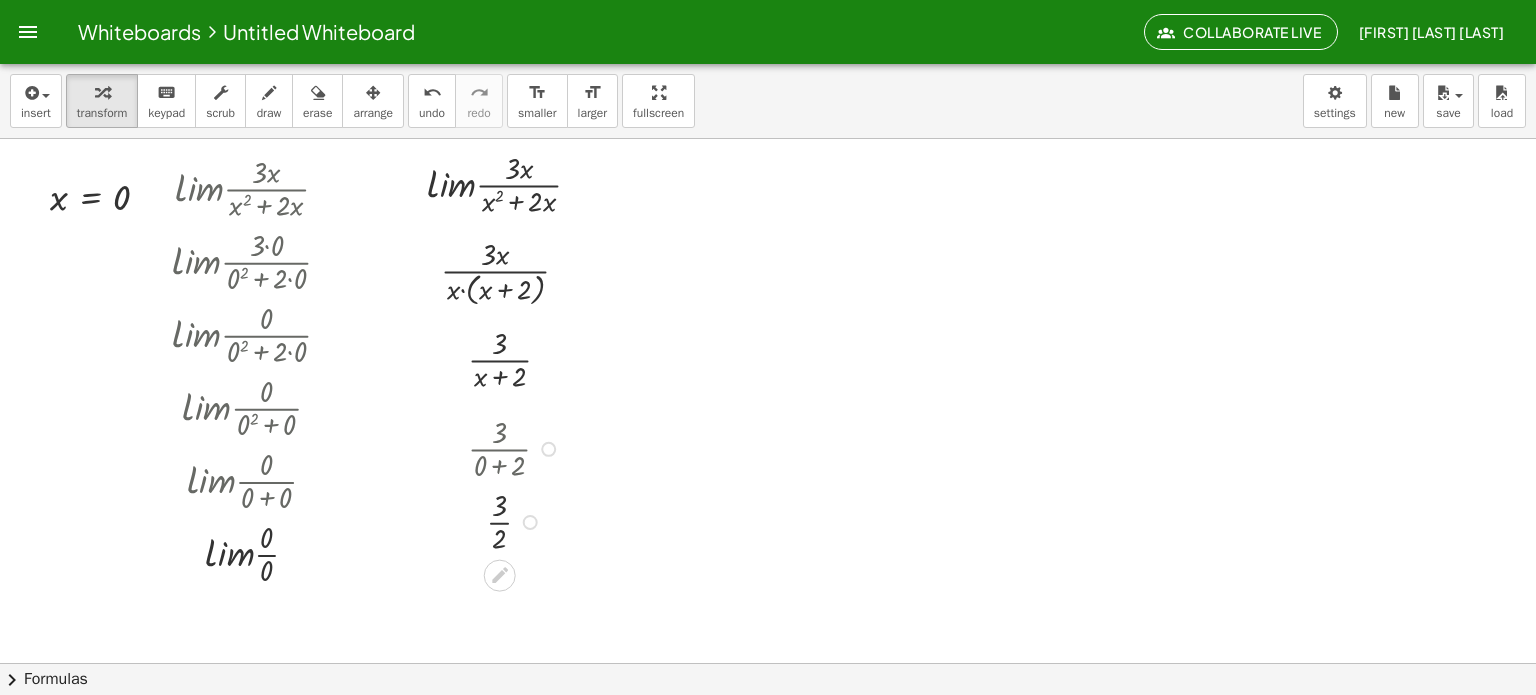drag, startPoint x: 529, startPoint y: 526, endPoint x: 543, endPoint y: 591, distance: 66.4906 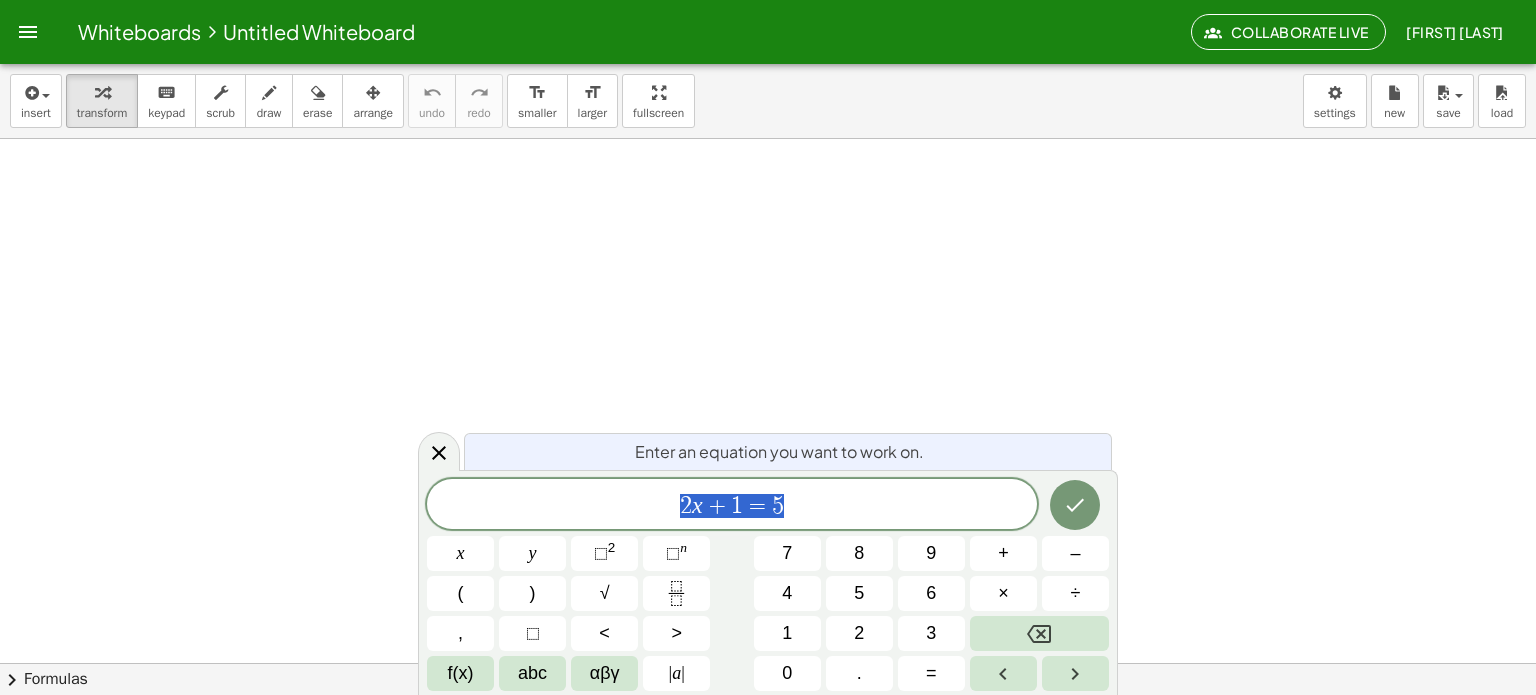 scroll, scrollTop: 0, scrollLeft: 0, axis: both 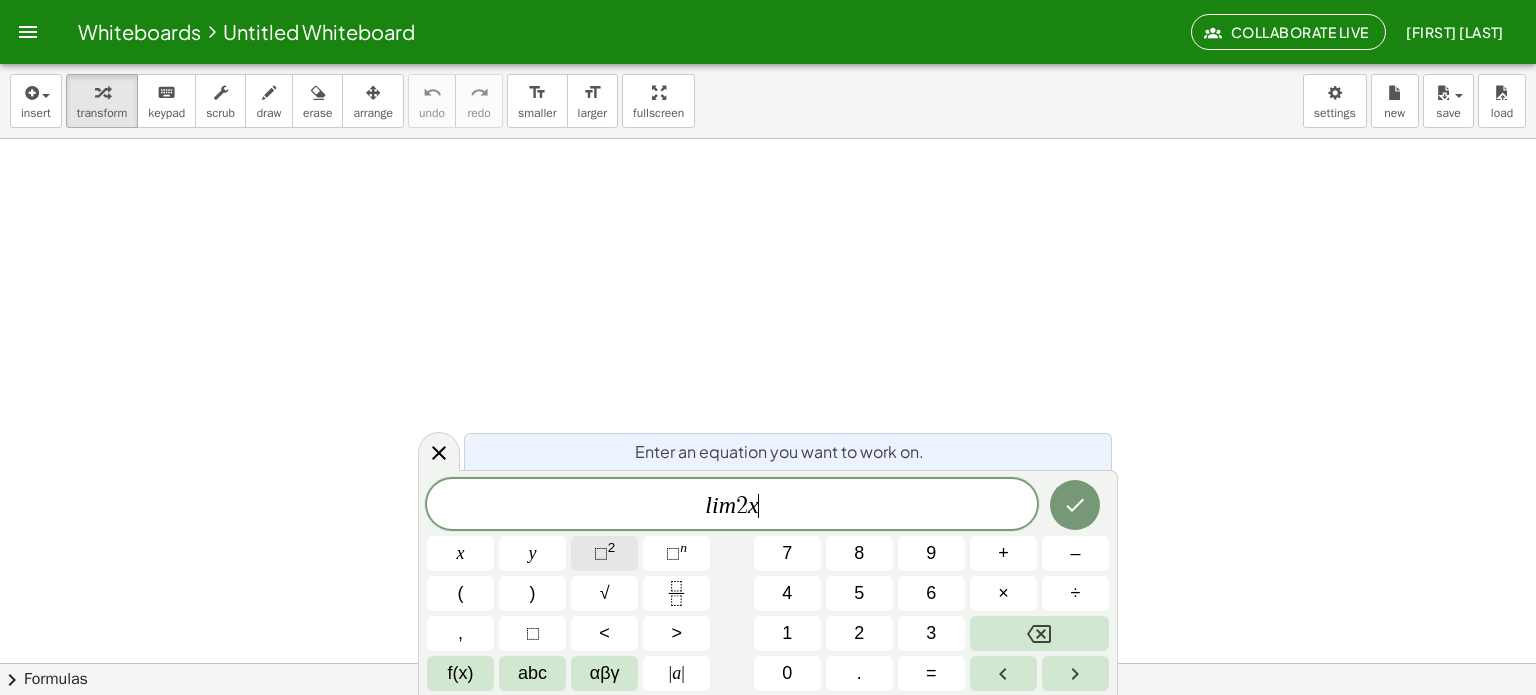 click on "⬚ 2" 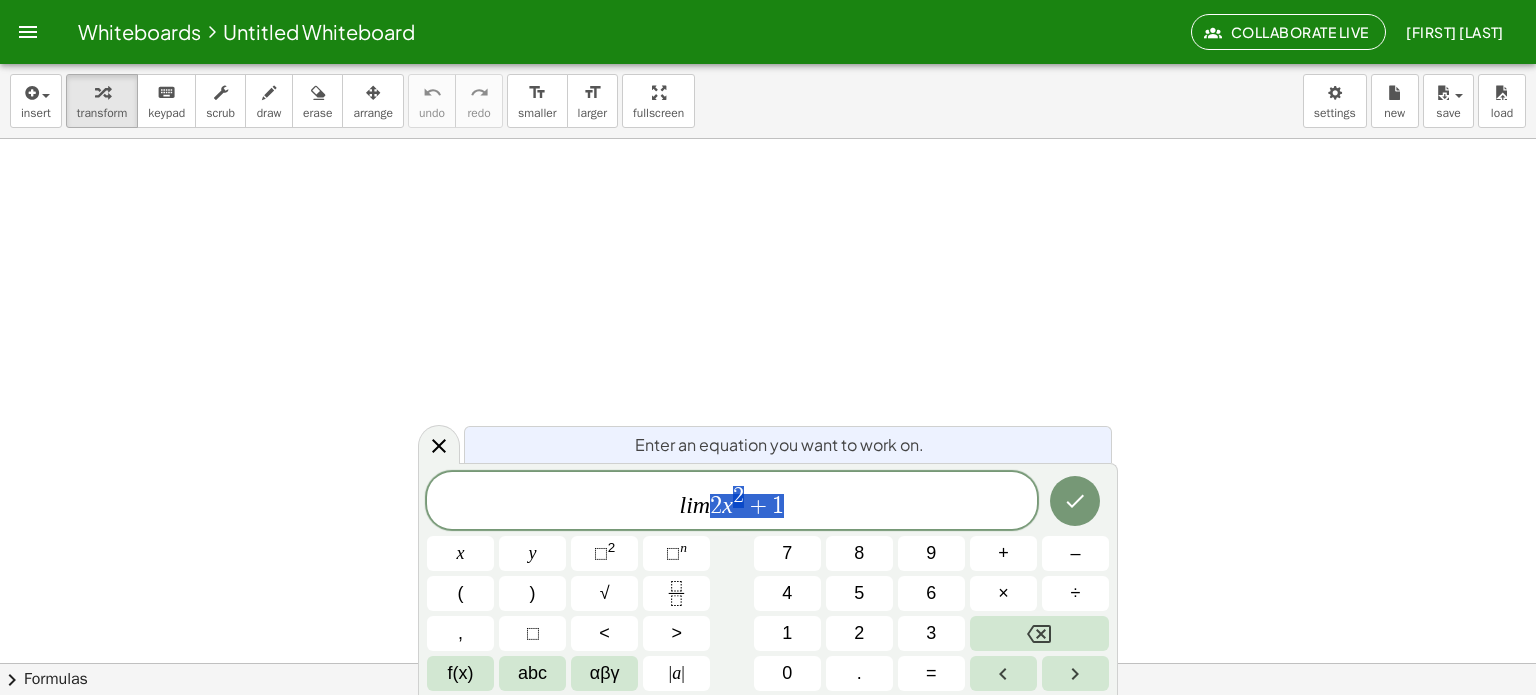 drag, startPoint x: 831, startPoint y: 508, endPoint x: 715, endPoint y: 499, distance: 116.34862 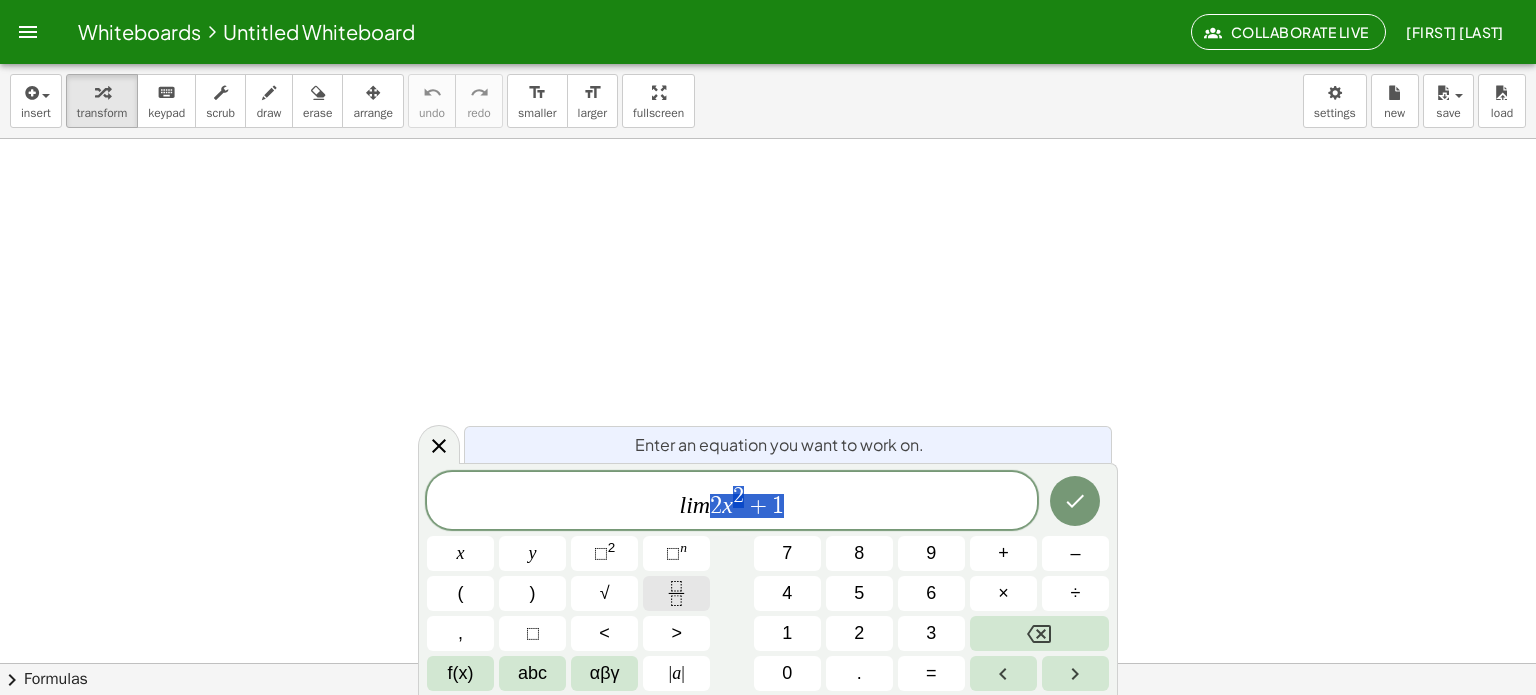 click at bounding box center [676, 593] 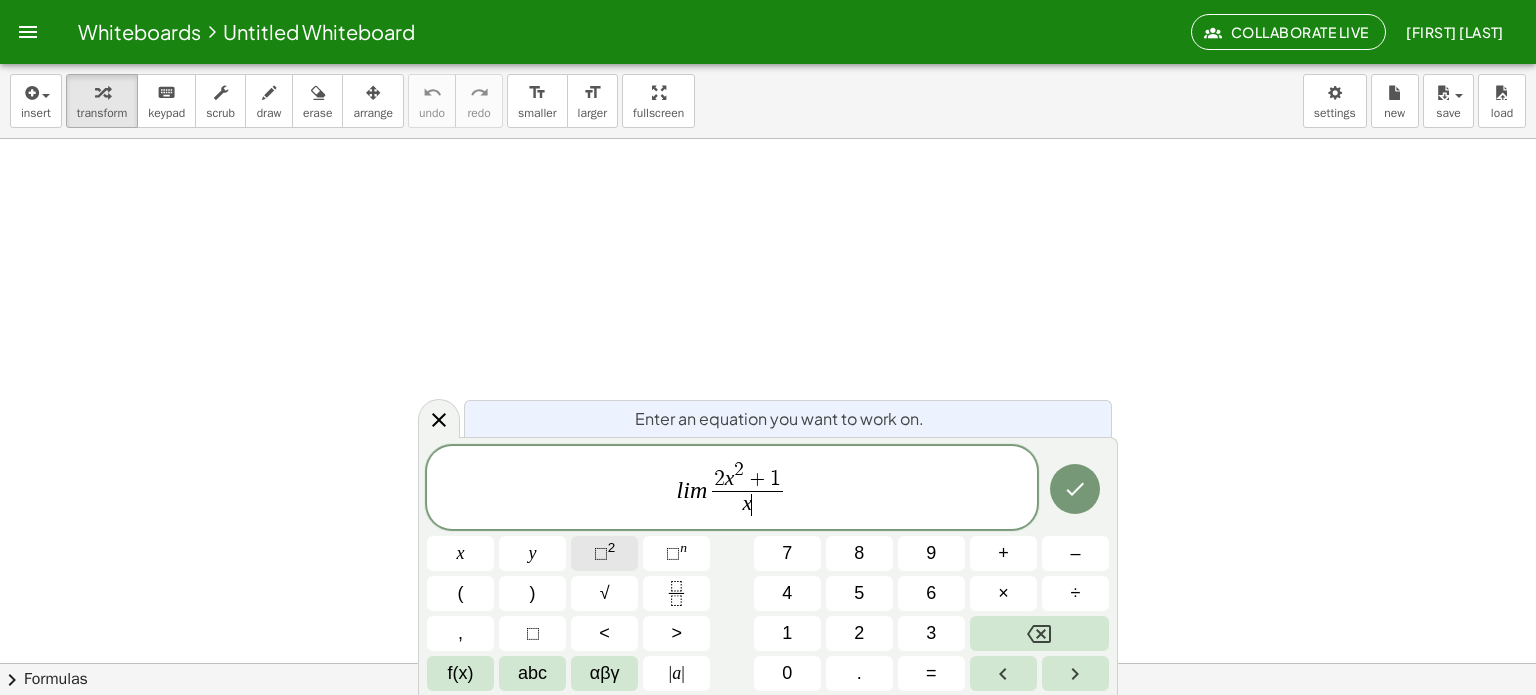 click on "2" at bounding box center [612, 547] 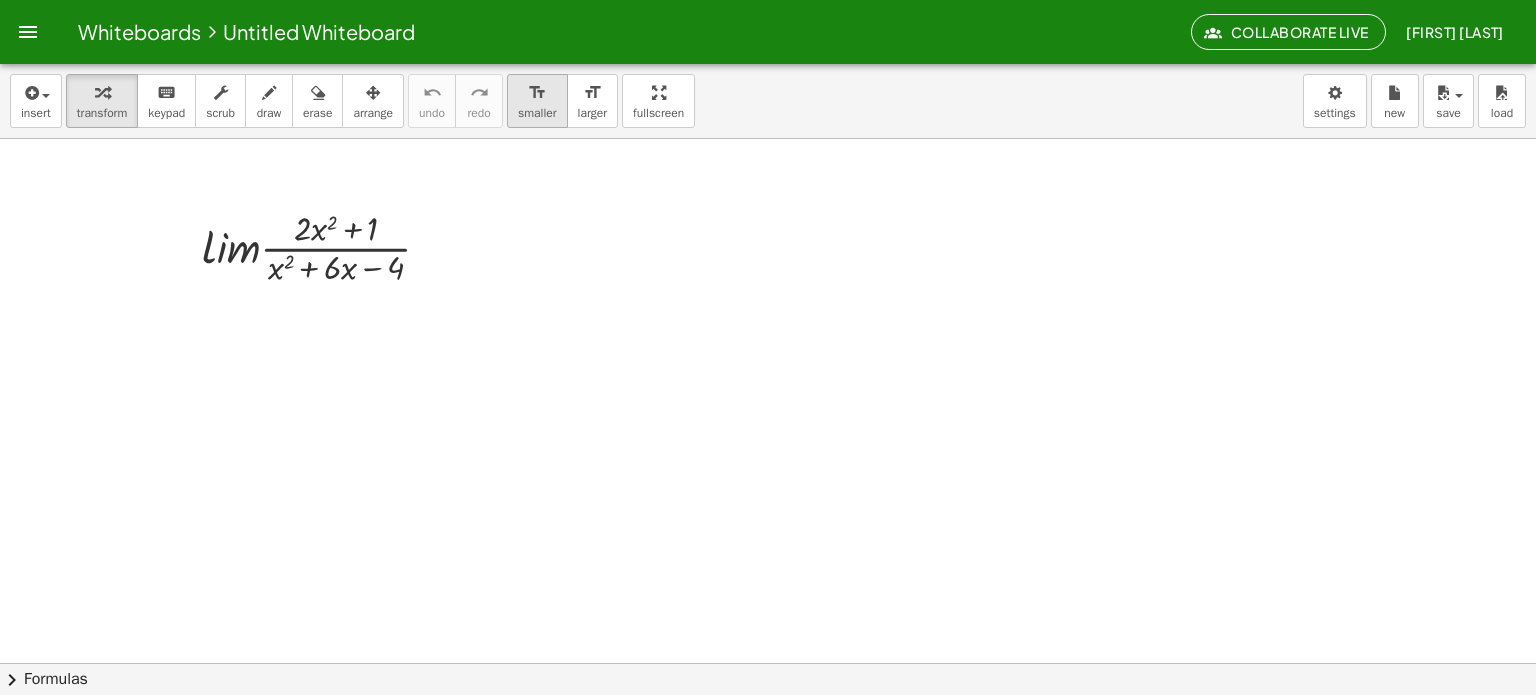 click on "format_size smaller" at bounding box center (537, 101) 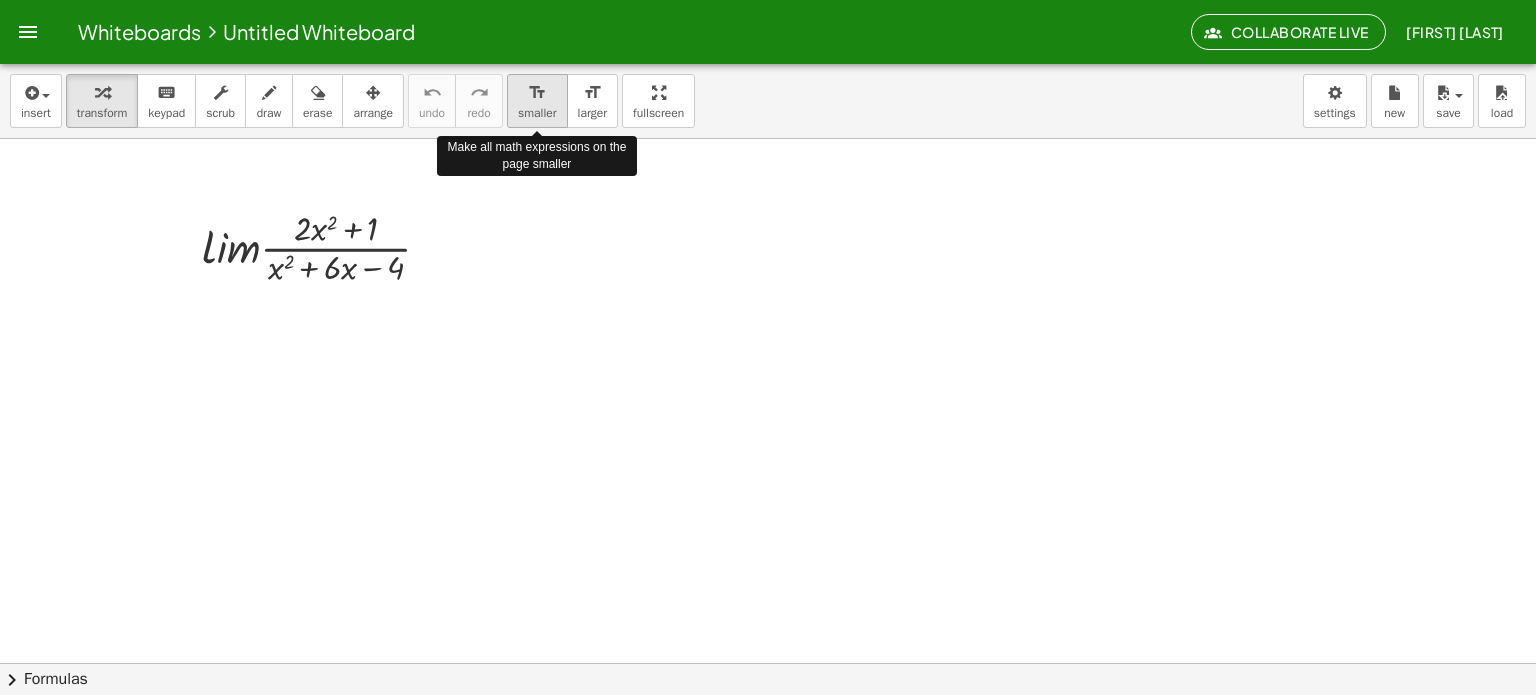 click on "format_size smaller" at bounding box center [537, 101] 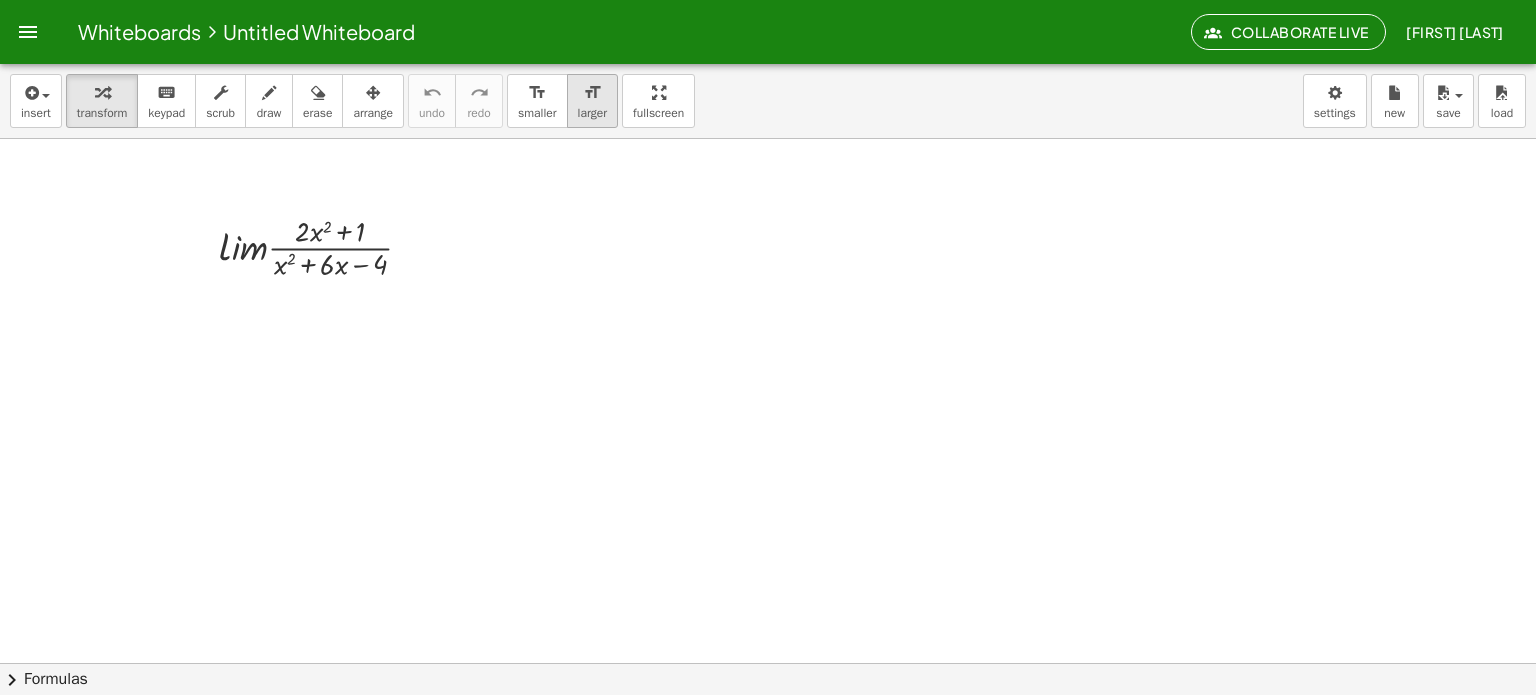 click on "format_size larger" at bounding box center [592, 101] 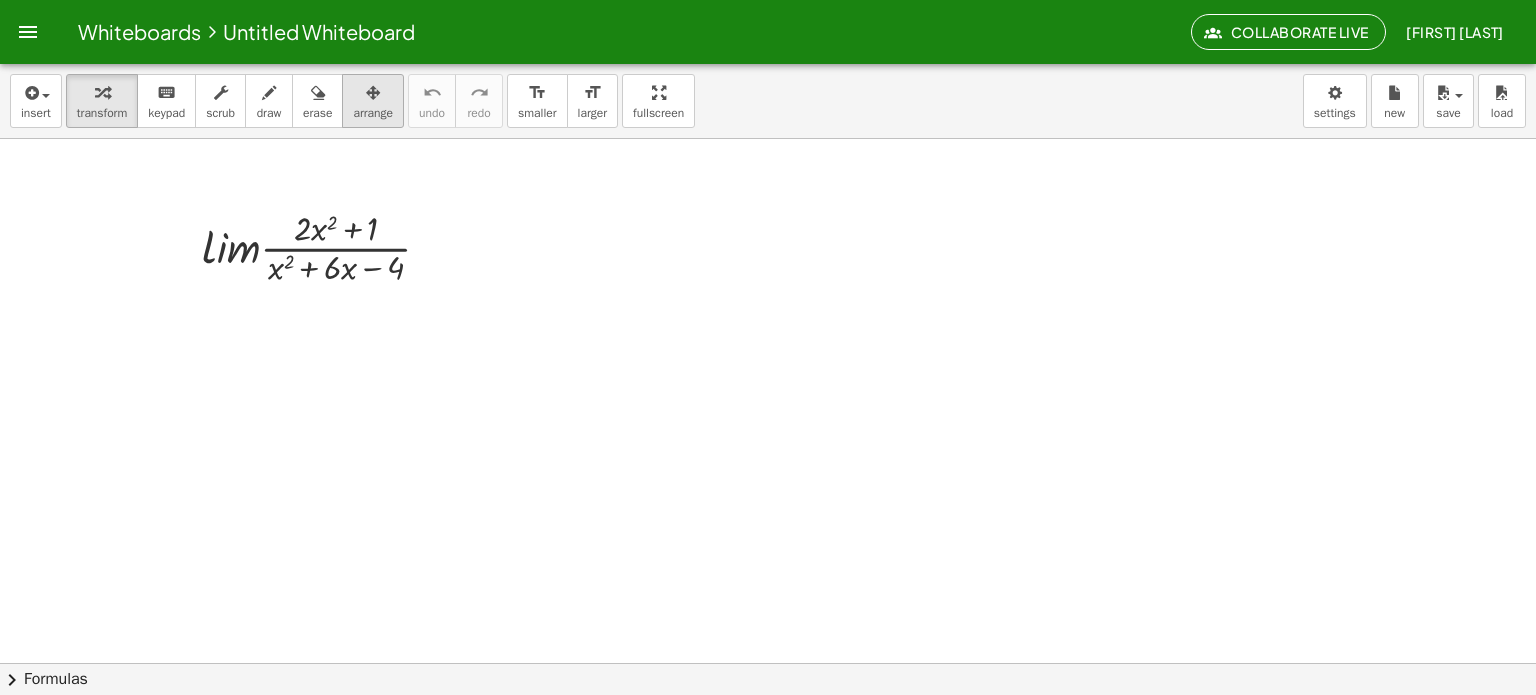 click on "arrange" at bounding box center (373, 113) 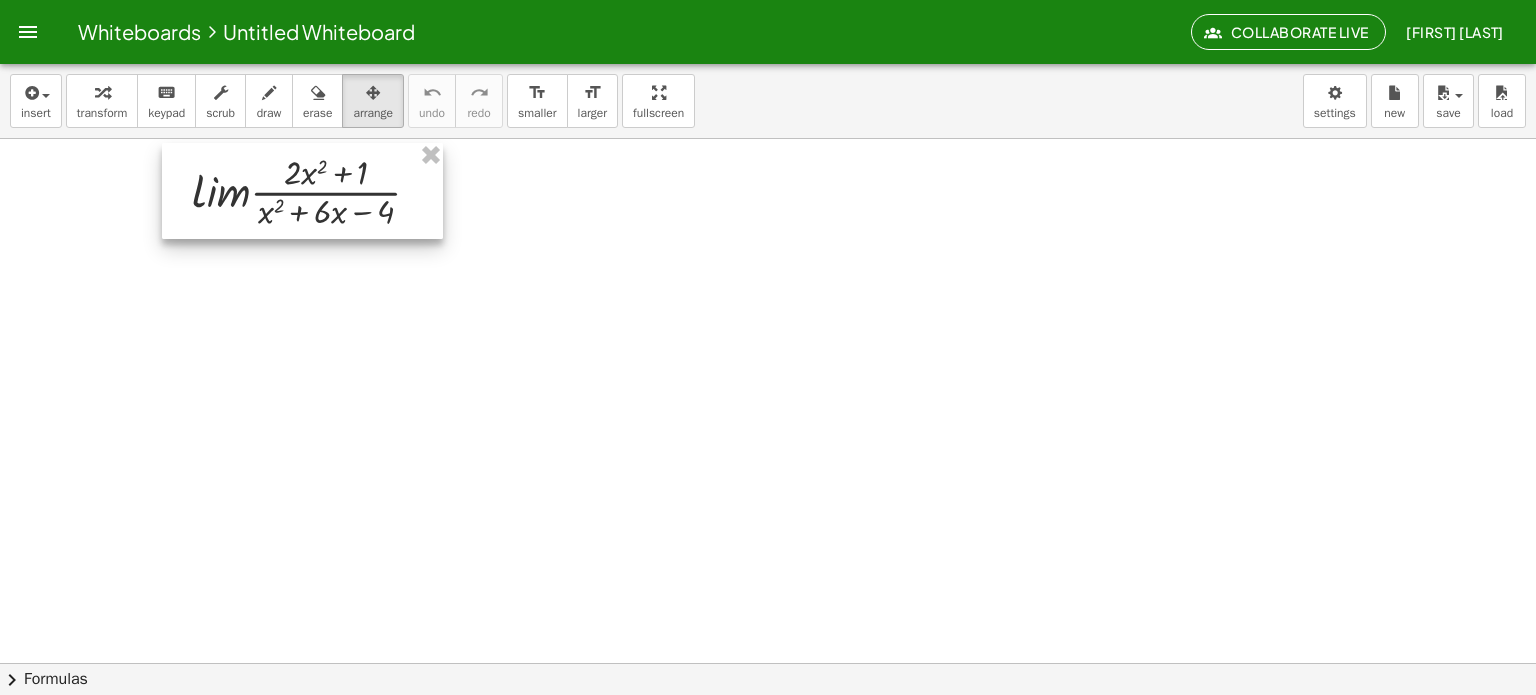 drag, startPoint x: 360, startPoint y: 249, endPoint x: 350, endPoint y: 193, distance: 56.88585 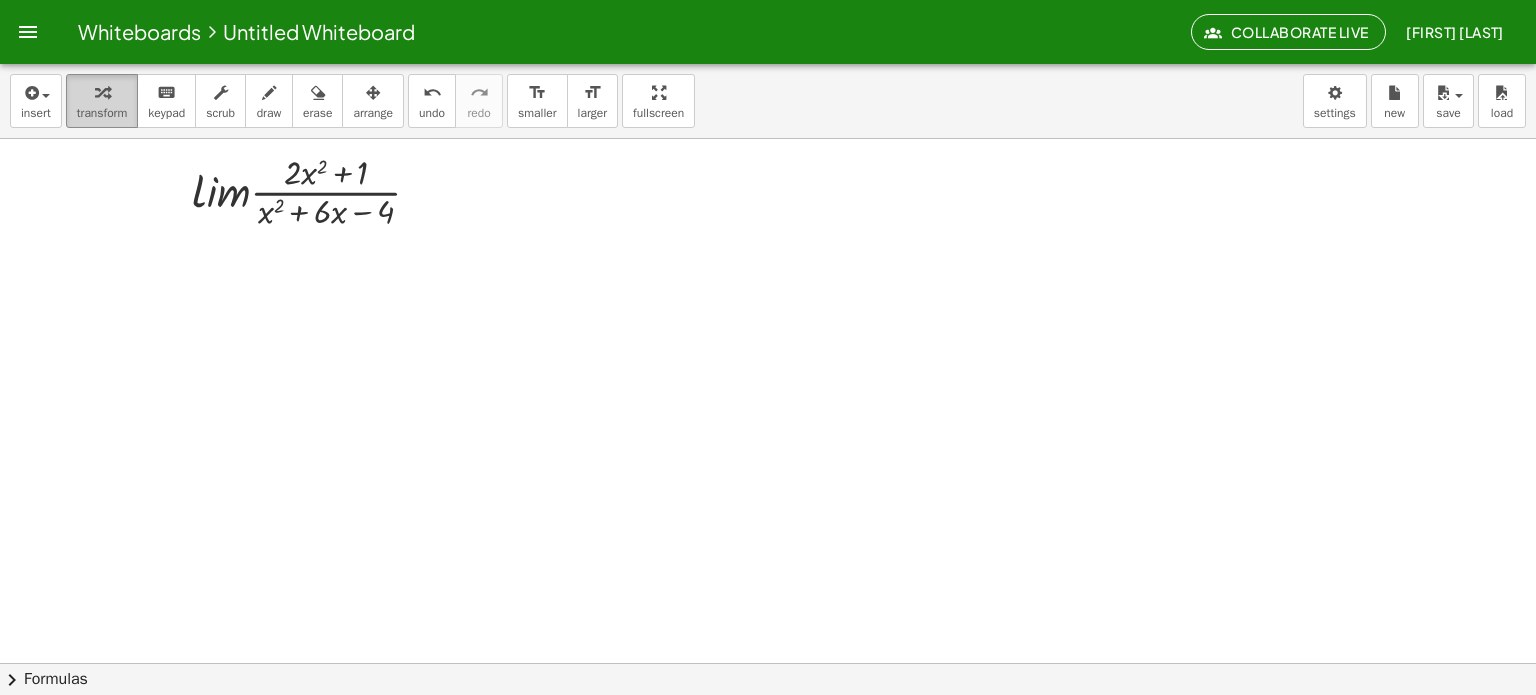 click on "transform" at bounding box center [102, 101] 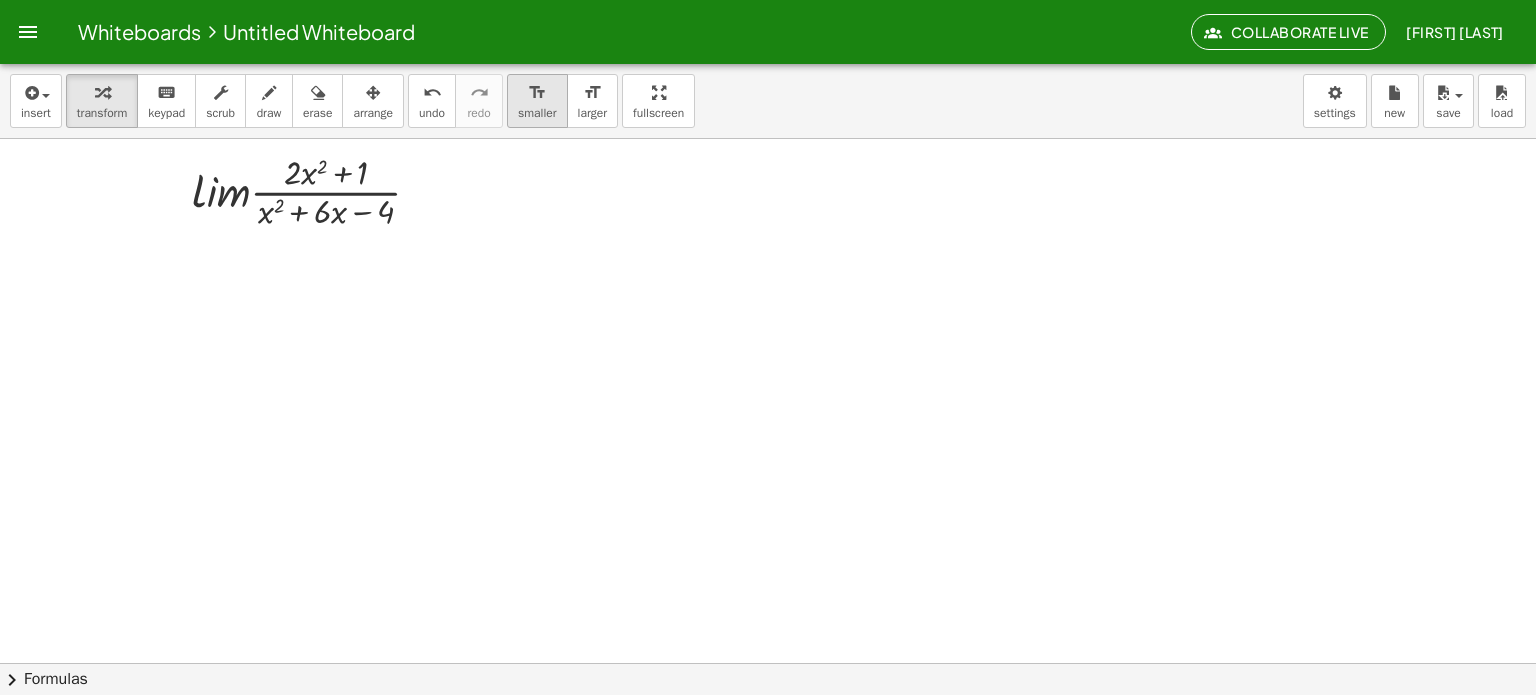 click on "format_size" at bounding box center (537, 92) 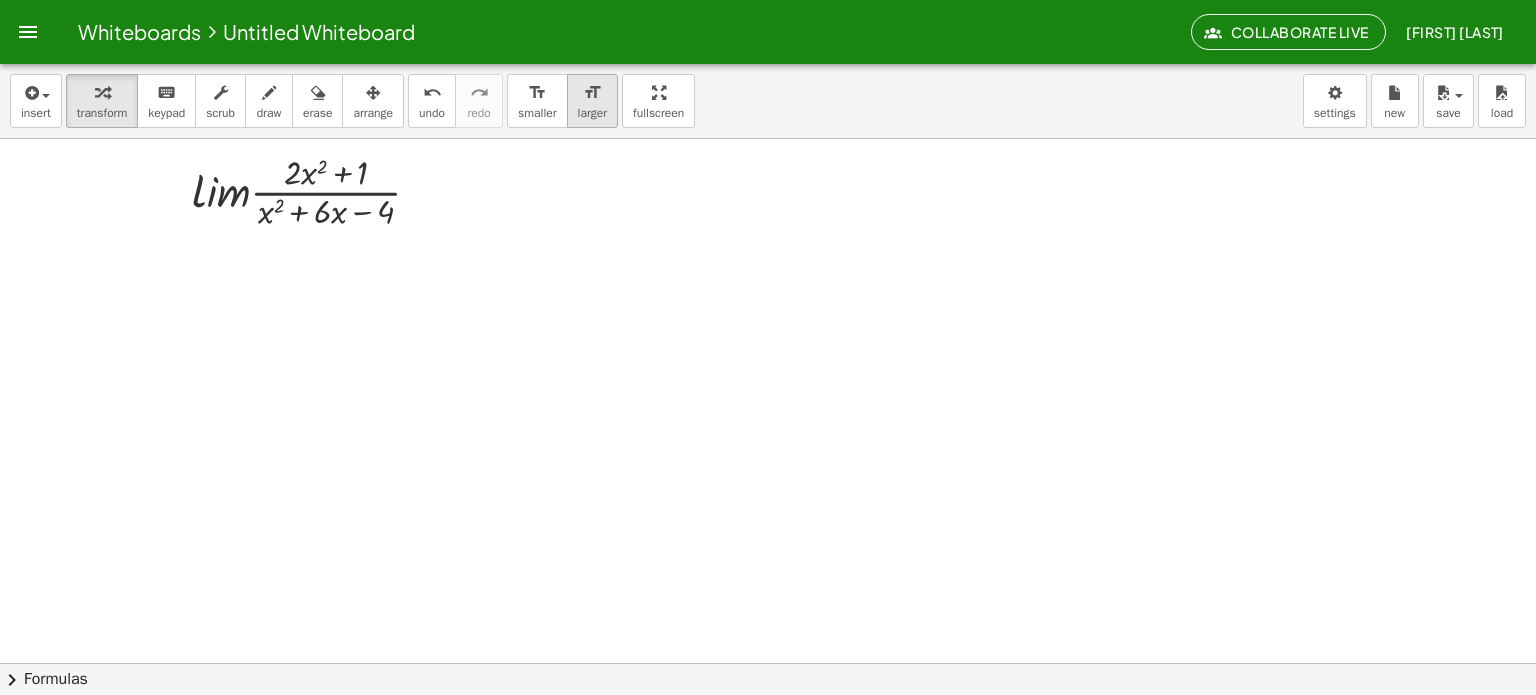 click on "format_size larger" at bounding box center [592, 101] 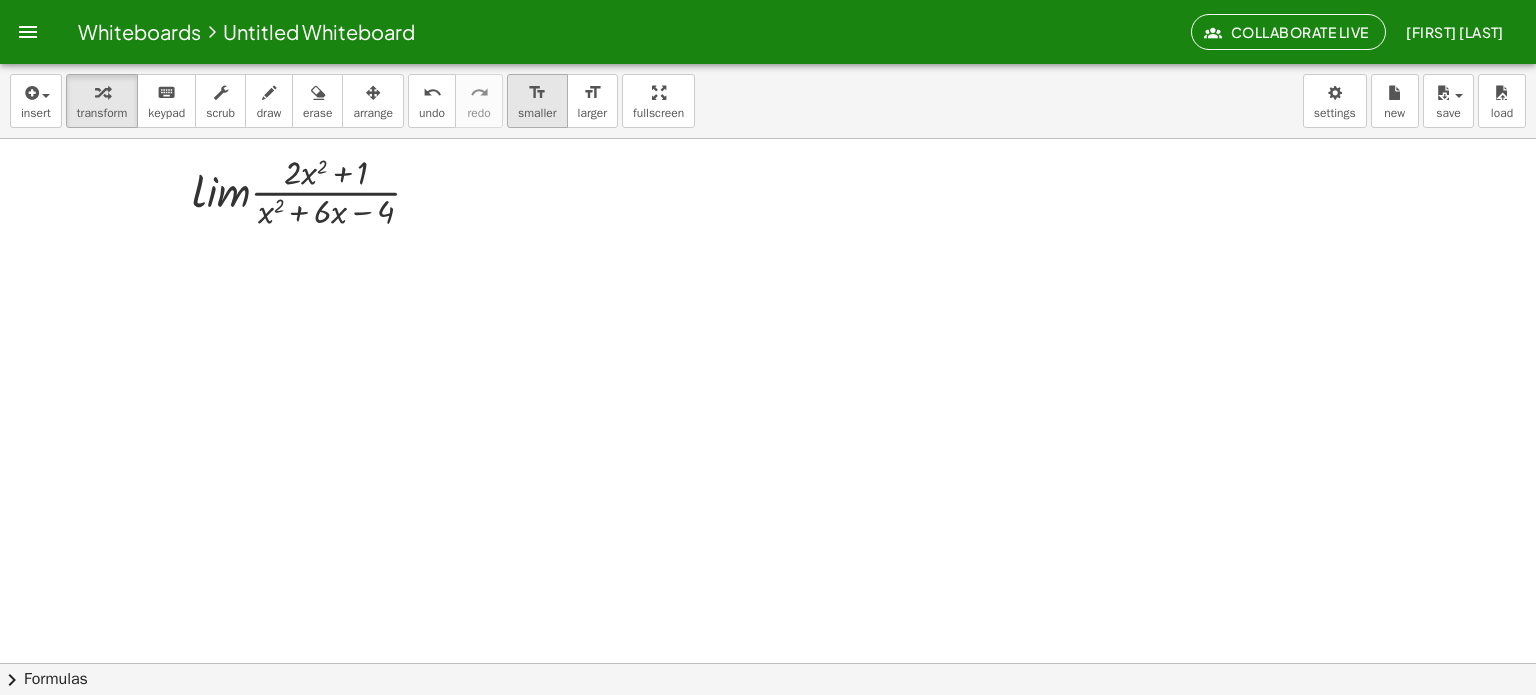 click on "format_size smaller" at bounding box center (537, 101) 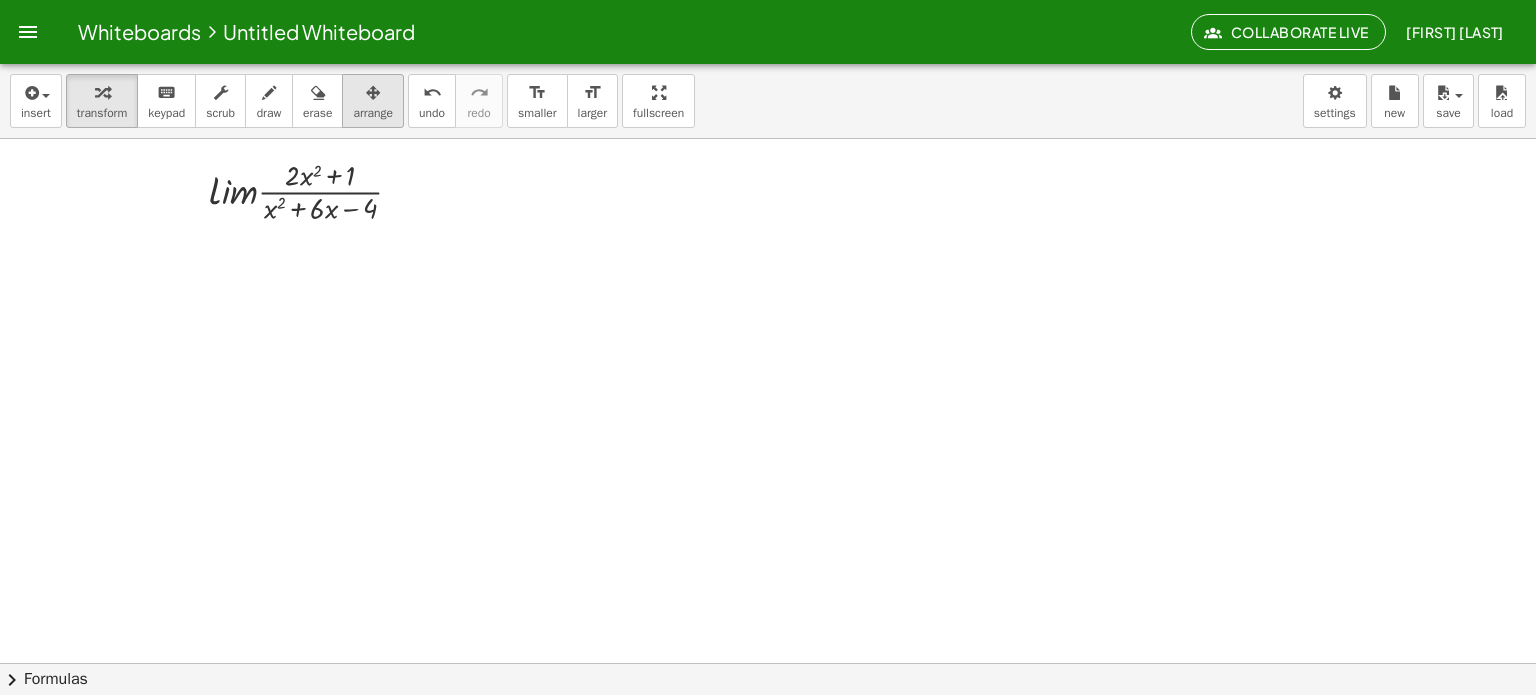 click at bounding box center (373, 92) 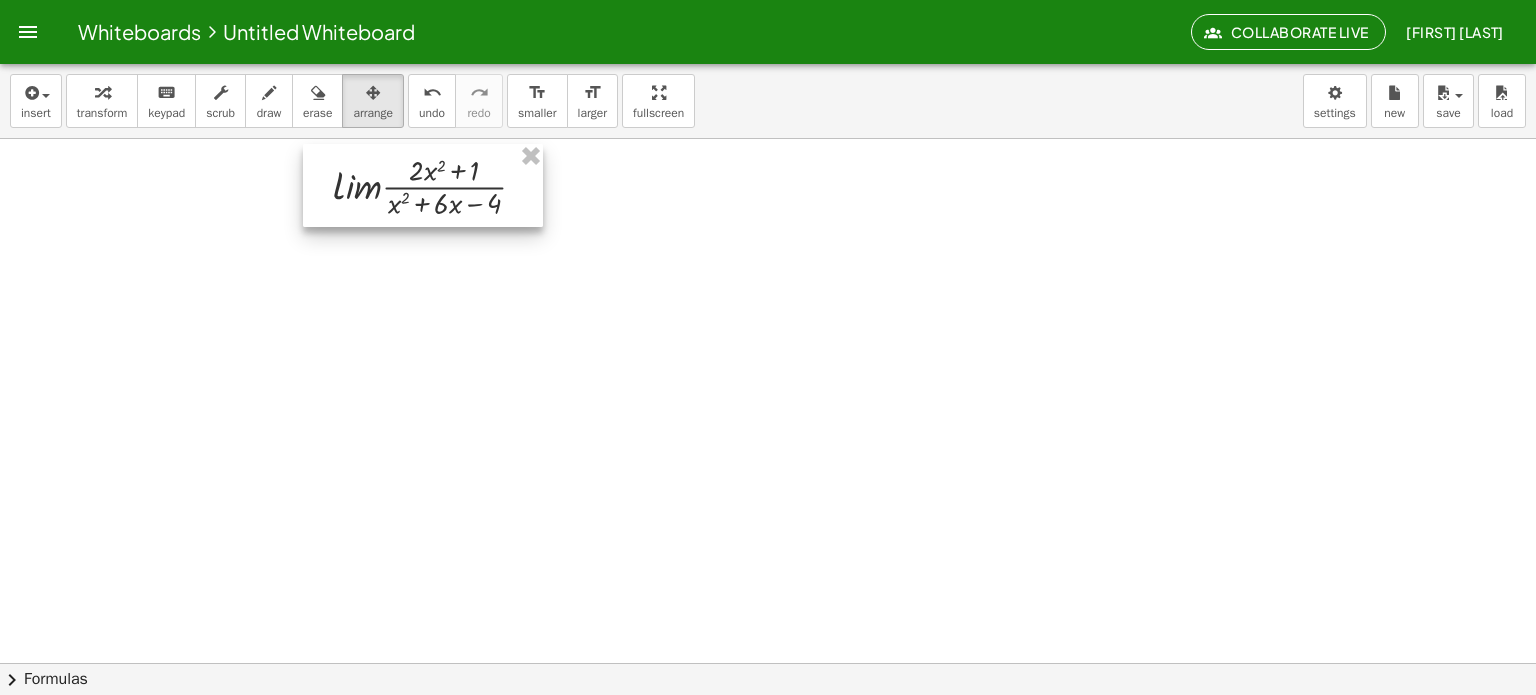 drag, startPoint x: 336, startPoint y: 183, endPoint x: 460, endPoint y: 178, distance: 124.10077 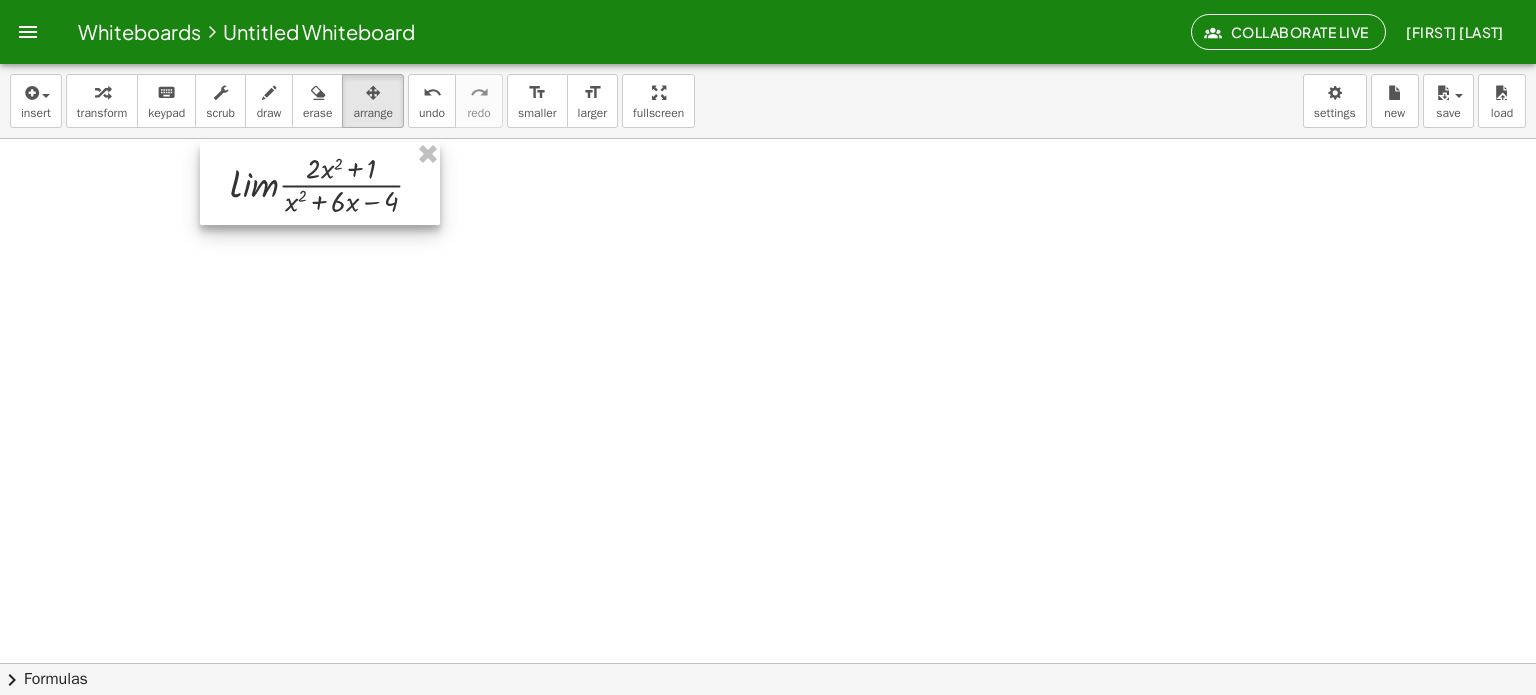 drag, startPoint x: 464, startPoint y: 163, endPoint x: 360, endPoint y: 160, distance: 104.04326 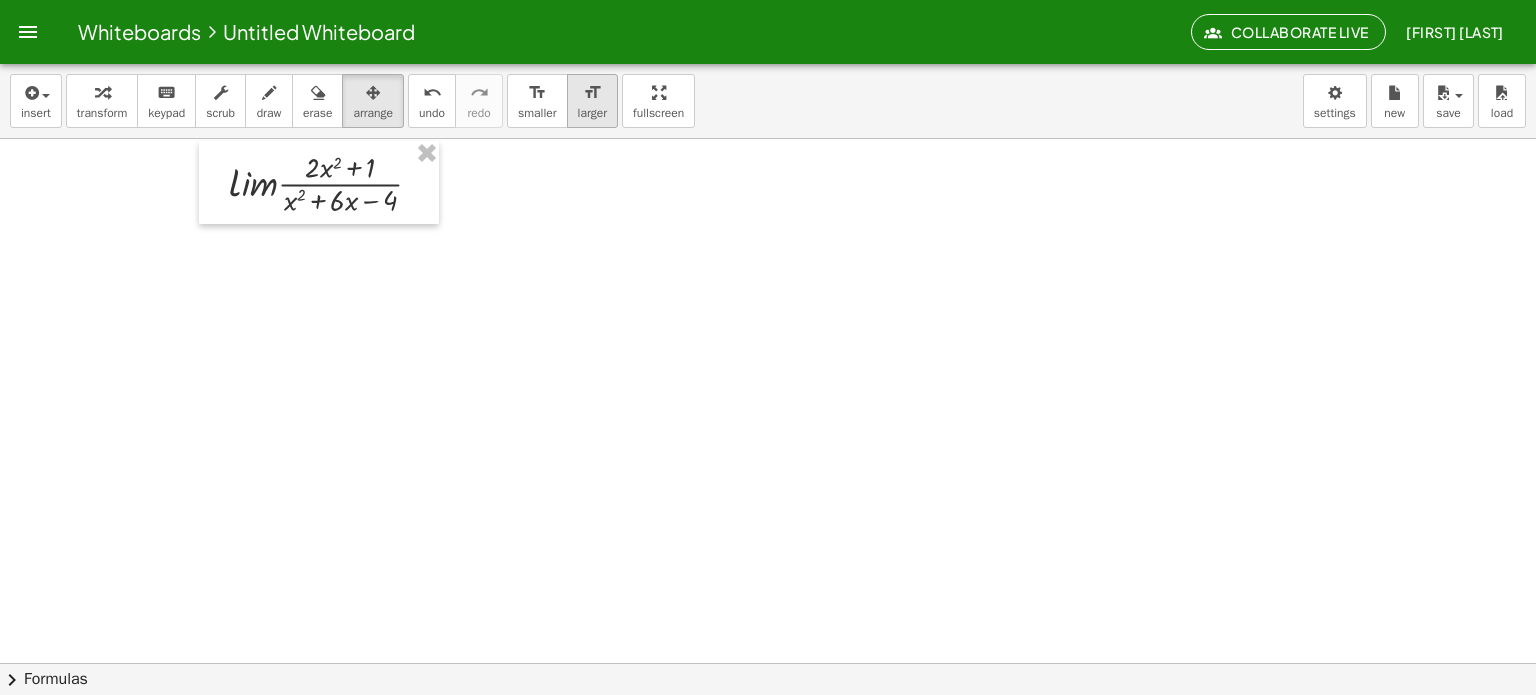 click on "larger" at bounding box center [592, 113] 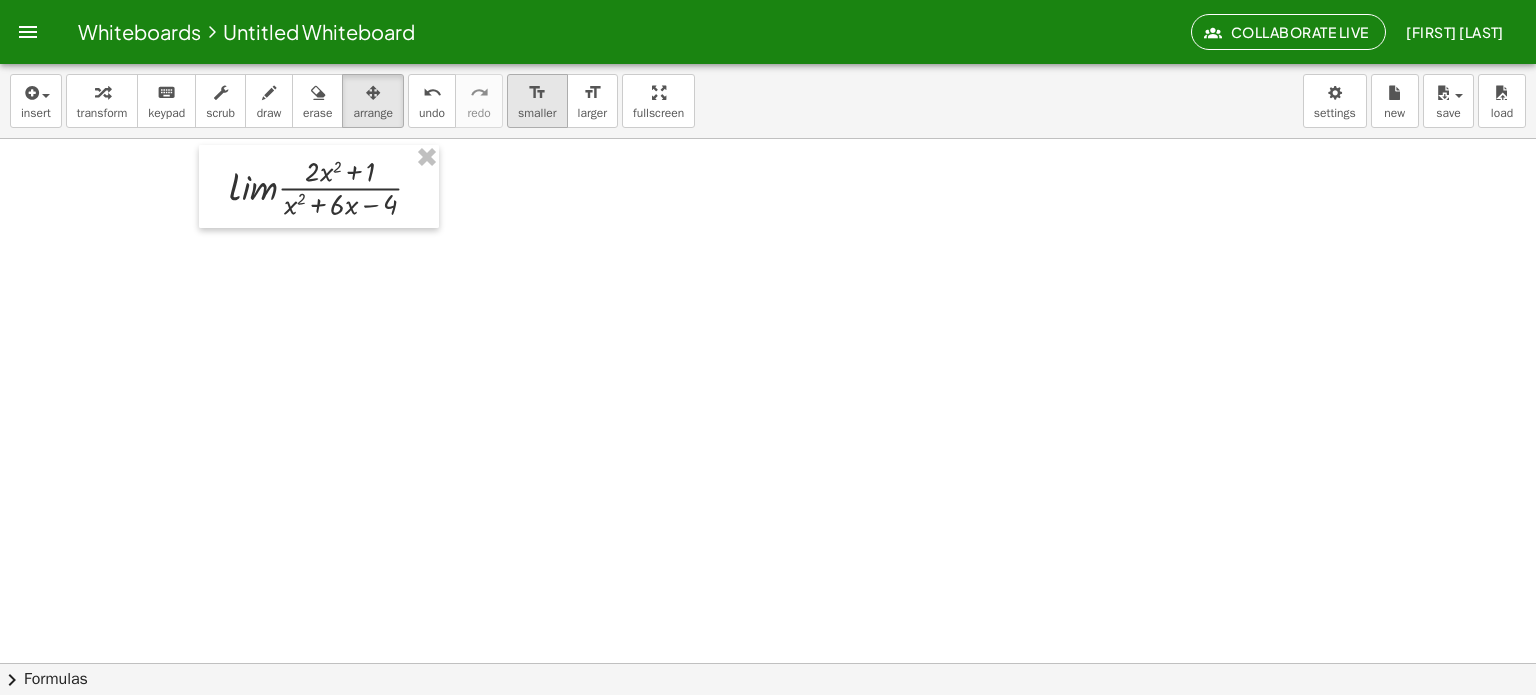 click on "format_size" at bounding box center [537, 93] 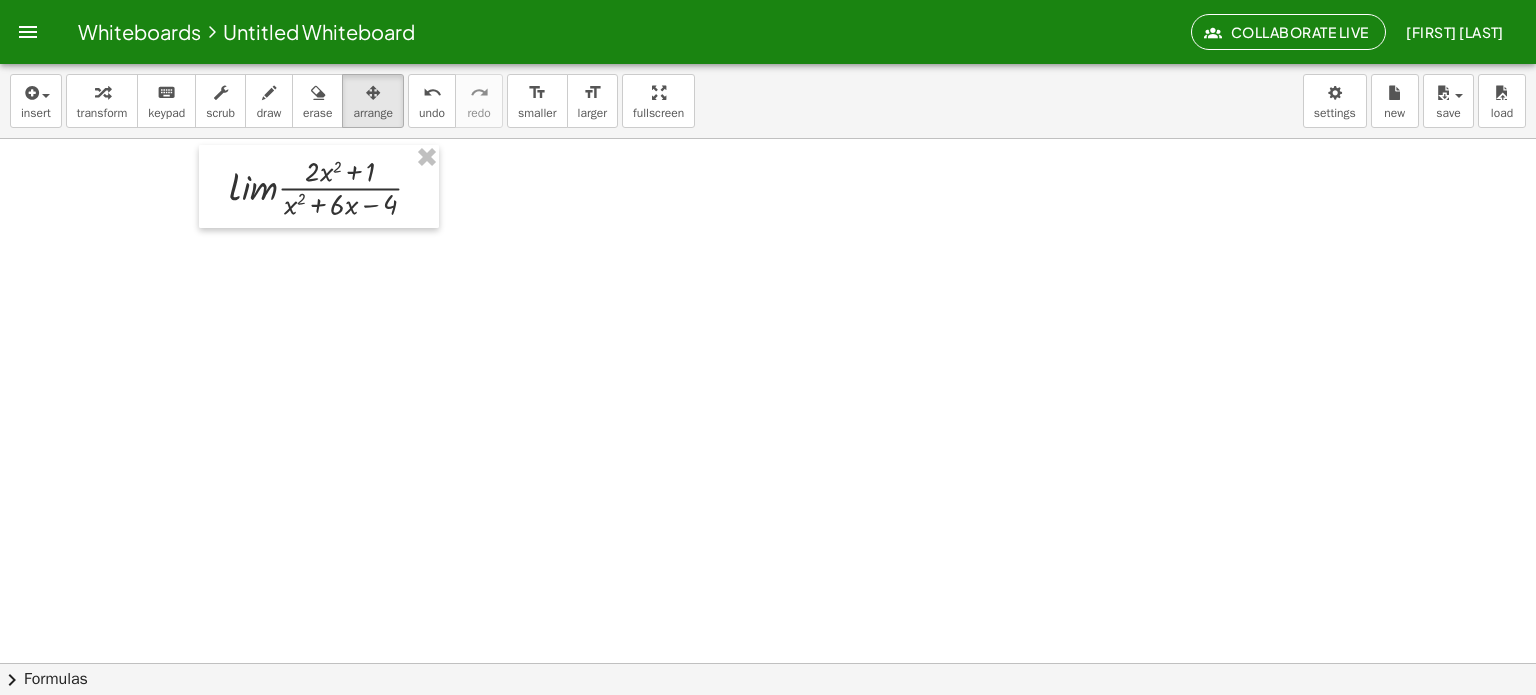 click at bounding box center [768, 728] 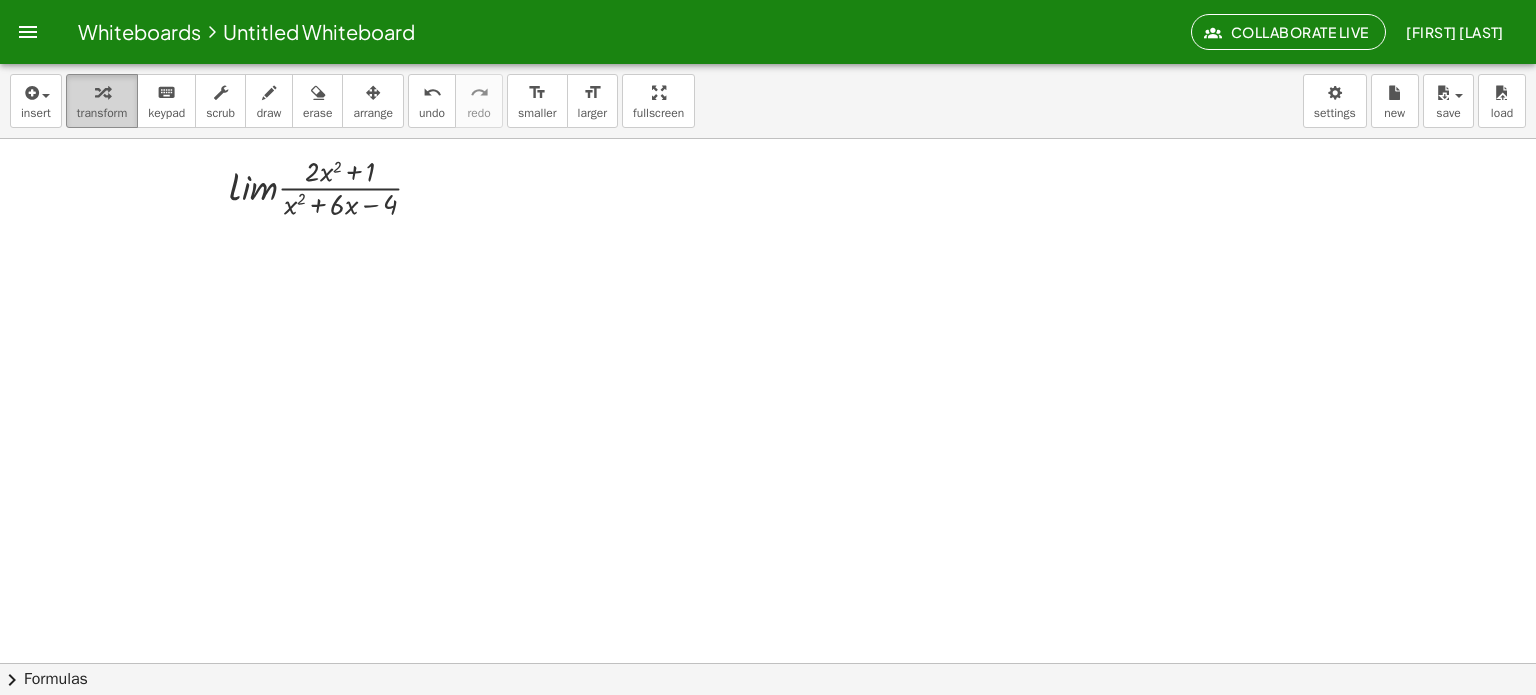 click on "transform" at bounding box center [102, 113] 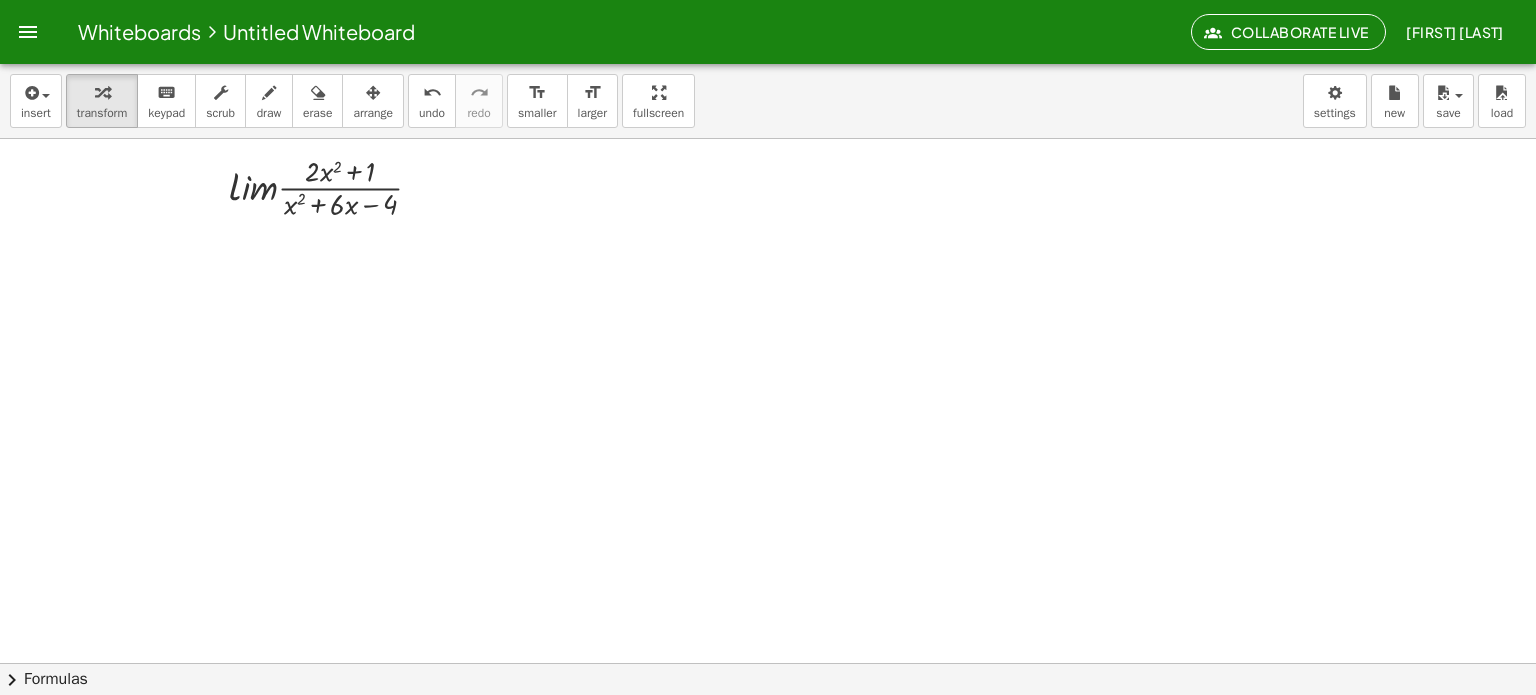 click at bounding box center (768, 728) 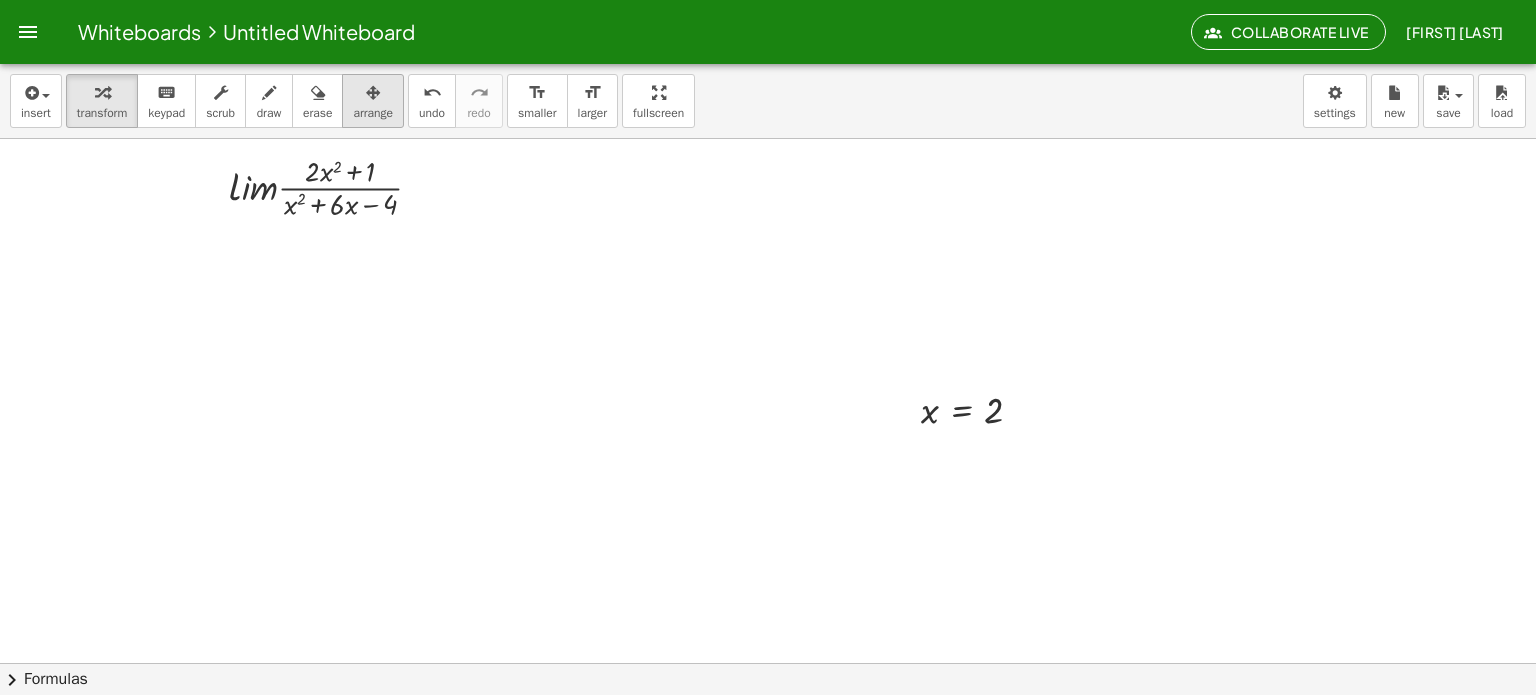 click at bounding box center [373, 92] 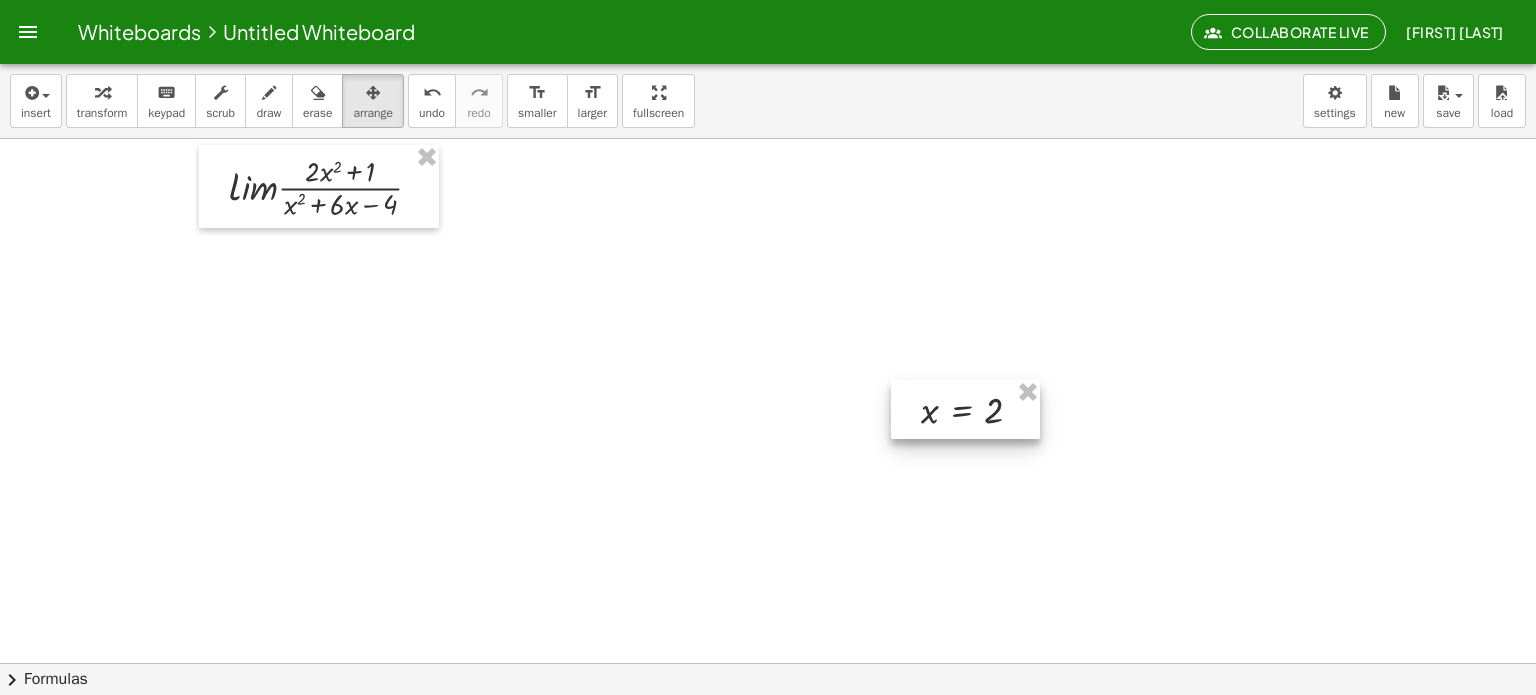 click at bounding box center (965, 409) 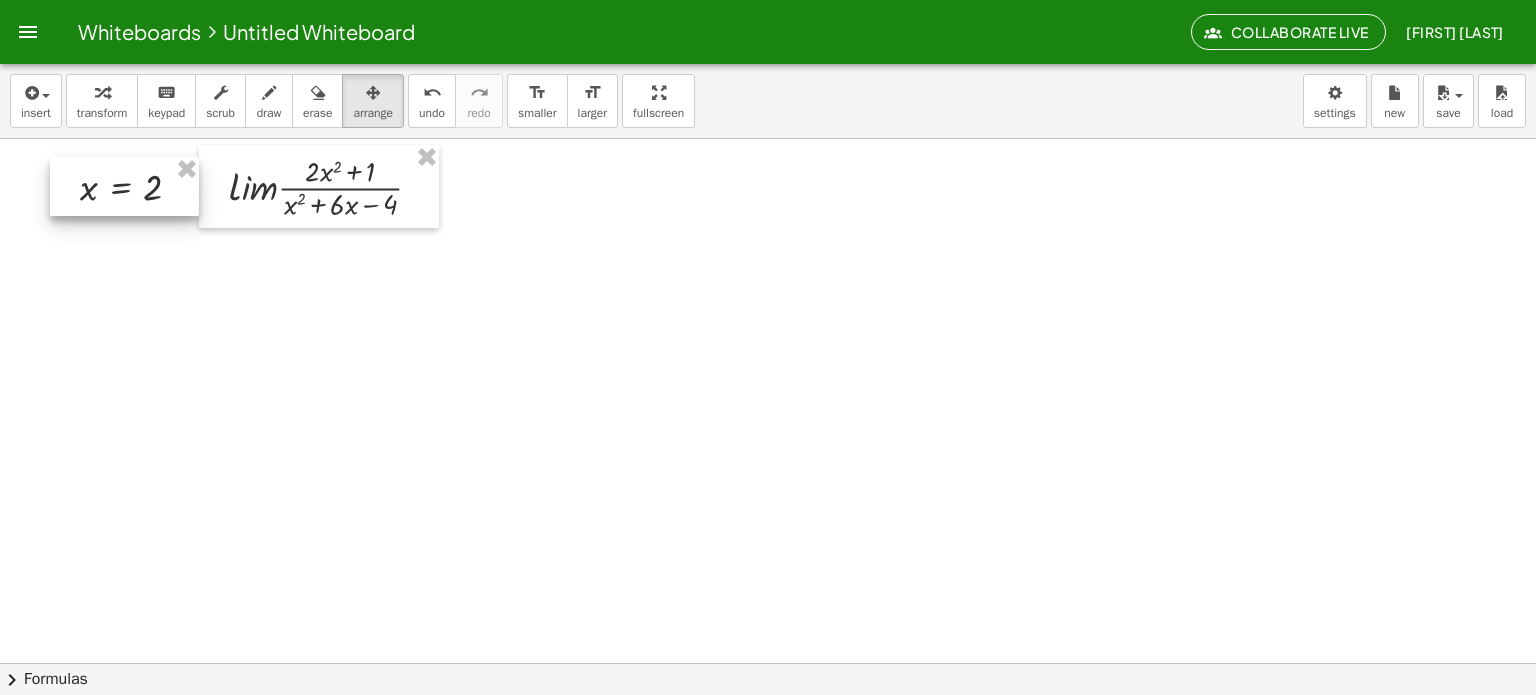 drag, startPoint x: 978, startPoint y: 420, endPoint x: 140, endPoint y: 198, distance: 866.90717 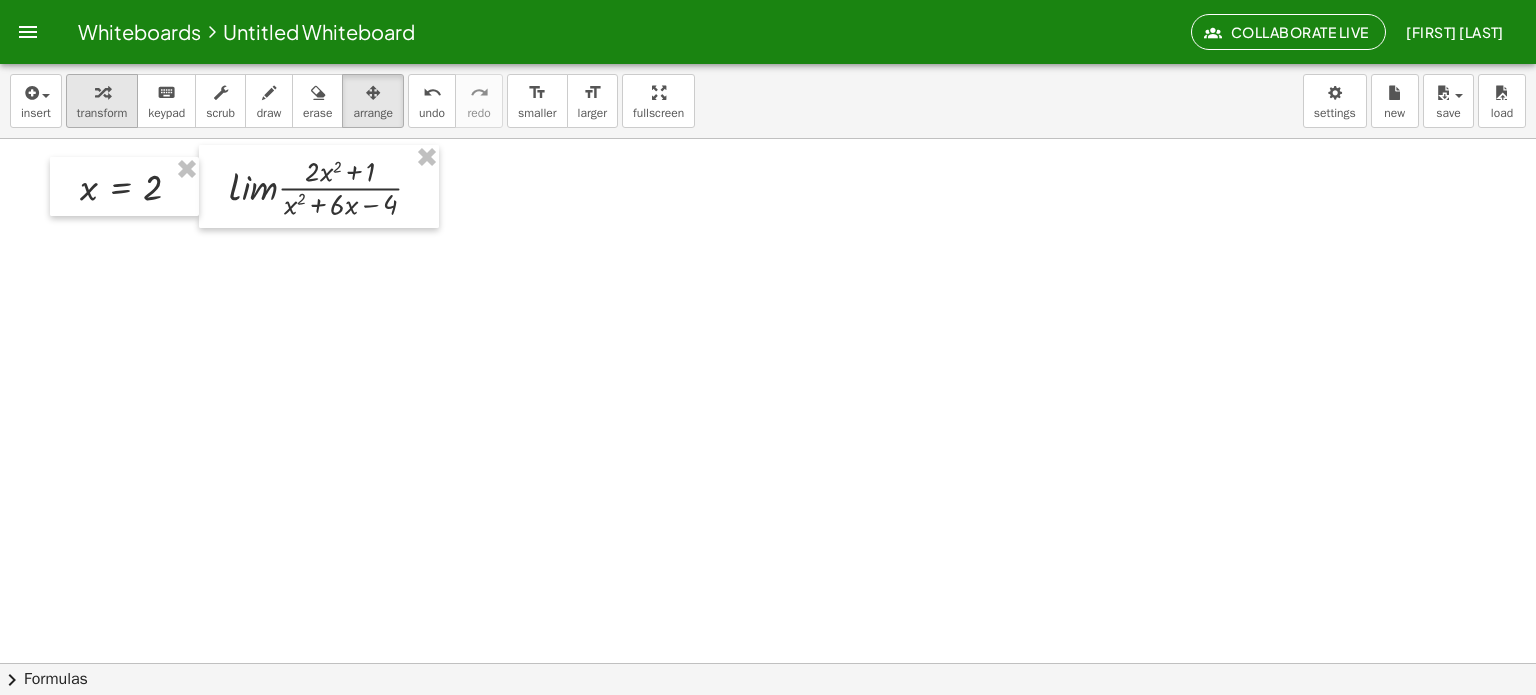 click at bounding box center [102, 92] 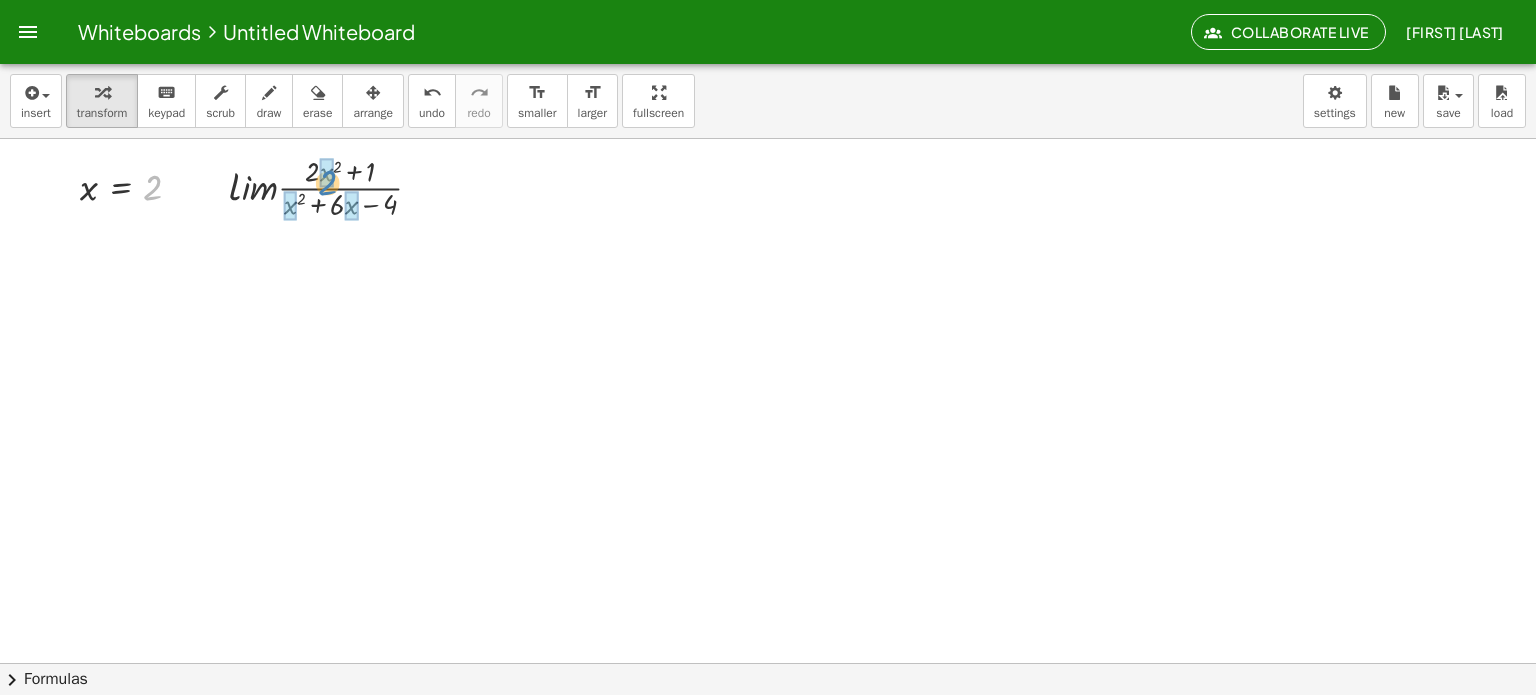 drag, startPoint x: 162, startPoint y: 185, endPoint x: 336, endPoint y: 180, distance: 174.07182 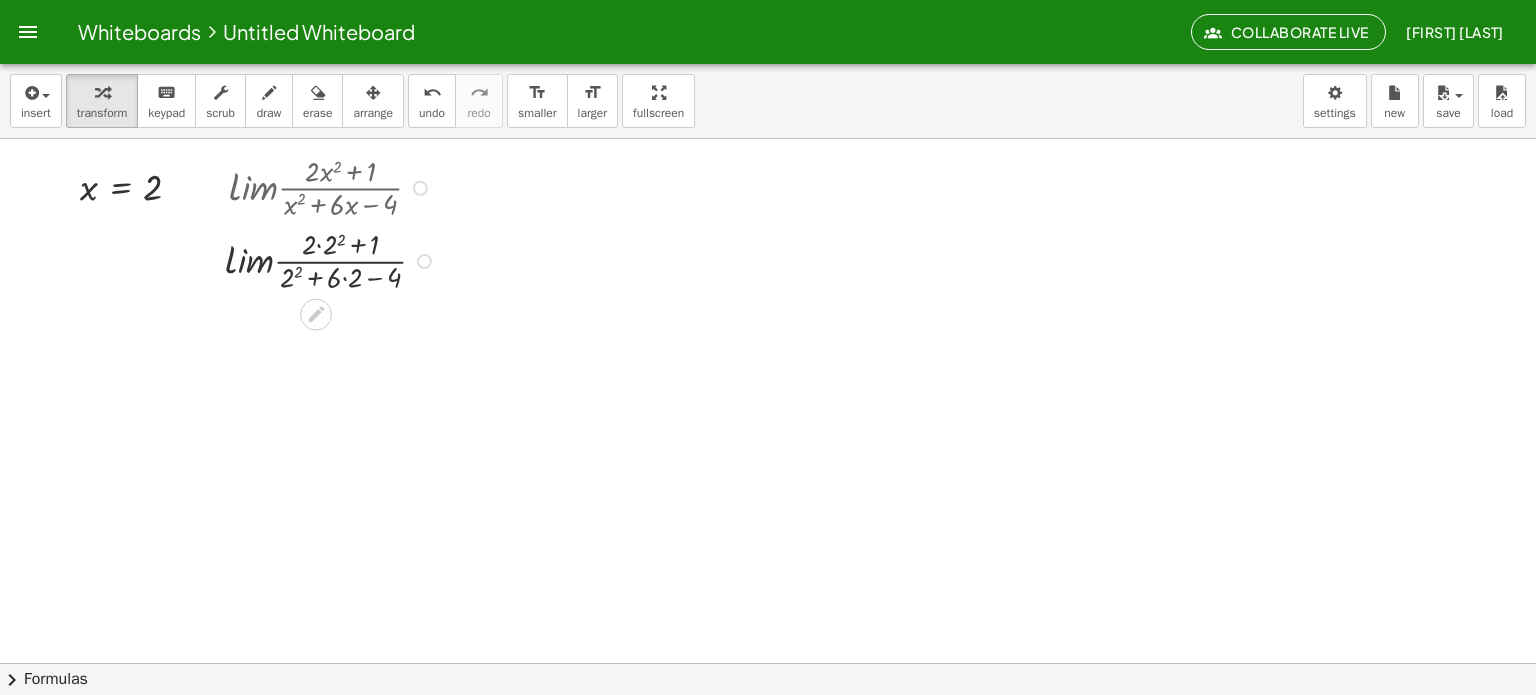click at bounding box center (333, 259) 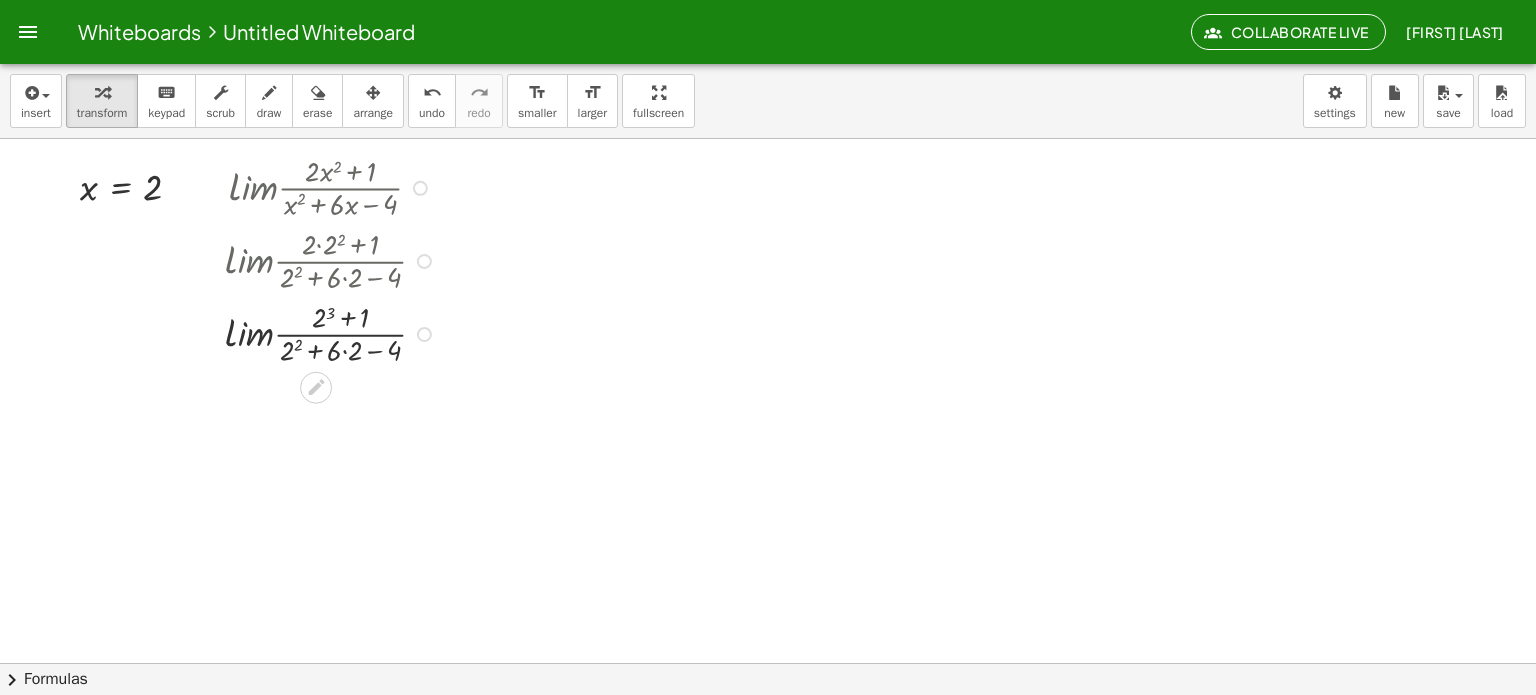 click at bounding box center [333, 332] 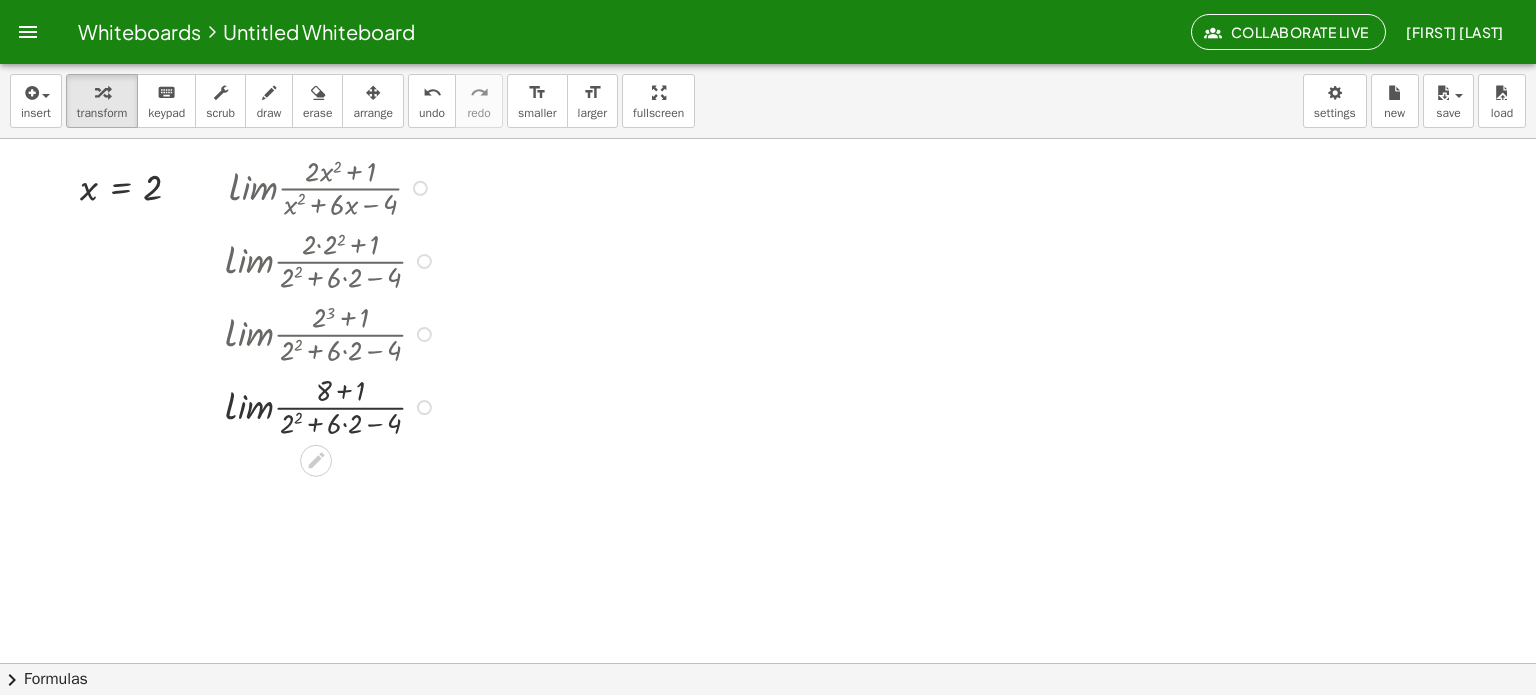 click at bounding box center (333, 405) 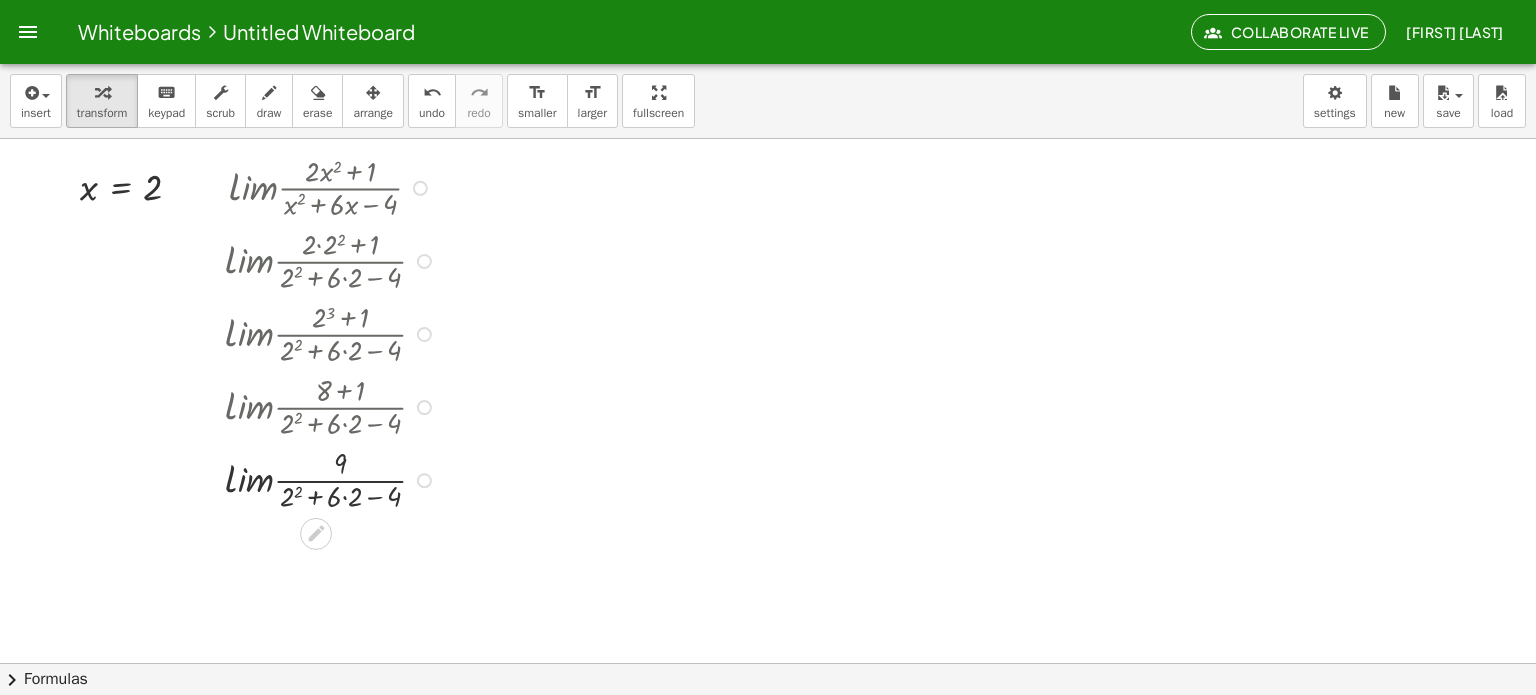 click at bounding box center [333, 478] 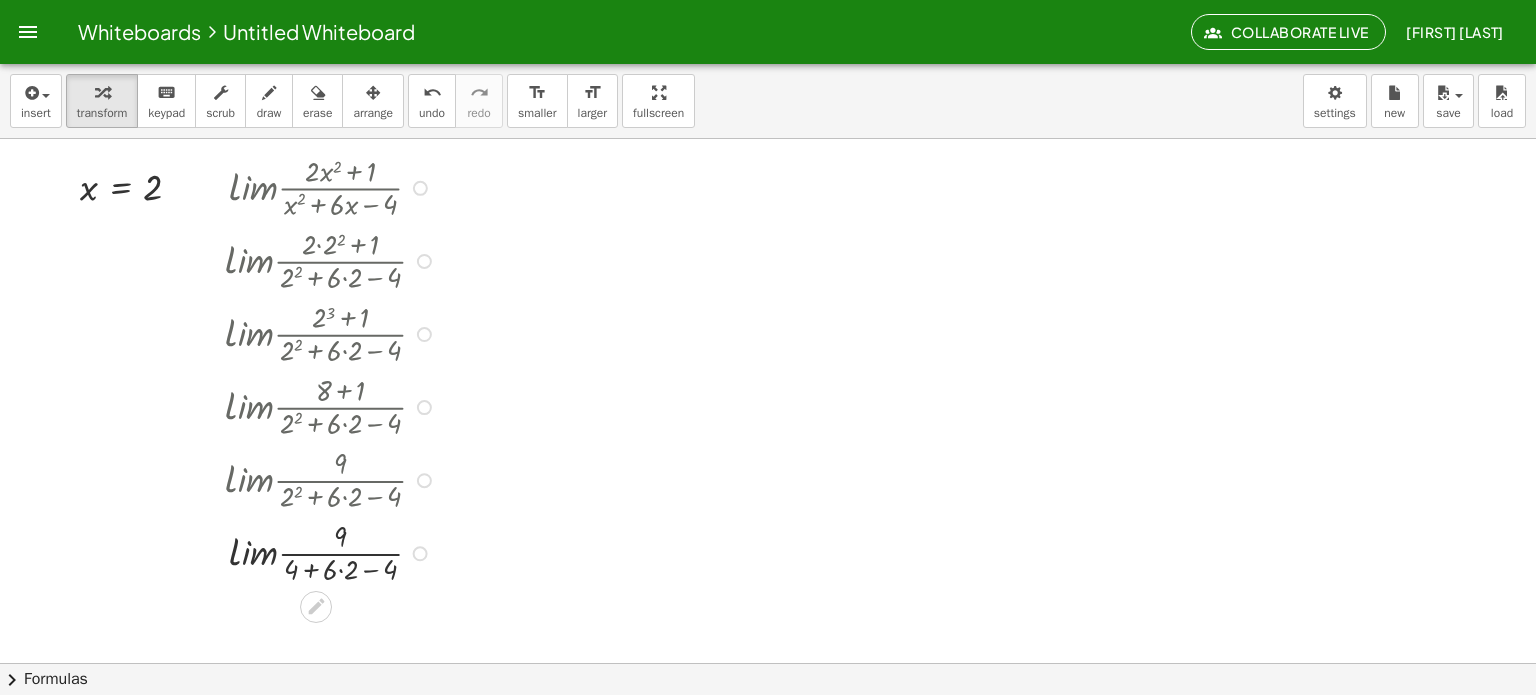 click at bounding box center (333, 551) 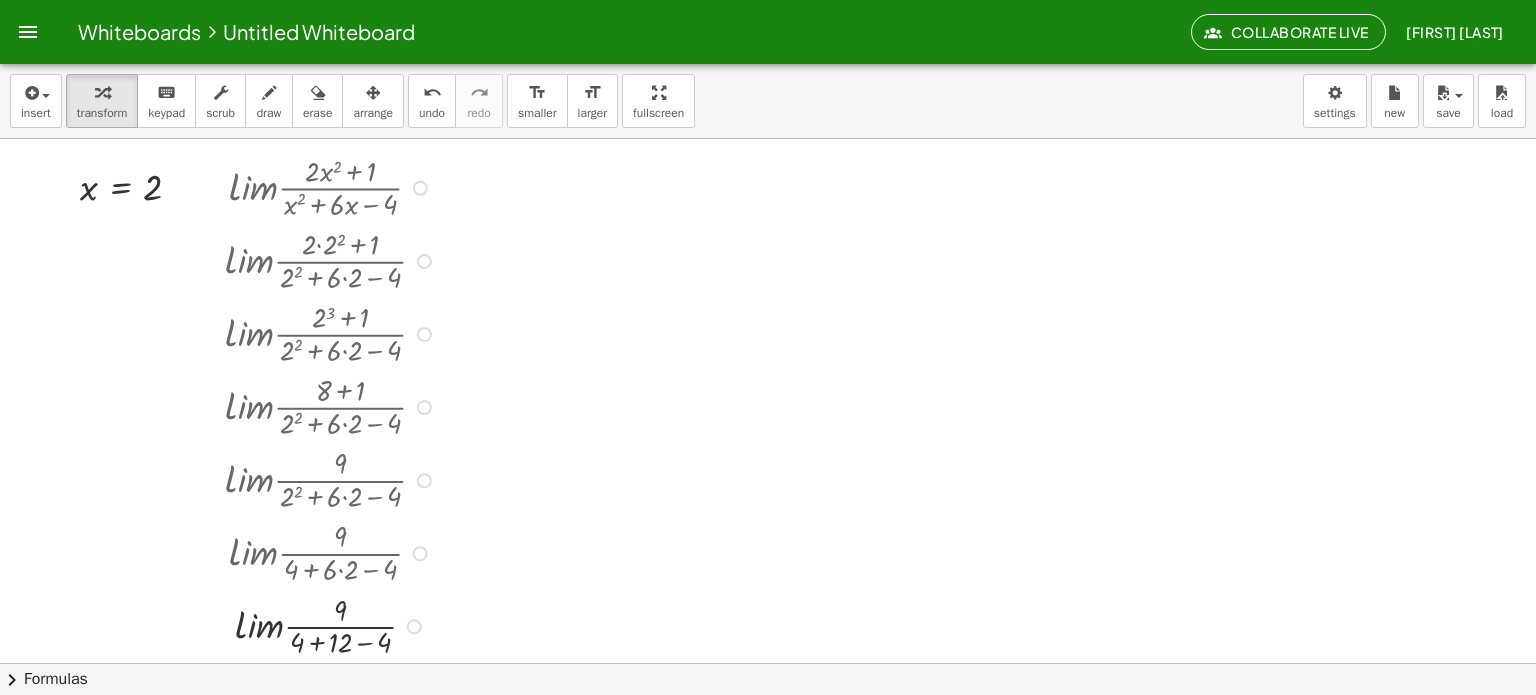 click at bounding box center [333, 625] 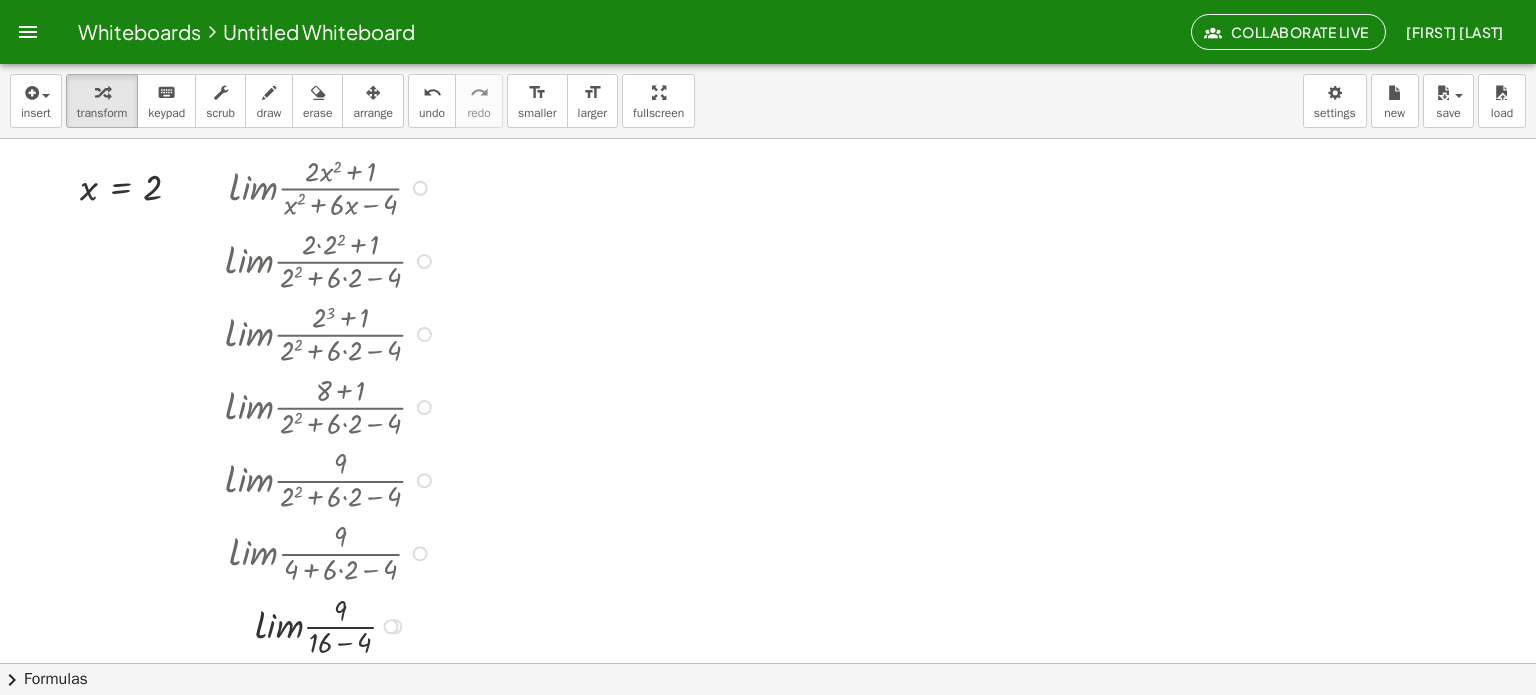 click at bounding box center (333, 625) 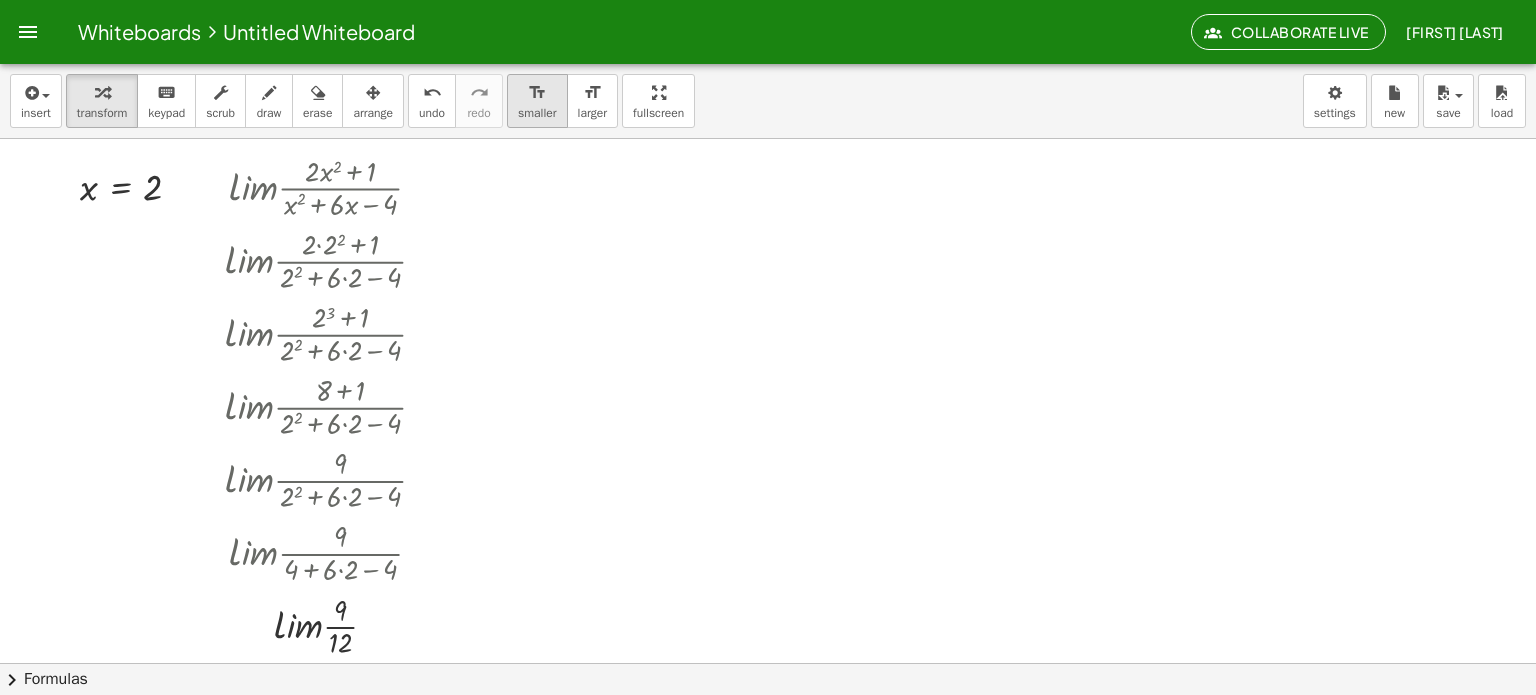 click on "format_size" at bounding box center (537, 93) 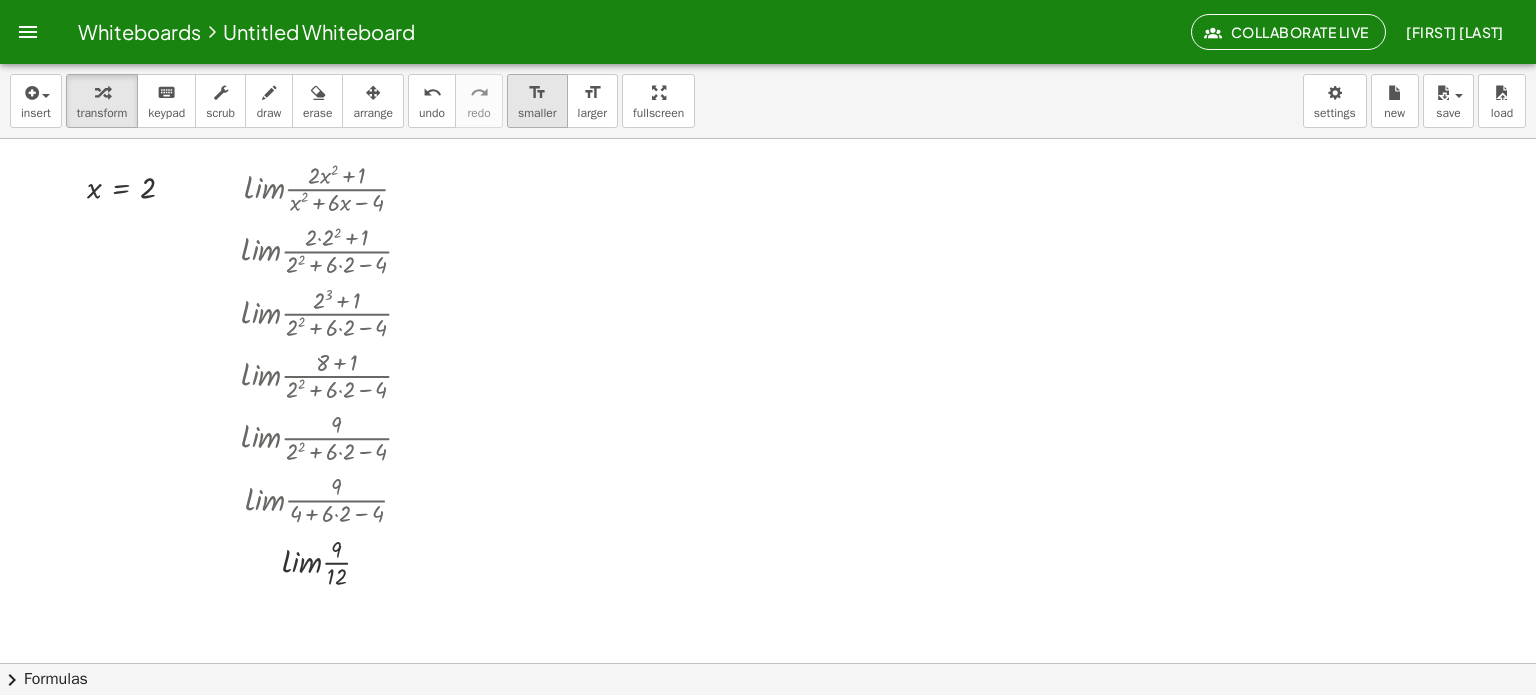 click on "smaller" at bounding box center (537, 113) 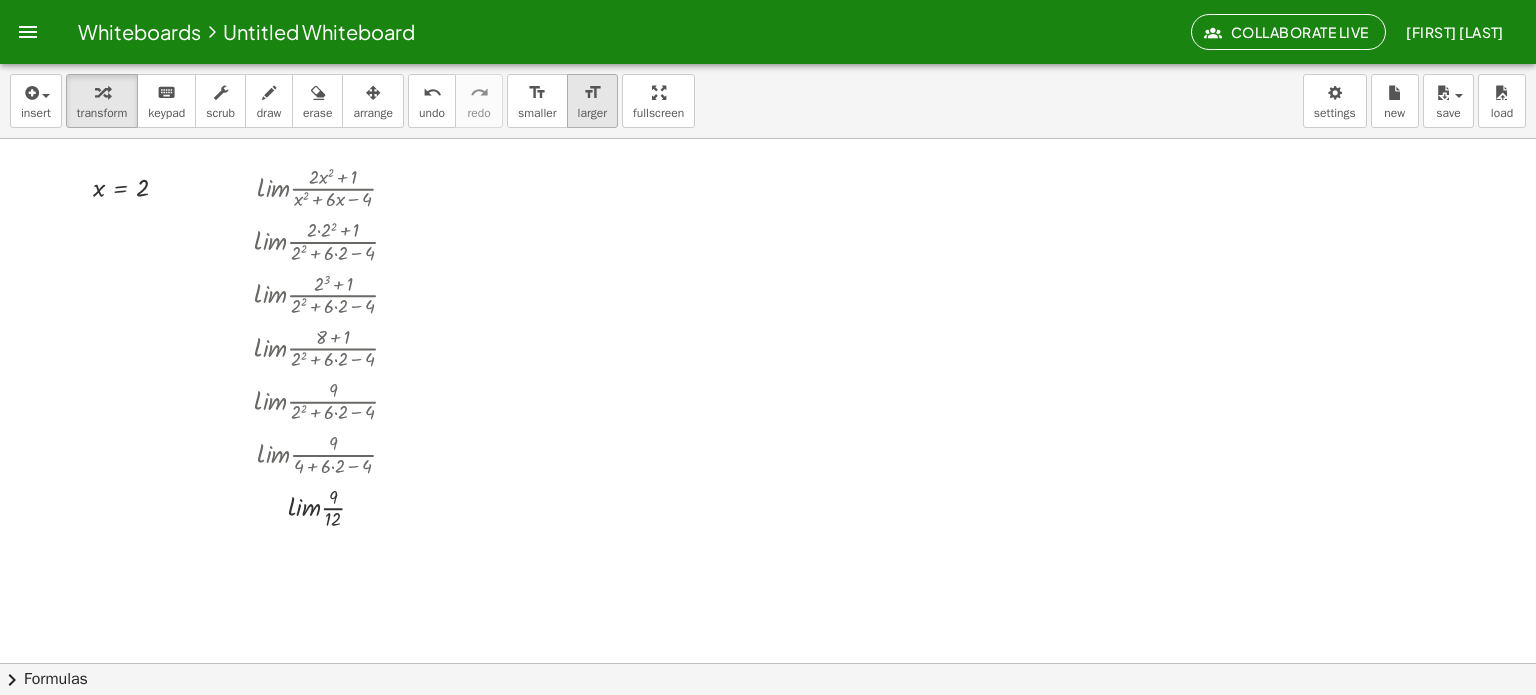 click on "larger" at bounding box center [592, 113] 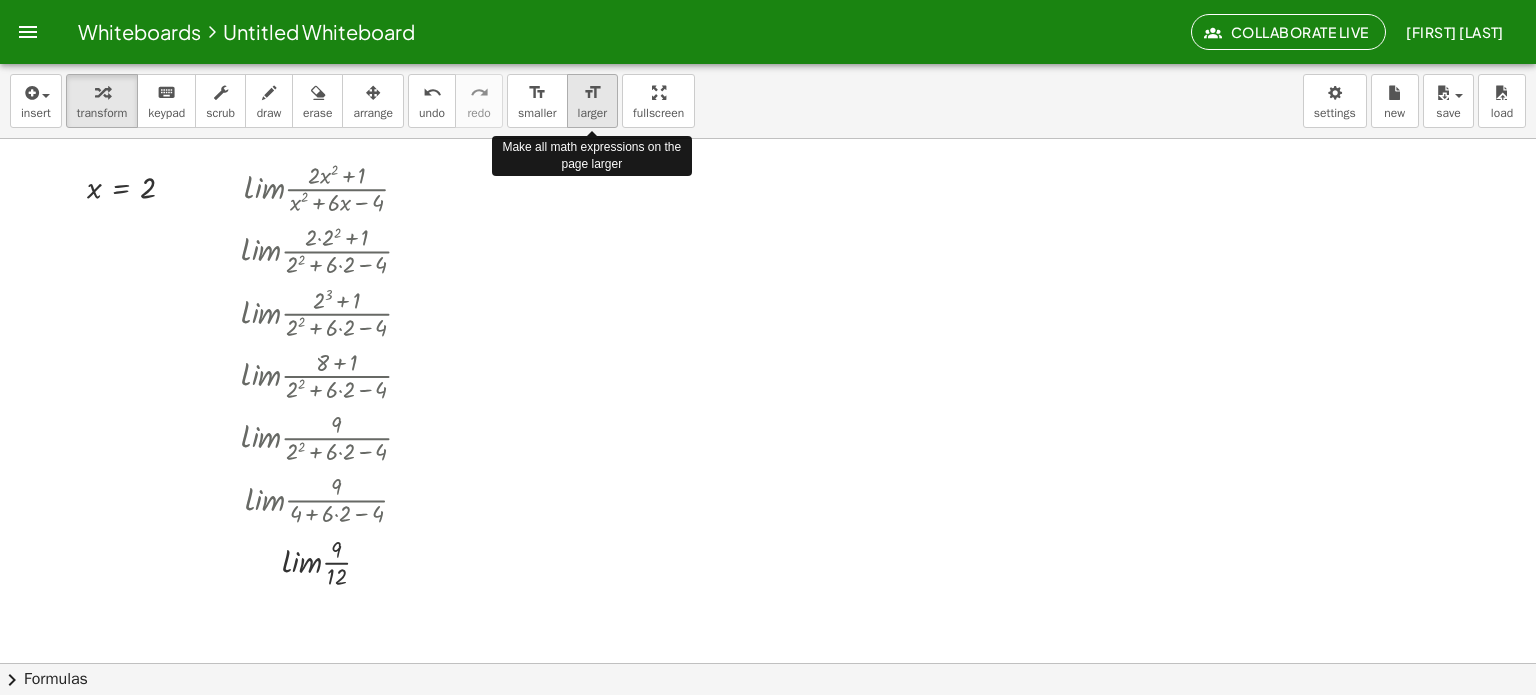 click on "larger" at bounding box center [592, 113] 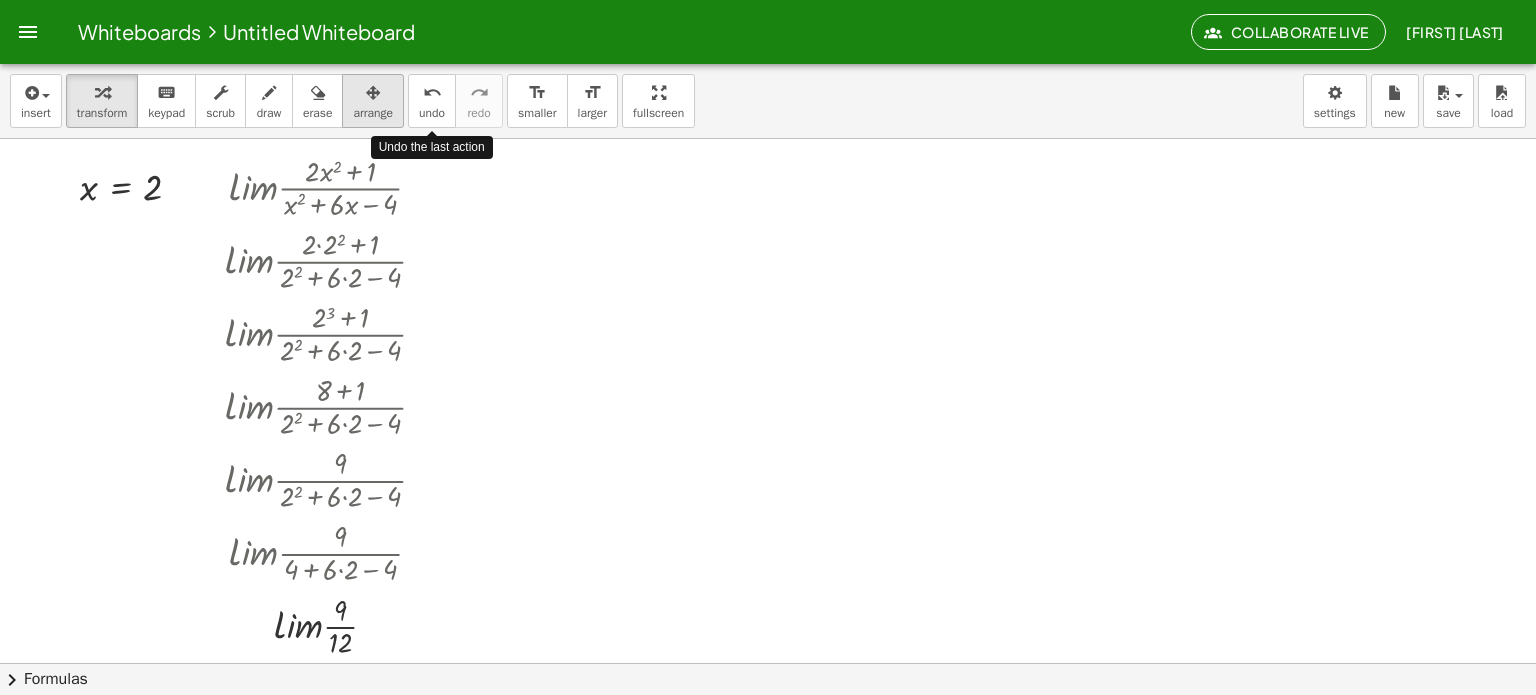 click on "arrange" at bounding box center (373, 101) 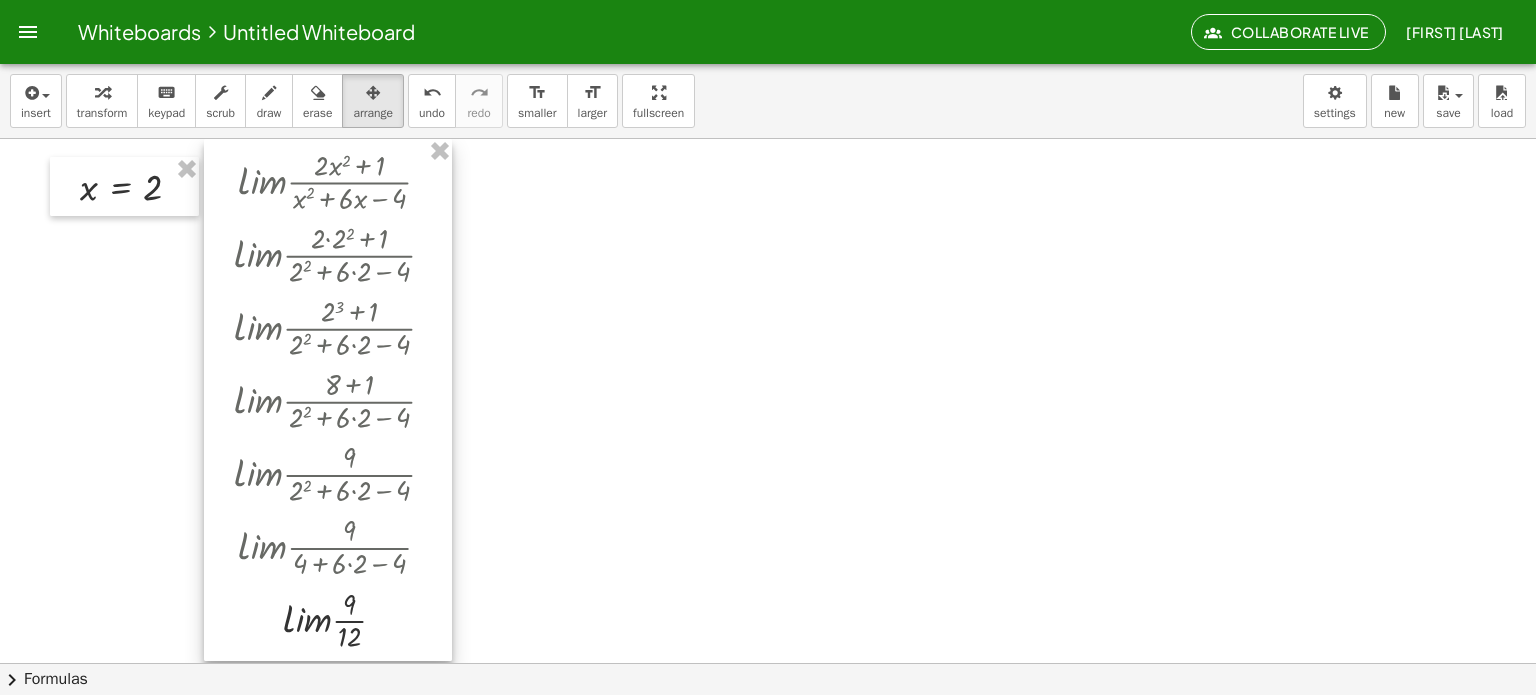 drag, startPoint x: 351, startPoint y: 255, endPoint x: 360, endPoint y: 240, distance: 17.492855 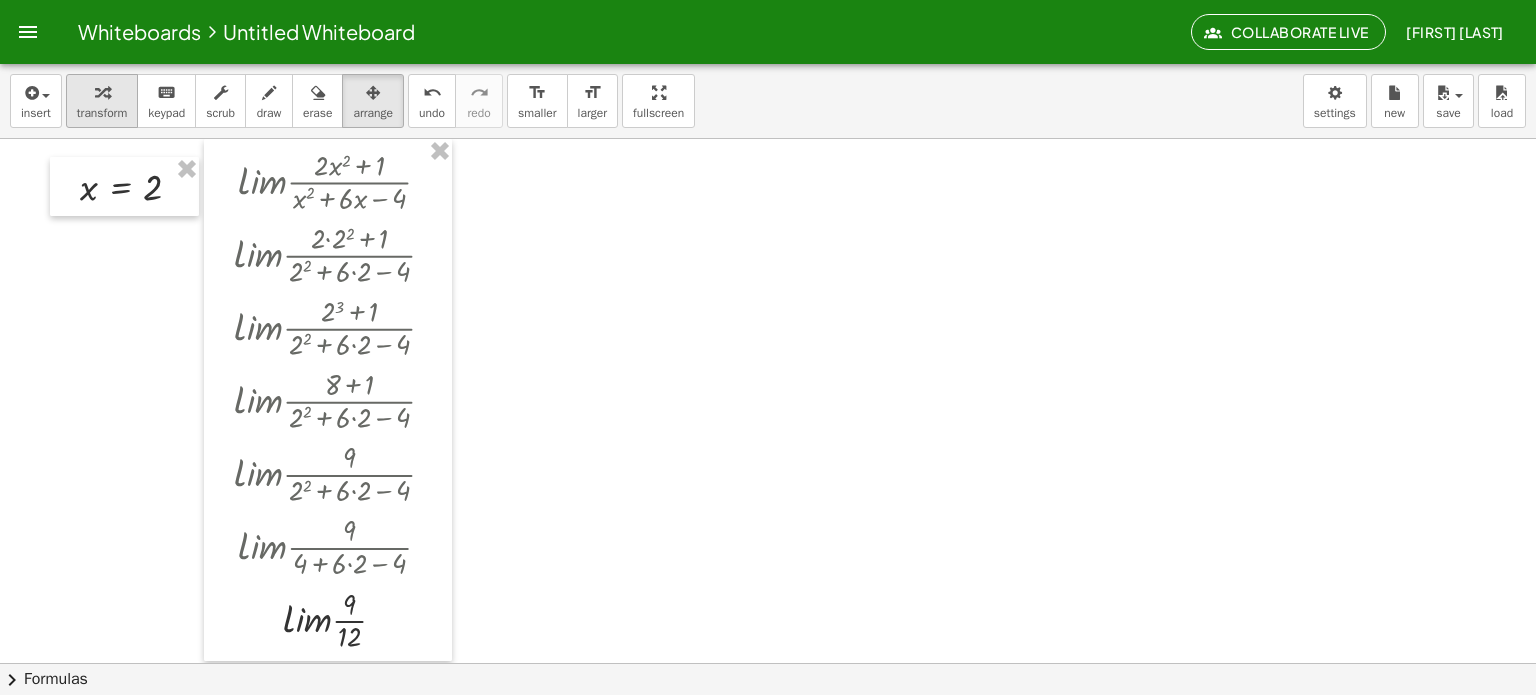 click at bounding box center [102, 92] 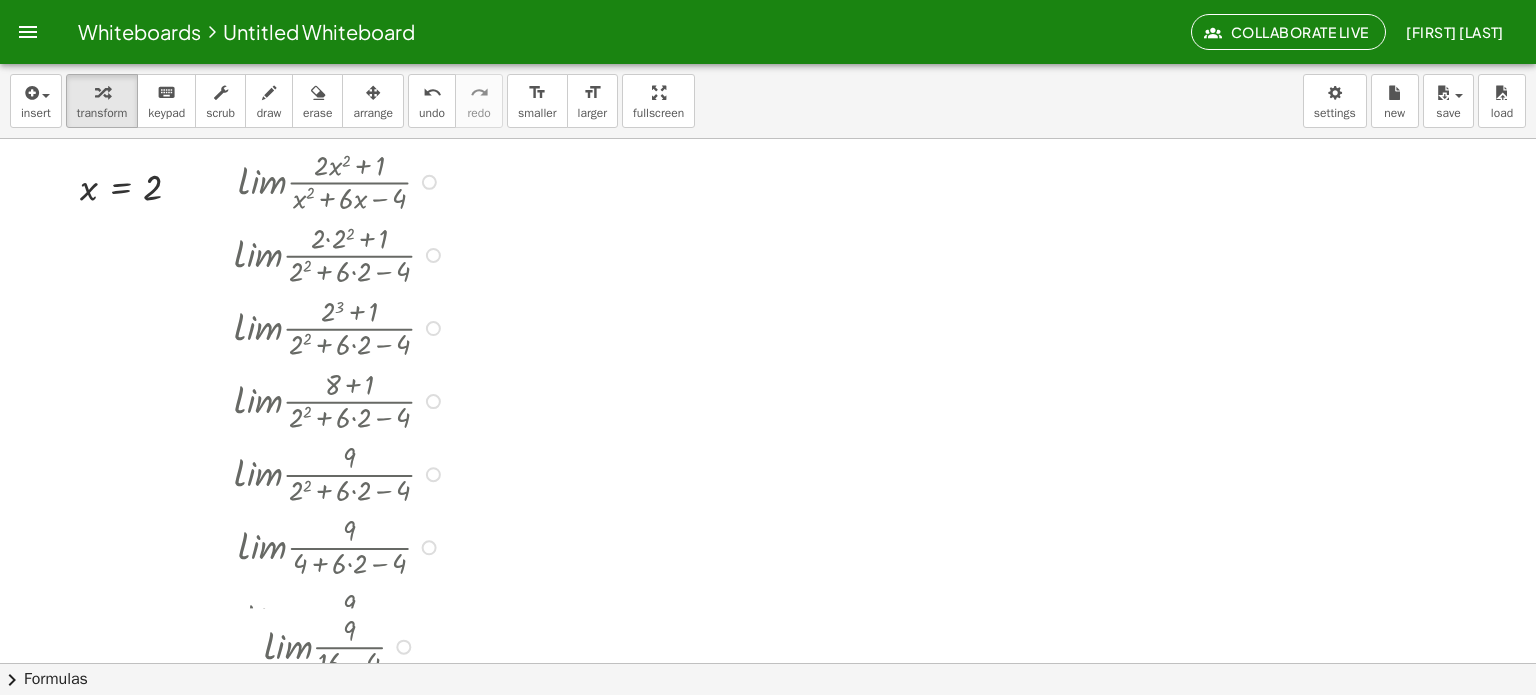 drag, startPoint x: 383, startPoint y: 615, endPoint x: 403, endPoint y: 727, distance: 113.7717 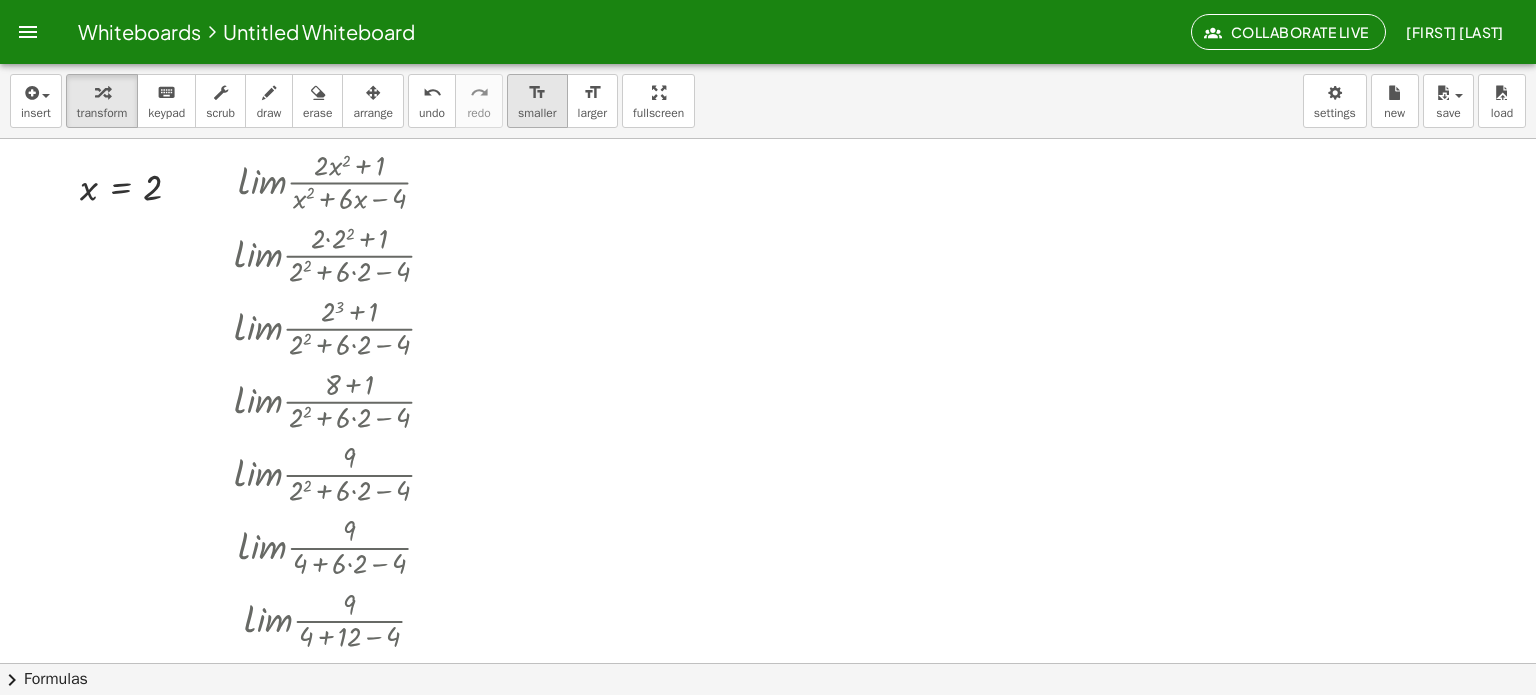 click on "smaller" at bounding box center [537, 113] 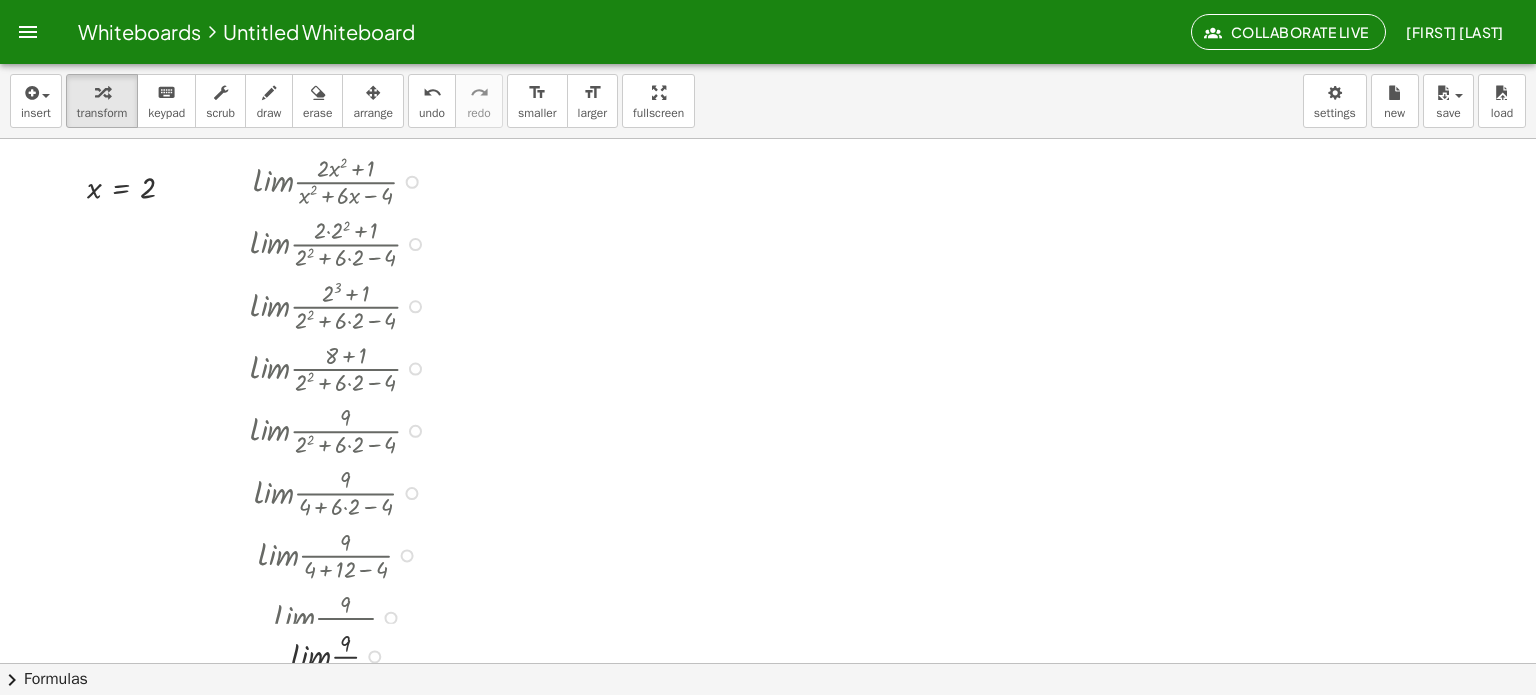 drag, startPoint x: 376, startPoint y: 621, endPoint x: 369, endPoint y: 668, distance: 47.518417 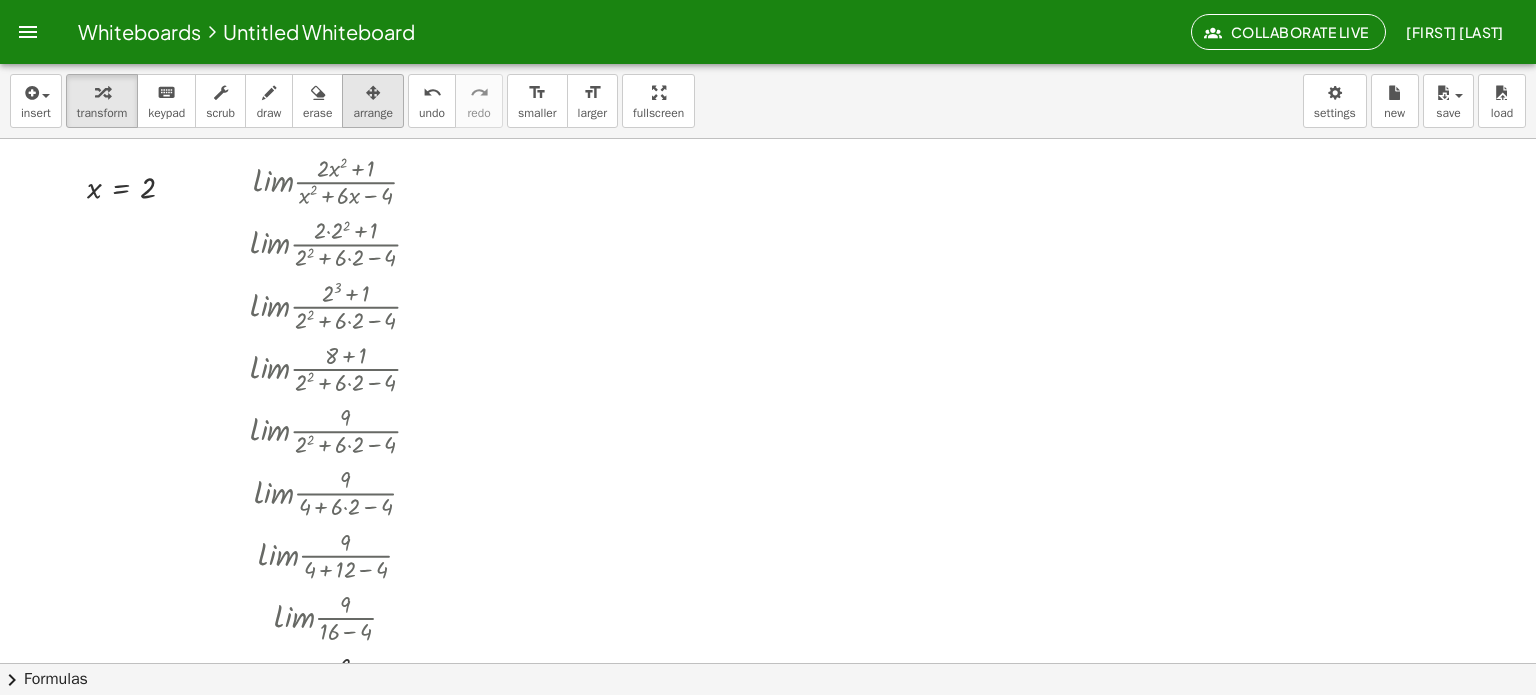 click on "arrange" at bounding box center (373, 113) 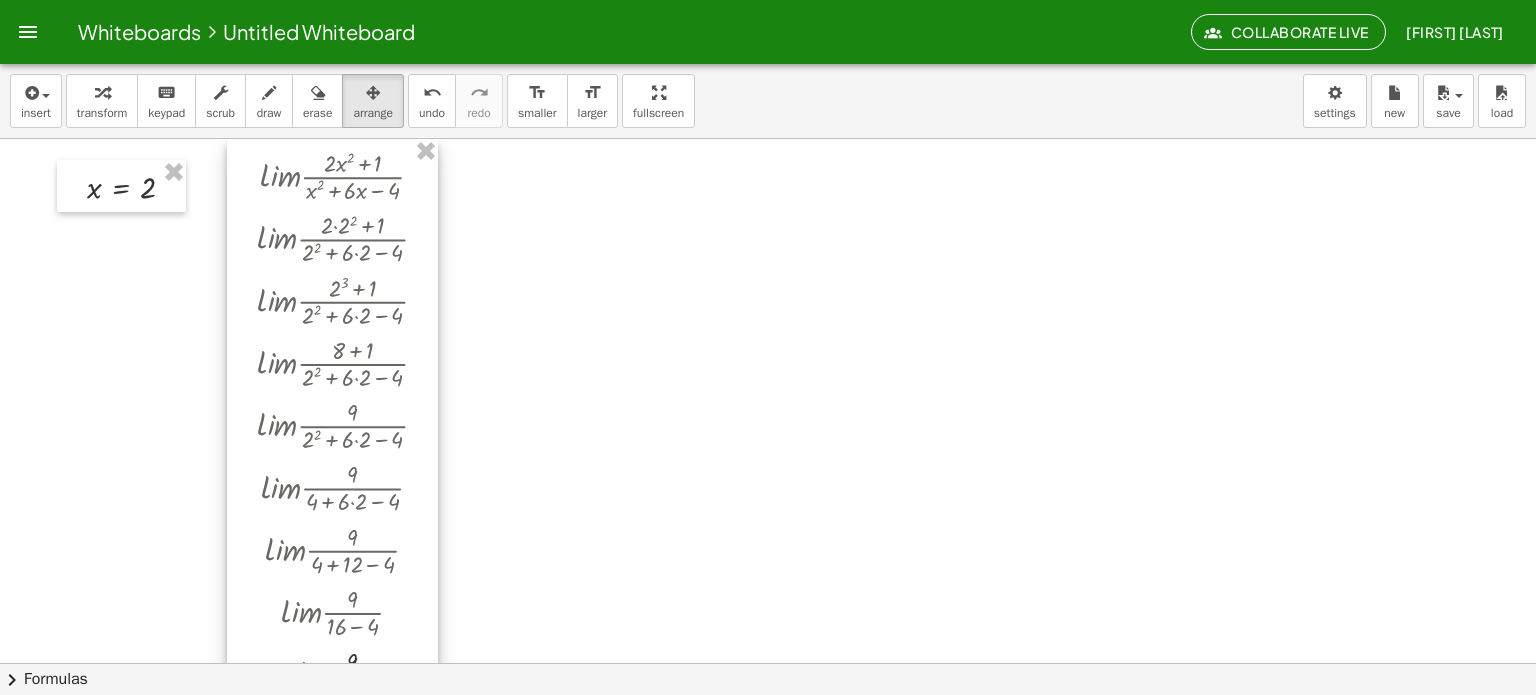 drag, startPoint x: 320, startPoint y: 367, endPoint x: 327, endPoint y: 315, distance: 52.46904 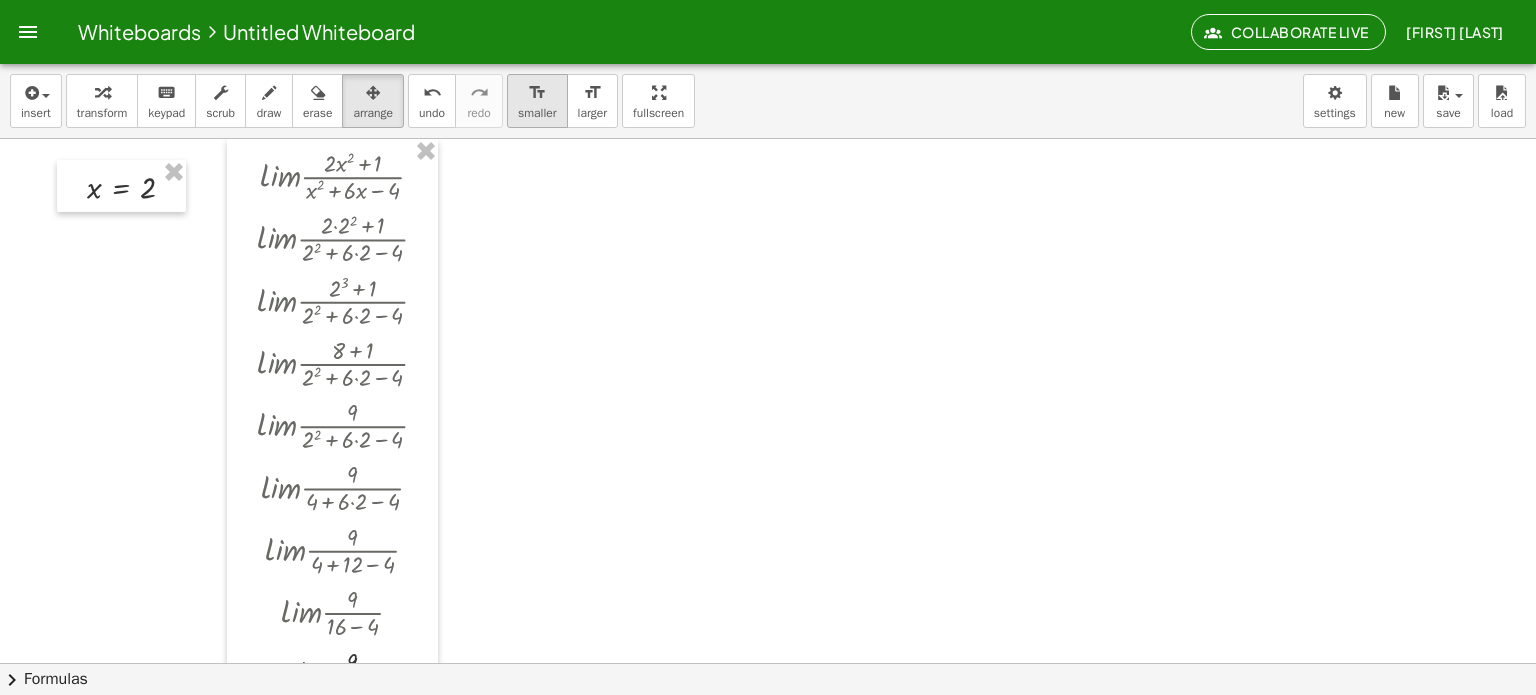 click on "format_size" at bounding box center [537, 92] 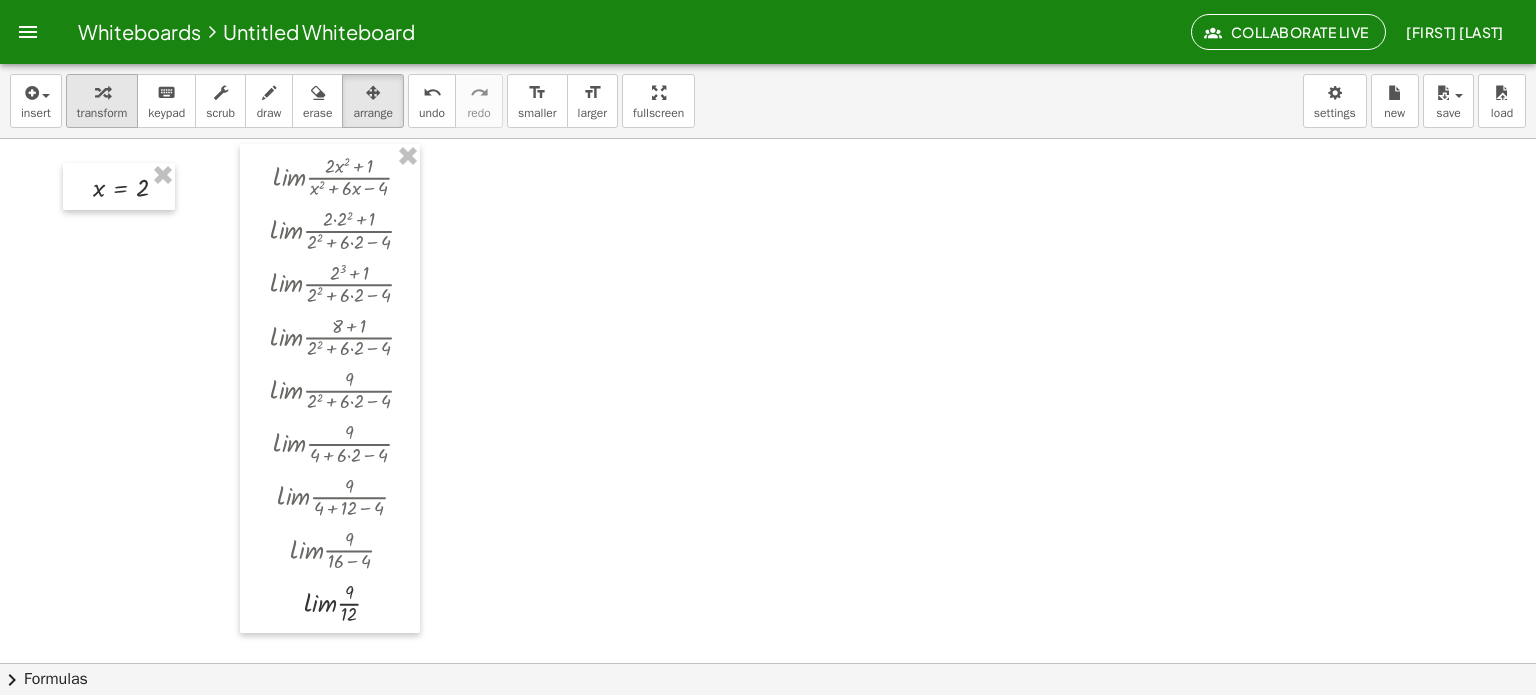 click at bounding box center [102, 93] 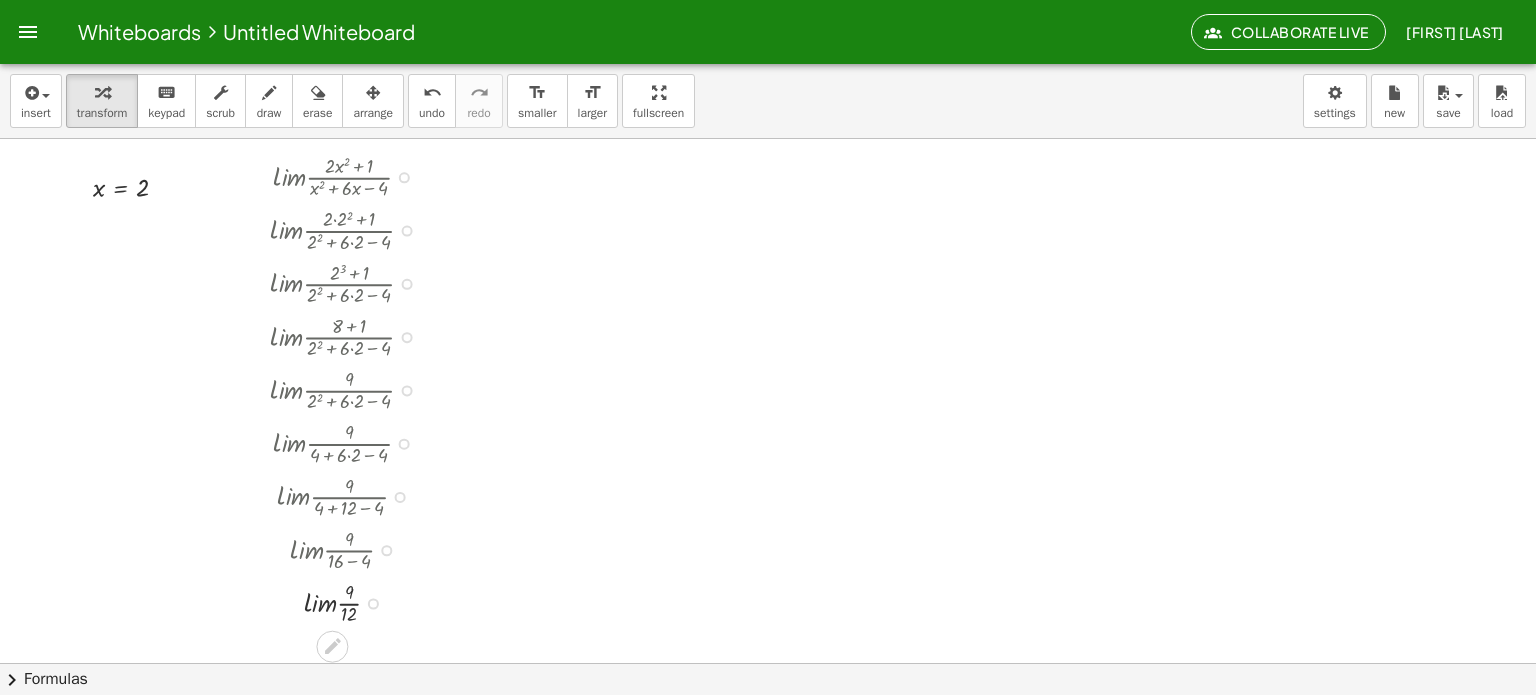 click on "insert select one: Math Expression Function Text Youtube Video Graphing Geometry Geometry 3D transform keyboard keypad scrub draw erase arrange undo undo redo redo format_size smaller format_size larger fullscreen load   save new settings · l · i · m · · ( + · 2 · x 2 + 1 ) · ( + x 2 + · 6 · x − 4 ) · l · i · m · · ( + · 2 · 2 2 + 1 ) · ( + 2 2 + · 6 · 2 − 4 ) · l · i · m · · ( + 2 3 + 1 ) · ( + 2 2 + · 6 · 2 − 4 ) · l · i · m · · ( + 8 + 1 ) · ( + 2 2 + · 6 · 2 − 4 ) · l · i · m · · 9 · ( + 2 2 + · 6 · 2 − 4 ) · l · i · m · · 9 · ( + 4 + · 6 · 2 − 4 ) · l · i · m · · 9 · ( + 4 + 12 − 4 ) · l · i · m · · 9 · ( + 16 − 4 ) · l · i · m · · · 9 12 x = 2 × chevron_right  Formulas
Drag one side of a formula onto a highlighted expression on the canvas to apply it.
Quadratic Formula
+ · a · x 2 + · b · x + c = 0
⇔
x = · (" at bounding box center [768, 379] 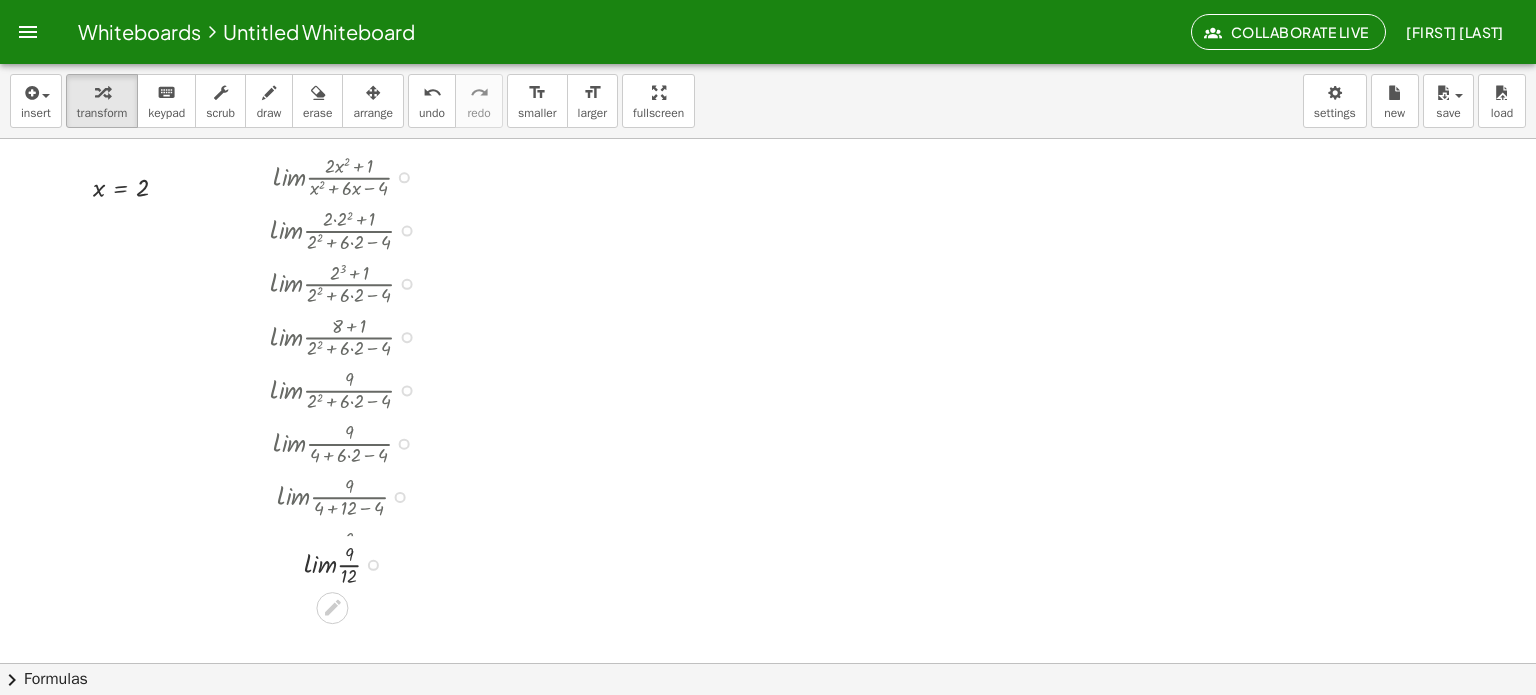 drag, startPoint x: 376, startPoint y: 598, endPoint x: 390, endPoint y: 556, distance: 44.27189 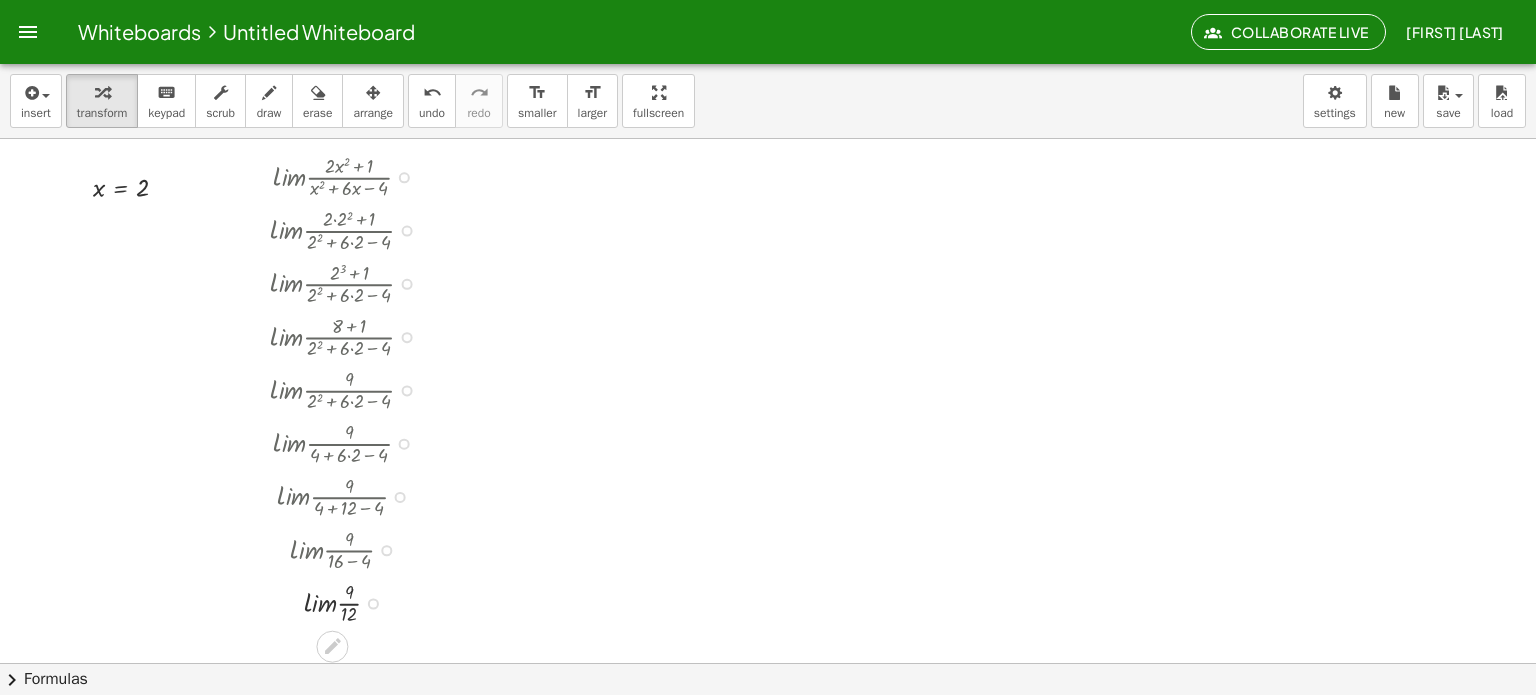 drag, startPoint x: 374, startPoint y: 546, endPoint x: 390, endPoint y: 639, distance: 94.36631 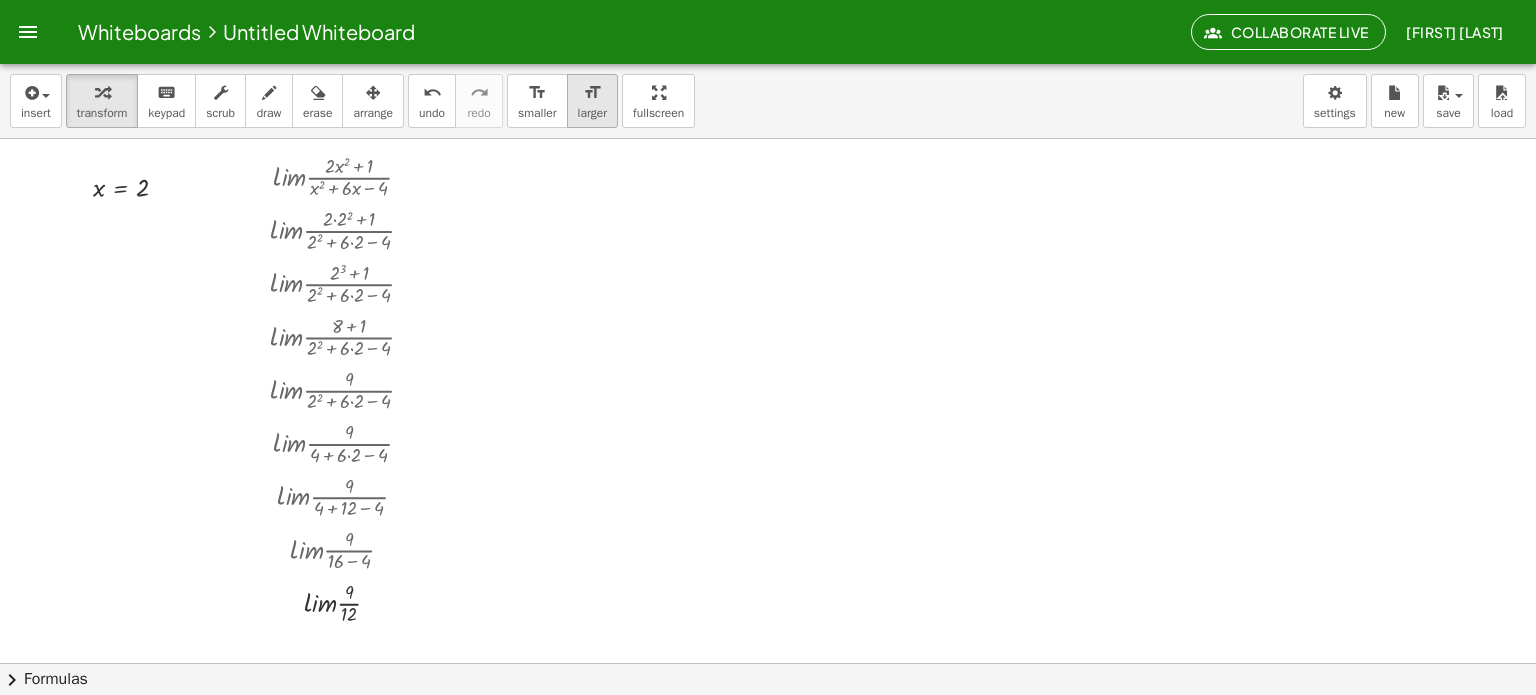 click on "larger" at bounding box center (592, 113) 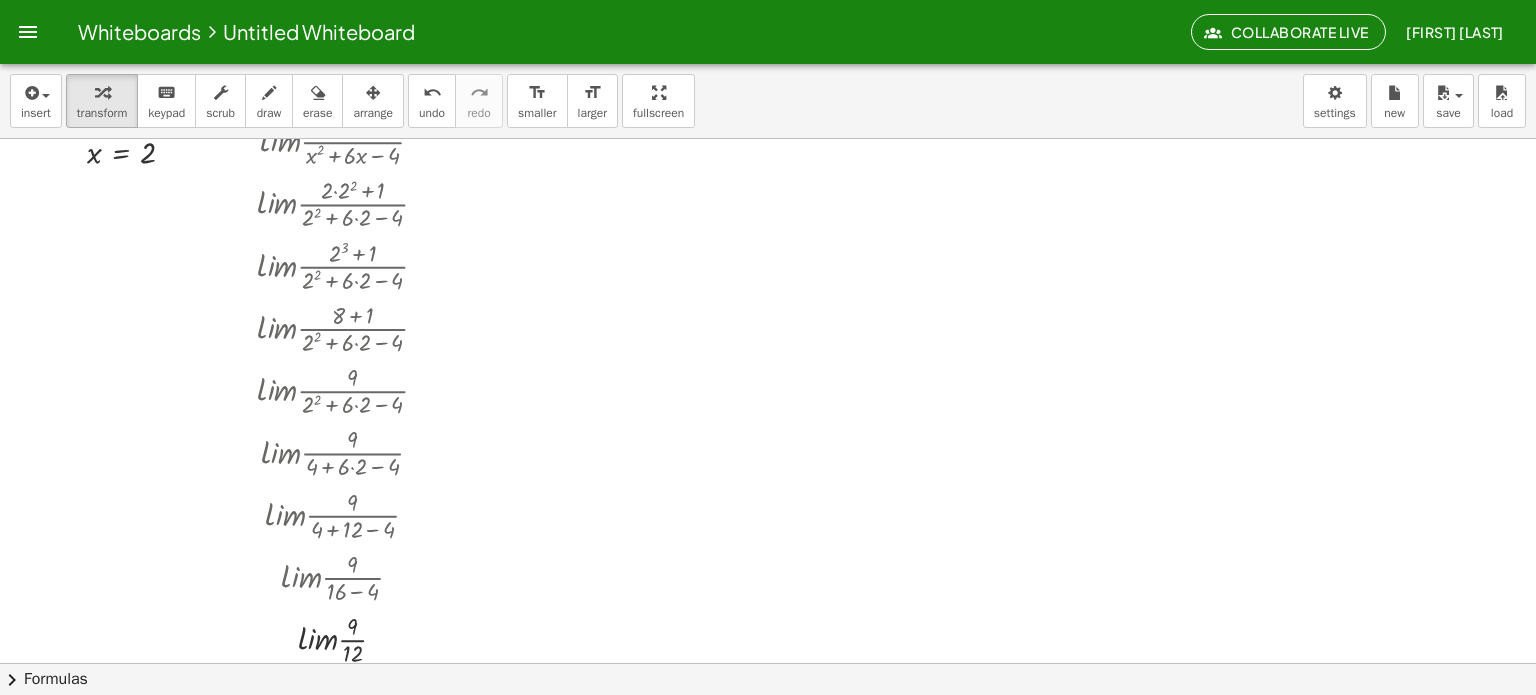 scroll, scrollTop: 0, scrollLeft: 0, axis: both 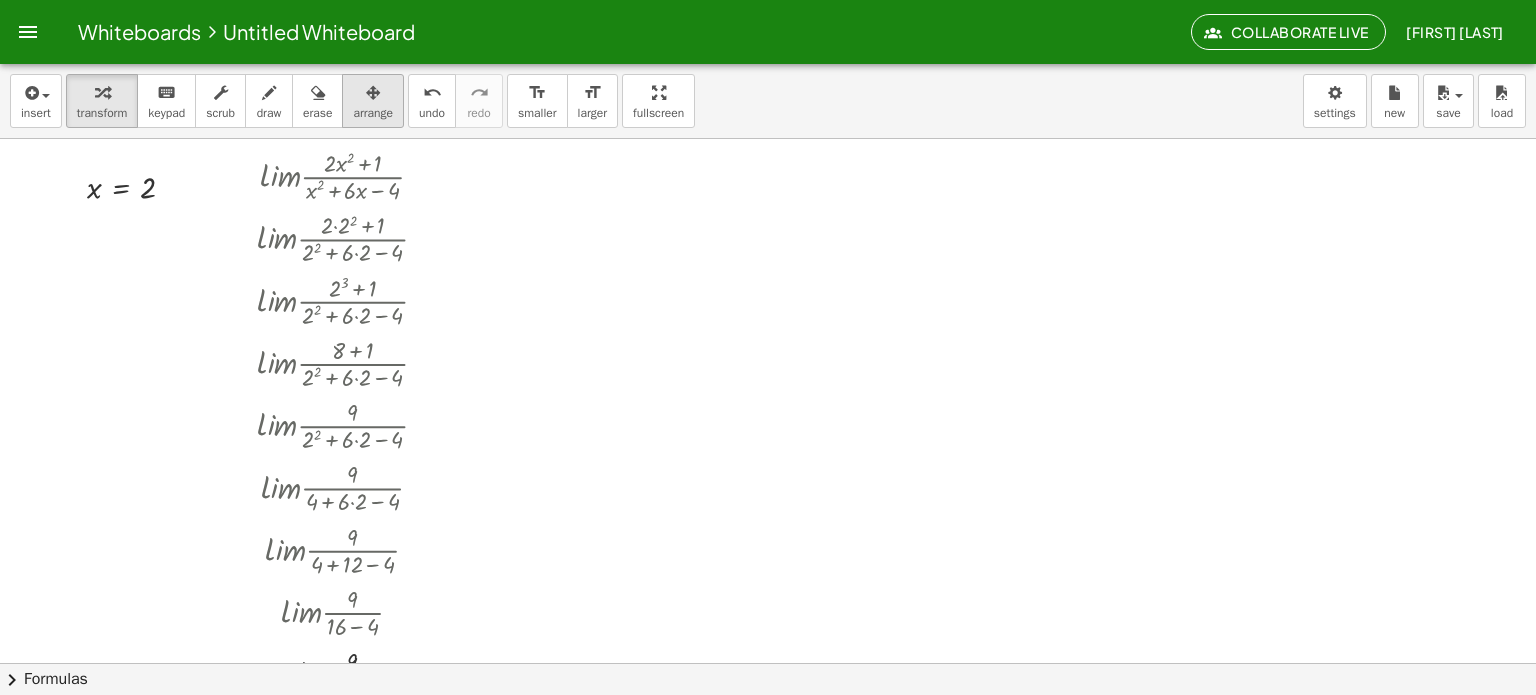 click at bounding box center (373, 92) 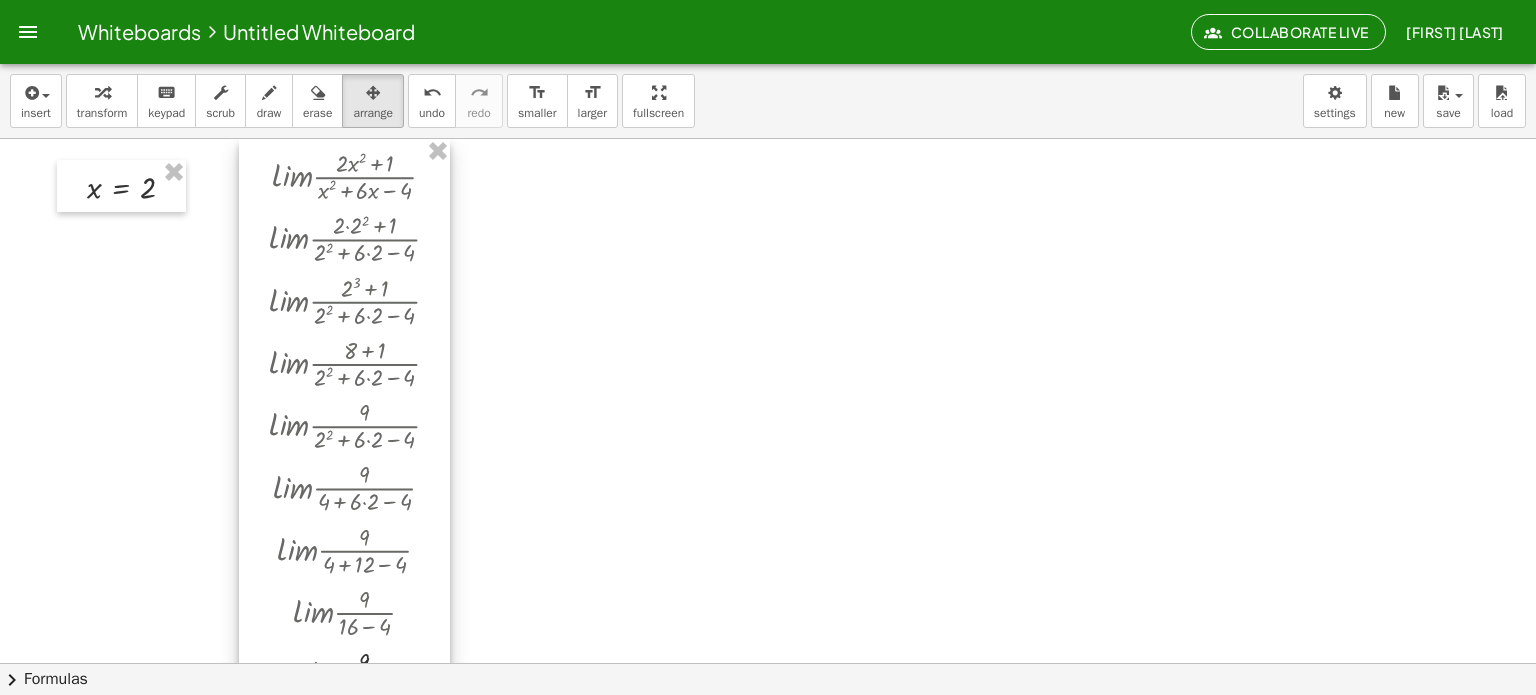 drag, startPoint x: 356, startPoint y: 231, endPoint x: 362, endPoint y: 148, distance: 83.21658 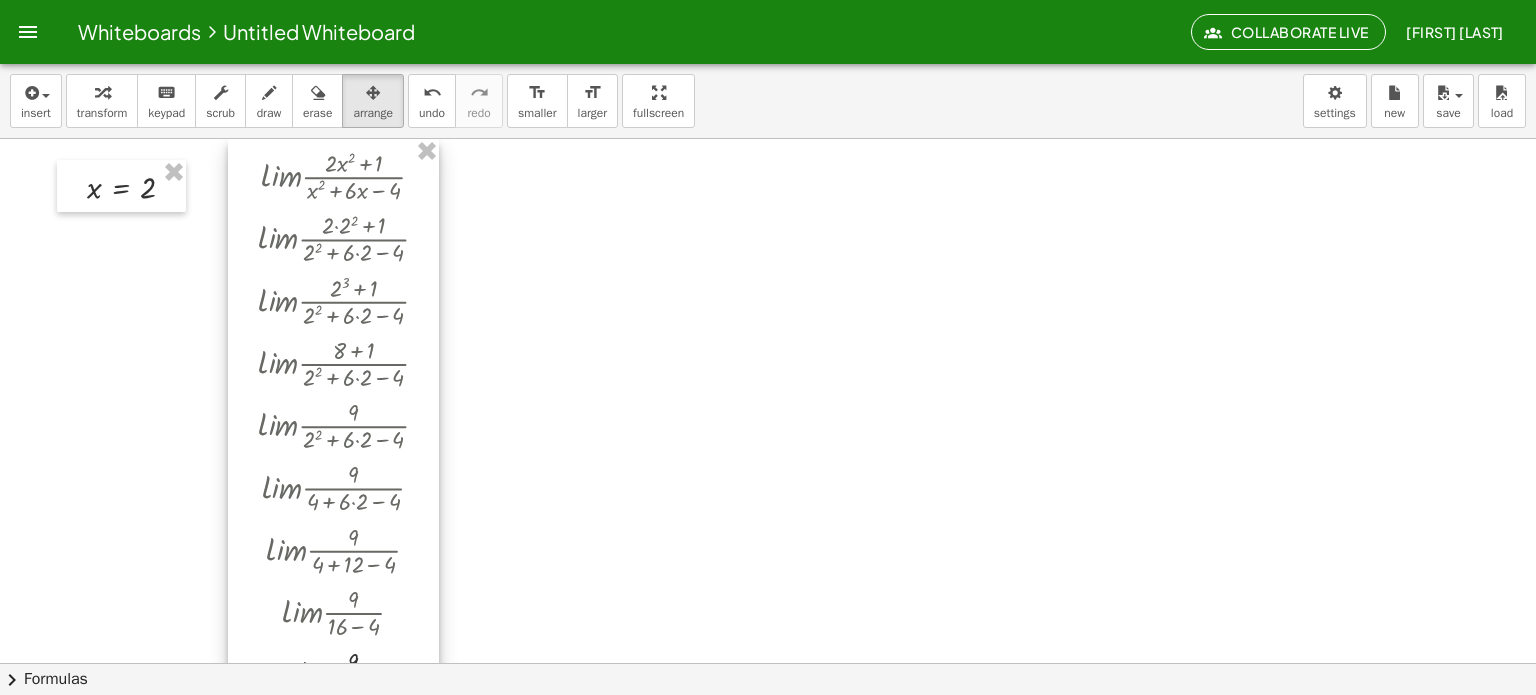 drag, startPoint x: 349, startPoint y: 201, endPoint x: 338, endPoint y: 200, distance: 11.045361 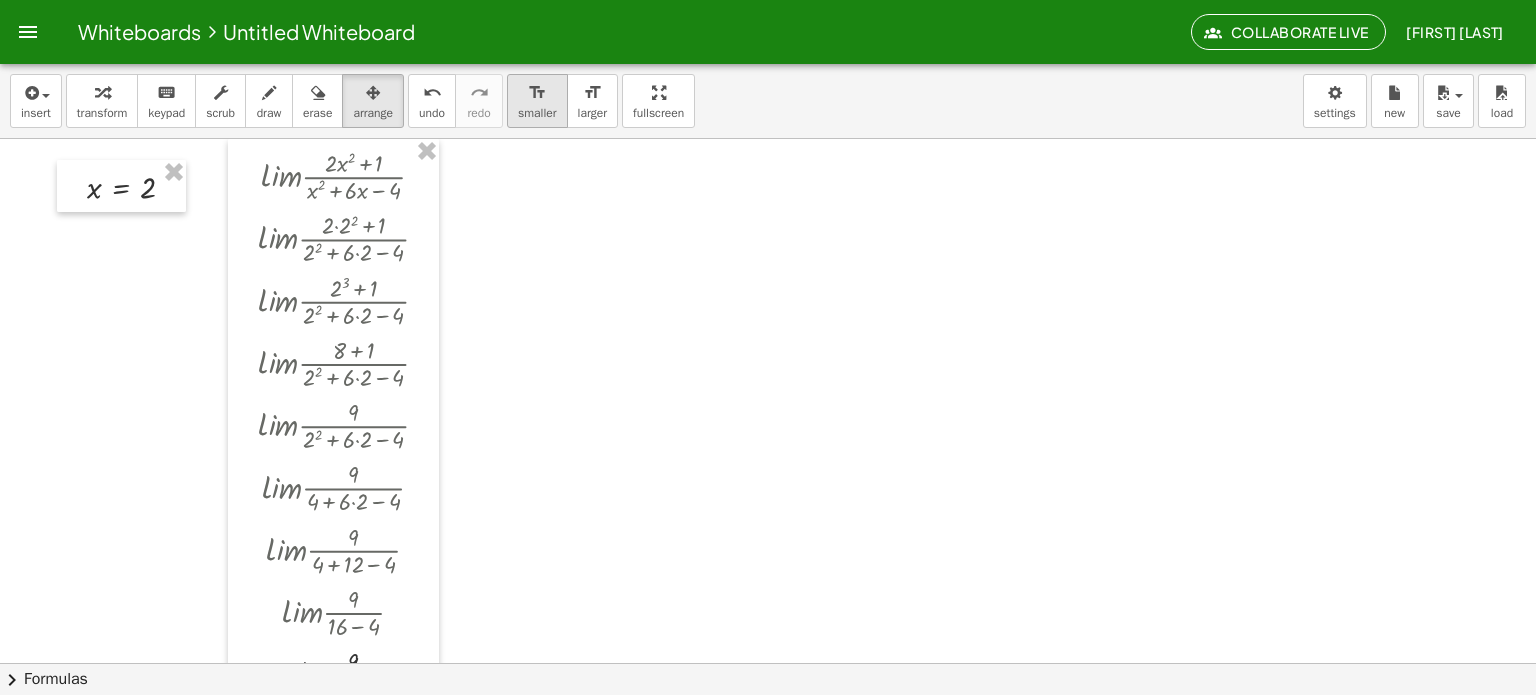 click on "format_size" at bounding box center [537, 92] 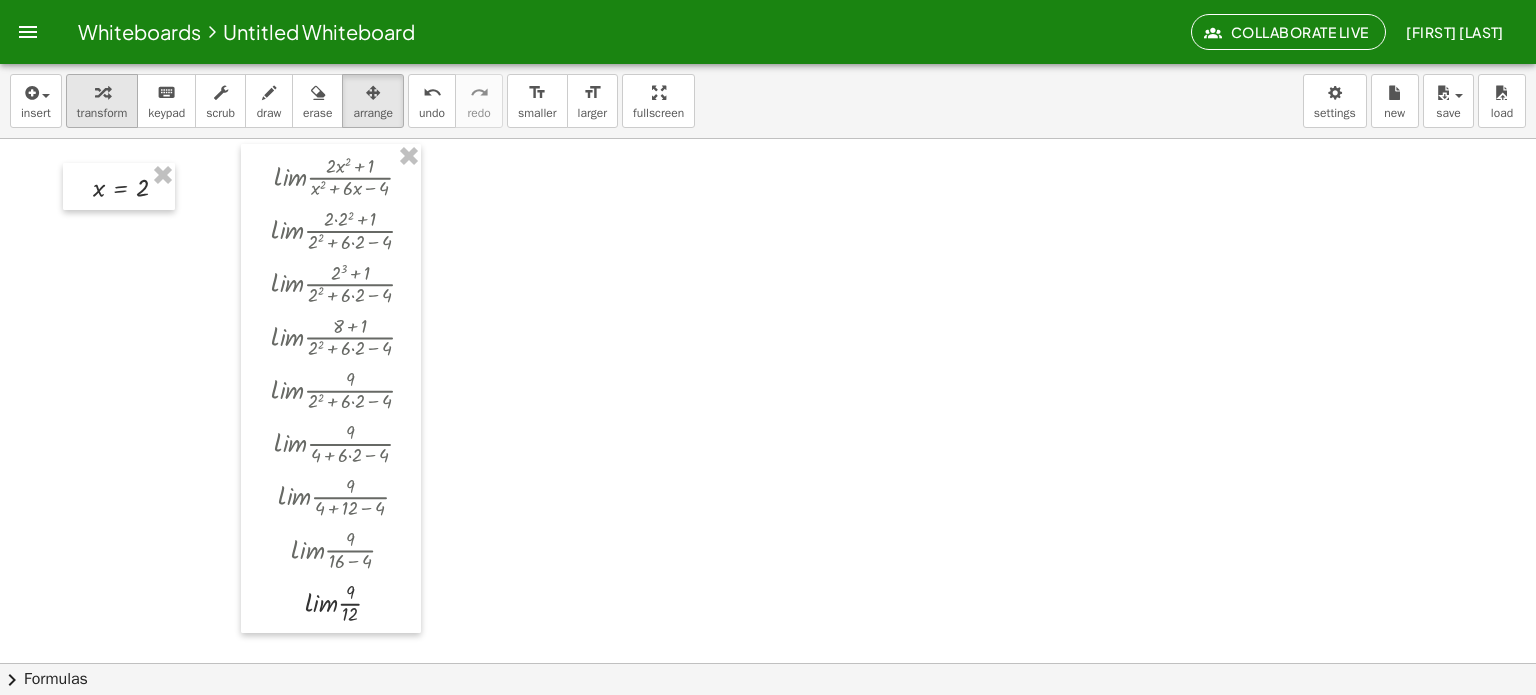 click at bounding box center [102, 92] 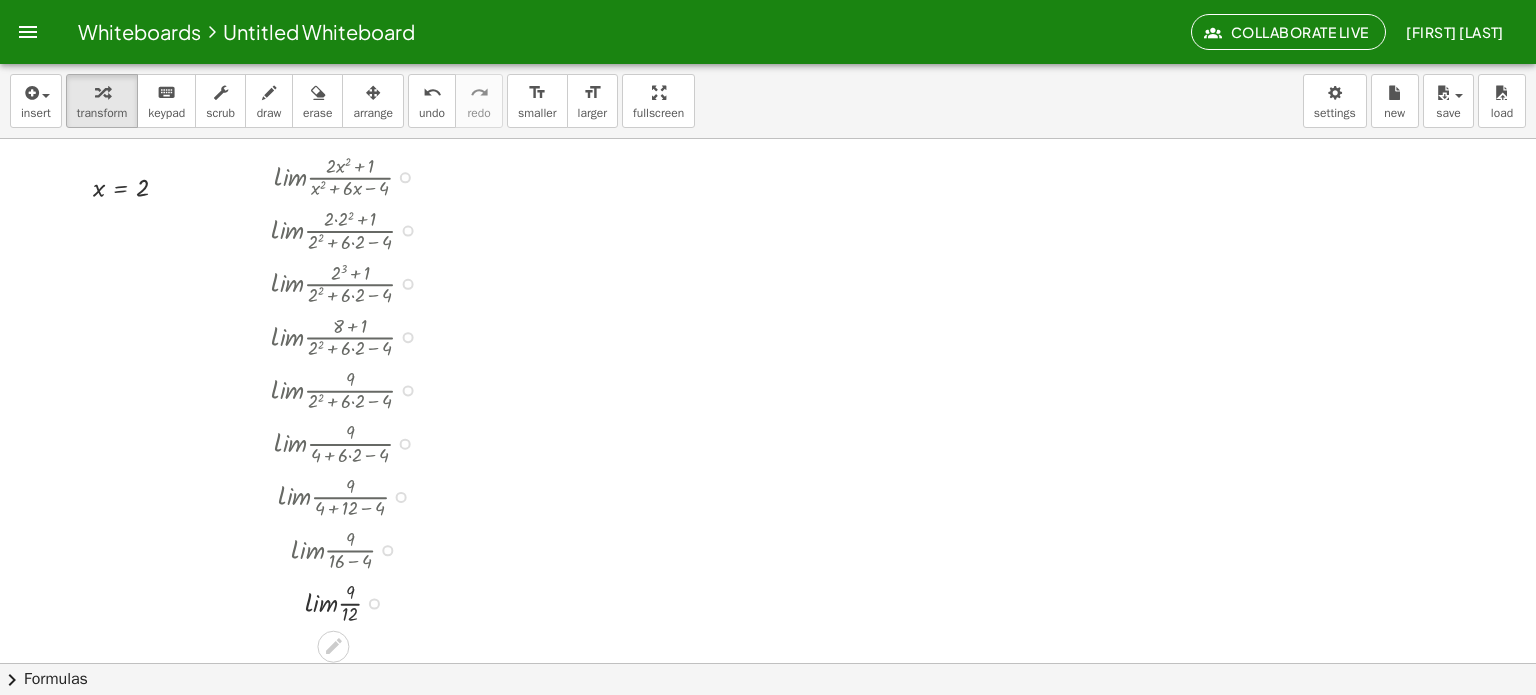 click at bounding box center (351, 601) 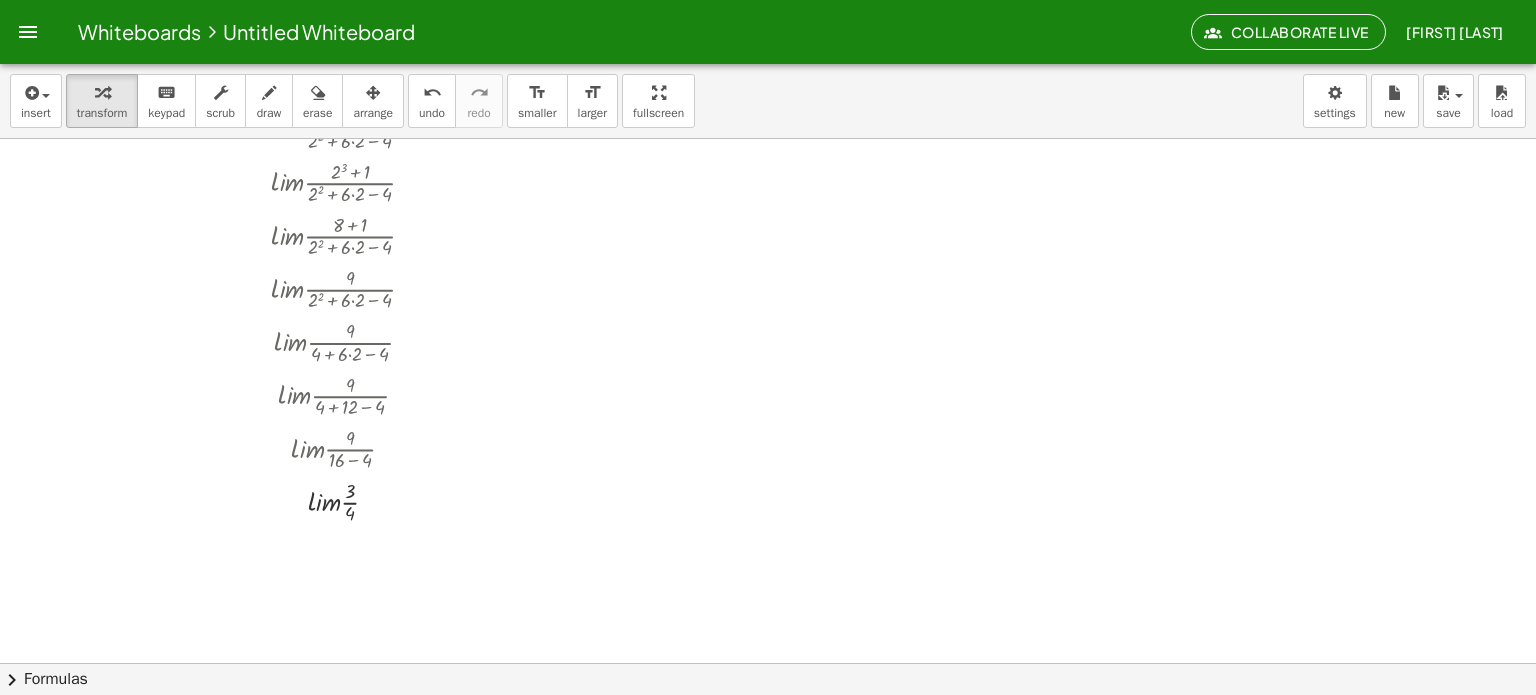 scroll, scrollTop: 300, scrollLeft: 0, axis: vertical 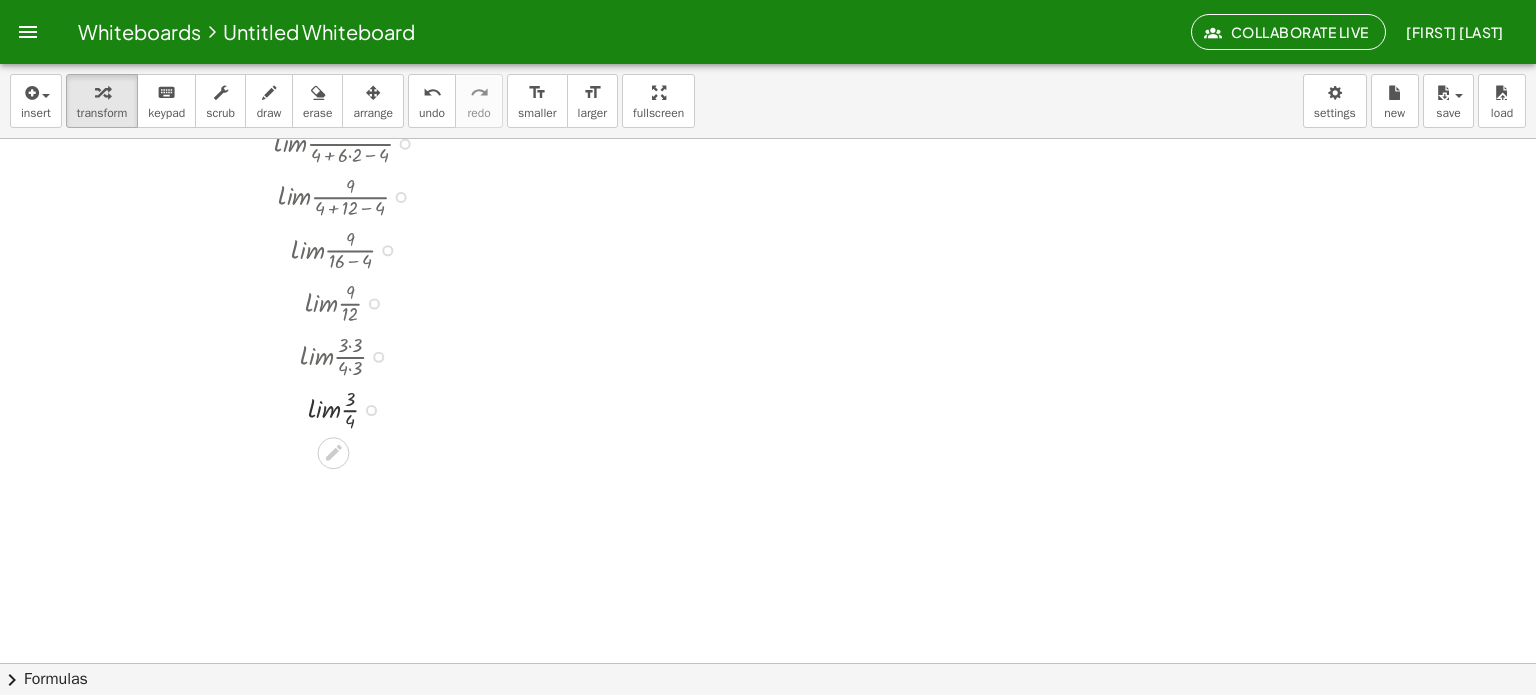 drag, startPoint x: 368, startPoint y: 303, endPoint x: 396, endPoint y: 470, distance: 169.33104 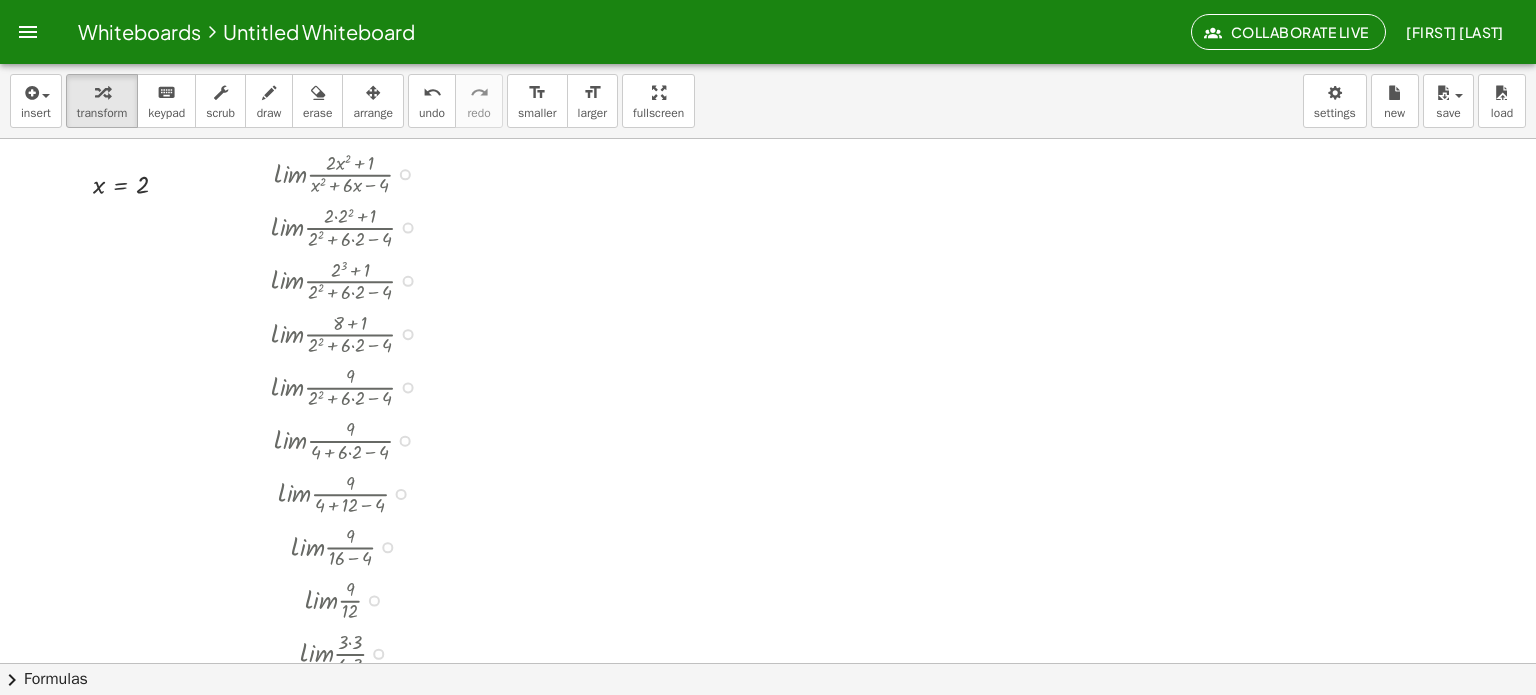 scroll, scrollTop: 0, scrollLeft: 0, axis: both 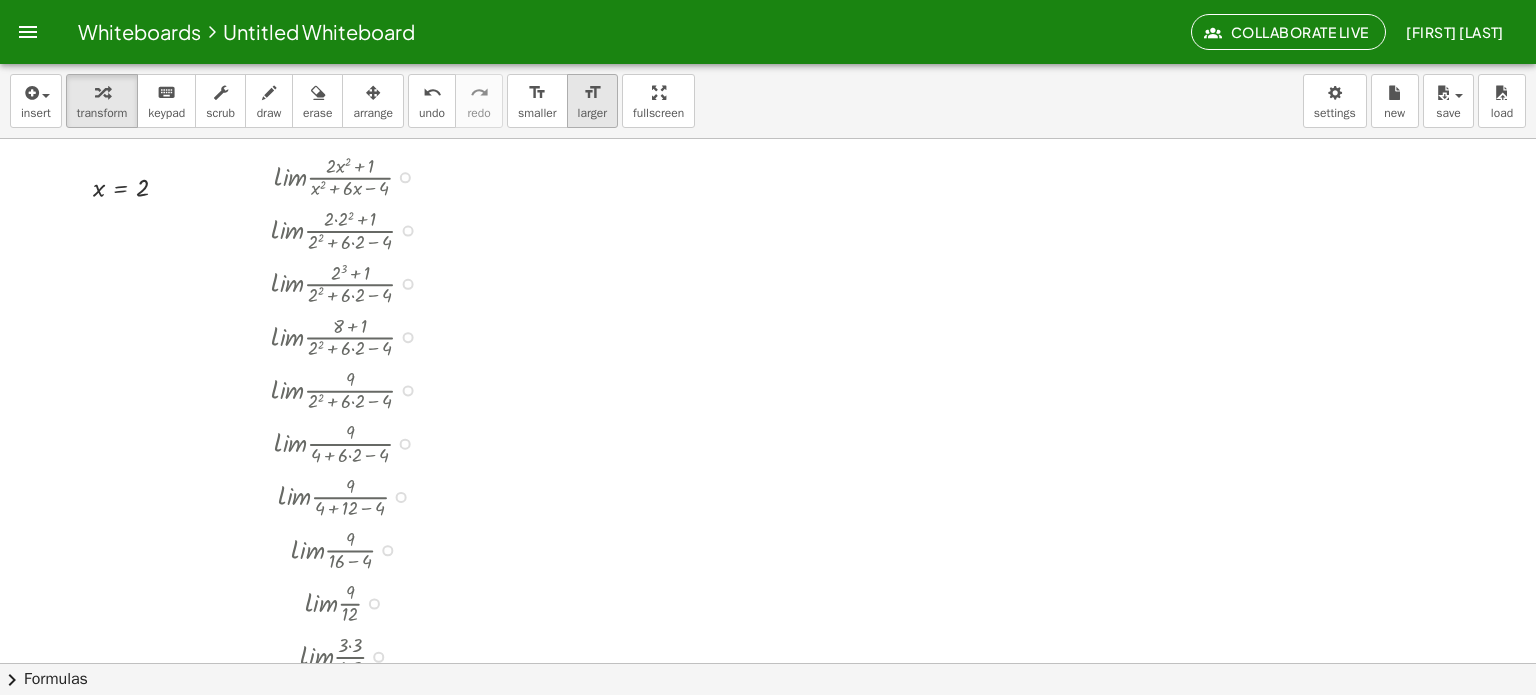 click on "format_size" at bounding box center [592, 93] 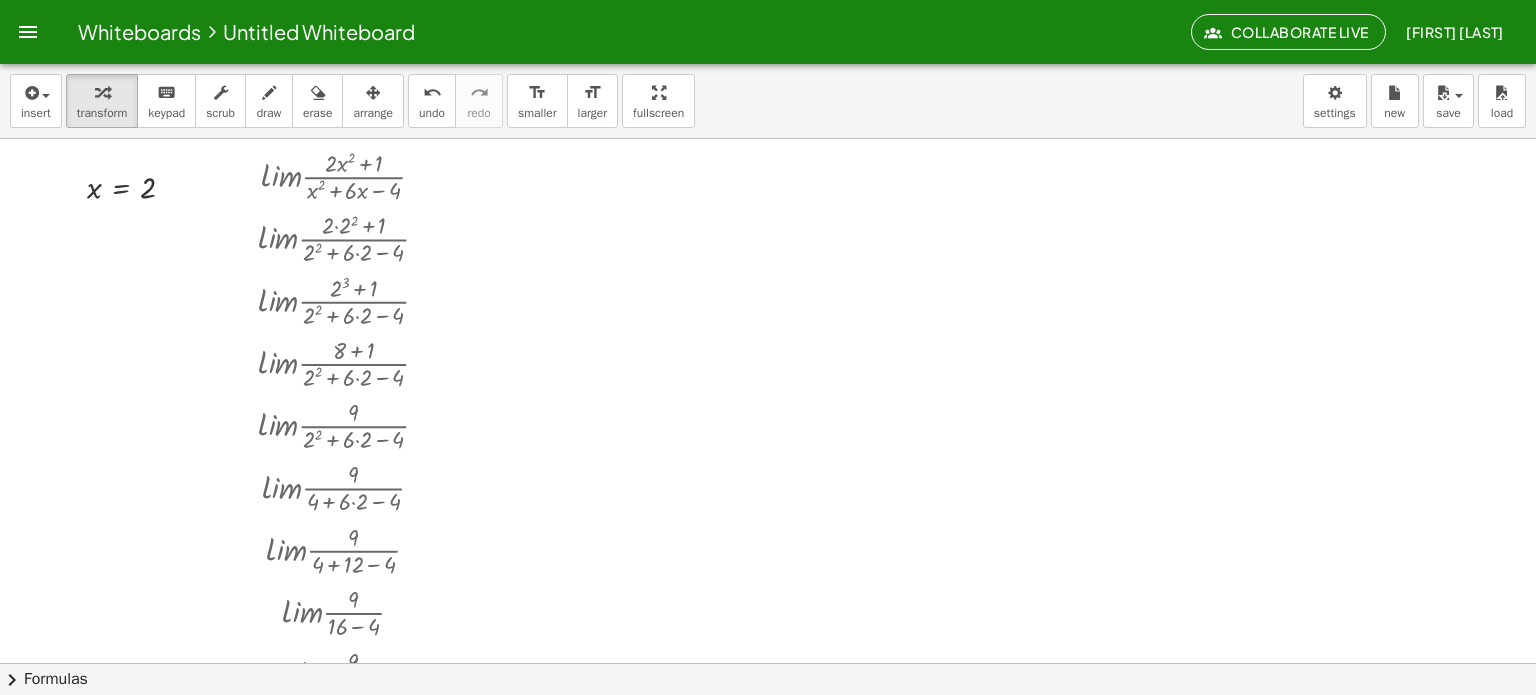 drag, startPoint x: 353, startPoint y: 287, endPoint x: 573, endPoint y: 299, distance: 220.32703 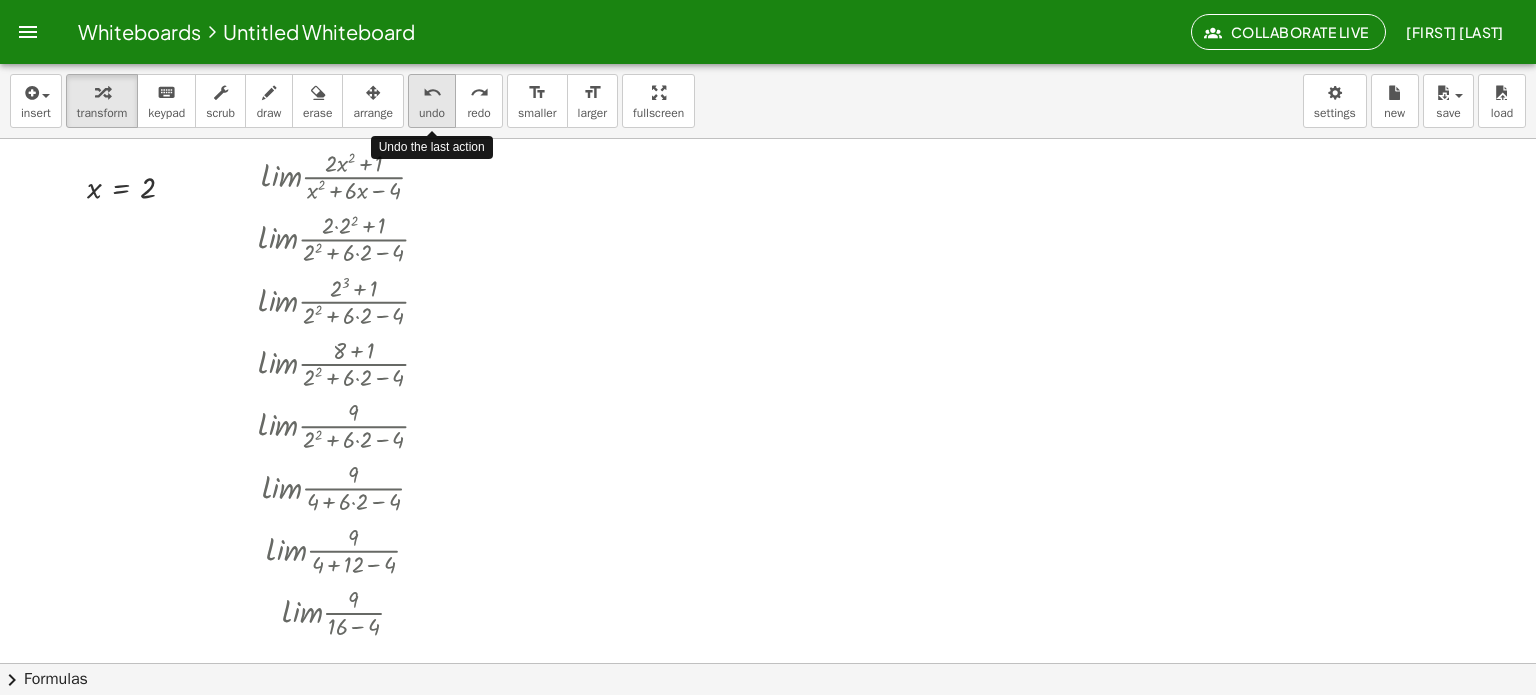 click on "undo" at bounding box center (432, 113) 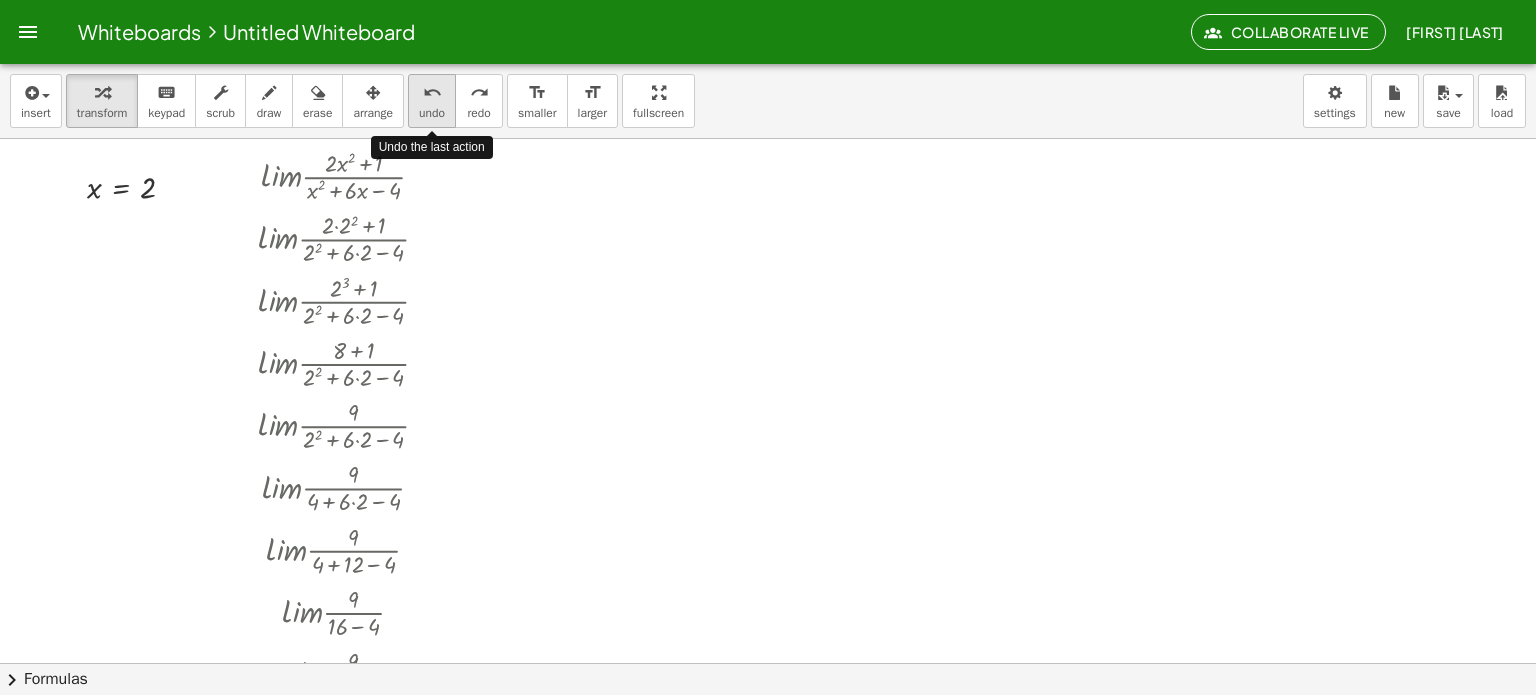 click on "undo" at bounding box center (432, 113) 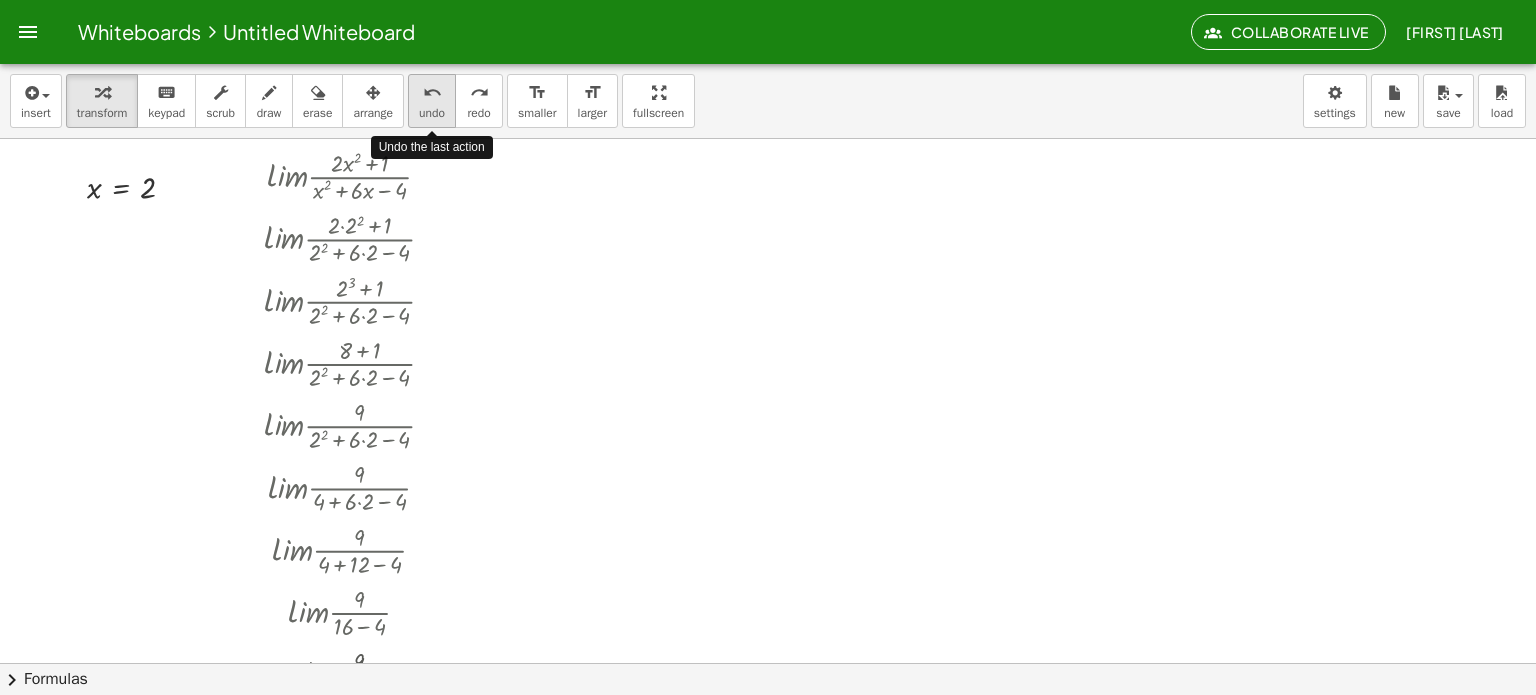 click on "undo" at bounding box center [432, 113] 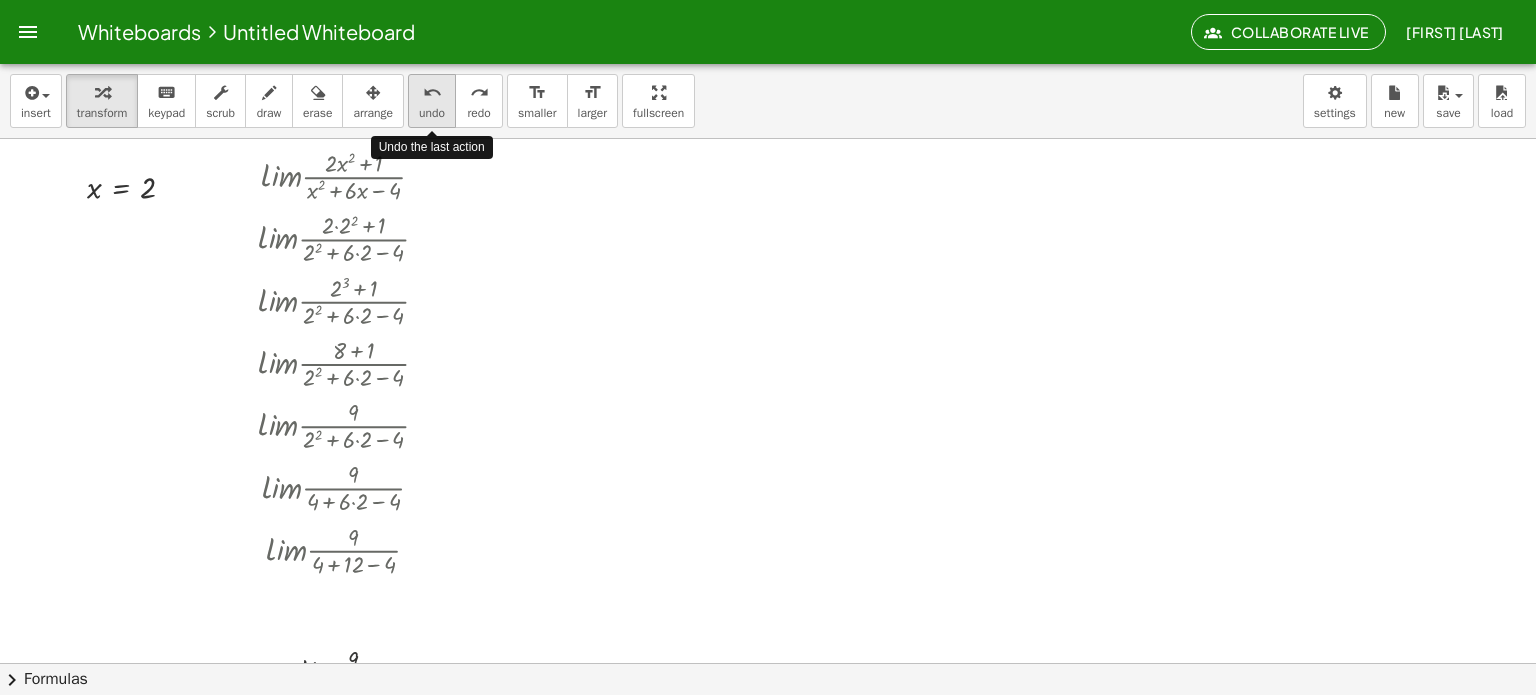 click on "undo" at bounding box center [432, 113] 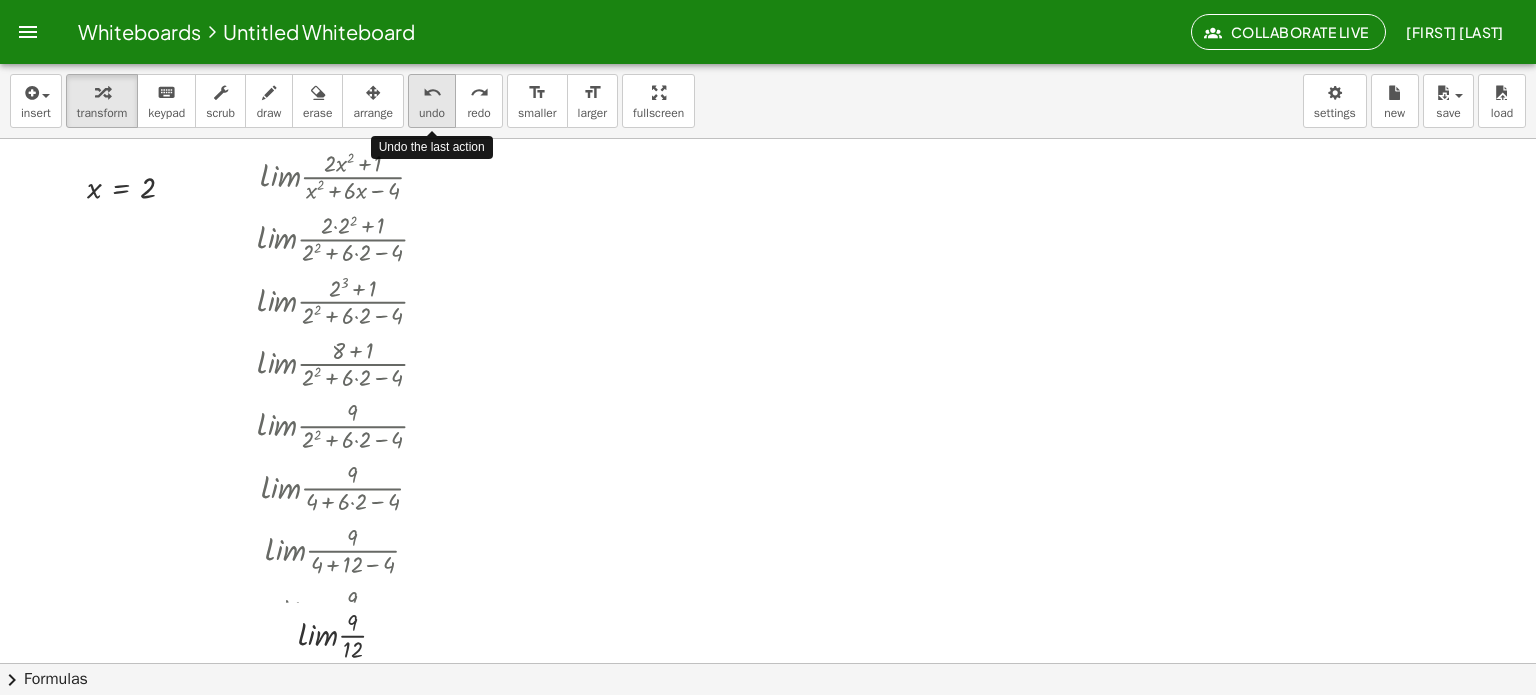 click on "undo" at bounding box center (432, 113) 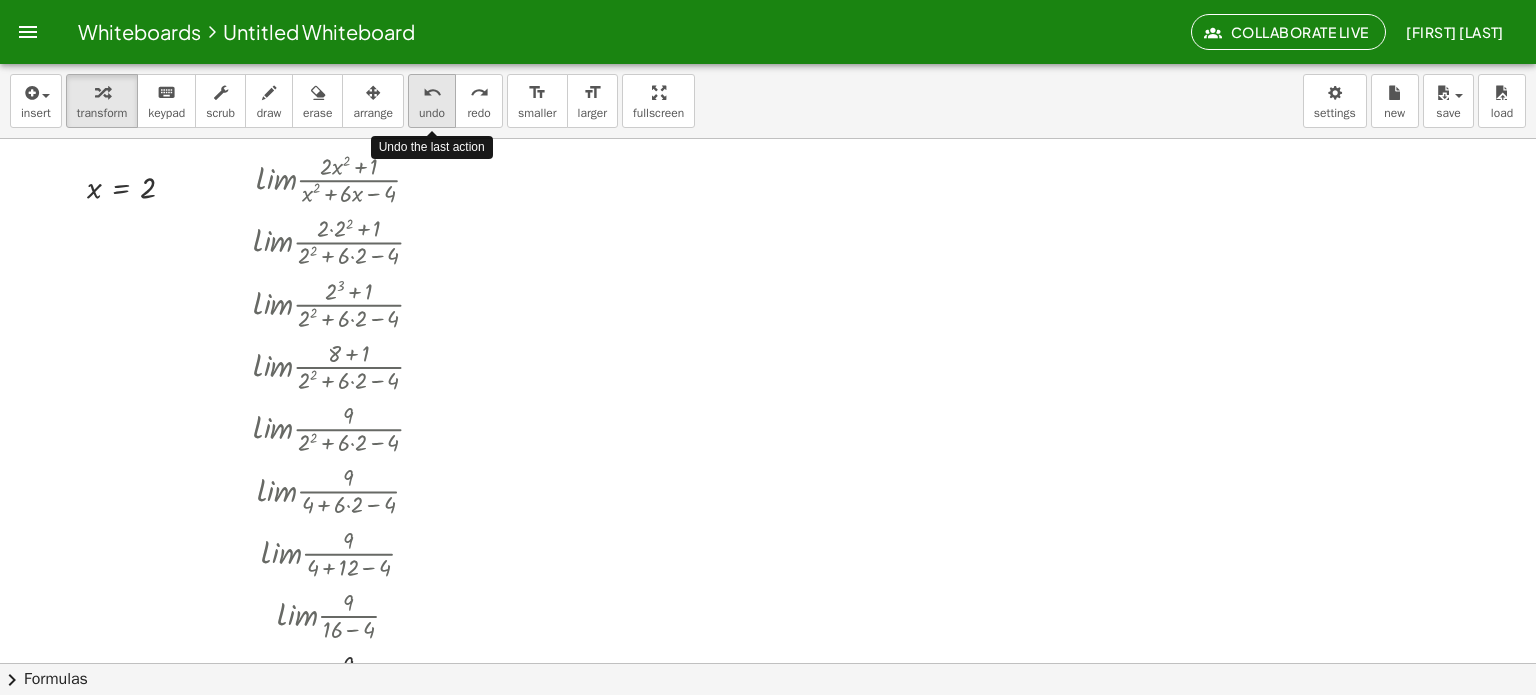 click on "undo" at bounding box center [432, 113] 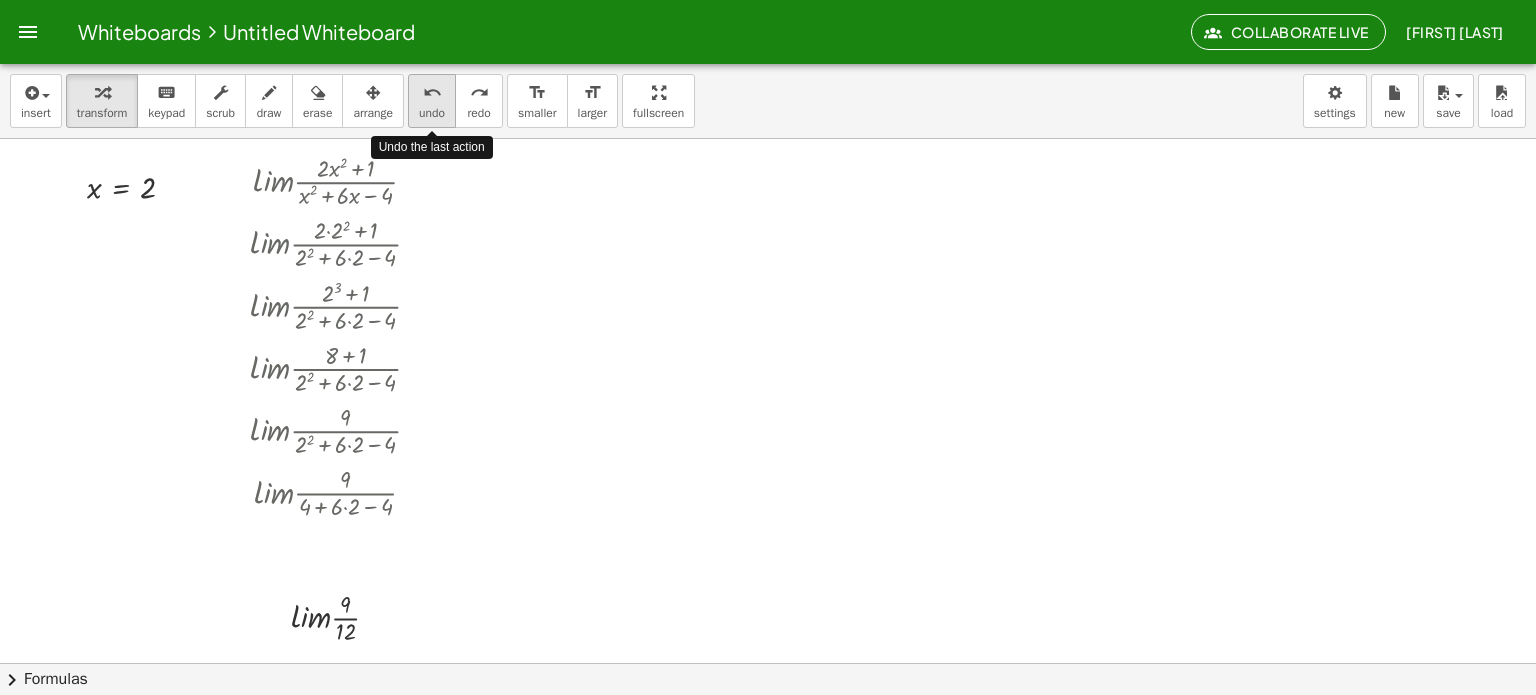 click on "undo" at bounding box center (432, 113) 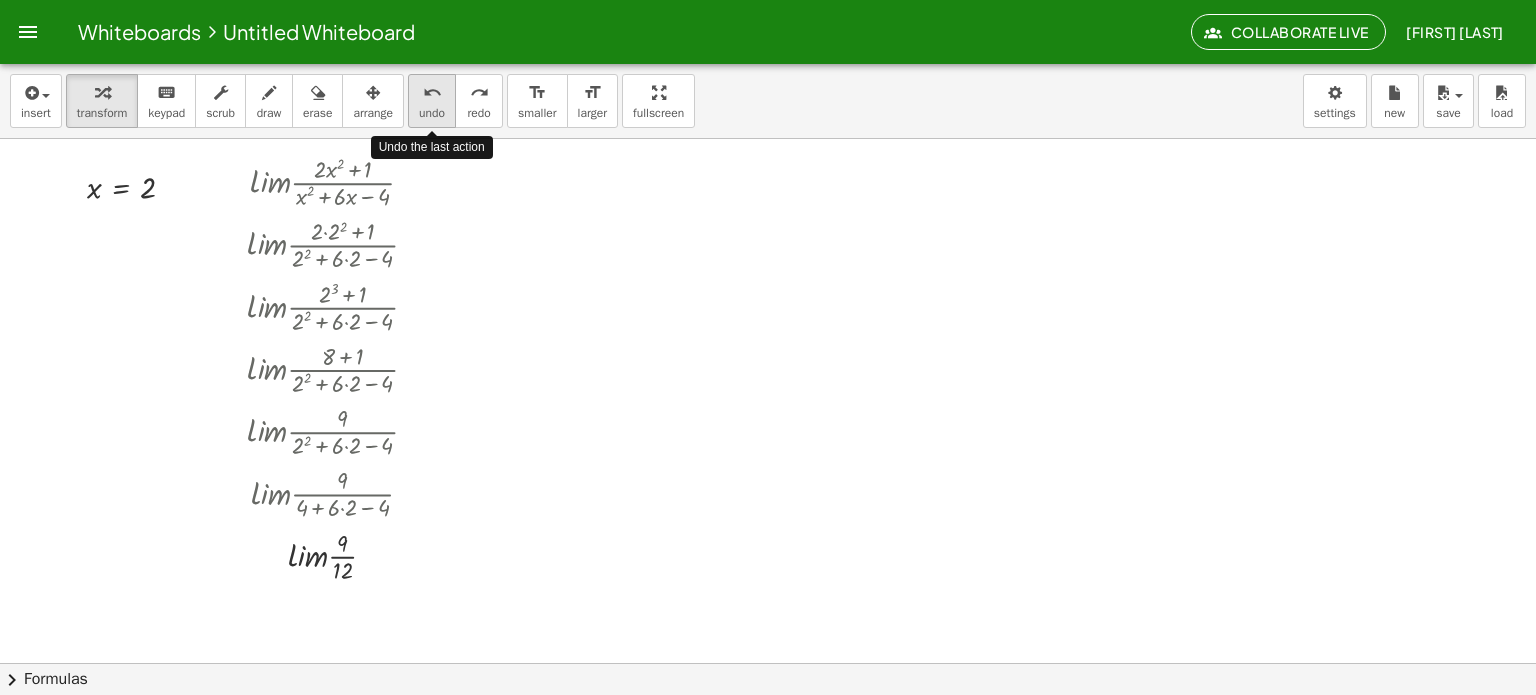 click on "undo" at bounding box center [432, 113] 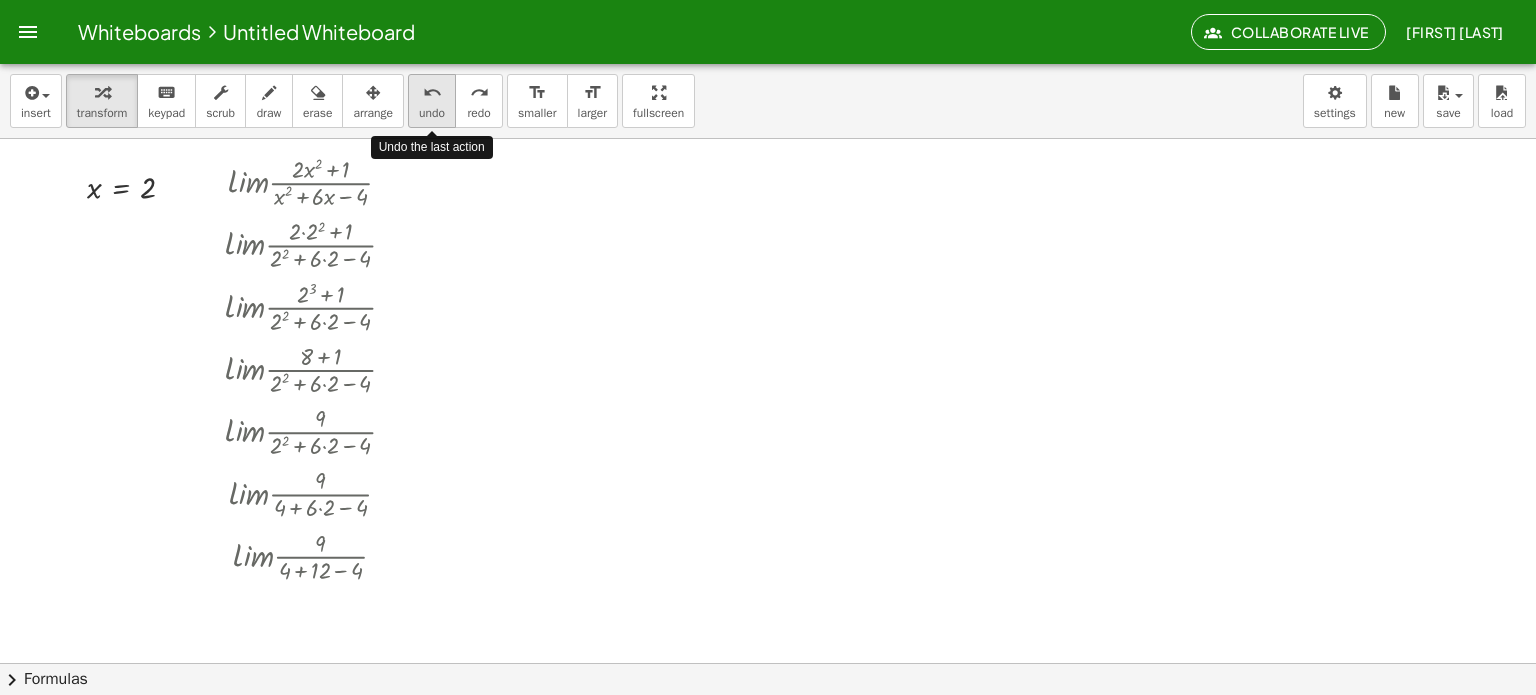 click on "undo" at bounding box center [432, 113] 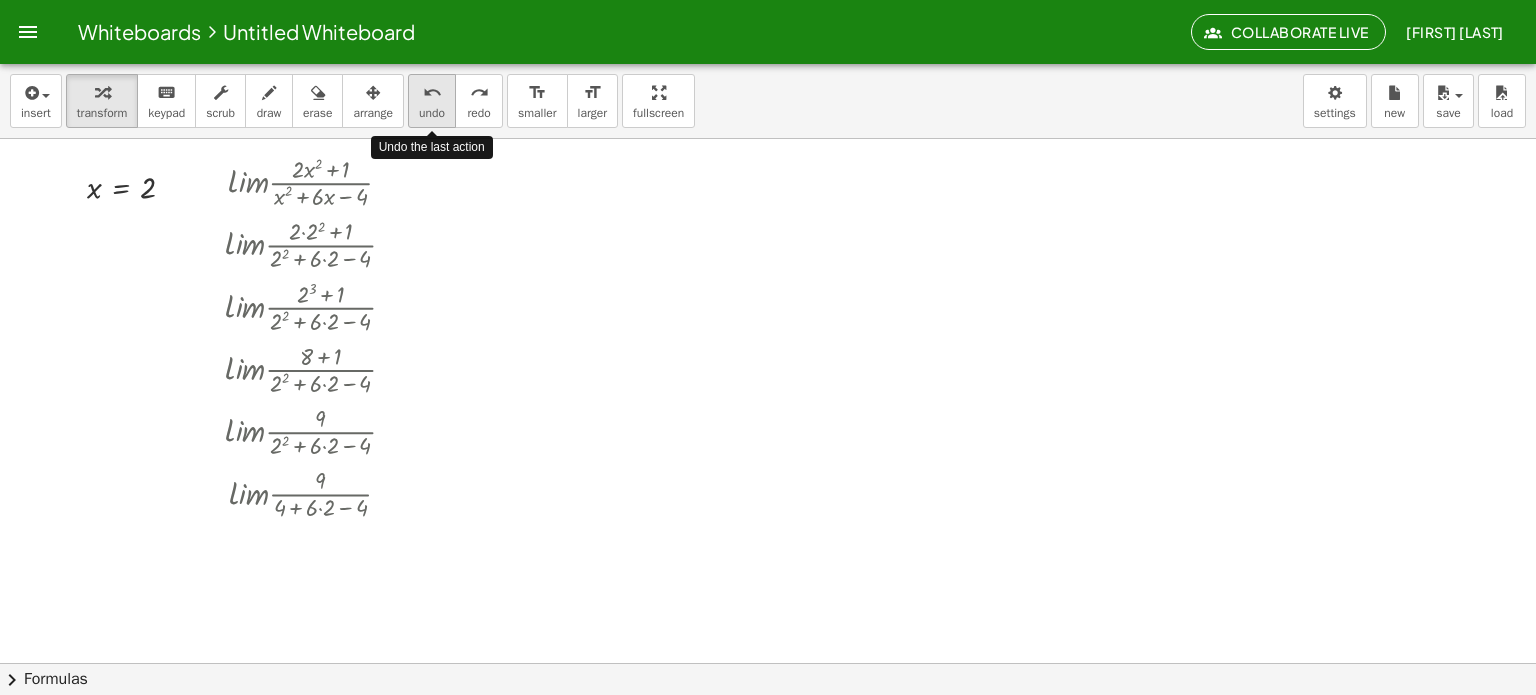 click on "undo" at bounding box center (432, 113) 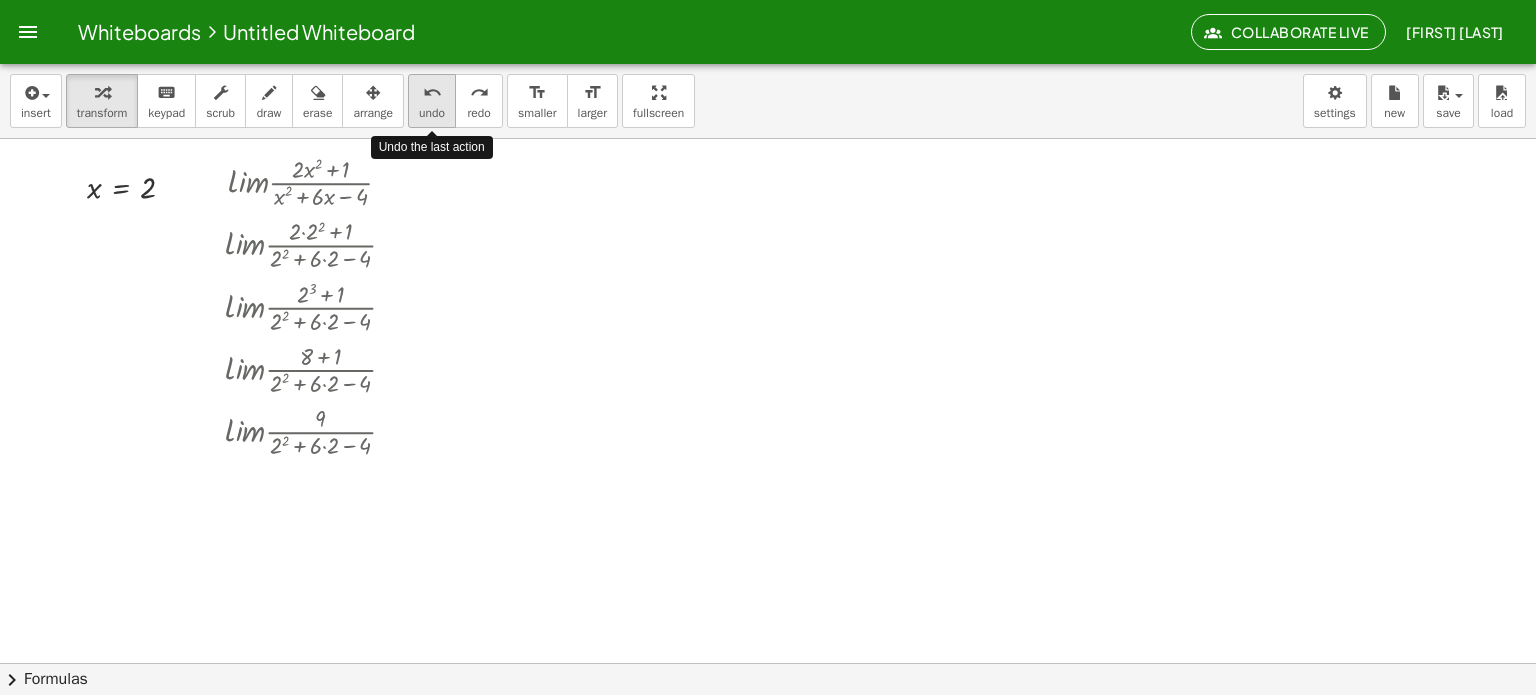 click on "undo" at bounding box center (432, 113) 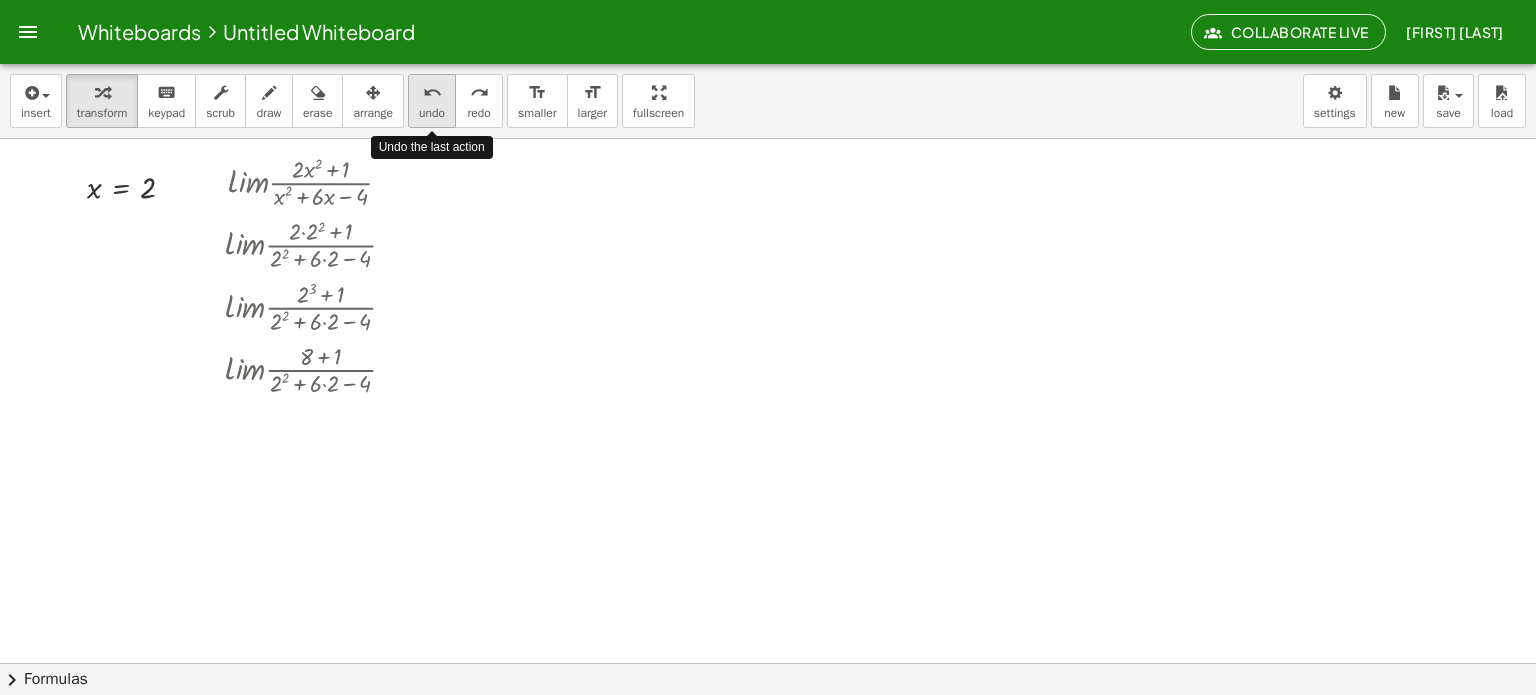 click on "undo" at bounding box center (432, 113) 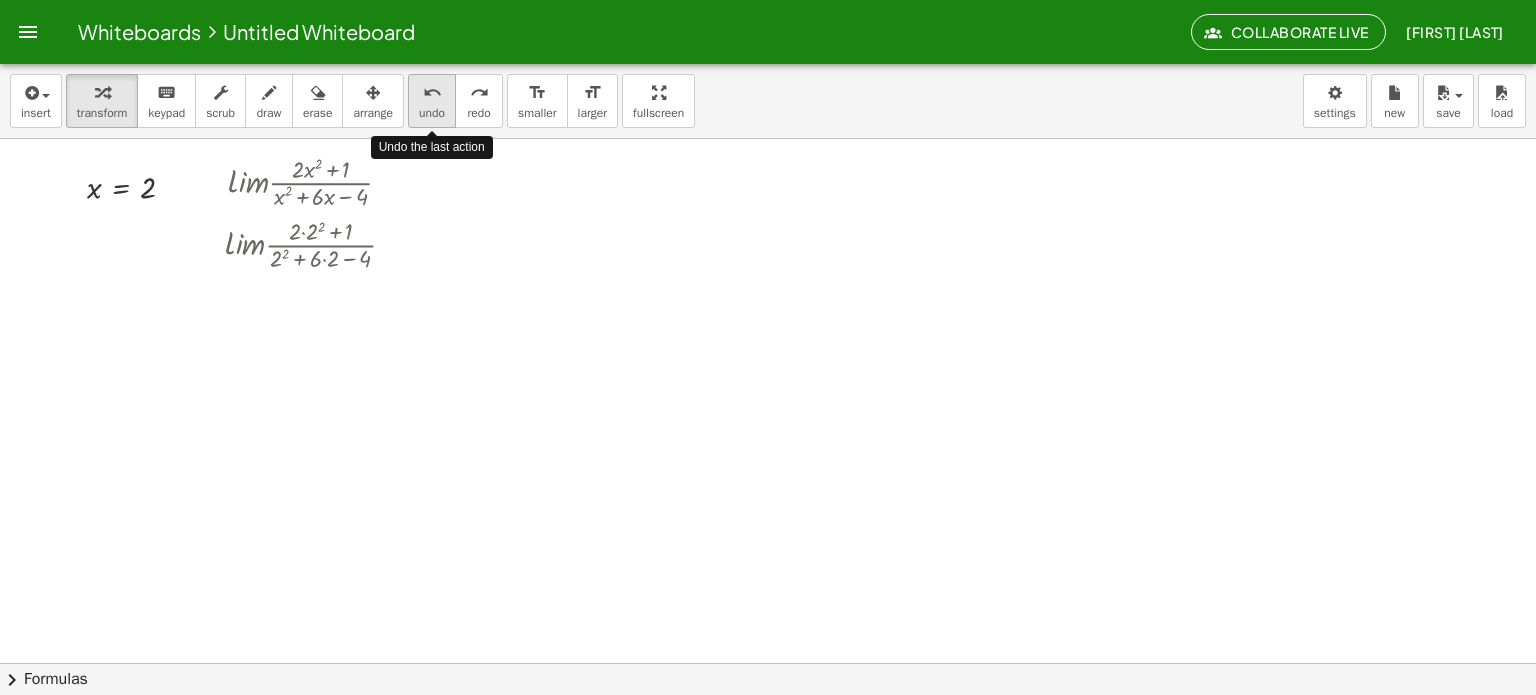 click on "undo" at bounding box center [432, 113] 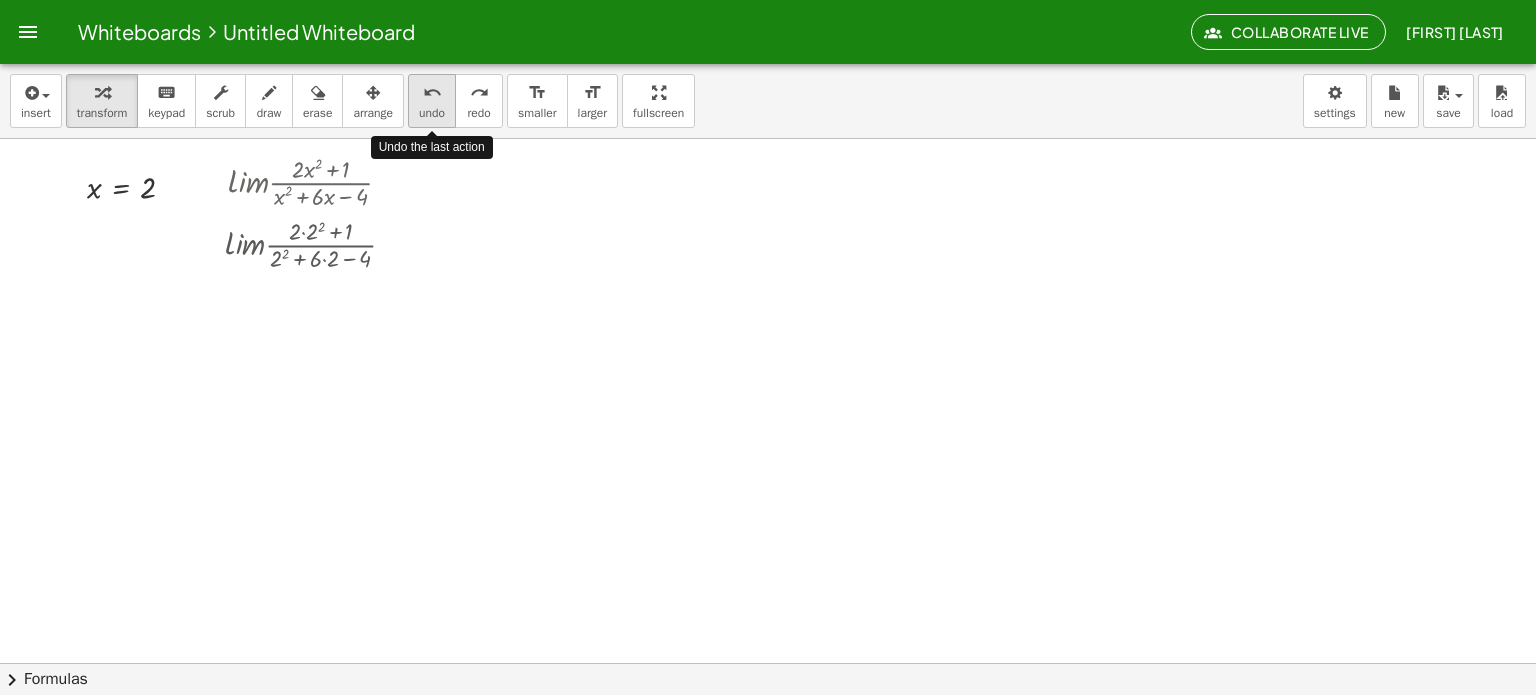 click on "undo" at bounding box center (432, 113) 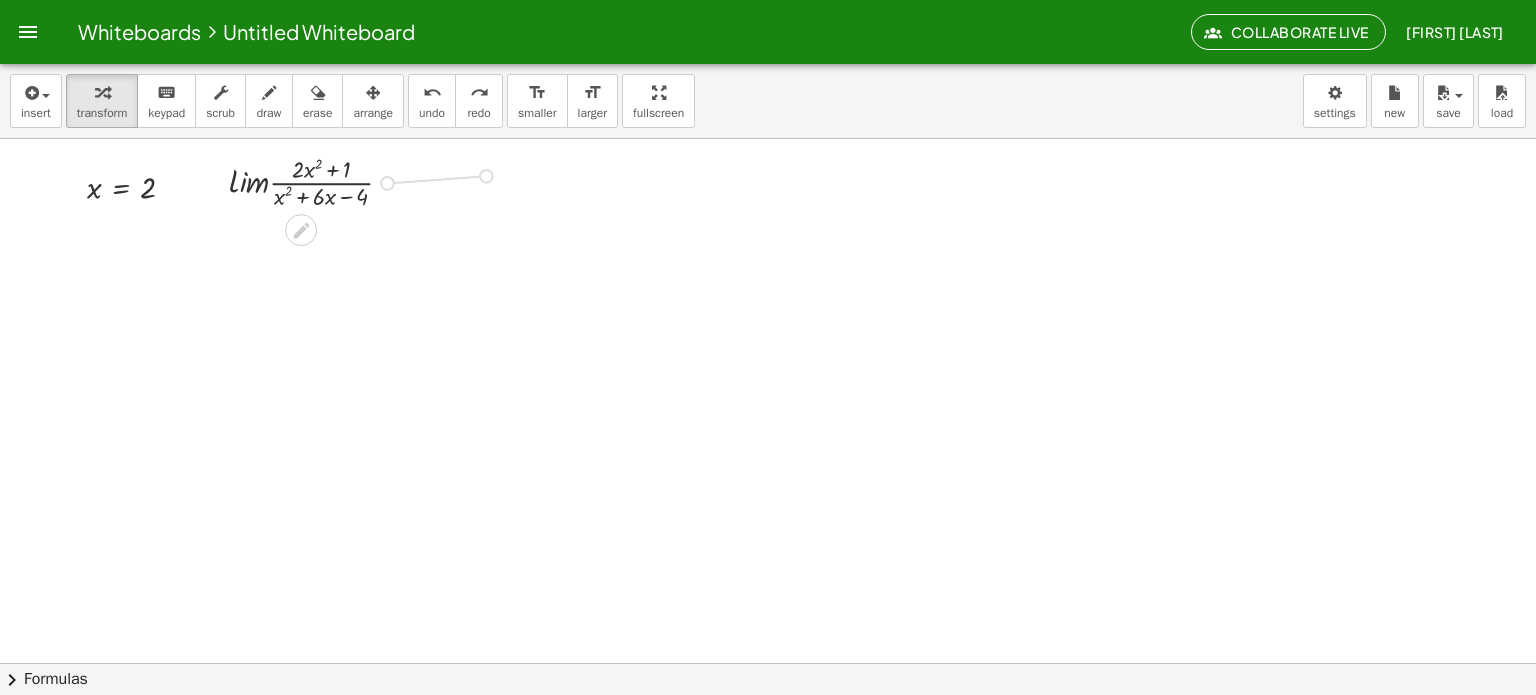 drag, startPoint x: 384, startPoint y: 183, endPoint x: 488, endPoint y: 176, distance: 104.23531 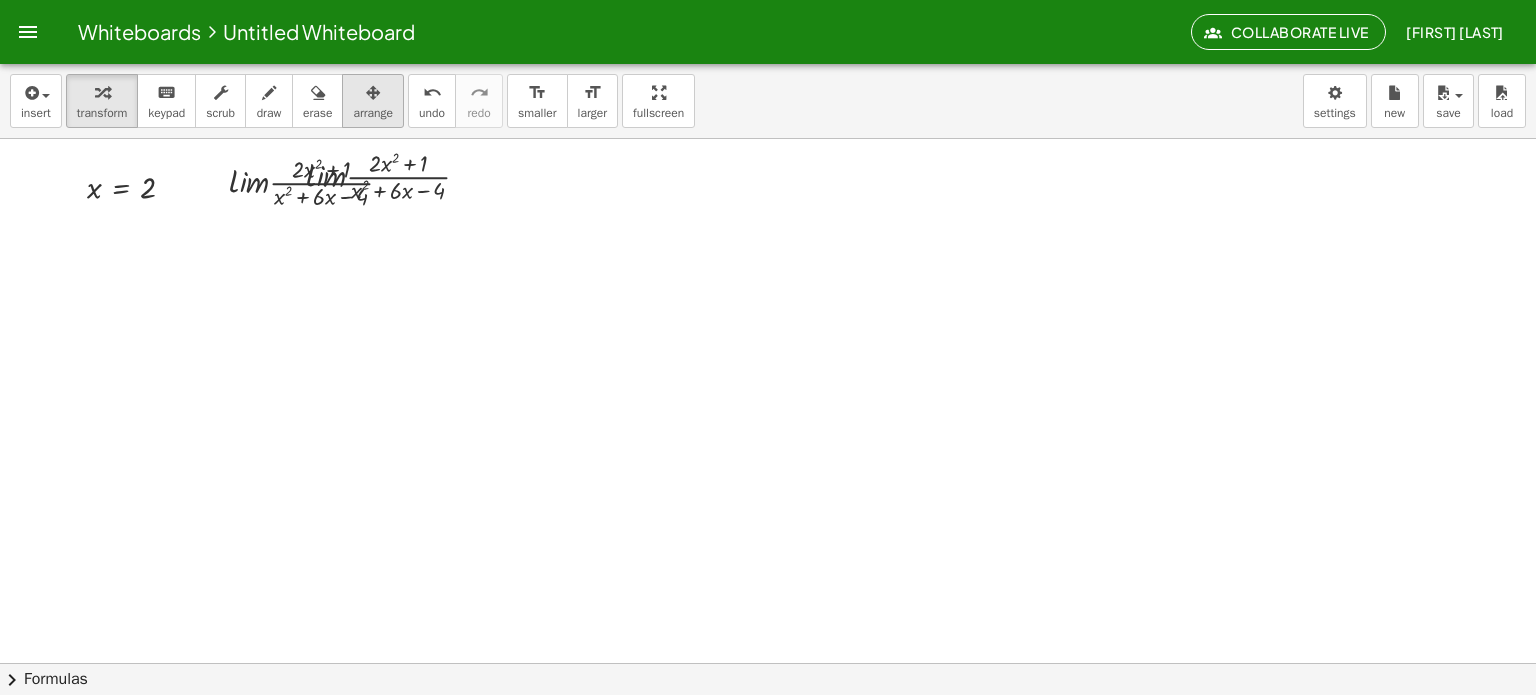 click on "arrange" at bounding box center [373, 113] 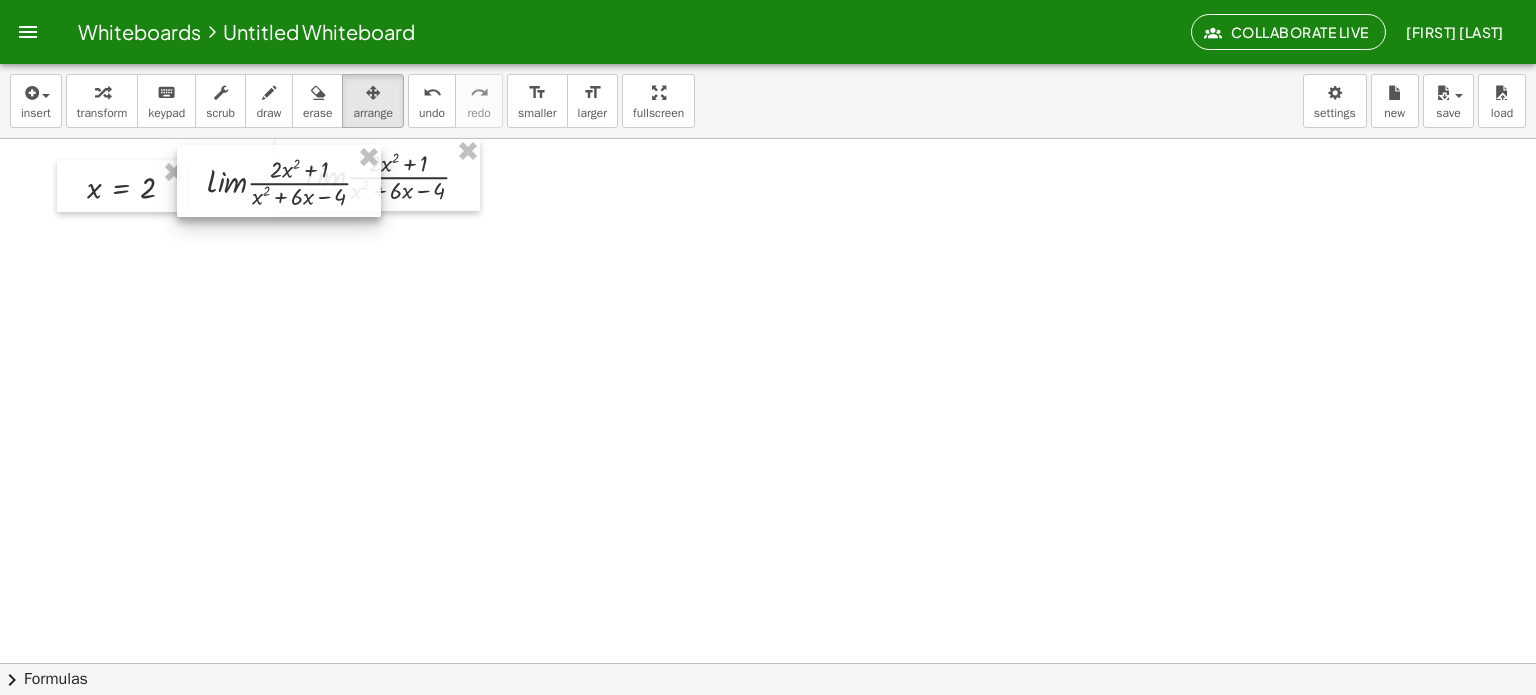 drag, startPoint x: 247, startPoint y: 191, endPoint x: 225, endPoint y: 191, distance: 22 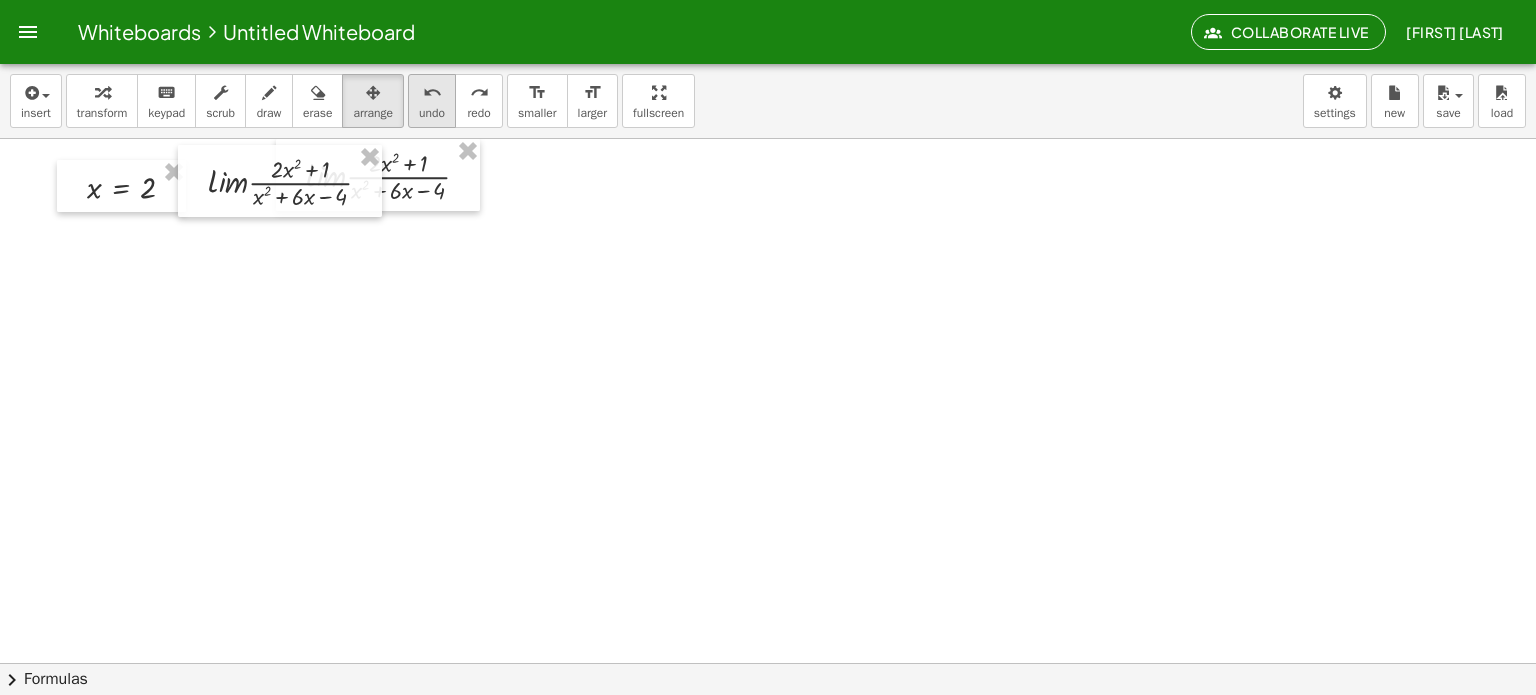 click on "undo undo" at bounding box center (432, 101) 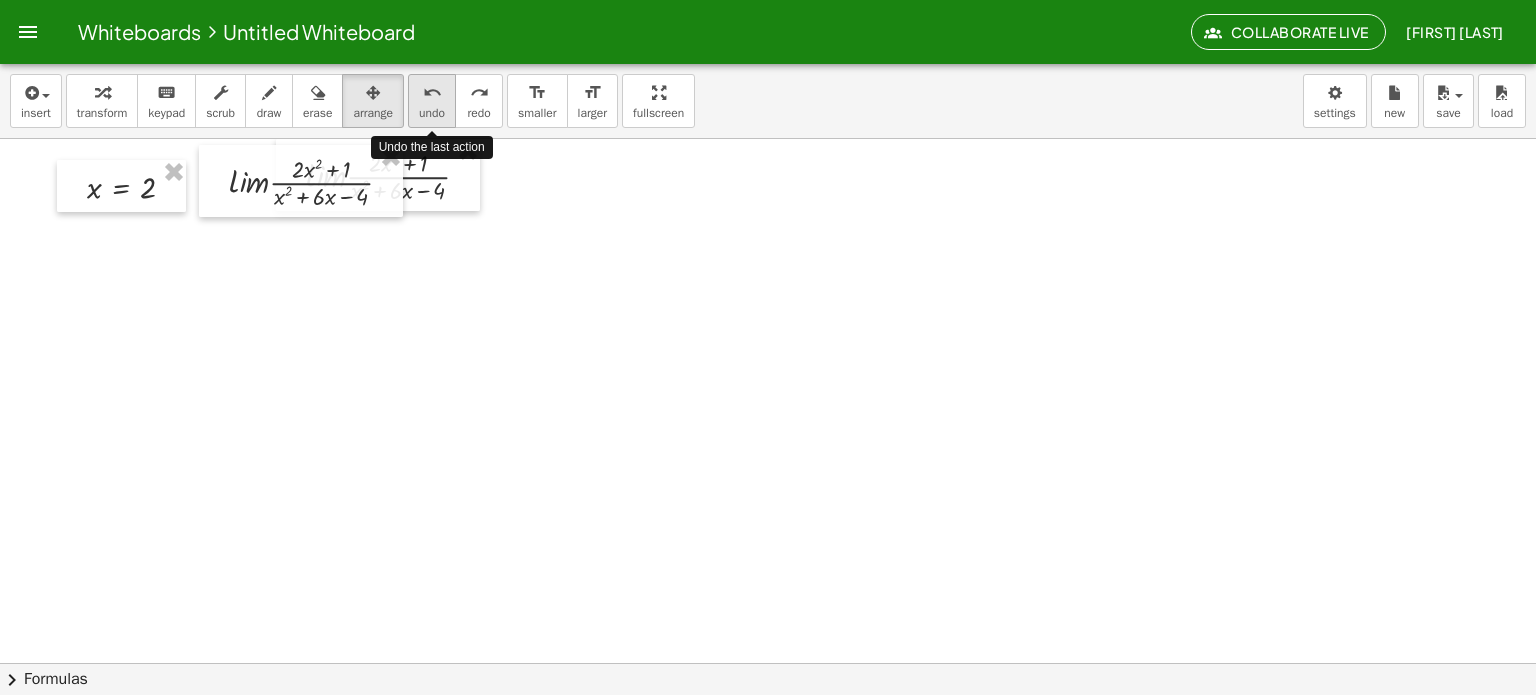 click on "undo undo" at bounding box center [432, 101] 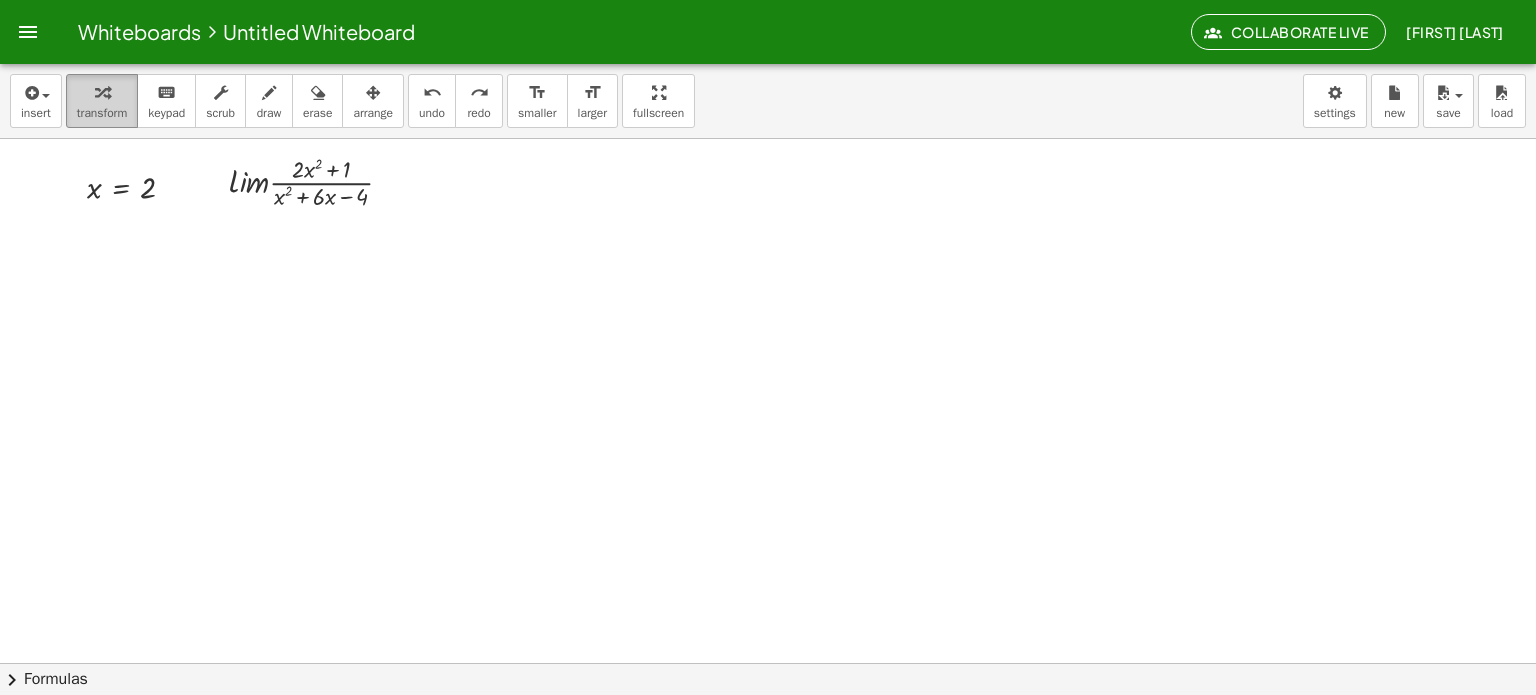 click at bounding box center (102, 93) 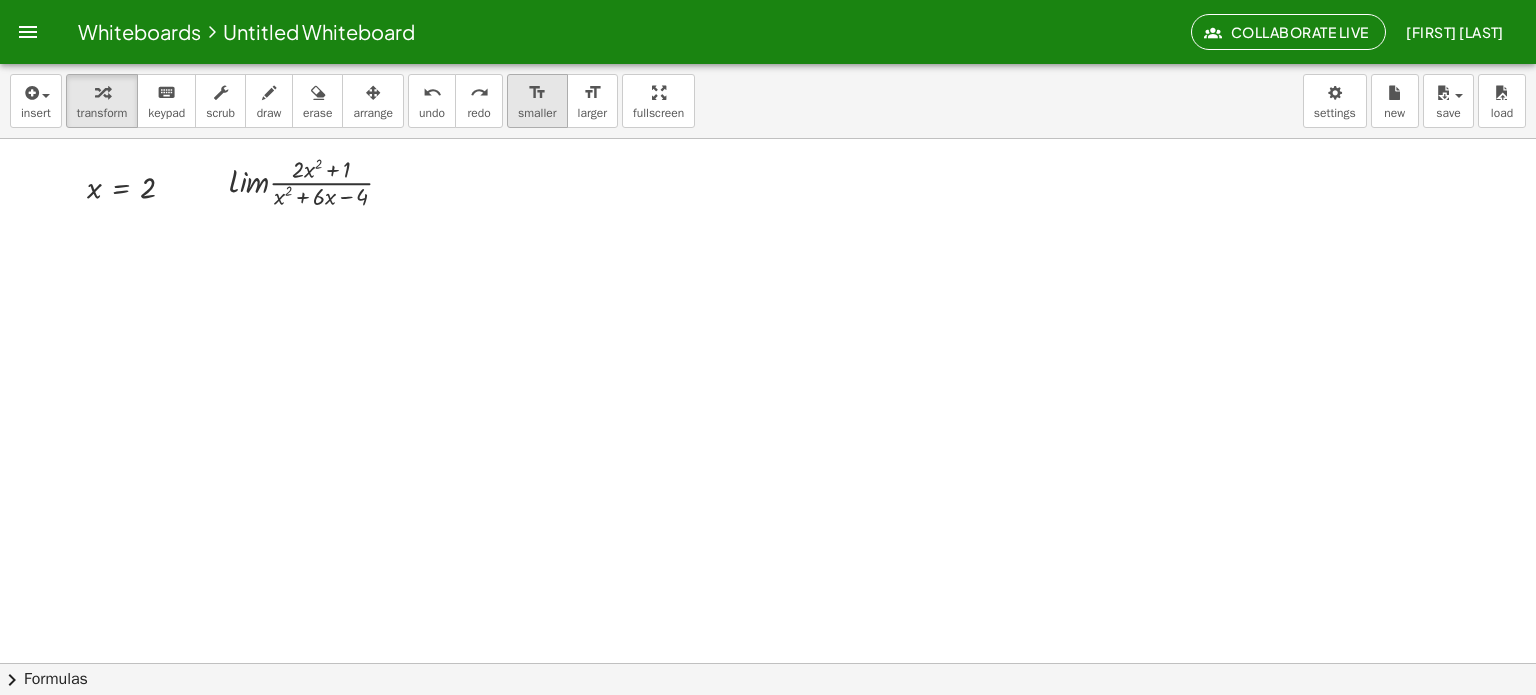 click on "smaller" at bounding box center (537, 113) 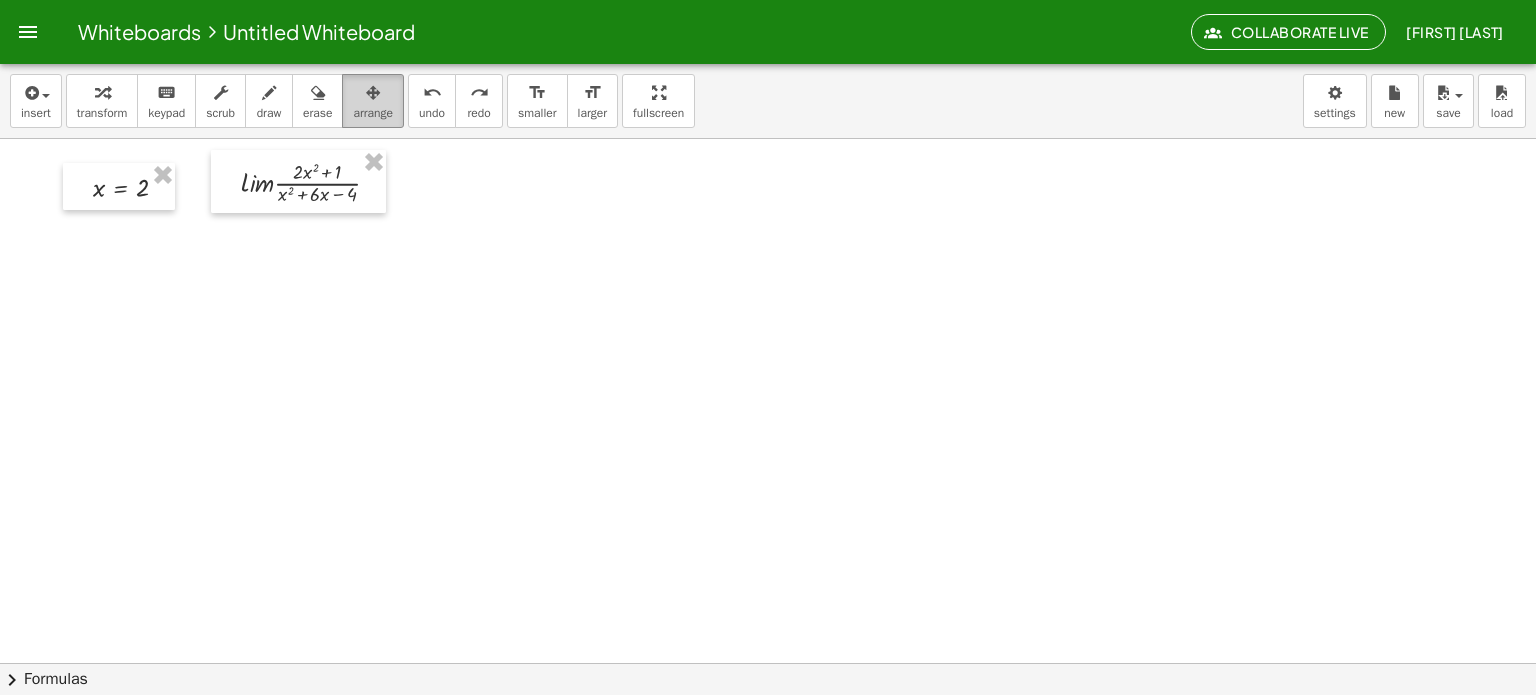 click on "arrange" at bounding box center (373, 113) 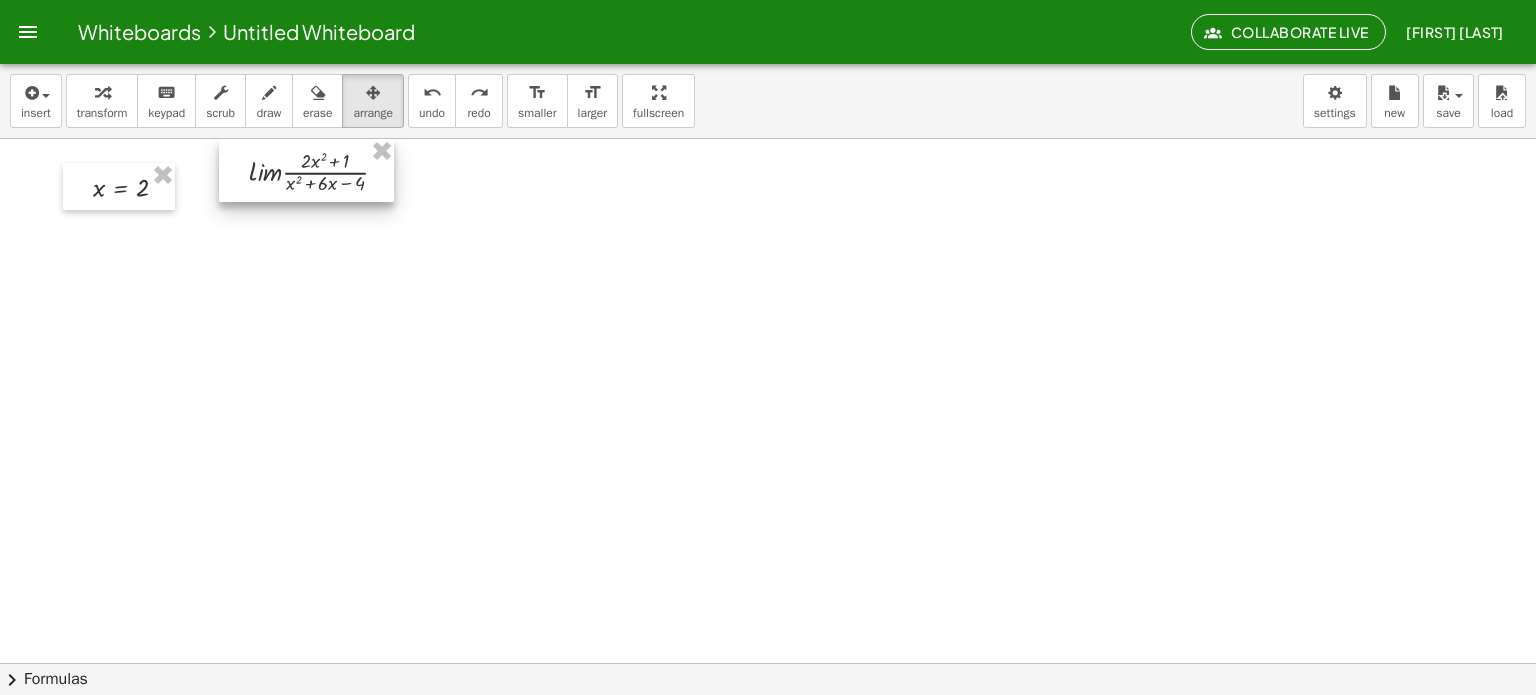 drag, startPoint x: 311, startPoint y: 211, endPoint x: 318, endPoint y: 162, distance: 49.497475 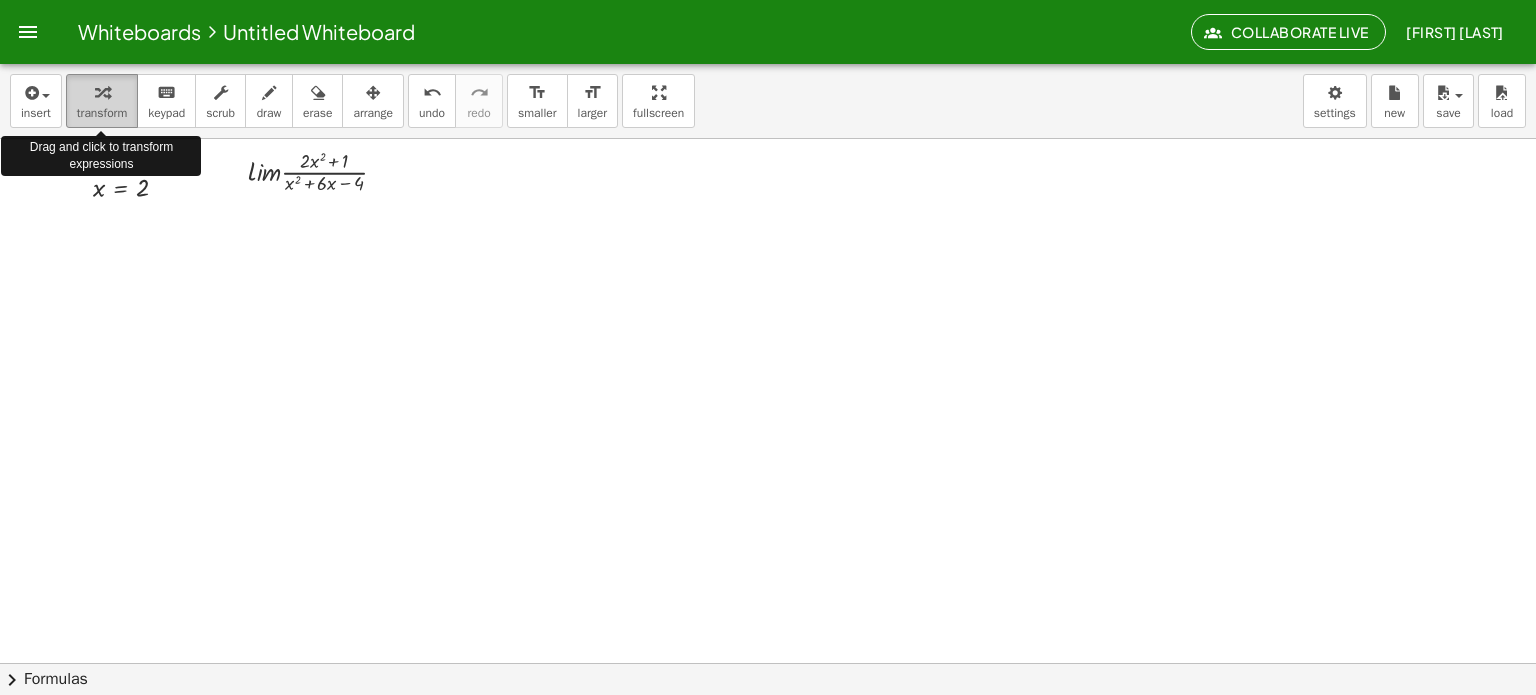 click at bounding box center (102, 92) 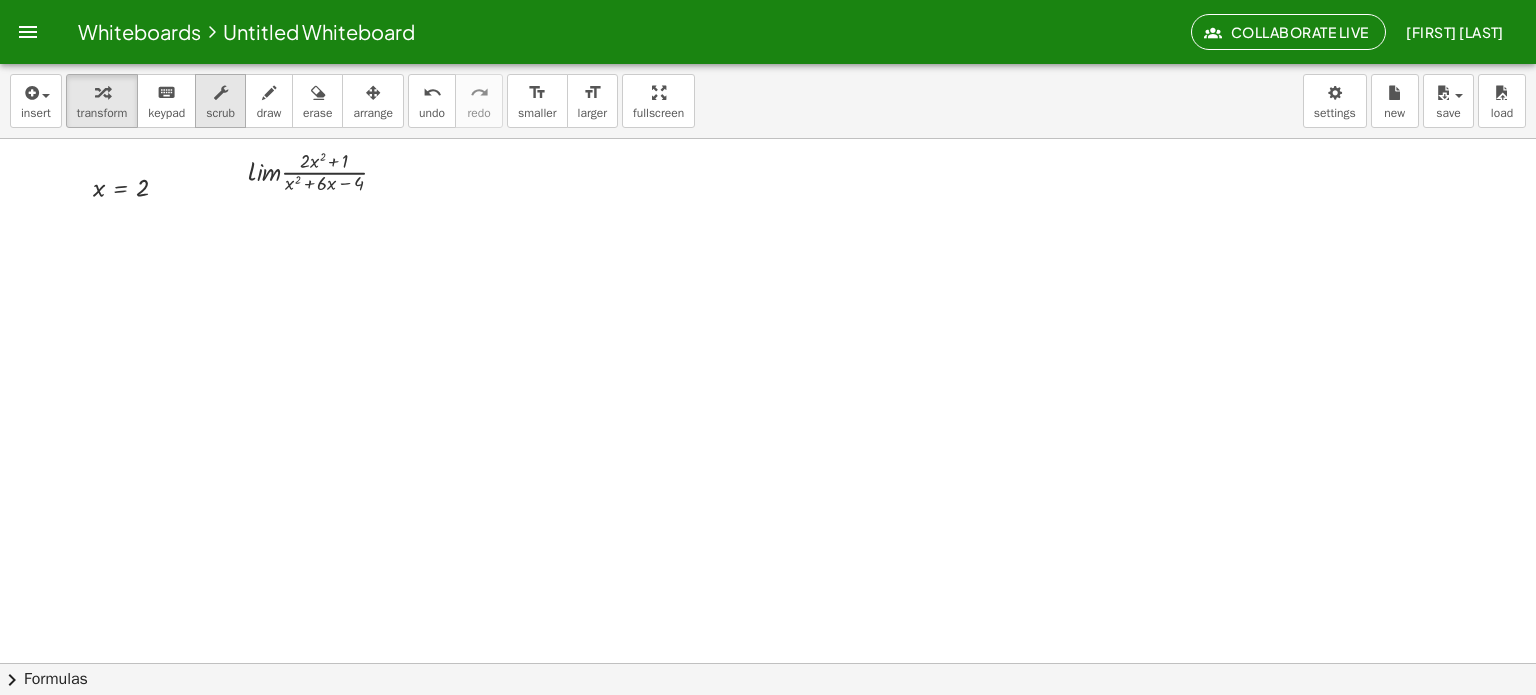 click at bounding box center (221, 93) 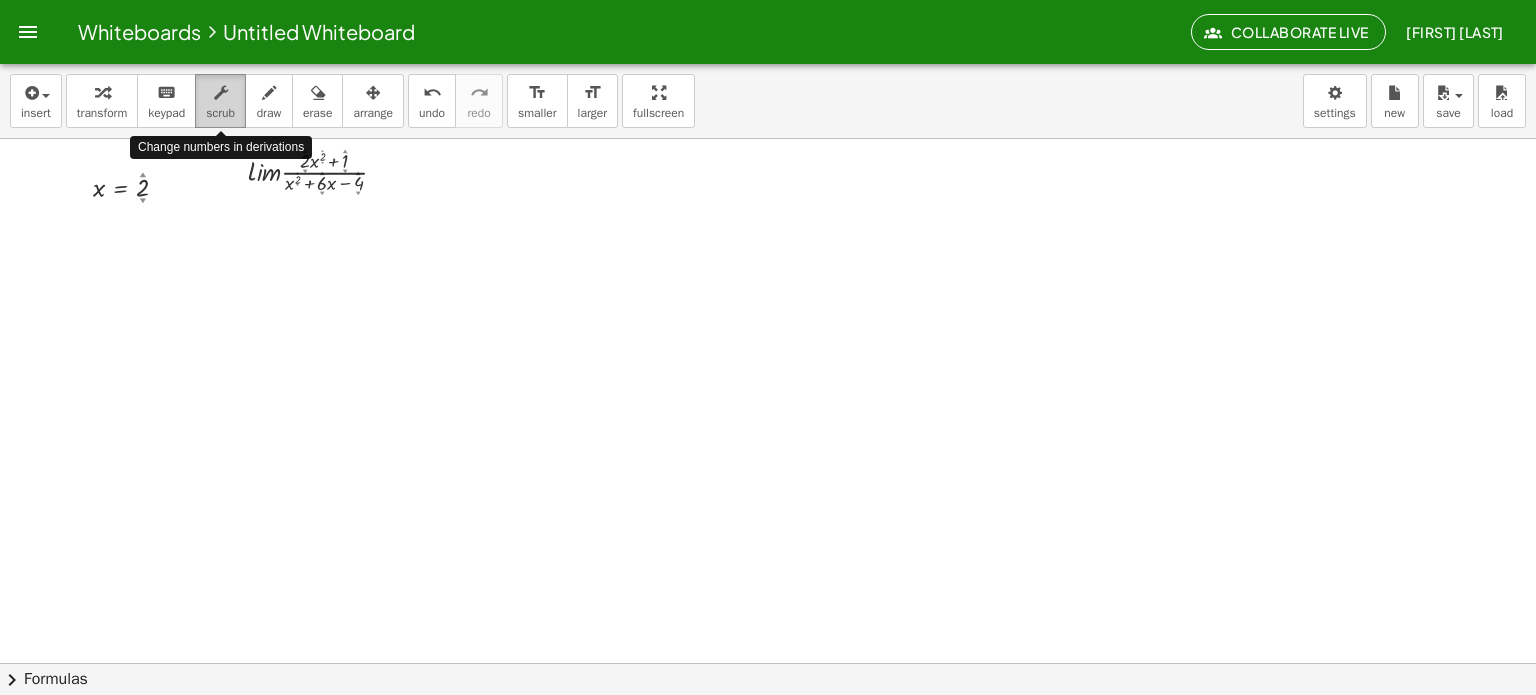 click at bounding box center [221, 93] 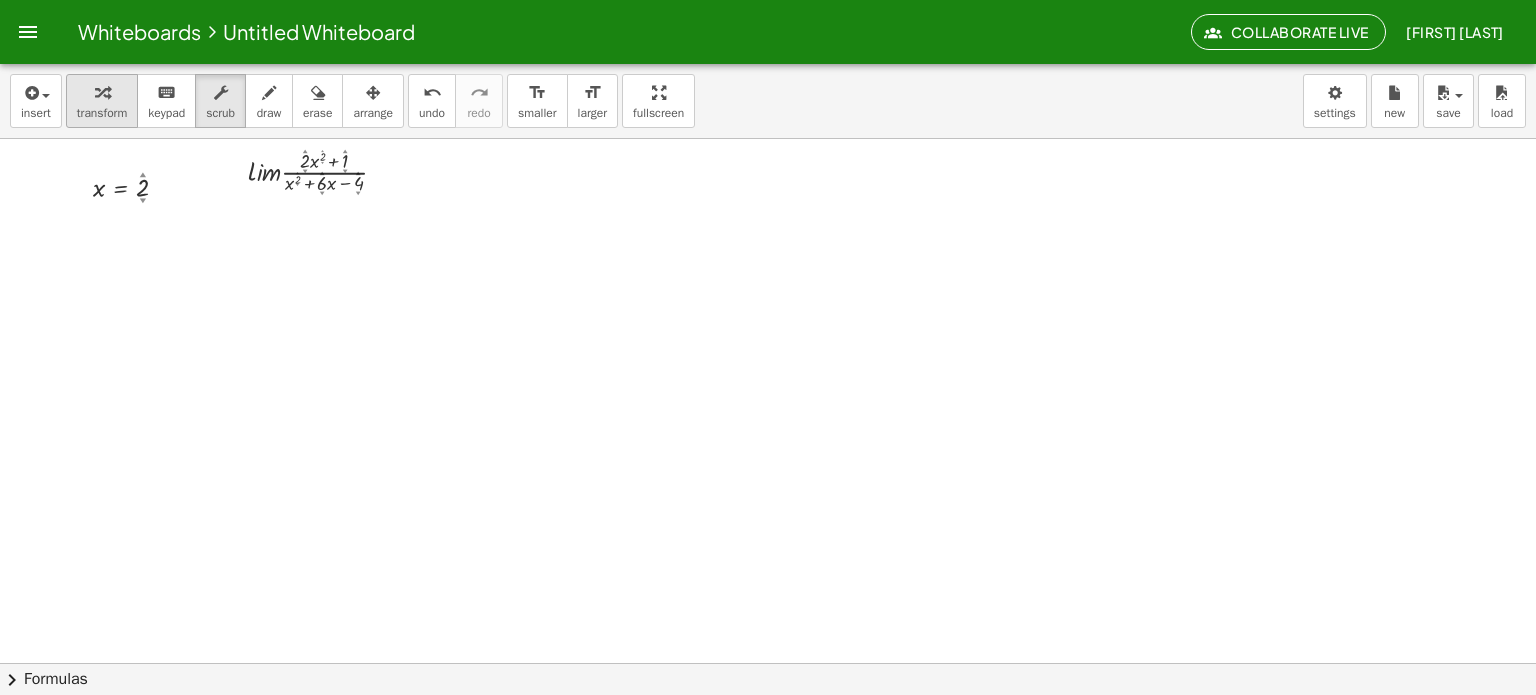 click at bounding box center (102, 92) 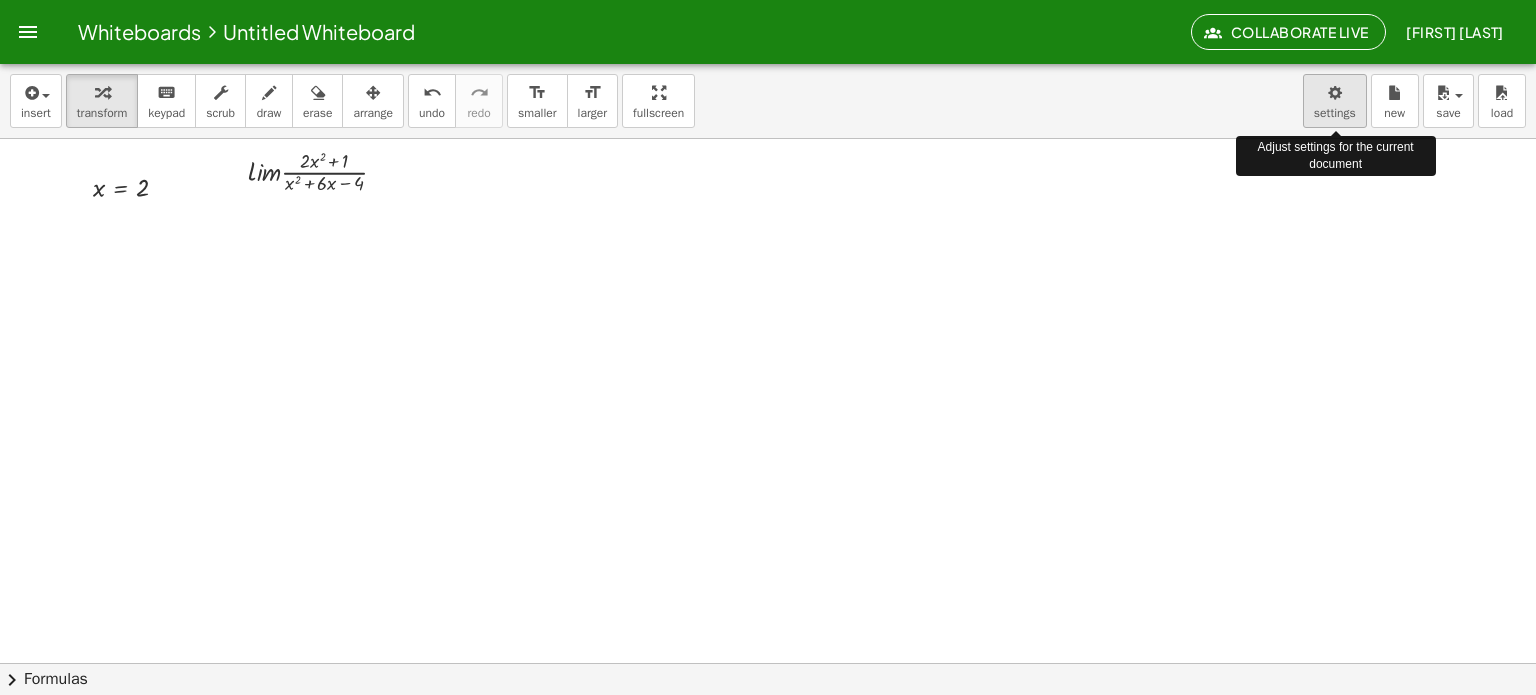 click on "Whiteboards     Untitled Whiteboard Collaborate Live  [FIRST] [LAST] Graspable Math Activities Whiteboards Account   insert select one: Math Expression Function Text Youtube Video Graphing Geometry Geometry 3D transform keyboard keypad scrub draw erase arrange undo undo redo redo format_size smaller format_size larger fullscreen load   save new settings Adjust settings for the current document · l · i · m · · ( + · 2 · x 2 + 1 ) · ( + x 2 + · 6 · x − 4 ) x = 2 × chevron_right  Formulas
Drag one side of a formula onto a highlighted expression on the canvas to apply it.
Quadratic Formula
+ · a · x 2 + · b · x + c = 0
⇔
x = · ( − b ± 2 √ ( + b 2 − · 4 · a · c ) ) · 2 · a
+ x 2 + · p · x + q = 0" at bounding box center (768, 347) 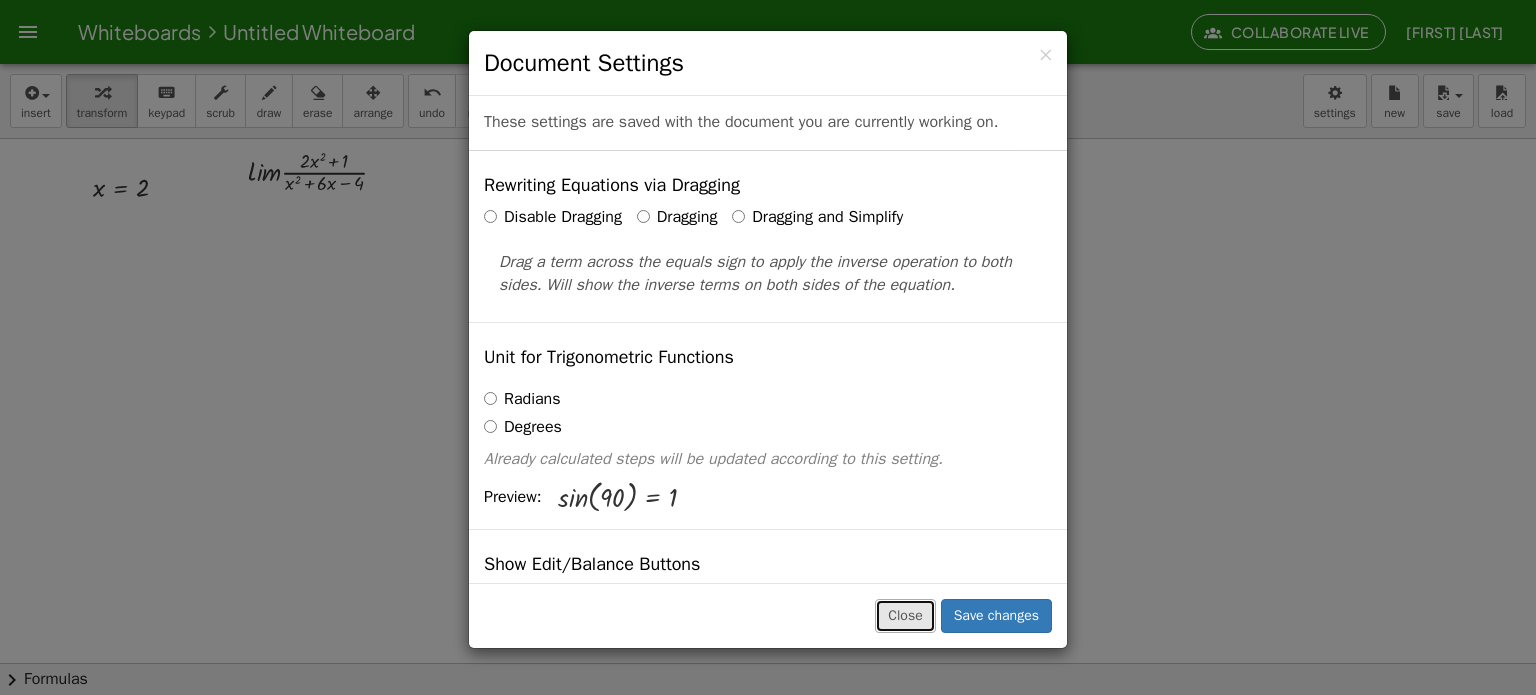 click on "Close" at bounding box center [905, 616] 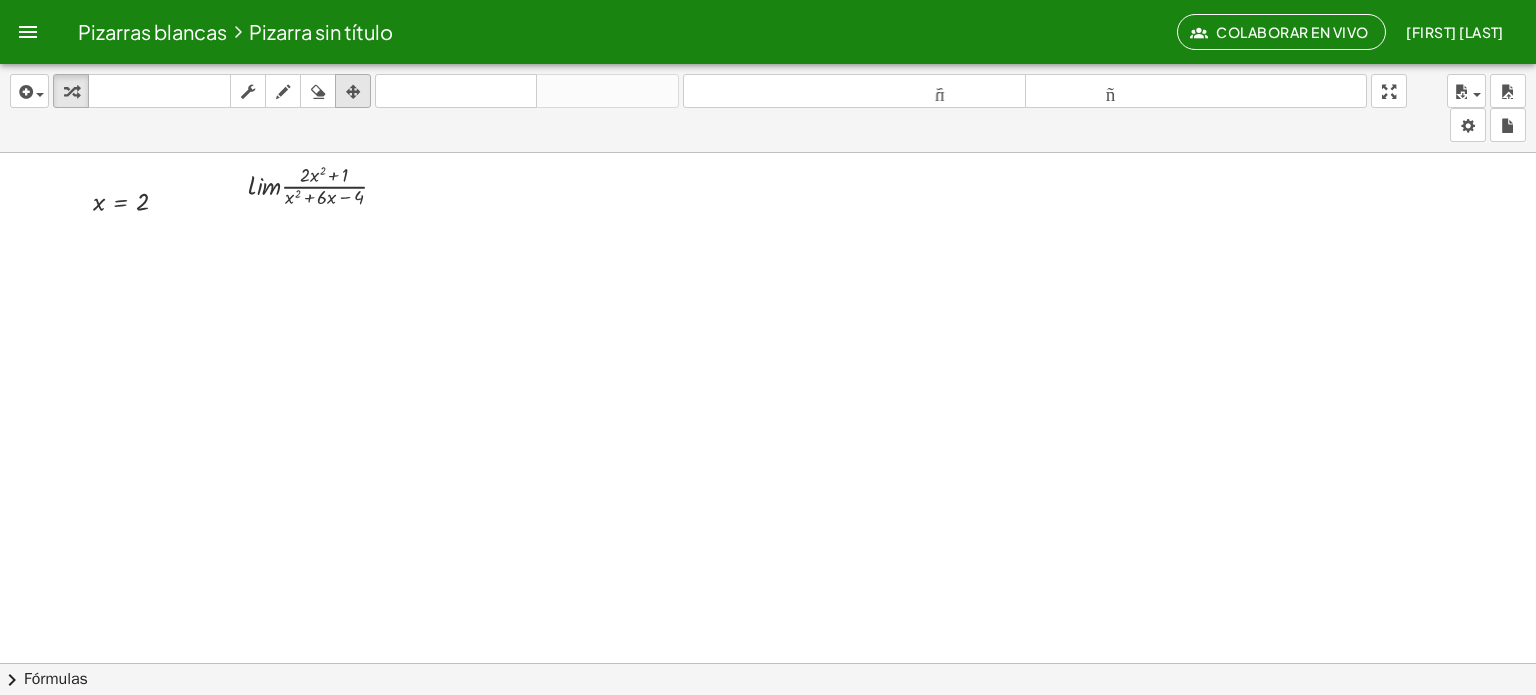 click at bounding box center [353, 92] 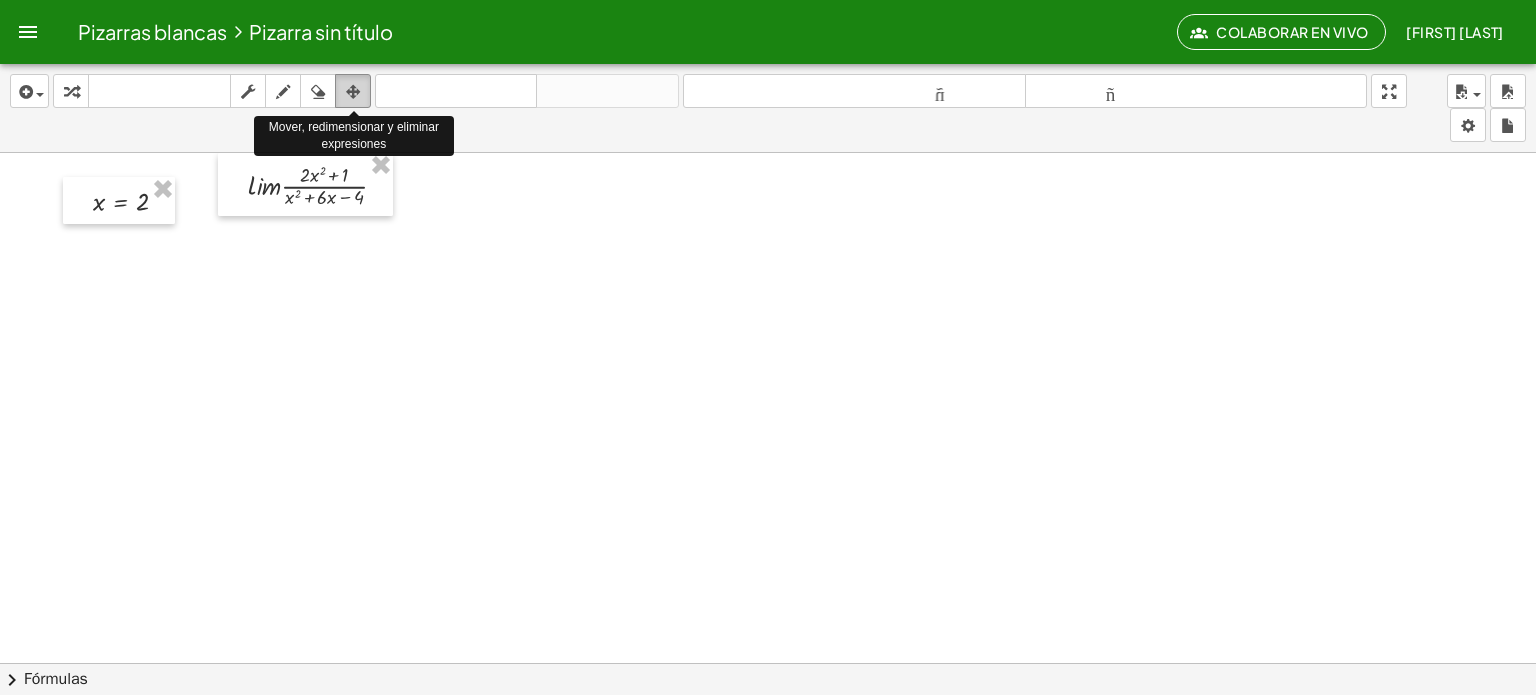 click at bounding box center [353, 92] 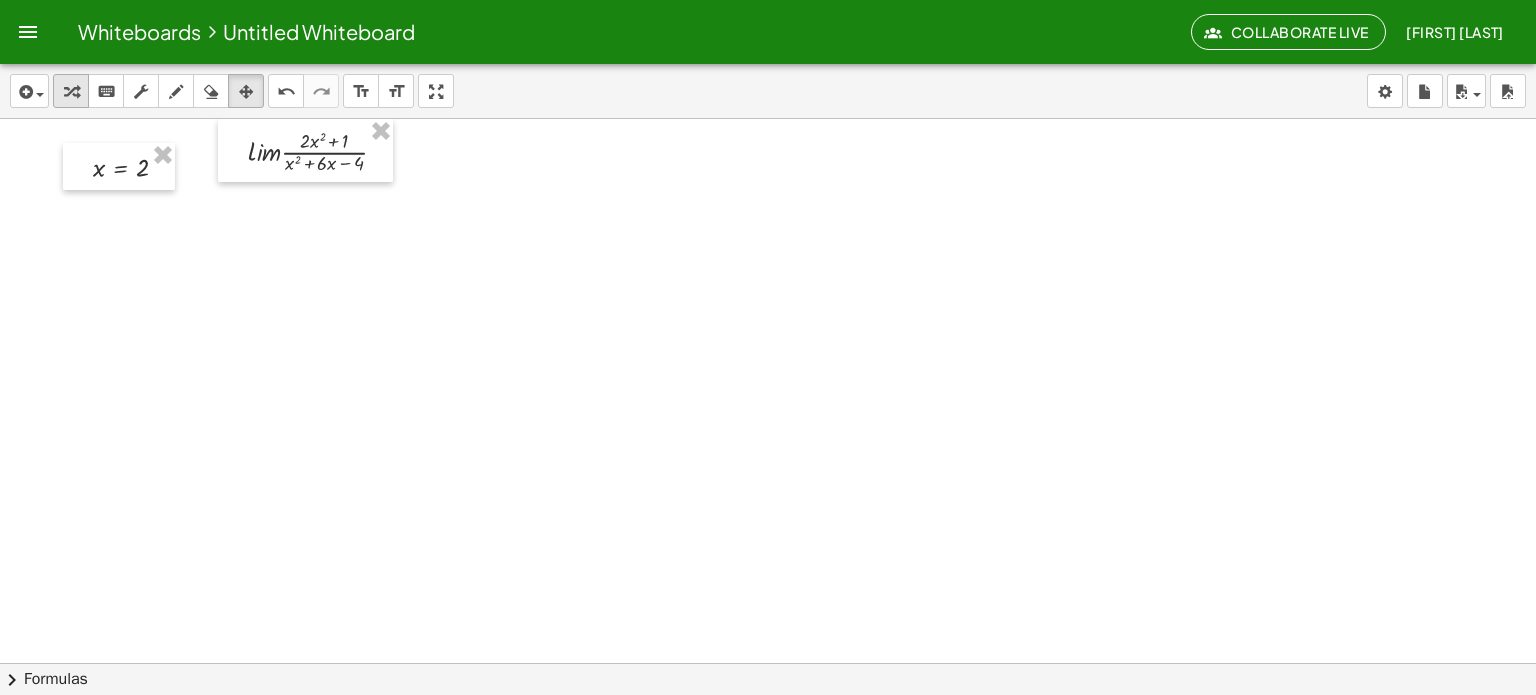click at bounding box center (71, 92) 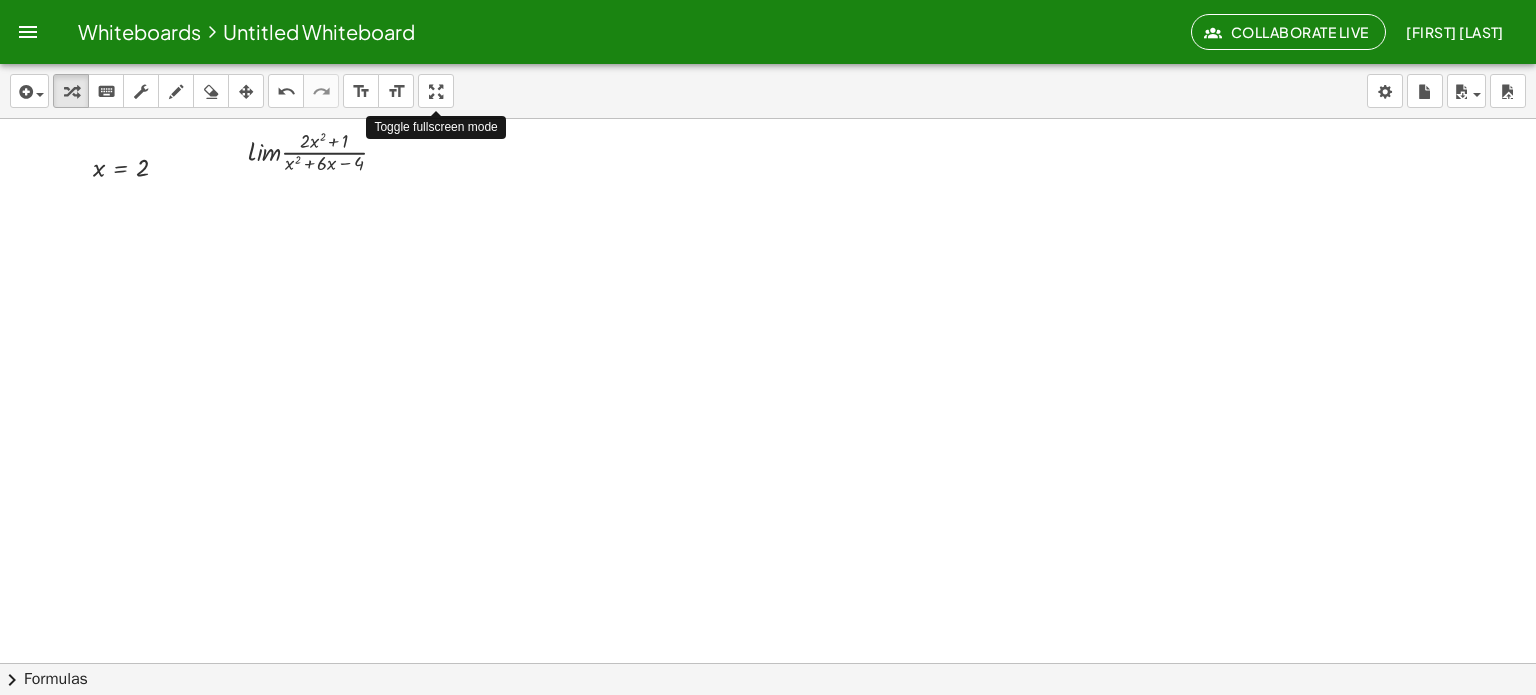 drag, startPoint x: 427, startPoint y: 99, endPoint x: 427, endPoint y: 220, distance: 121 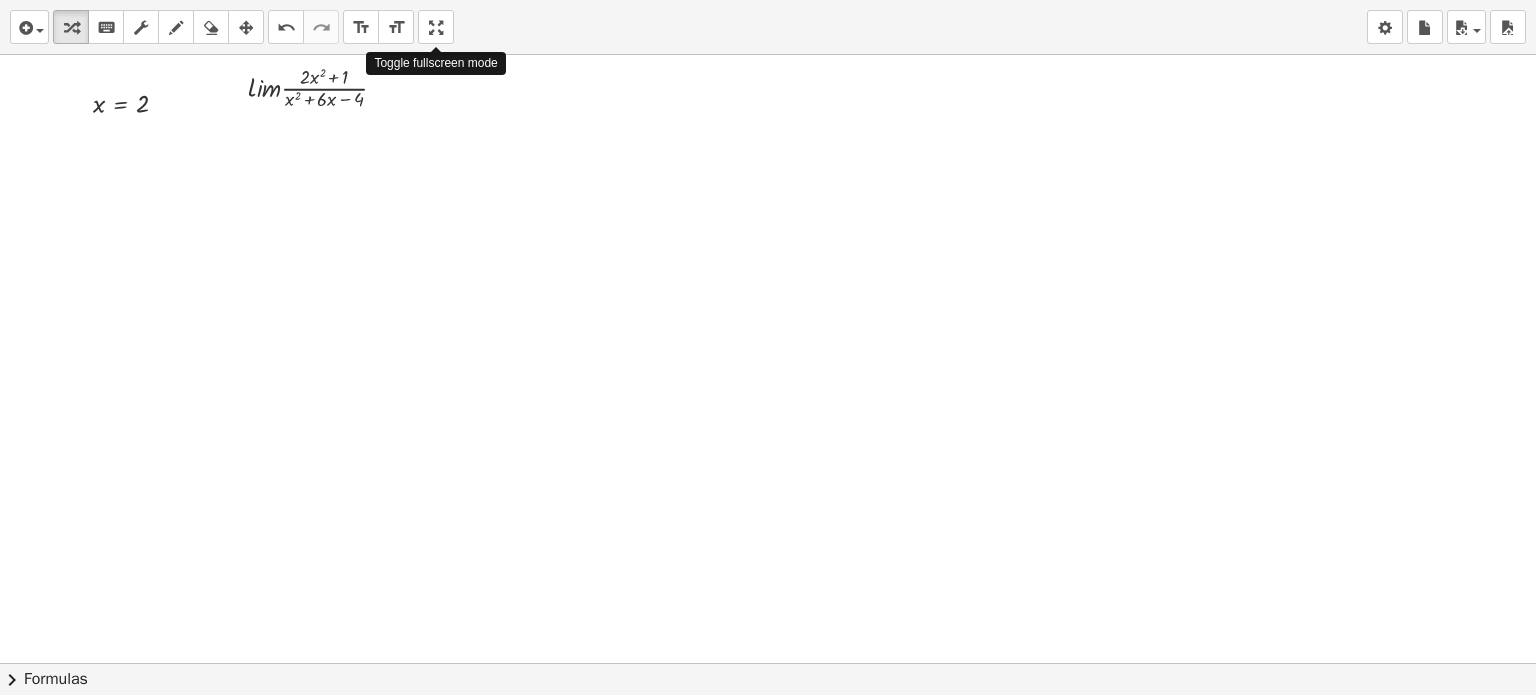 click on "insert select one: Math Expression Function Text Youtube Video Graphing Geometry Geometry 3D transform keyboard keypad scrub draw erase arrange undo undo redo redo format_size smaller format_size larger fullscreen load   save new settings Toggle fullscreen mode · l · i · m · · ( + · 2 · x 2 + 1 ) · ( + x 2 + · 6 · x − 4 ) x = 2 × chevron_right  Formulas
Drag one side of a formula onto a highlighted expression on the canvas to apply it.
Quadratic Formula
+ · a · x 2 + · b · x + c = 0
⇔
x = · ( − b ± 2 √ ( + b 2 − · 4 · a · c ) ) · 2 · a
+ x 2 + · p · x + q = 0
⇔
x = − · p · 2 ± 2 √ ( + ( · p · 2 ) 2 − q )
Manually Factoring a Quadratic  + x 2 + b" at bounding box center [768, 347] 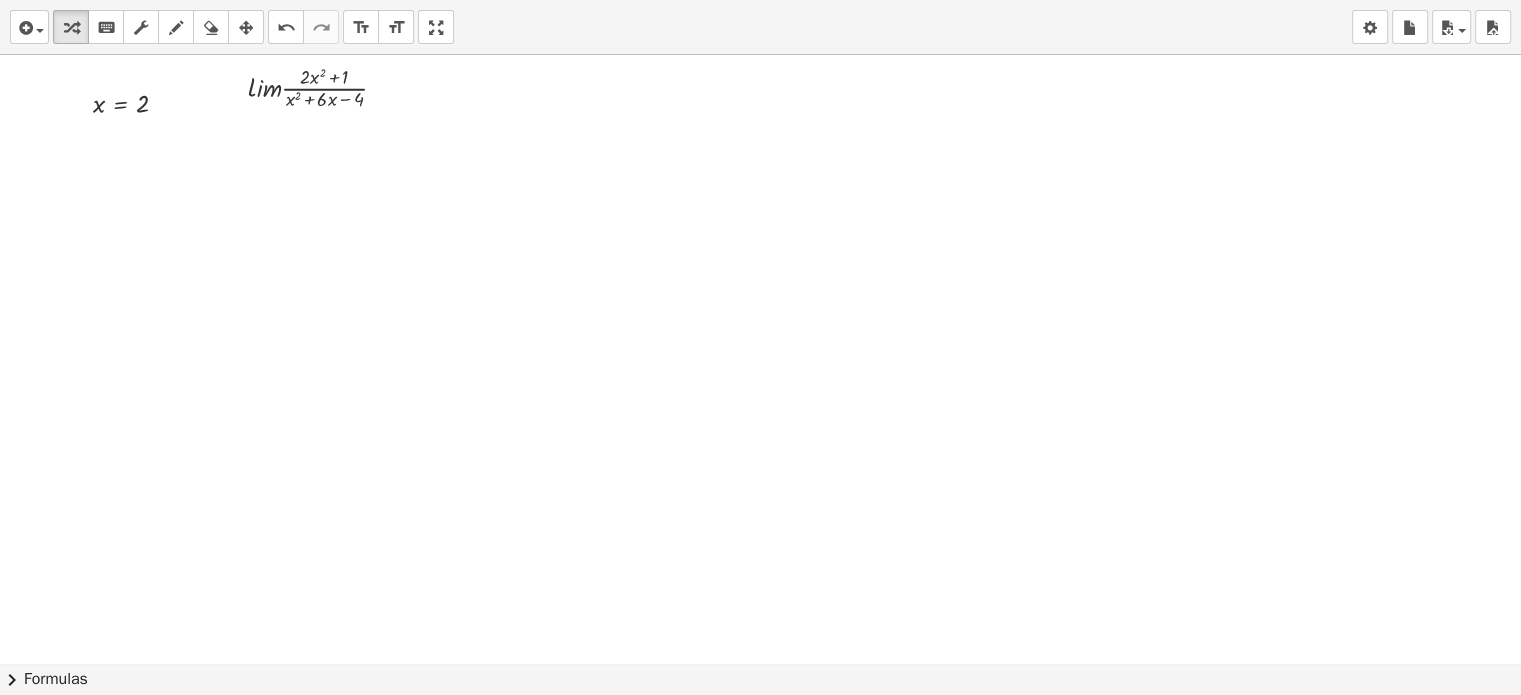 drag, startPoint x: 440, startPoint y: 10, endPoint x: 440, endPoint y: -111, distance: 121 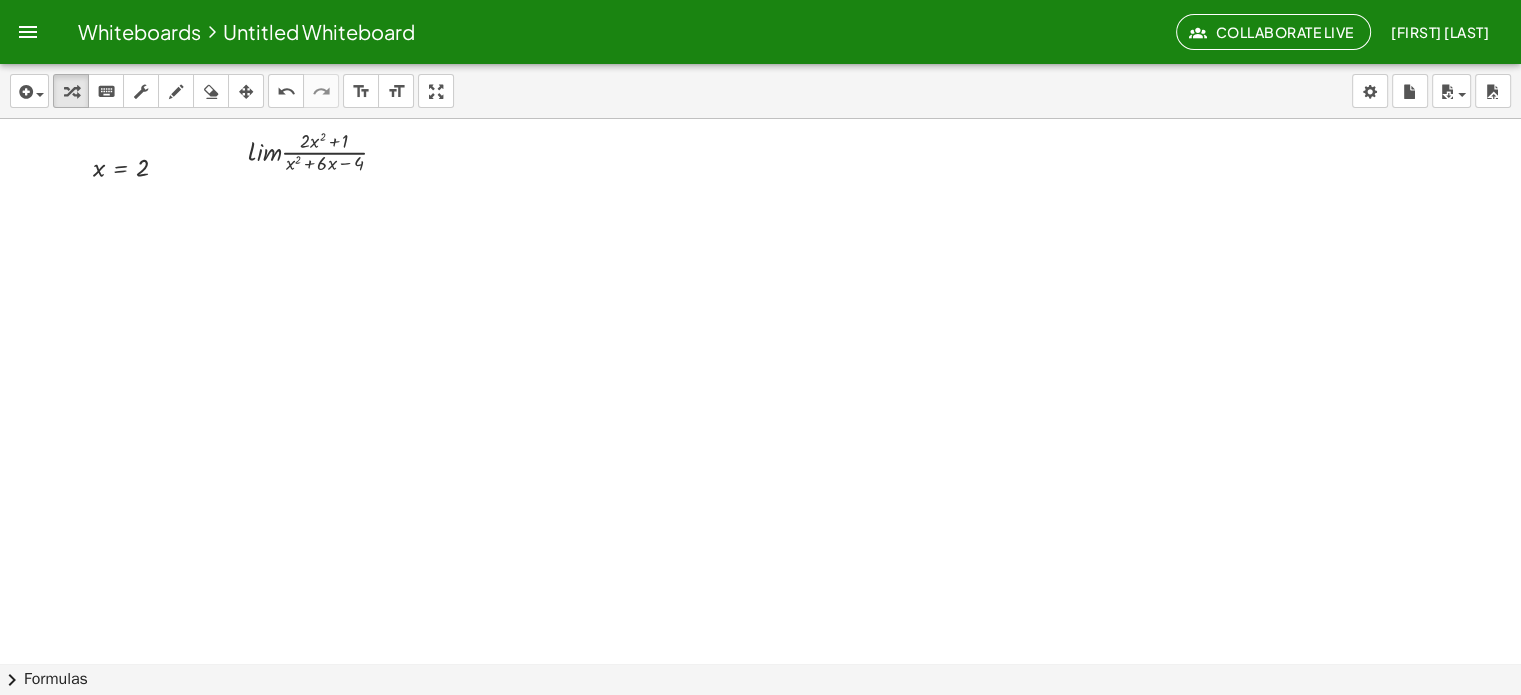click on "Whiteboards     Untitled Whiteboard Collaborate Live  [FIRST] [LAST] Graspable Math Activities Whiteboards Account   insert select one: Math Expression Function Text Youtube Video Graphing Geometry Geometry 3D transform keyboard keypad scrub draw erase arrange undo undo redo redo format_size smaller format_size larger fullscreen load   save new settings · l · i · m · · ( + · 2 · x 2 + 1 ) · ( + x 2 + · 6 · x − 4 ) x = 2 × chevron_right  Formulas
Drag one side of a formula onto a highlighted expression on the canvas to apply it.
Quadratic Formula
+ · a · x 2 + · b · x + c = 0
⇔
x = · ( − b ± 2 √ ( + b 2 − · 4 · a · c ) ) · 2 · a
+ x 2 + · p · x + q = 0
⇔
x = − · p ·" at bounding box center [760, 347] 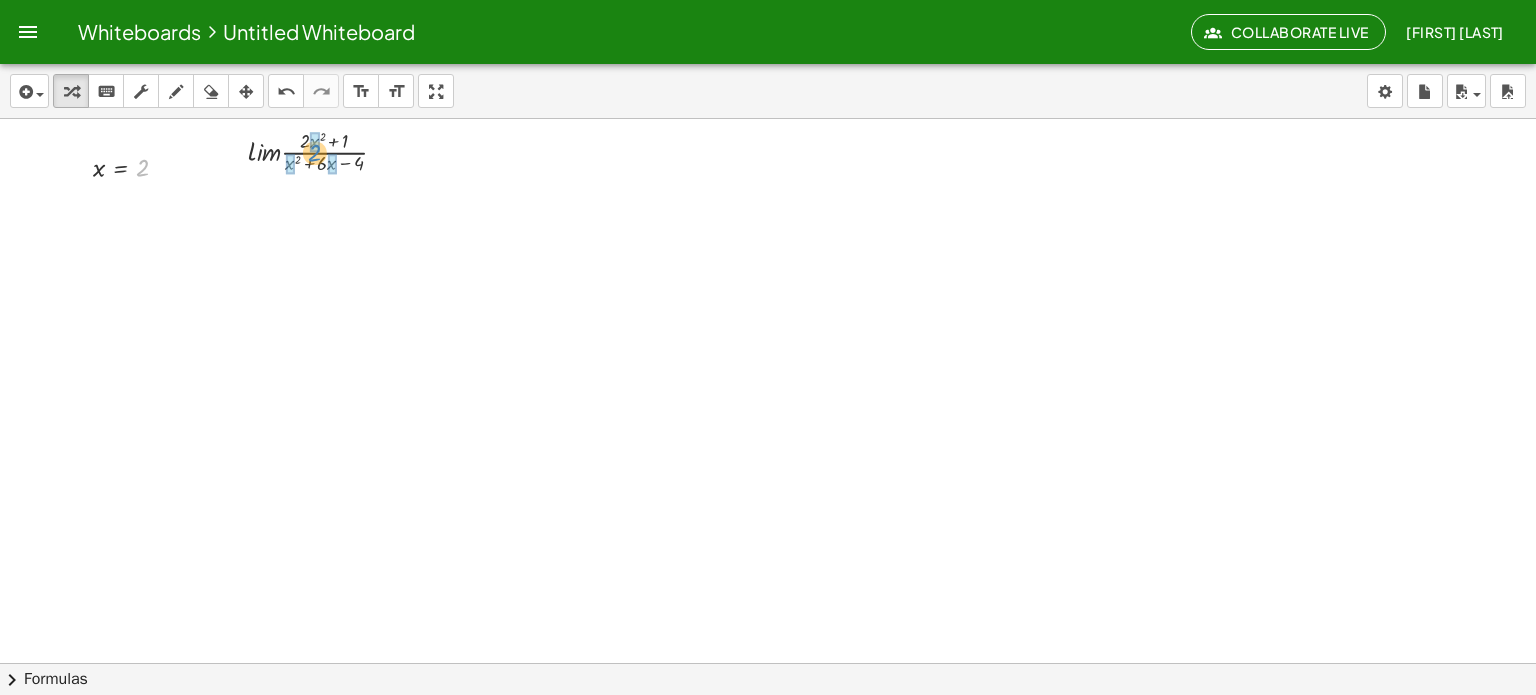 drag, startPoint x: 144, startPoint y: 163, endPoint x: 316, endPoint y: 148, distance: 172.65283 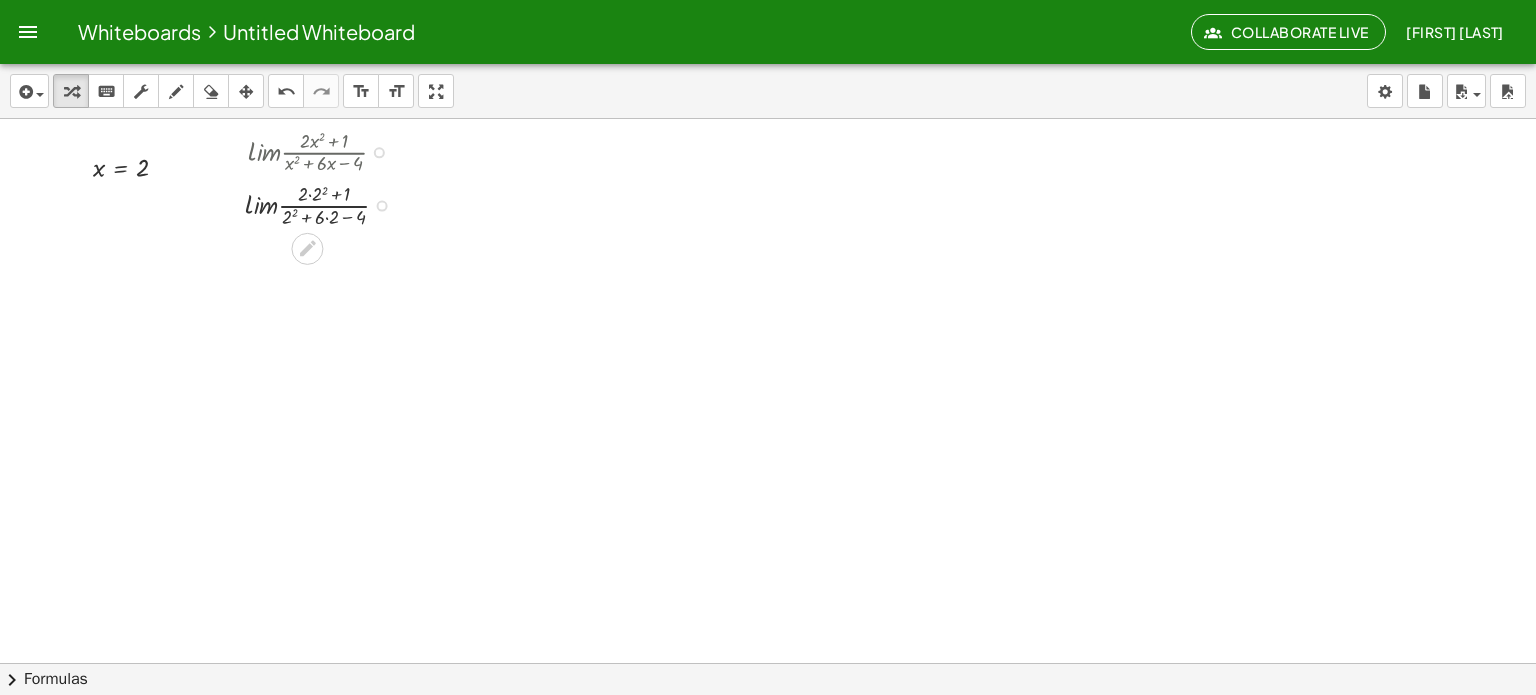 click at bounding box center [325, 203] 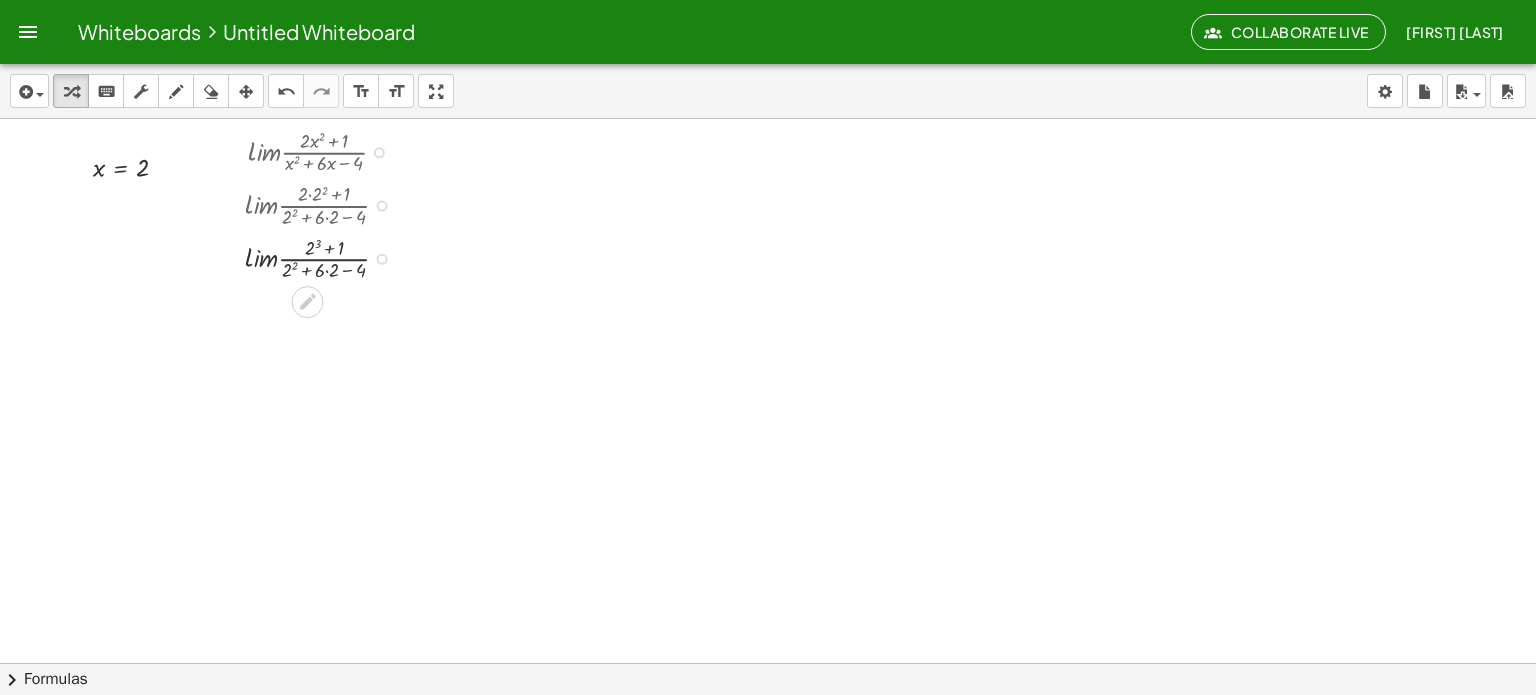 click at bounding box center (325, 257) 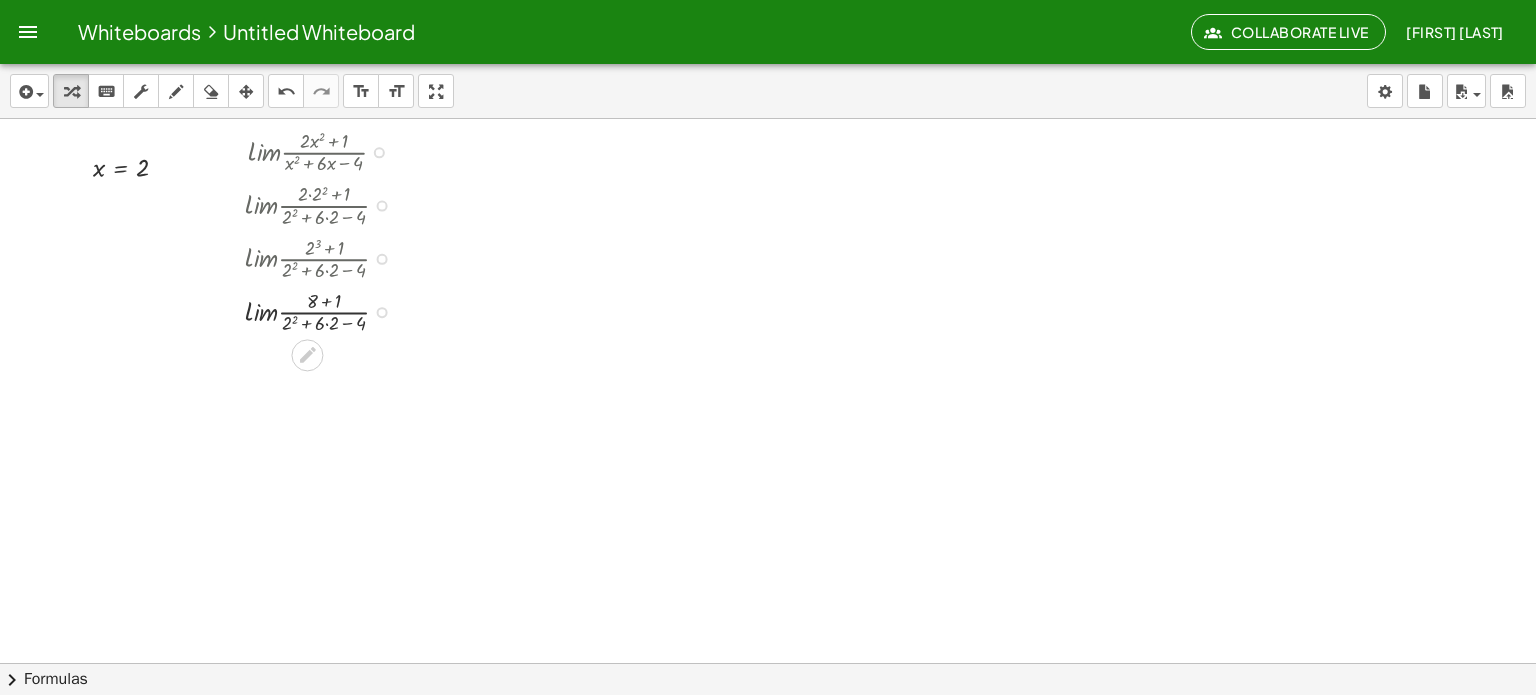 click at bounding box center [325, 310] 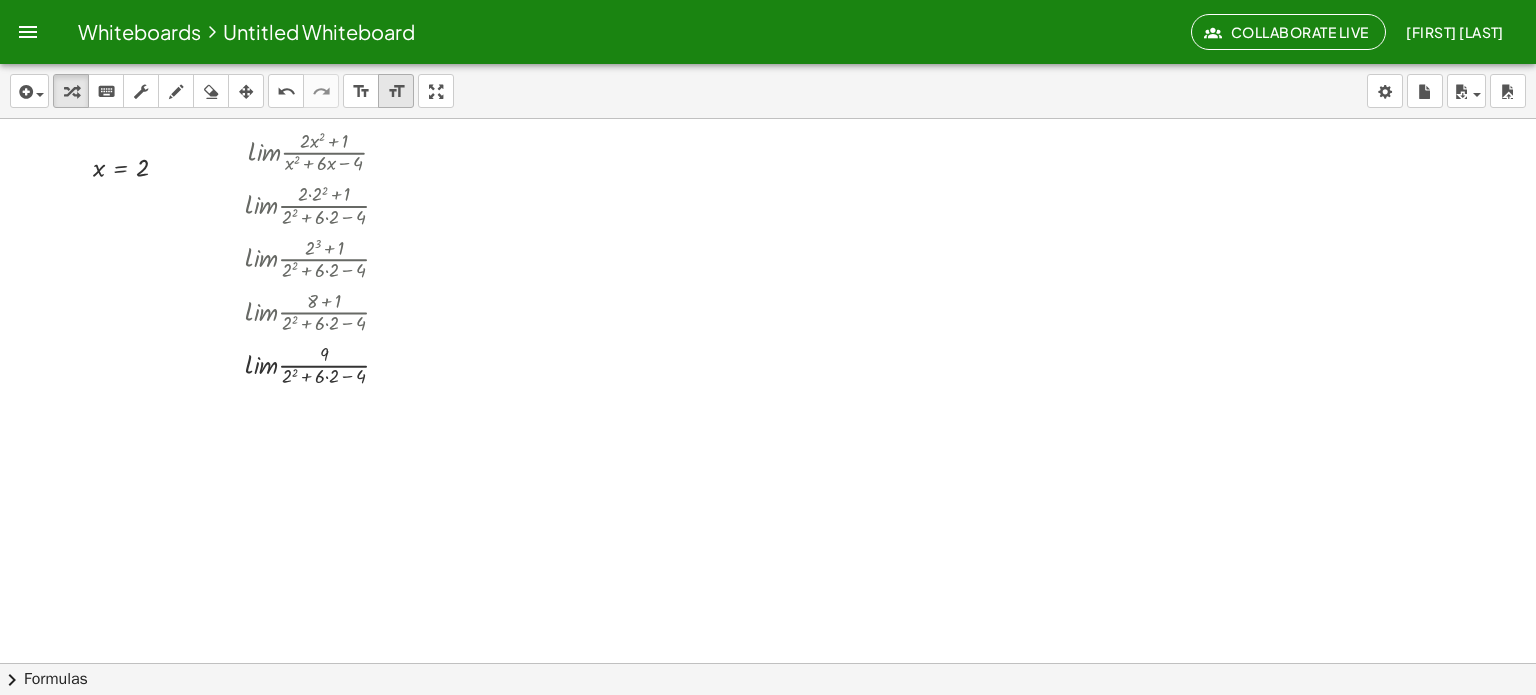click on "format_size" at bounding box center (396, 92) 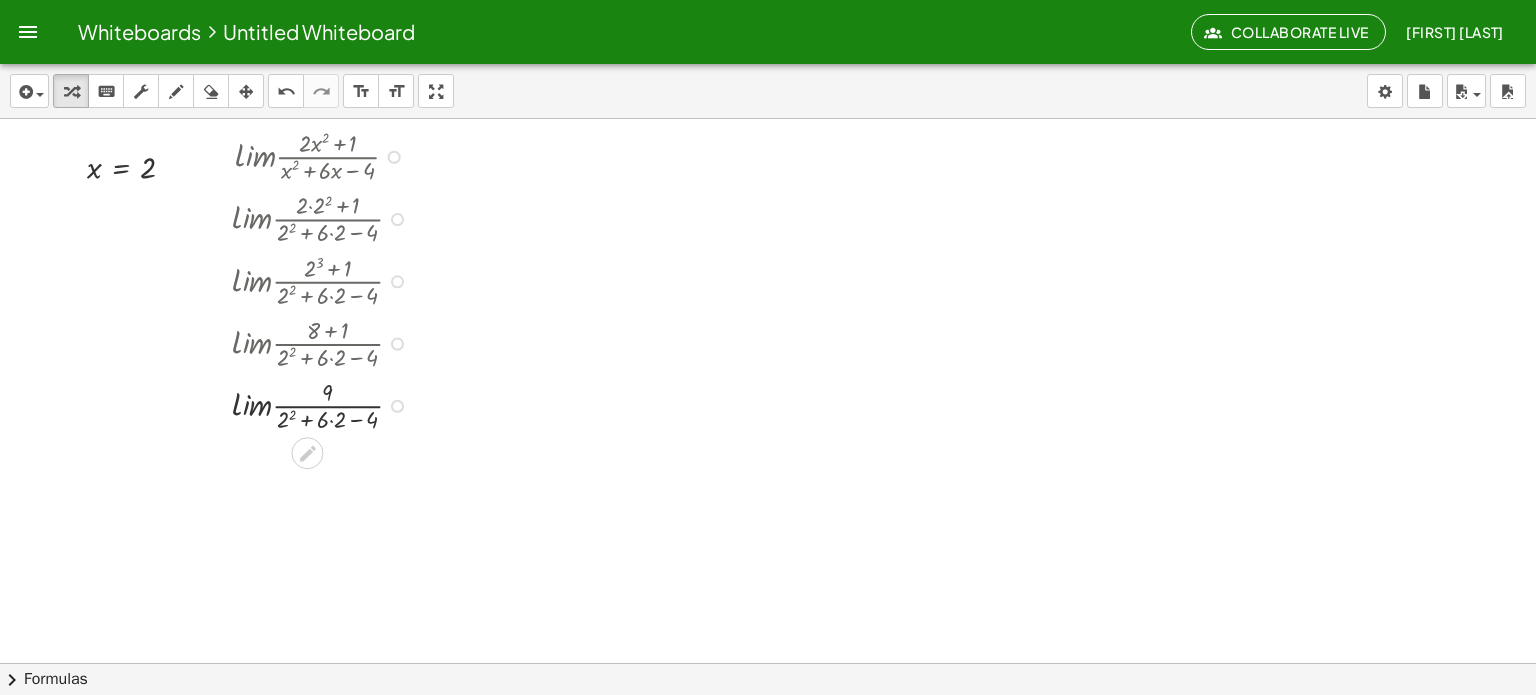 click at bounding box center [325, 404] 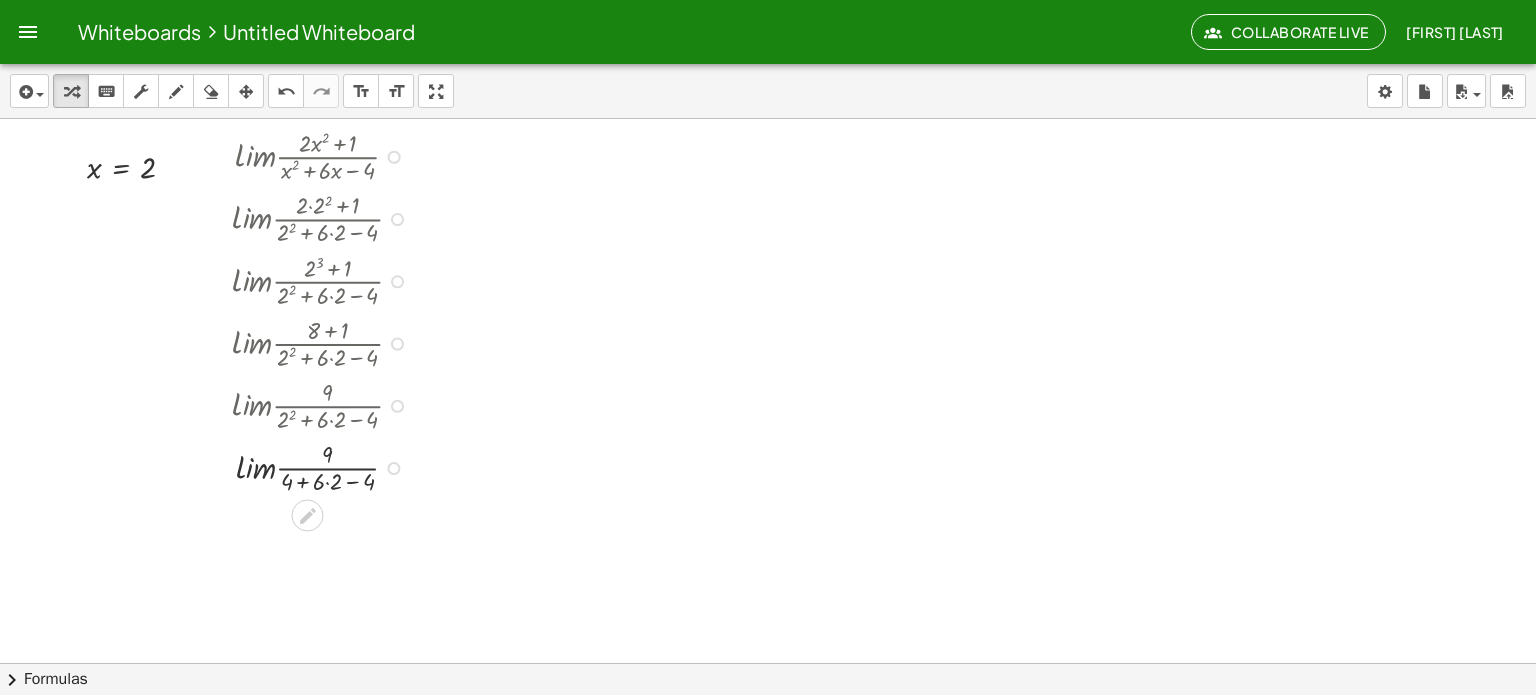 click at bounding box center [325, 466] 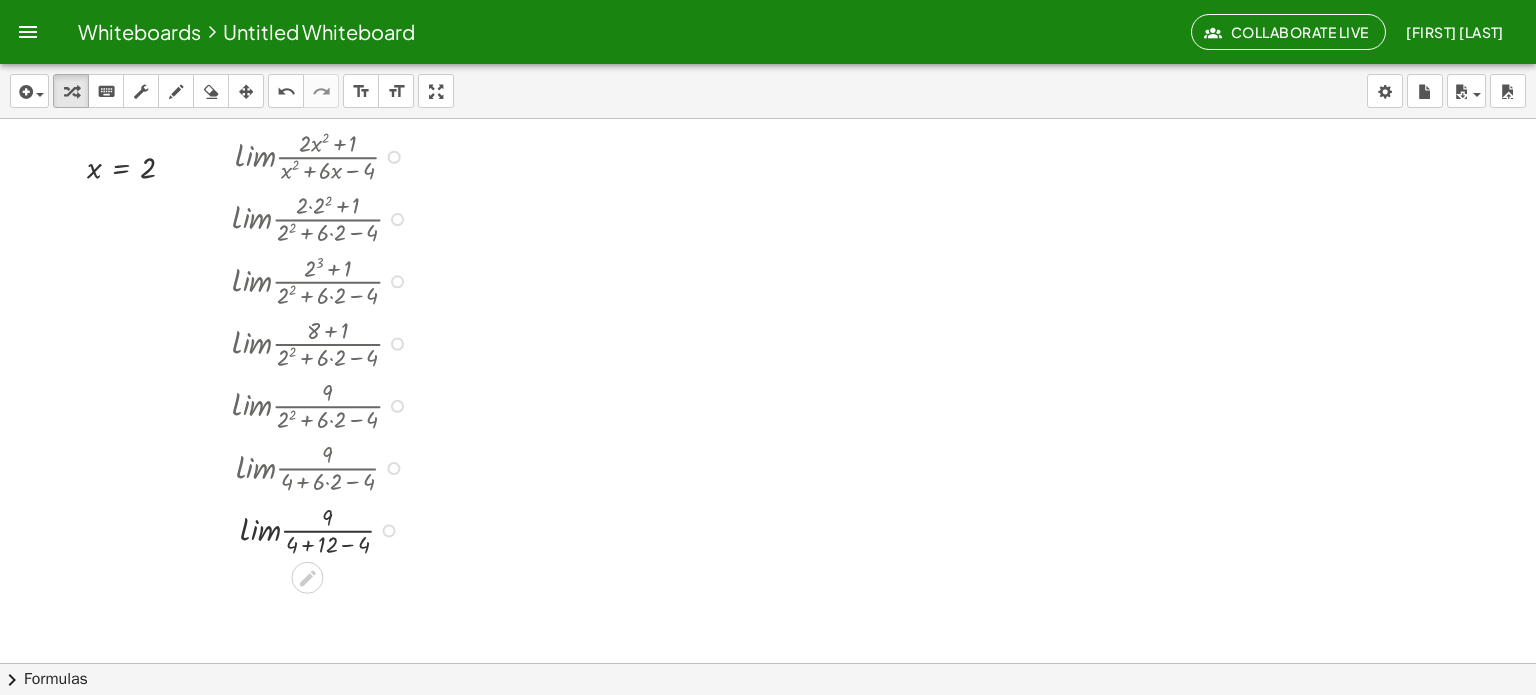 click at bounding box center (325, 529) 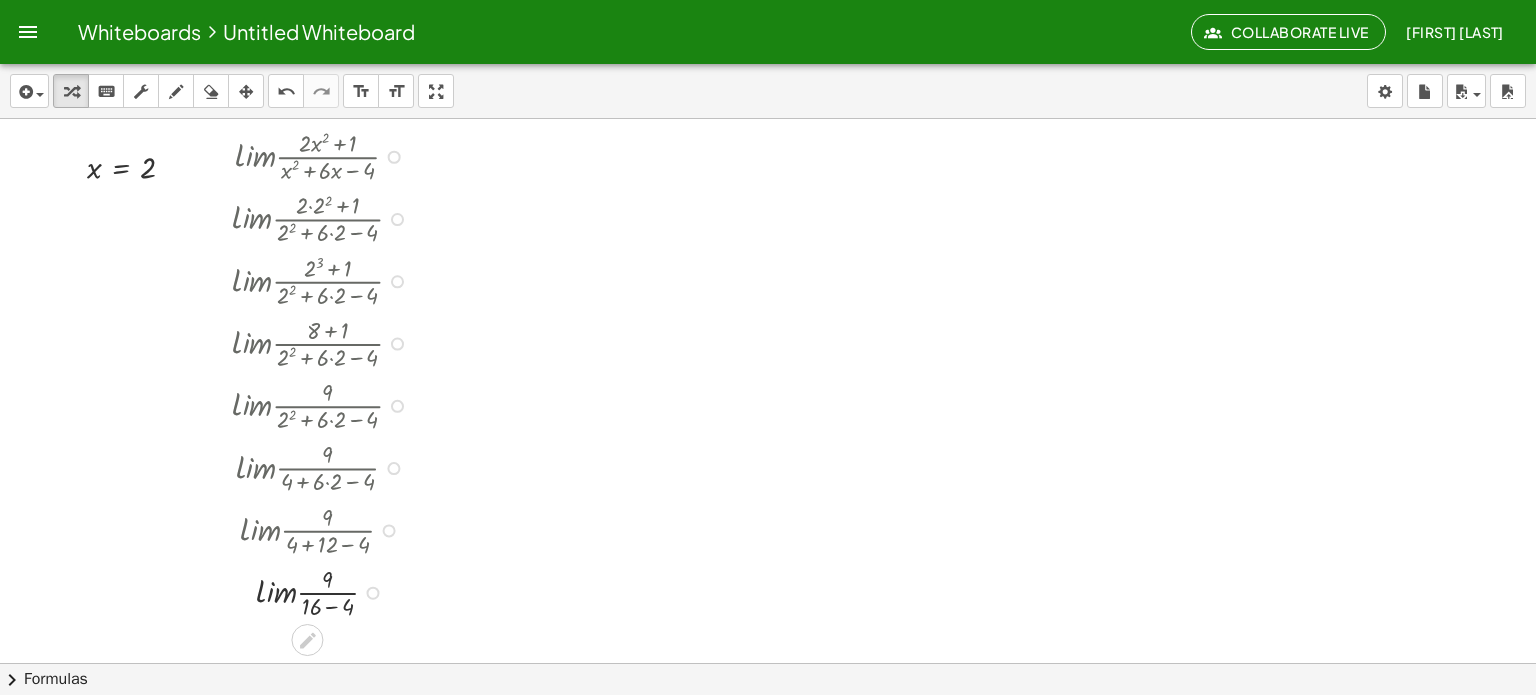 click at bounding box center [325, 591] 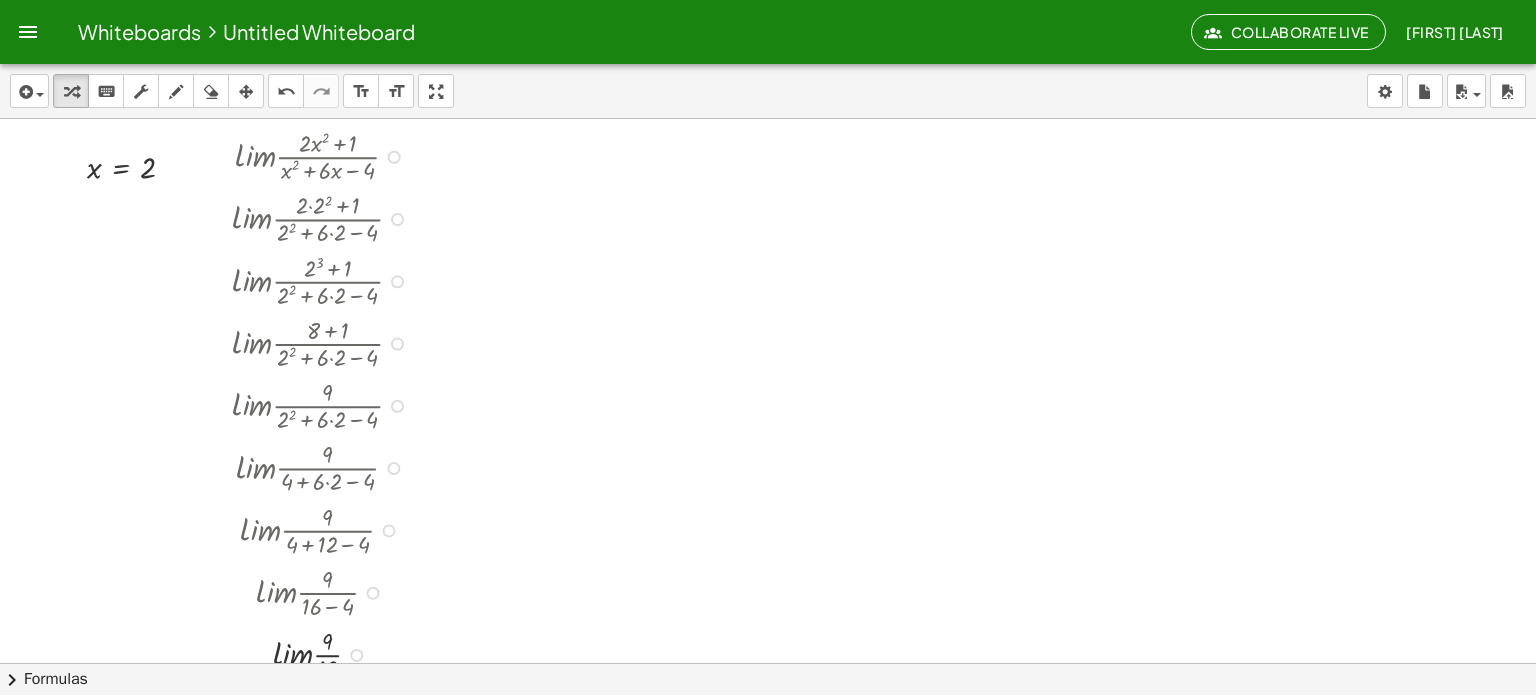 drag, startPoint x: 361, startPoint y: 591, endPoint x: 372, endPoint y: 694, distance: 103.58572 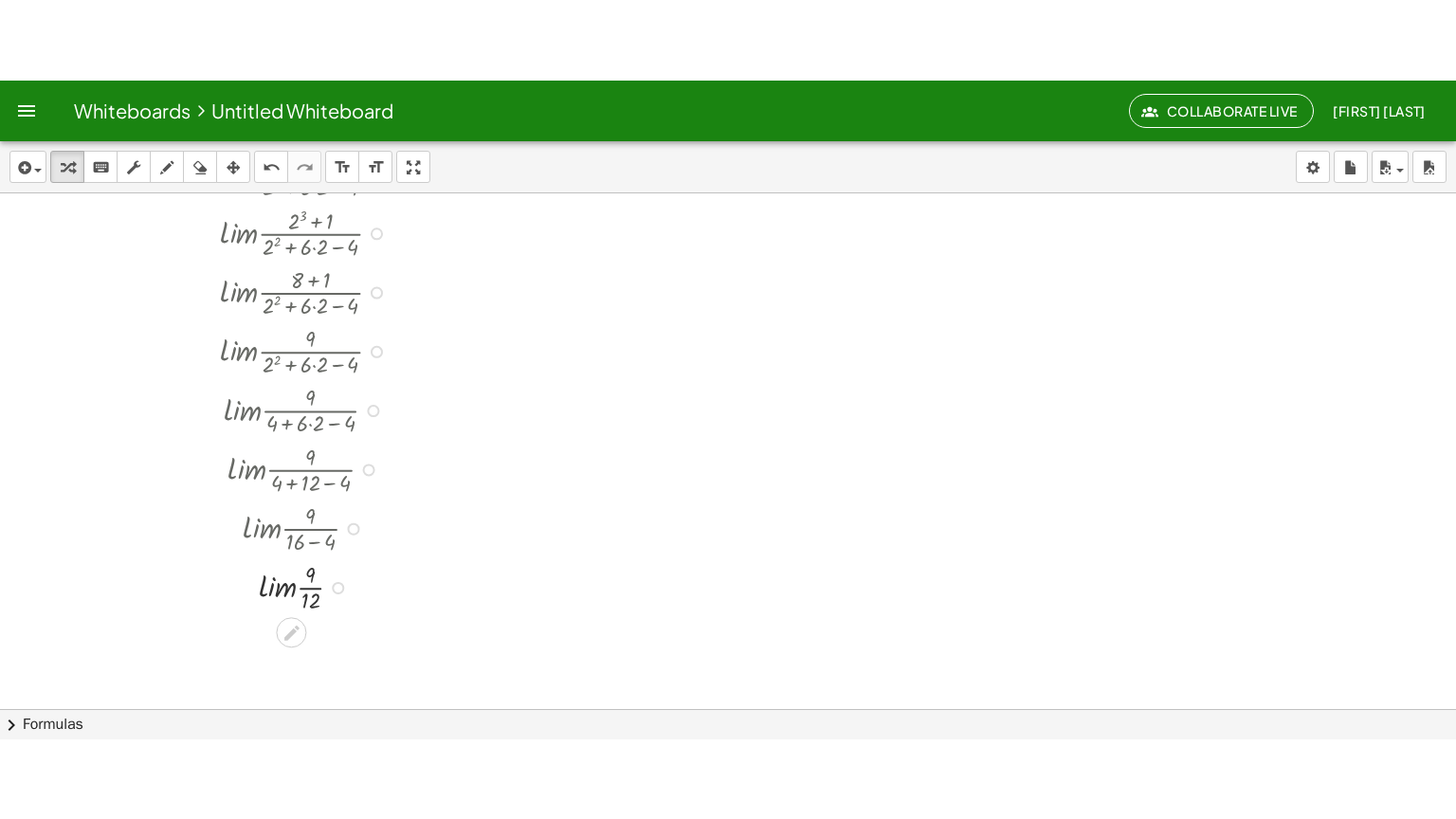scroll, scrollTop: 284, scrollLeft: 0, axis: vertical 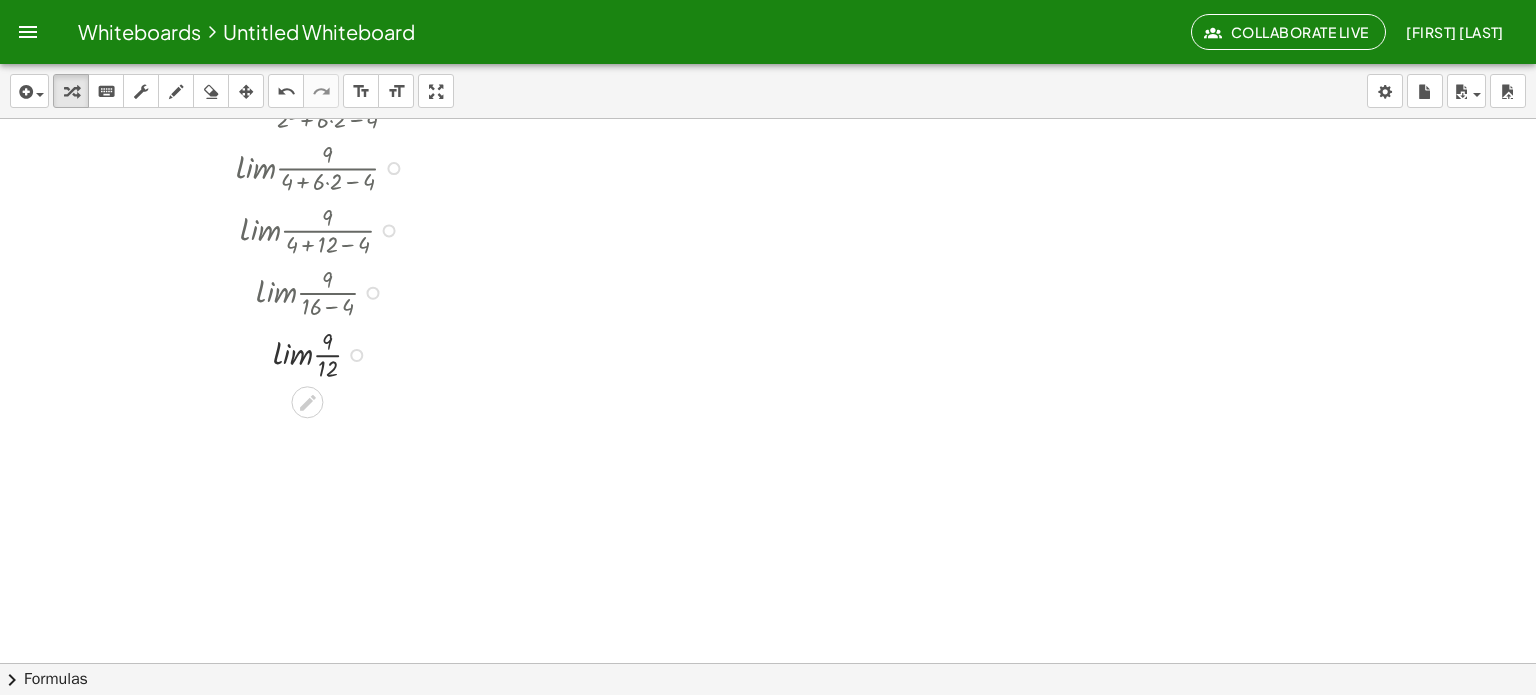 click at bounding box center [325, 353] 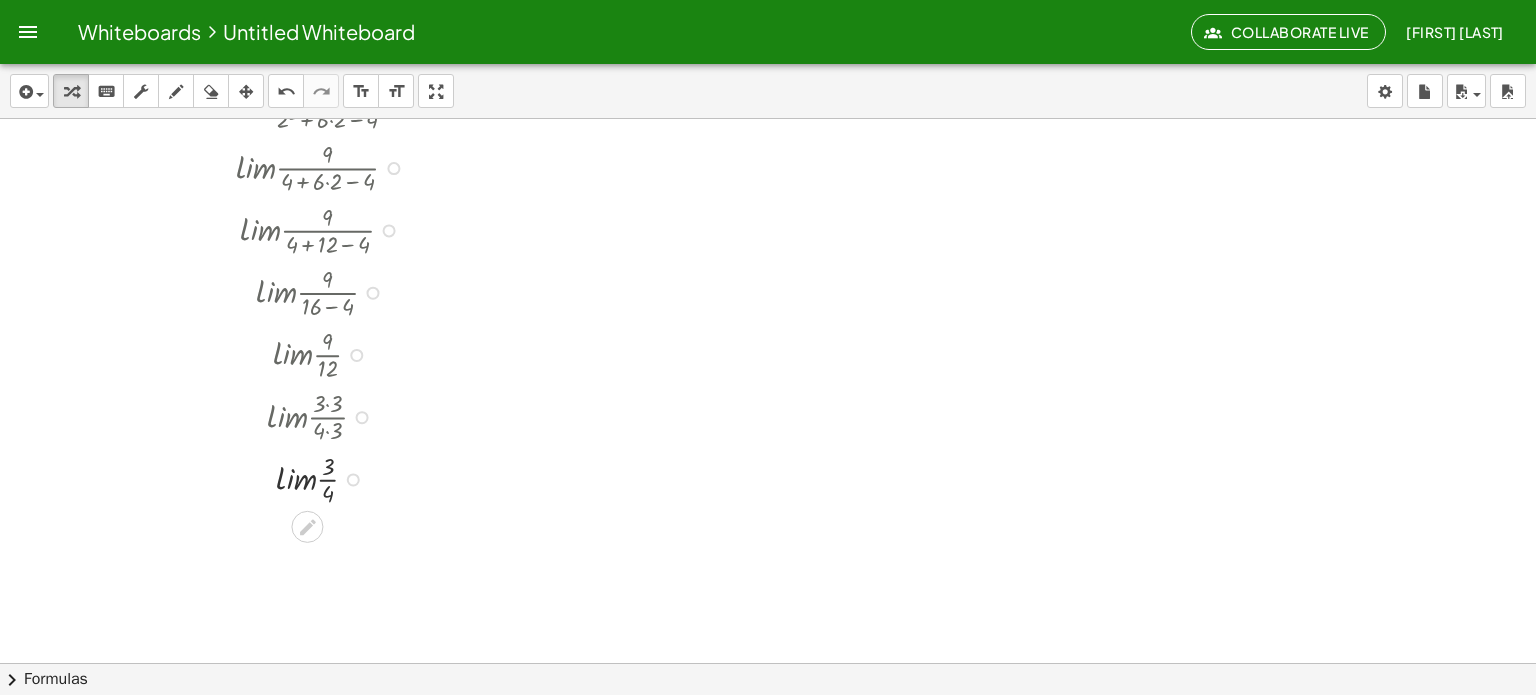 drag, startPoint x: 348, startPoint y: 421, endPoint x: 364, endPoint y: 528, distance: 108.18965 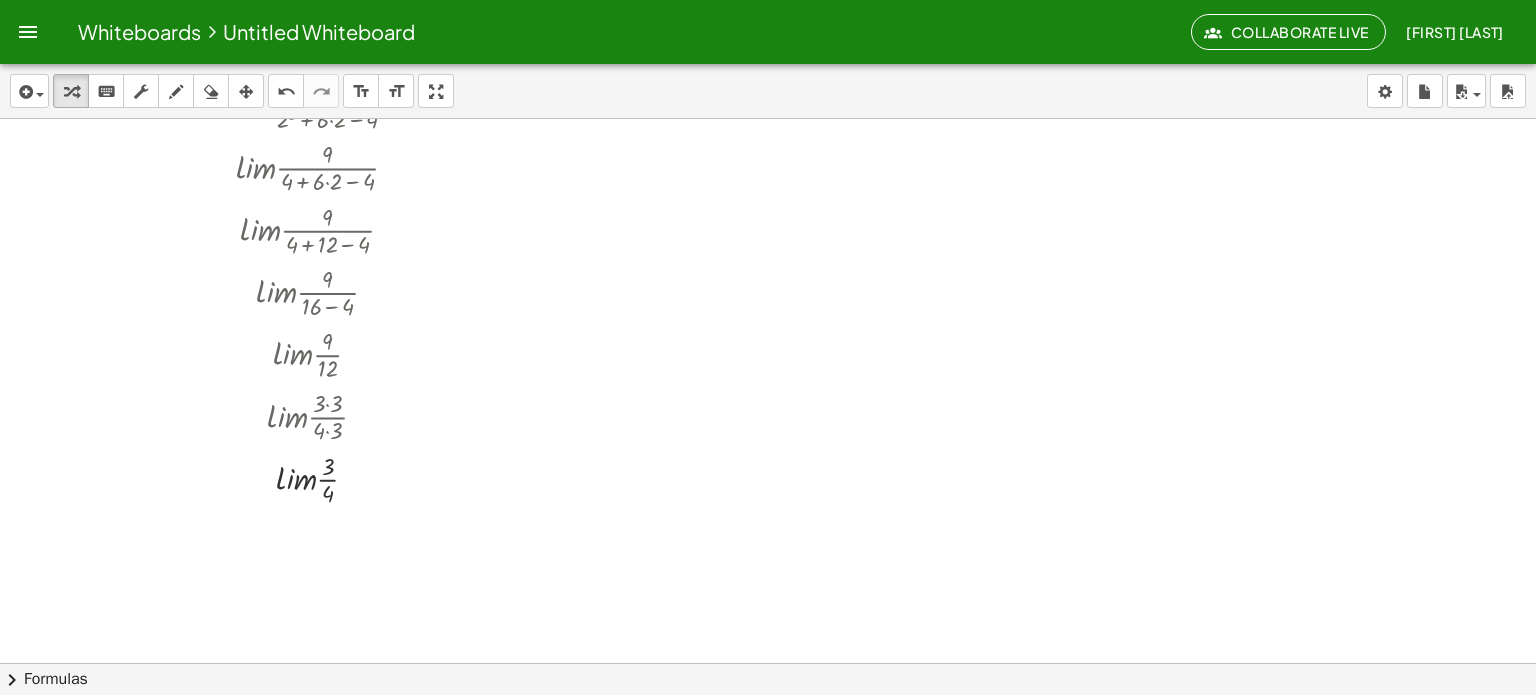 drag, startPoint x: 438, startPoint y: 95, endPoint x: 438, endPoint y: 216, distance: 121 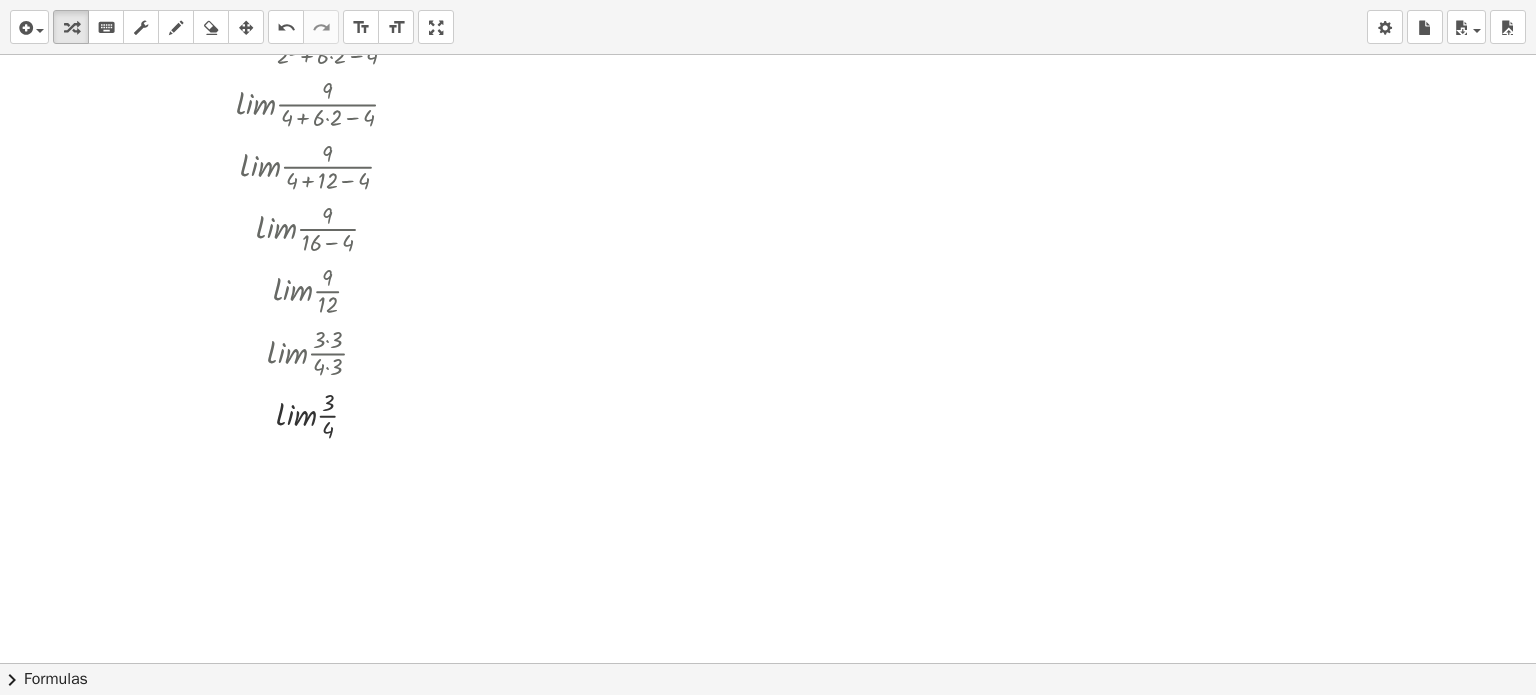 click on "insert select one: Math Expression Function Text Youtube Video Graphing Geometry Geometry 3D transform keyboard keypad scrub draw erase arrange undo undo redo redo format_size smaller format_size larger fullscreen load   save new settings · l · i · m · · ( + · 2 · x 2 + 1 ) · ( + x 2 + · 6 · x − 4 ) · l · i · m · · ( + · 2 · 2 2 + 1 ) · ( + 2 2 + · 6 · 2 − 4 ) · l · i · m · · ( + 2 3 + 1 ) · ( + 2 2 + · 6 · 2 − 4 ) · l · i · m · · ( + 8 + 1 ) · ( + 2 2 + · 6 · 2 − 4 ) · l · i · m · · 9 · ( + 2 2 + · 6 · 2 − 4 ) · l · i · m · · 9 · ( + 4 + · 6 · 2 − 4 ) · l · i · m · · 9 · ( + 4 + 12 − 4 ) · l · i · m · · 9 · ( + 16 − 4 ) · l · i · m · · 9 · 12 · l · i · m · · 3 · 3 · 4 · 3 · l · i · m · · 3 · 4 x = 2 × chevron_right  Formulas
Drag one side of a formula onto a highlighted expression on the canvas to apply it.
Quadratic Formula
+ · a · x 2 + · b · x + c = 0 x = ·" at bounding box center (768, 347) 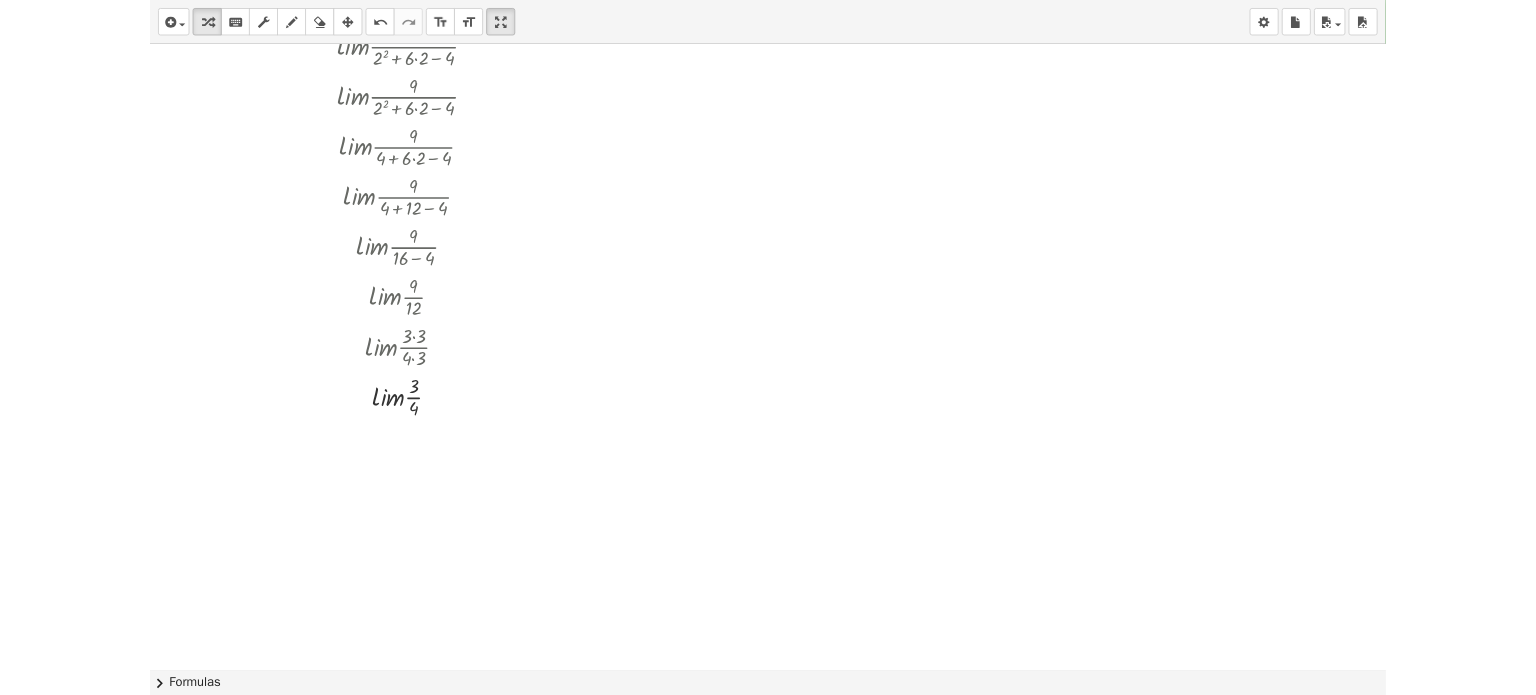 scroll, scrollTop: 0, scrollLeft: 0, axis: both 